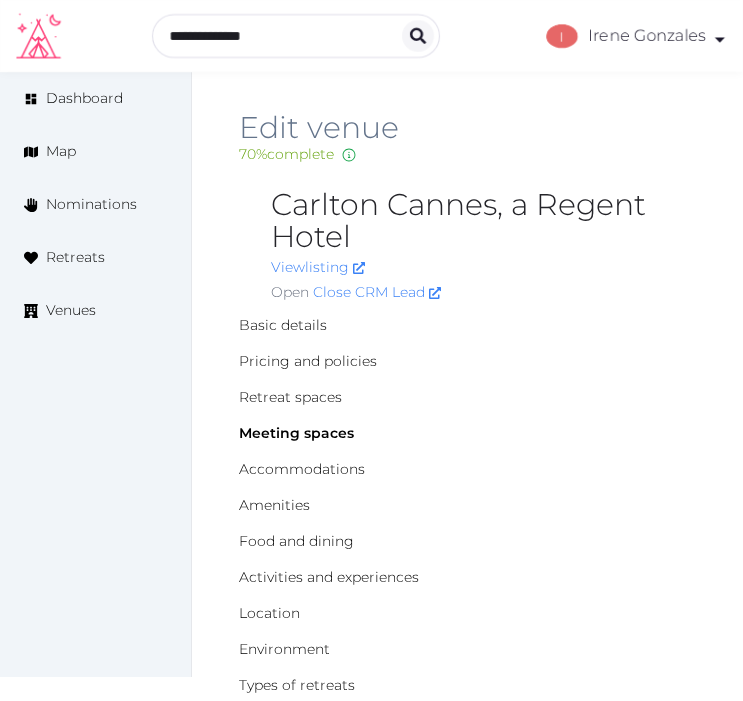 scroll, scrollTop: 0, scrollLeft: 0, axis: both 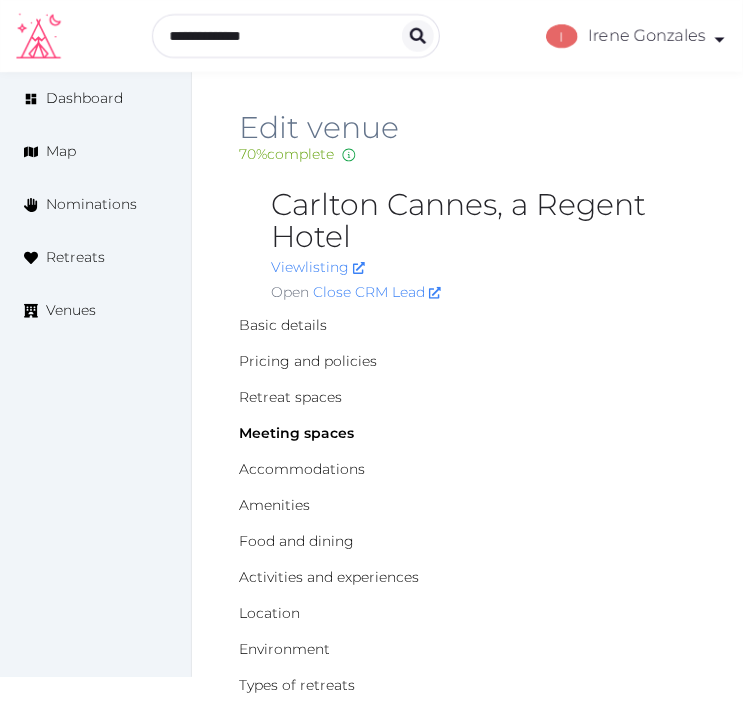 click on "View  listing" at bounding box center (483, 267) 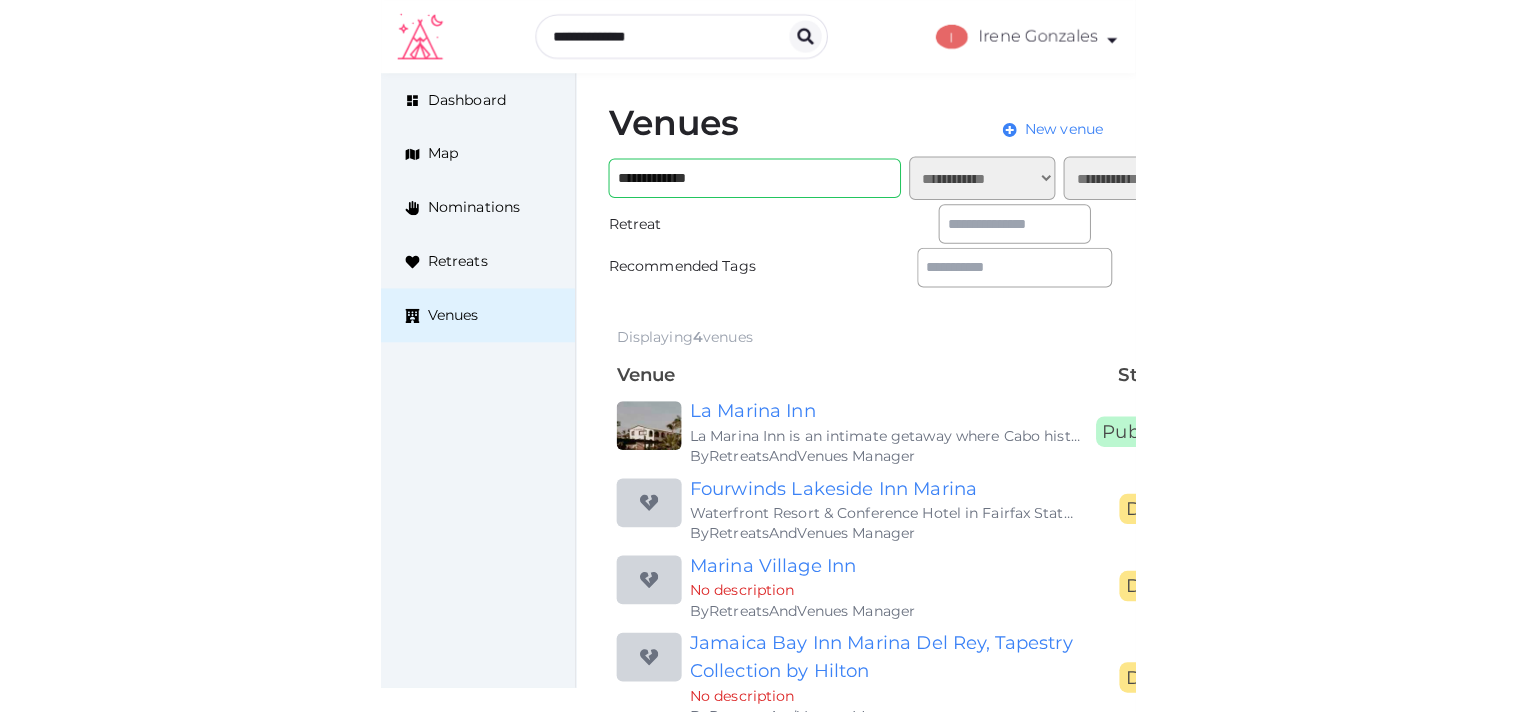 scroll, scrollTop: 0, scrollLeft: 0, axis: both 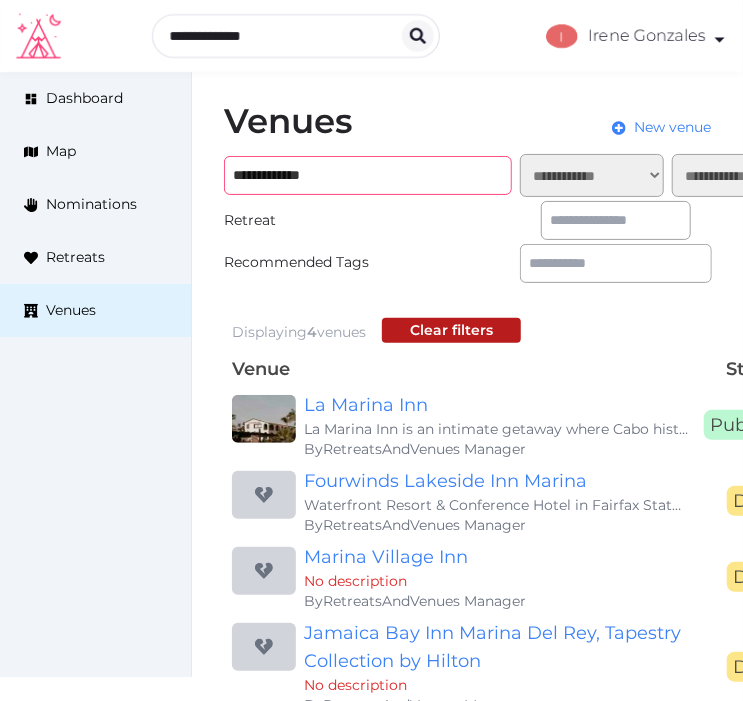 click on "**********" at bounding box center (368, 175) 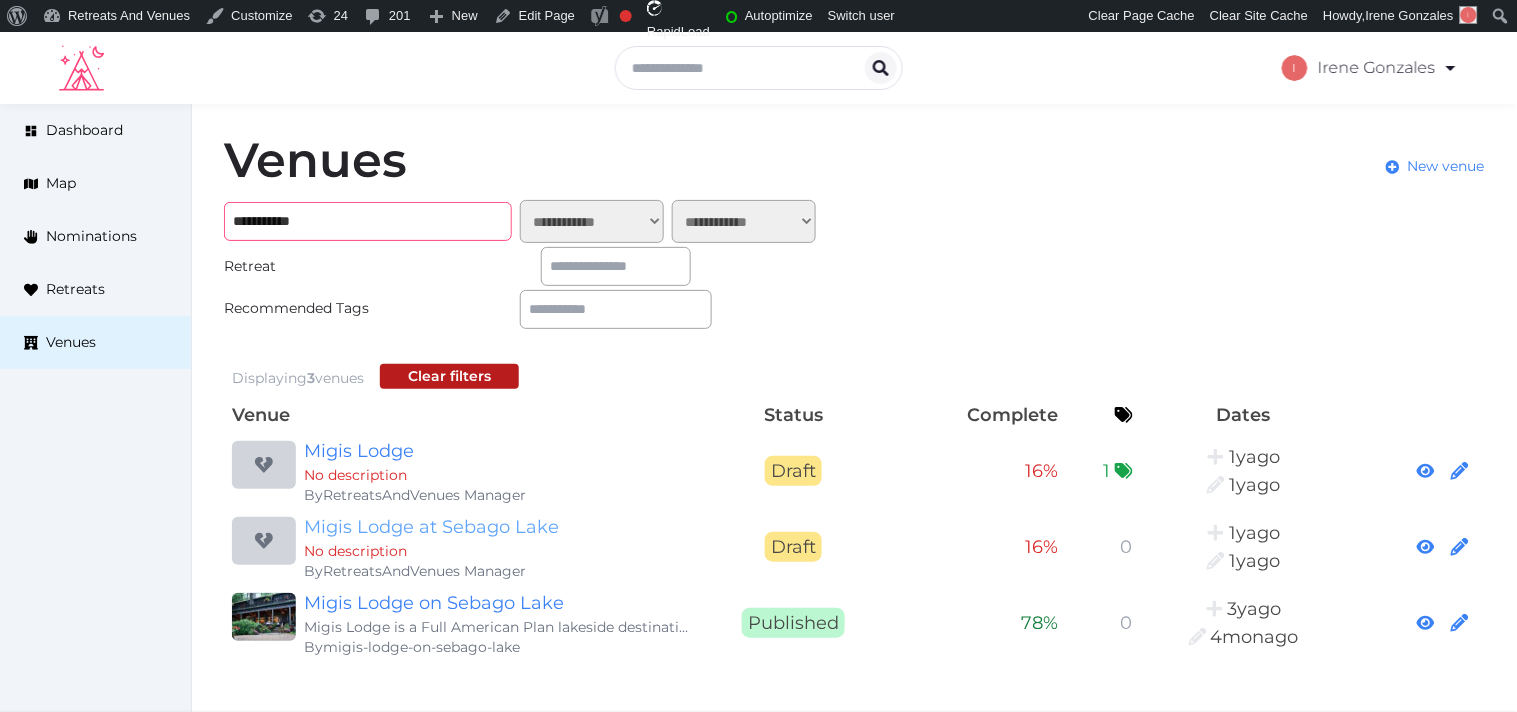 type on "**********" 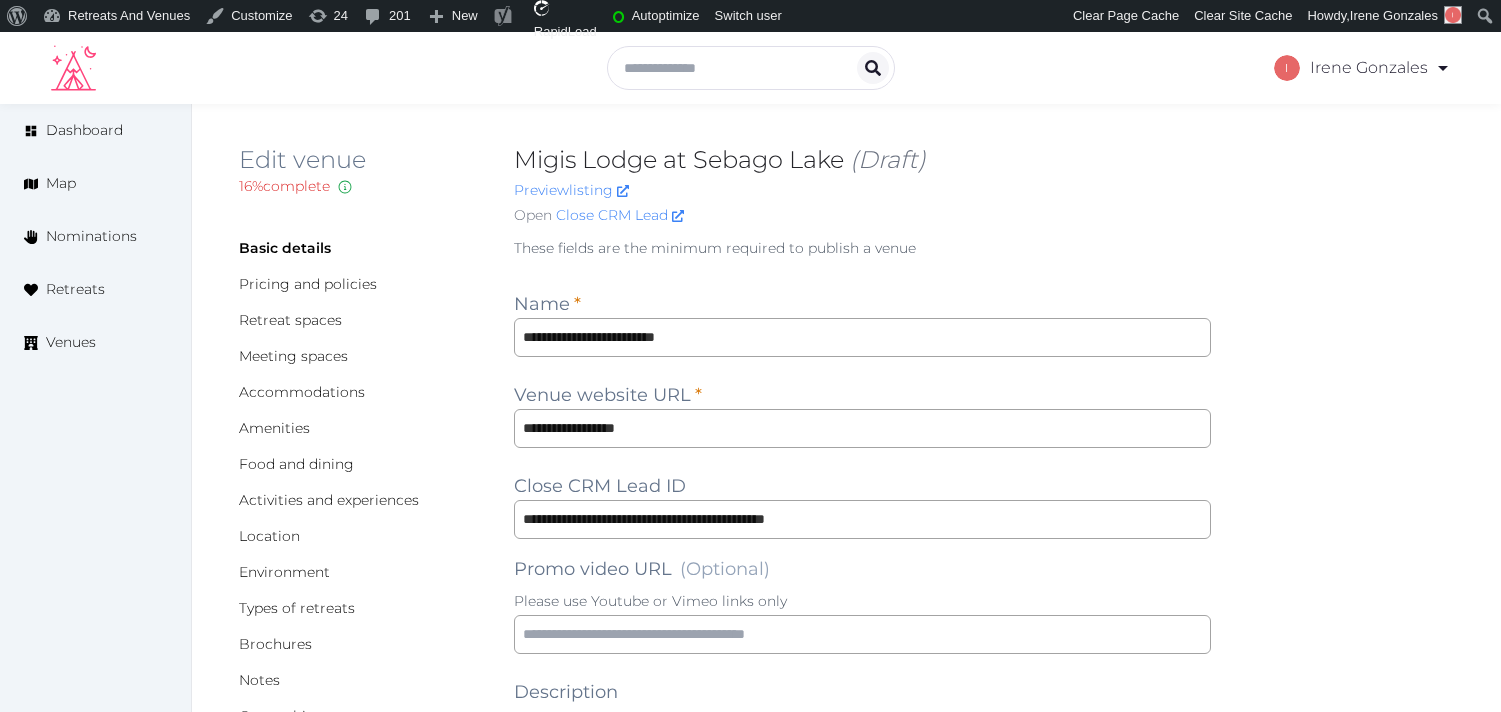 scroll, scrollTop: 0, scrollLeft: 0, axis: both 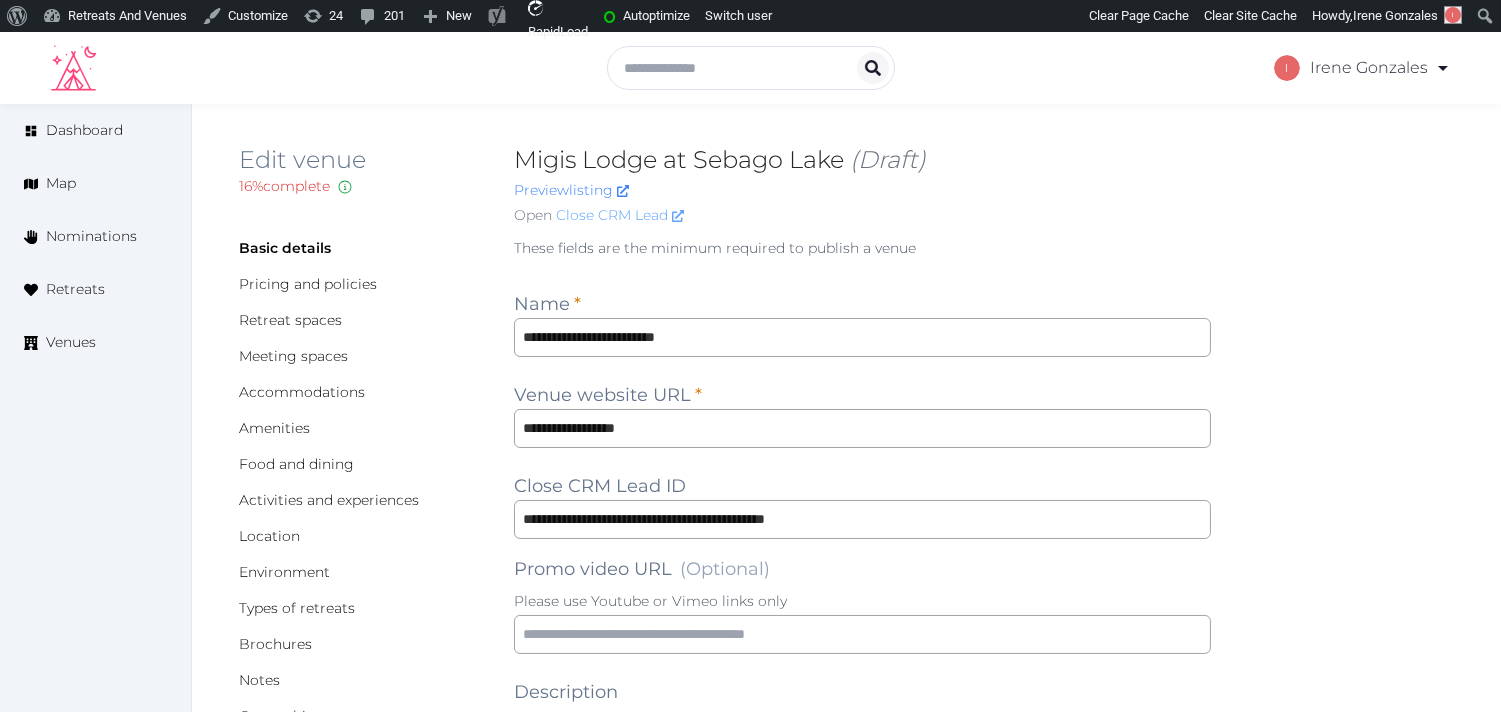 click on "Close CRM Lead" at bounding box center (620, 215) 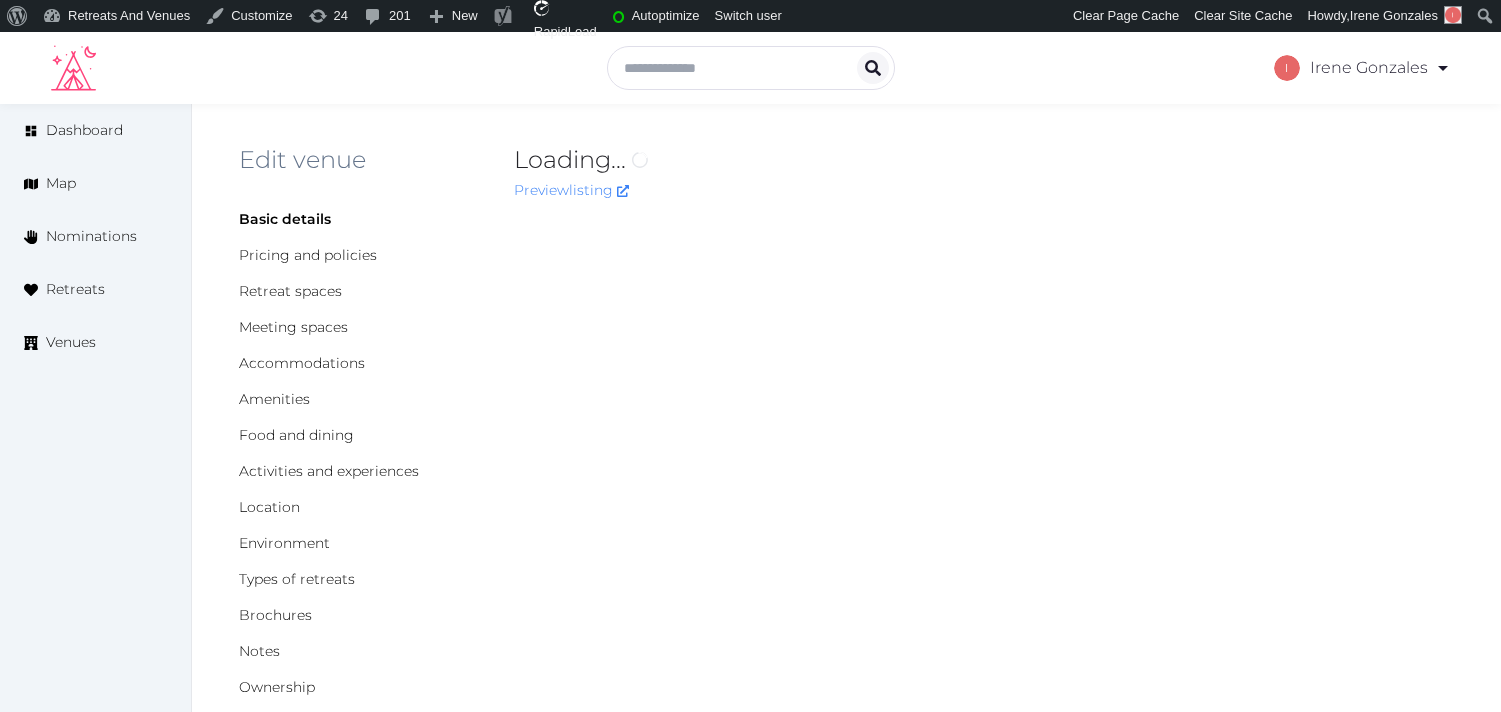 scroll, scrollTop: 0, scrollLeft: 0, axis: both 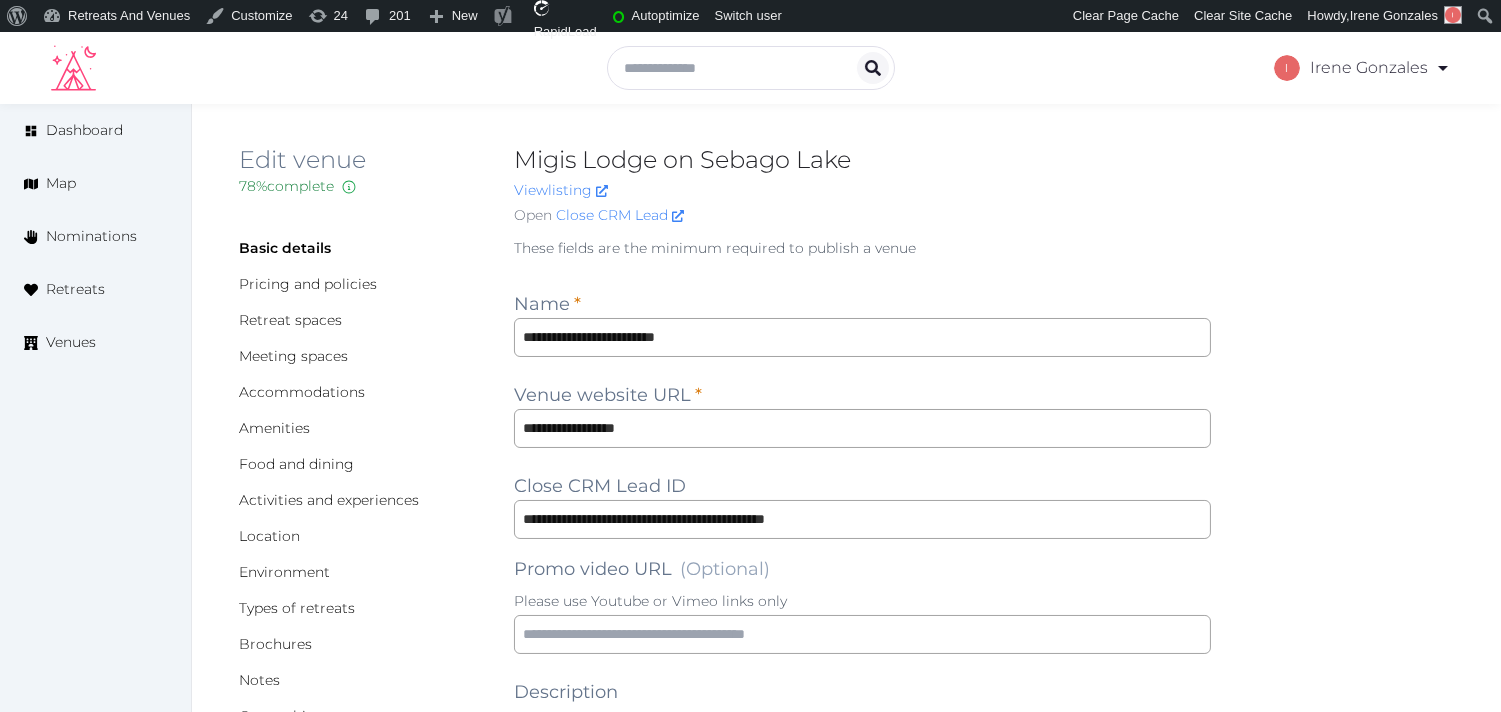 type on "***" 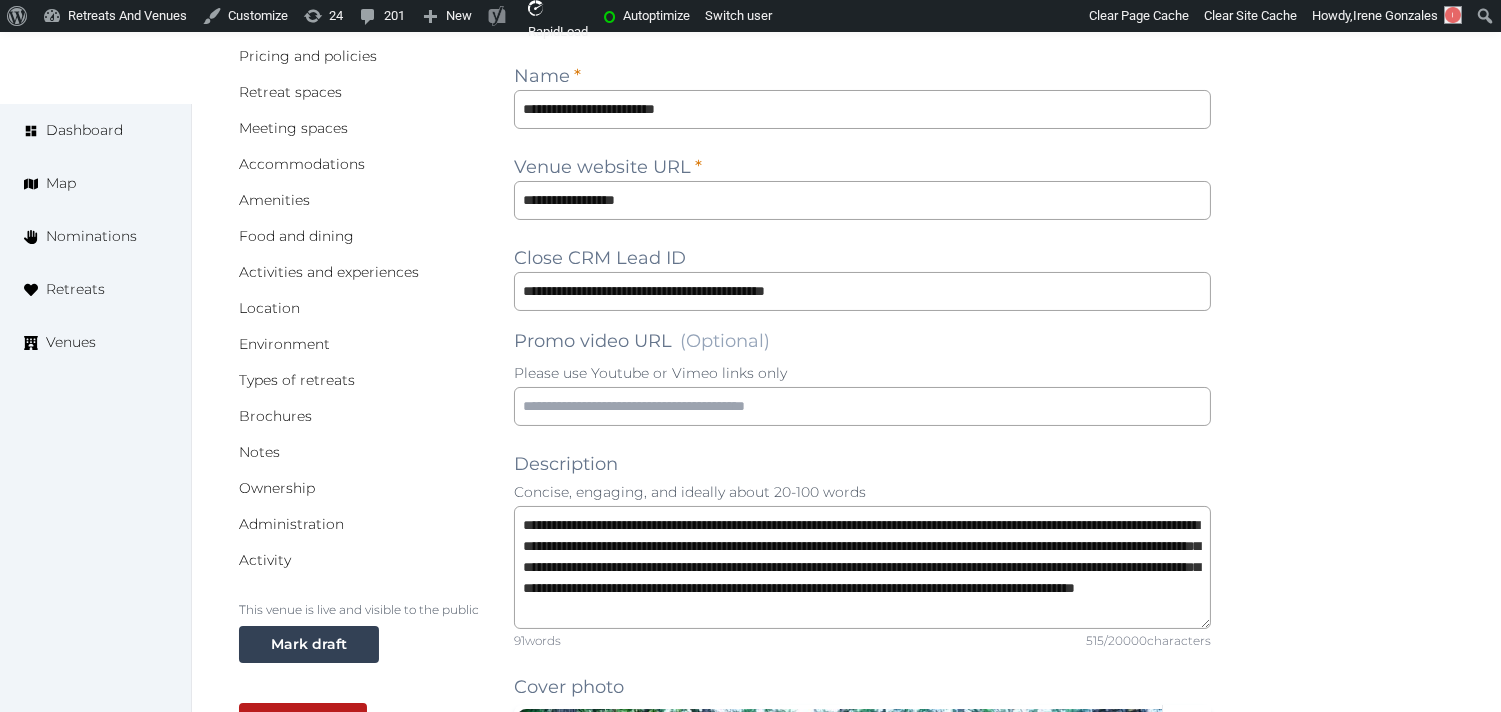 scroll, scrollTop: 0, scrollLeft: 0, axis: both 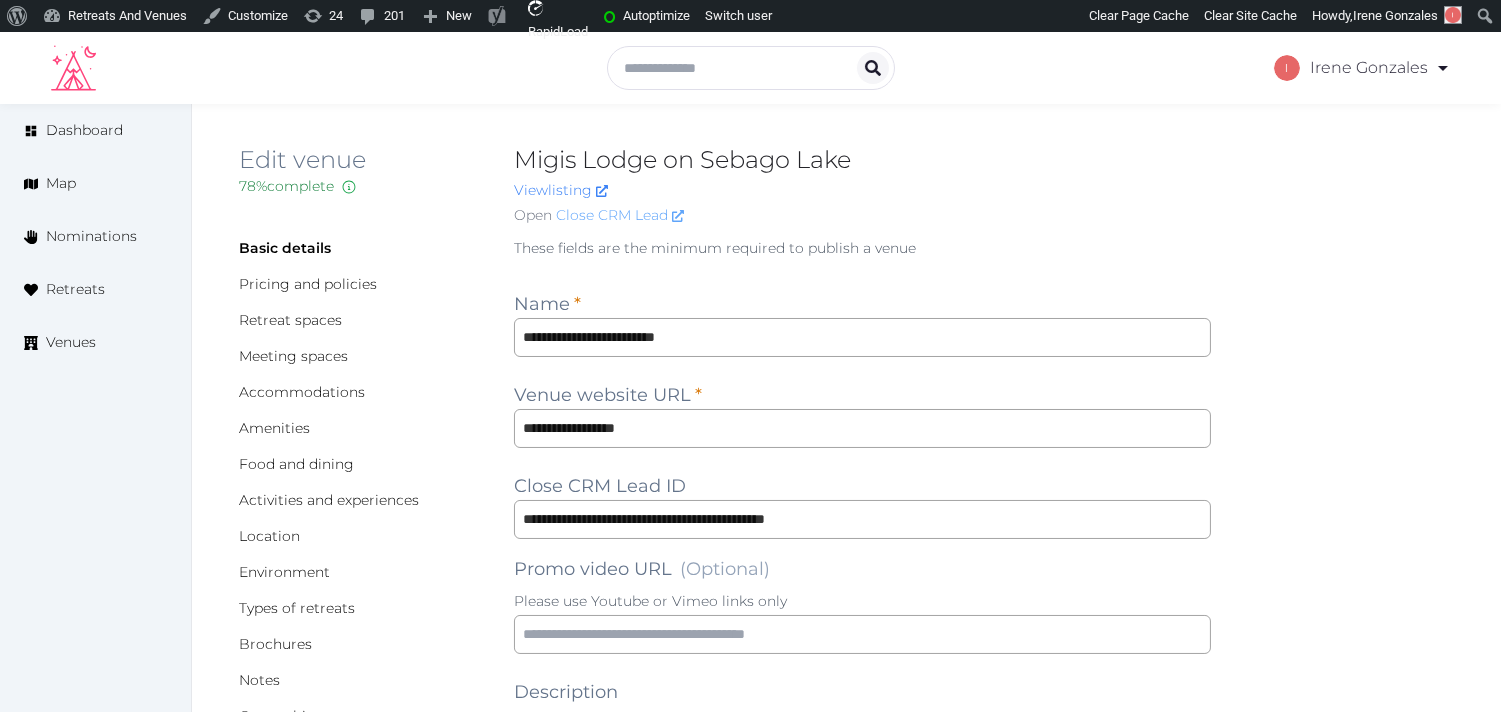 click on "Close CRM Lead" at bounding box center [620, 215] 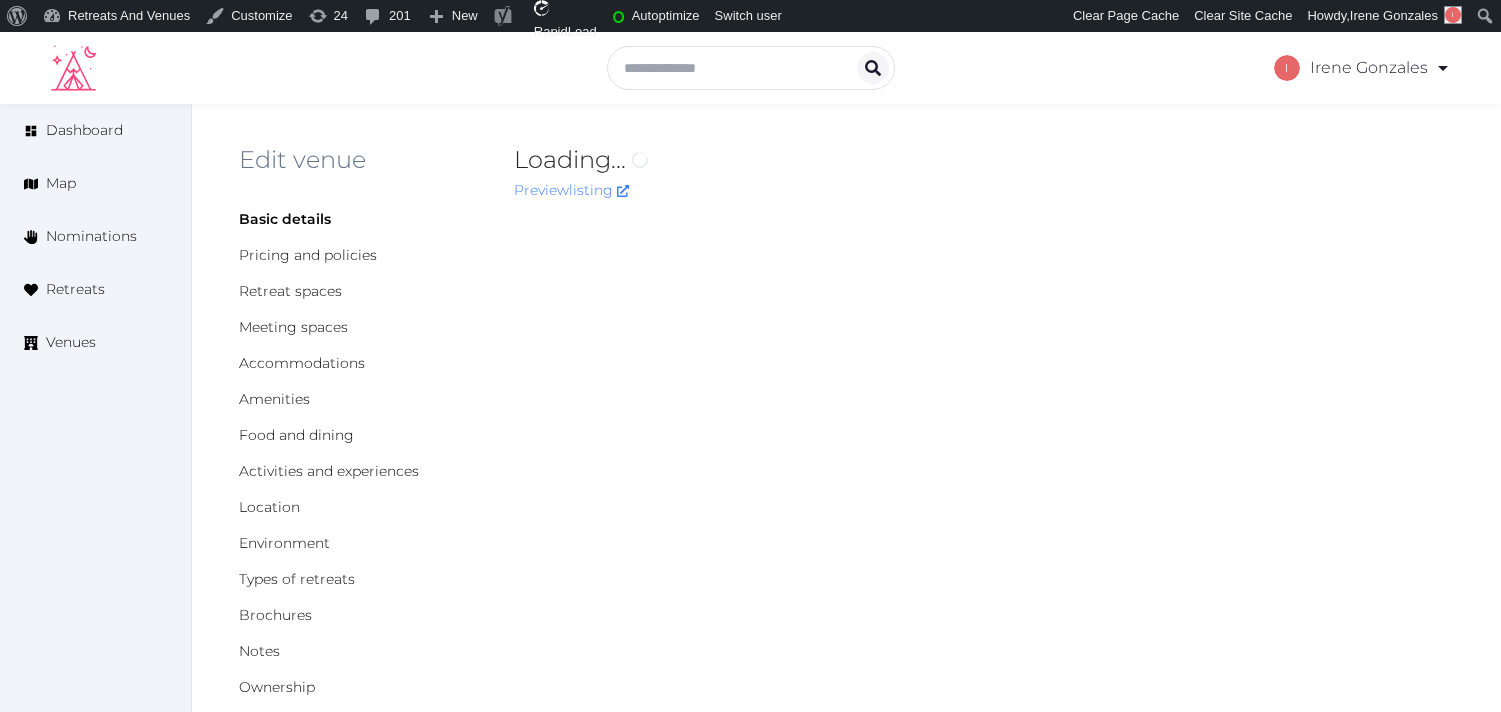 scroll, scrollTop: 0, scrollLeft: 0, axis: both 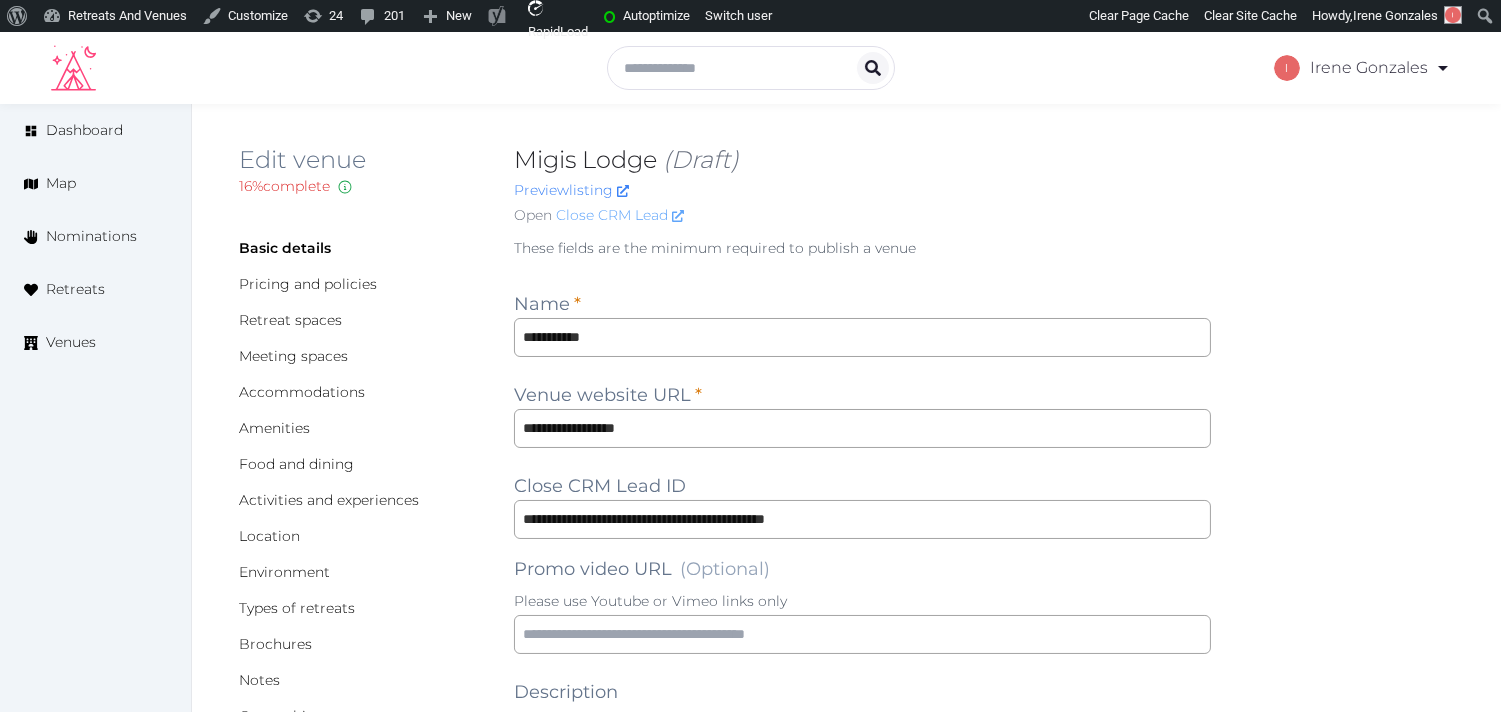 click on "Close CRM Lead" at bounding box center [620, 215] 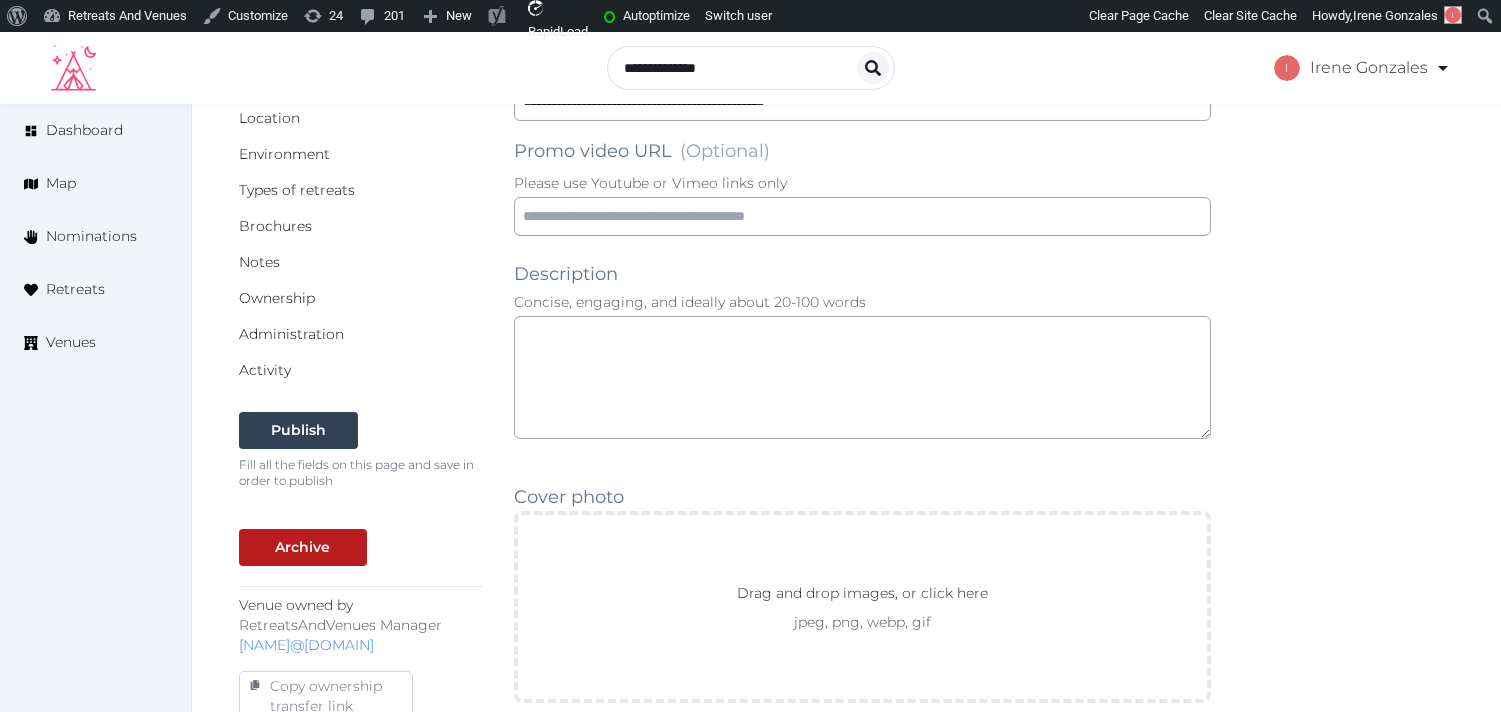 scroll, scrollTop: 666, scrollLeft: 0, axis: vertical 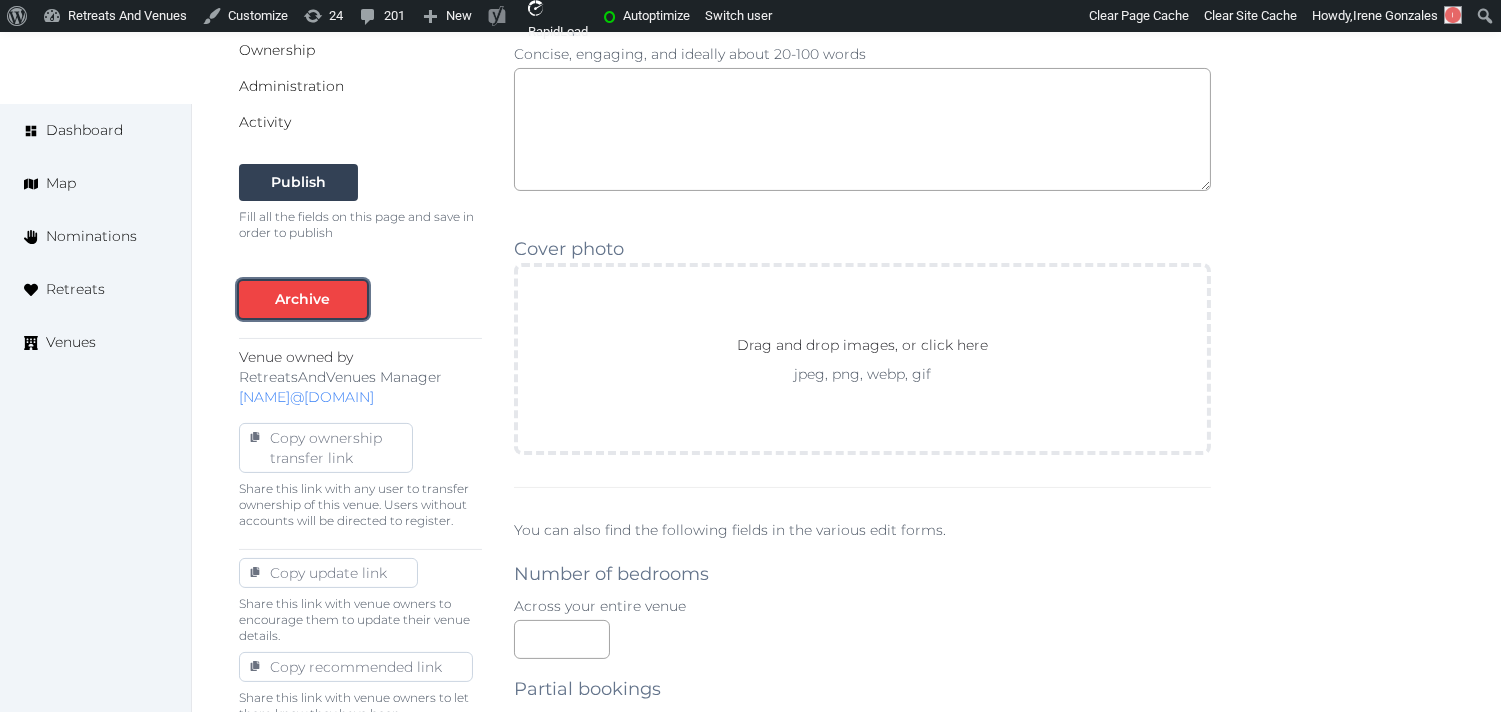 click on "Archive" at bounding box center [303, 299] 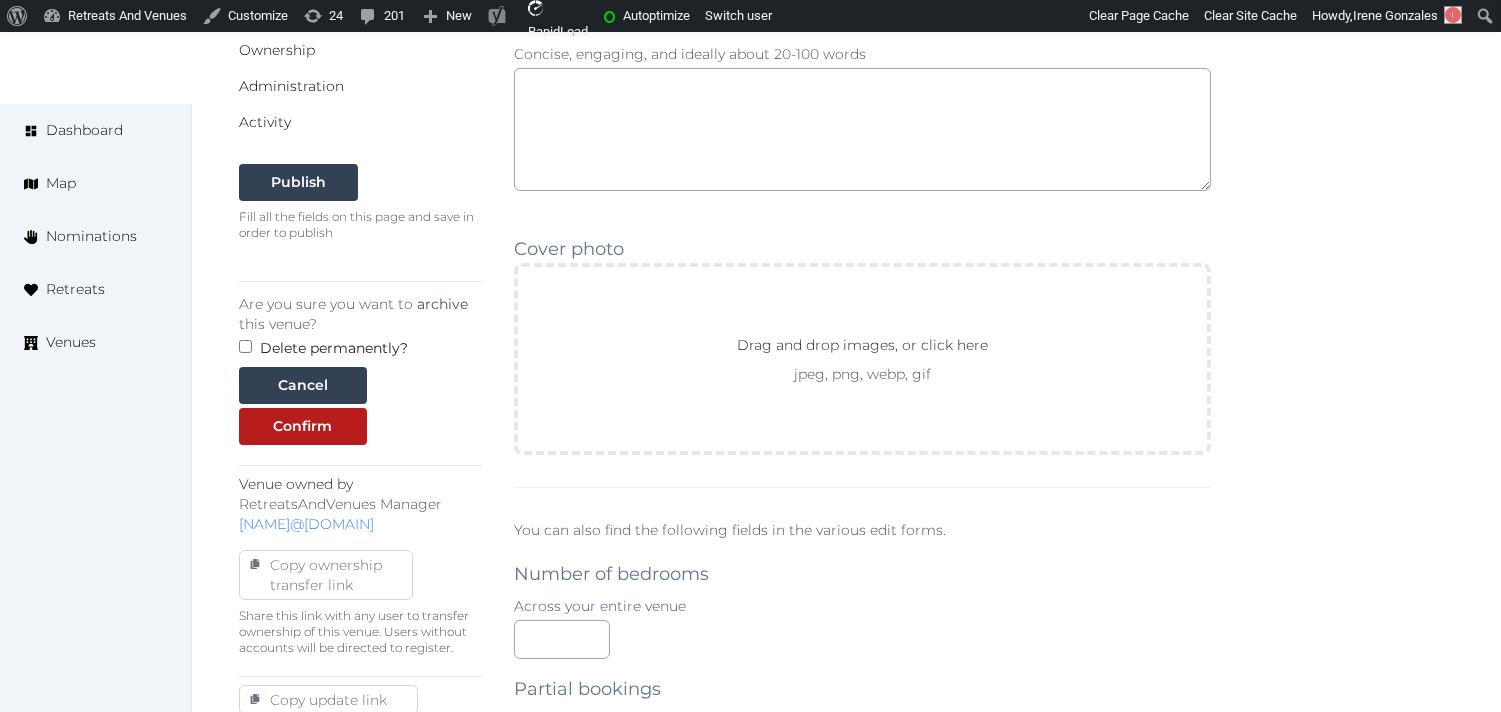 click on "Are you sure you want to   archive   this venue? Delete permanently? Cancel Confirm" at bounding box center (360, 363) 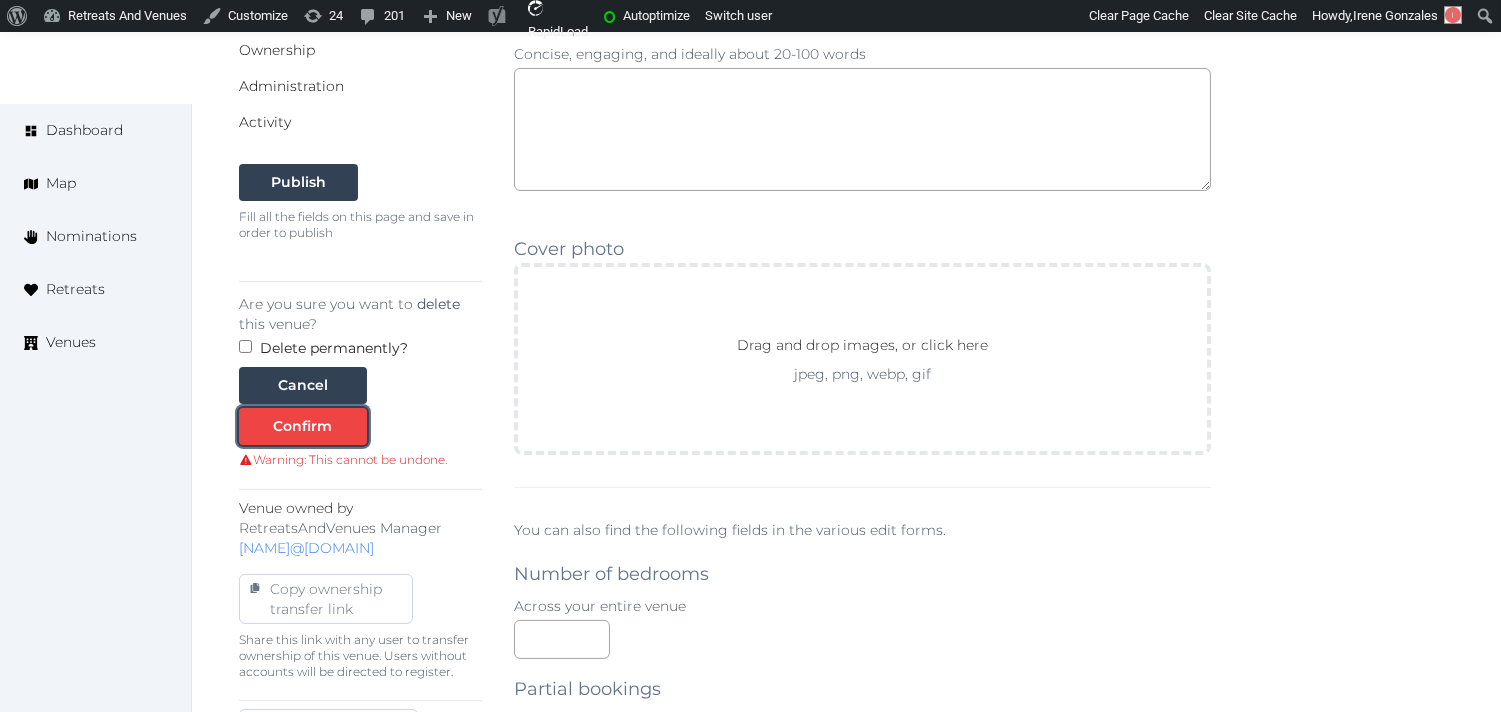 click on "Confirm" at bounding box center [303, 426] 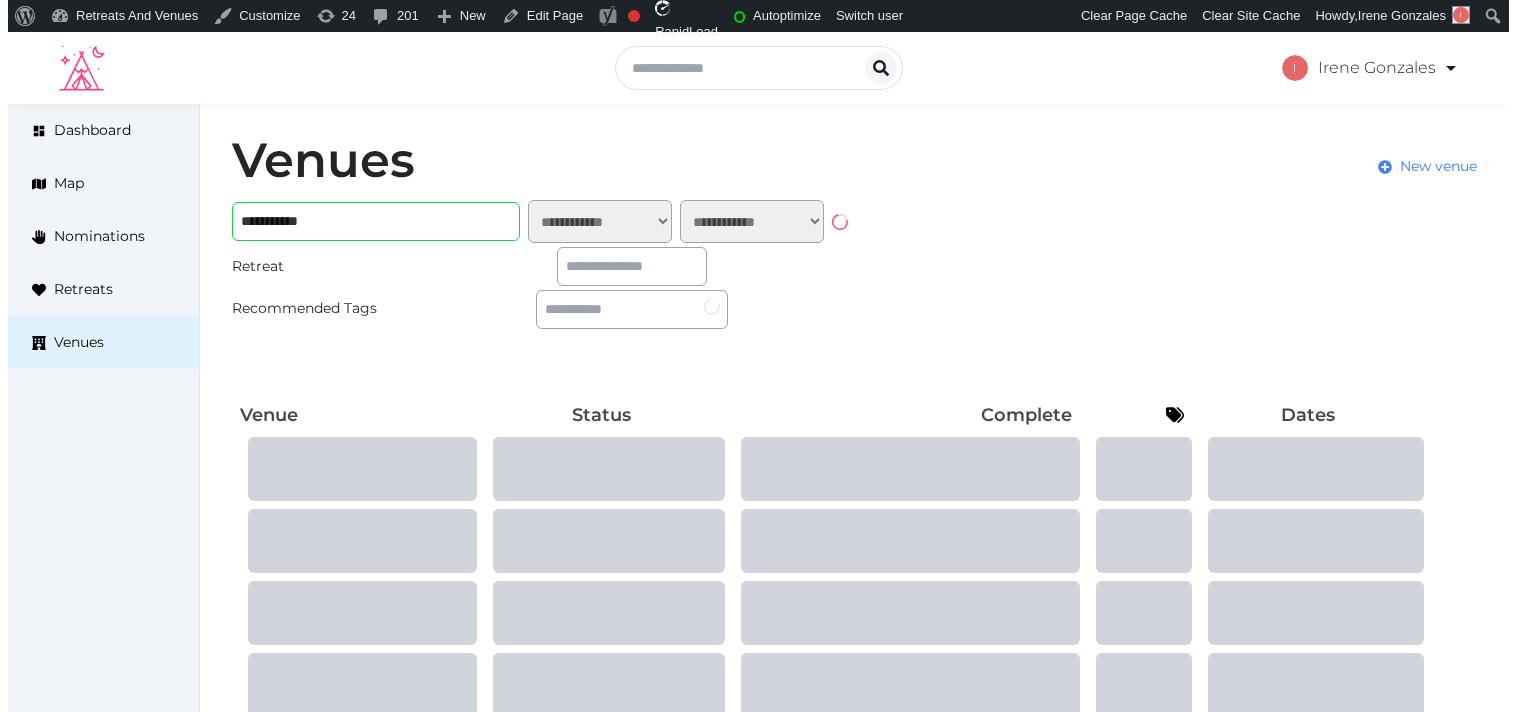 scroll, scrollTop: 0, scrollLeft: 0, axis: both 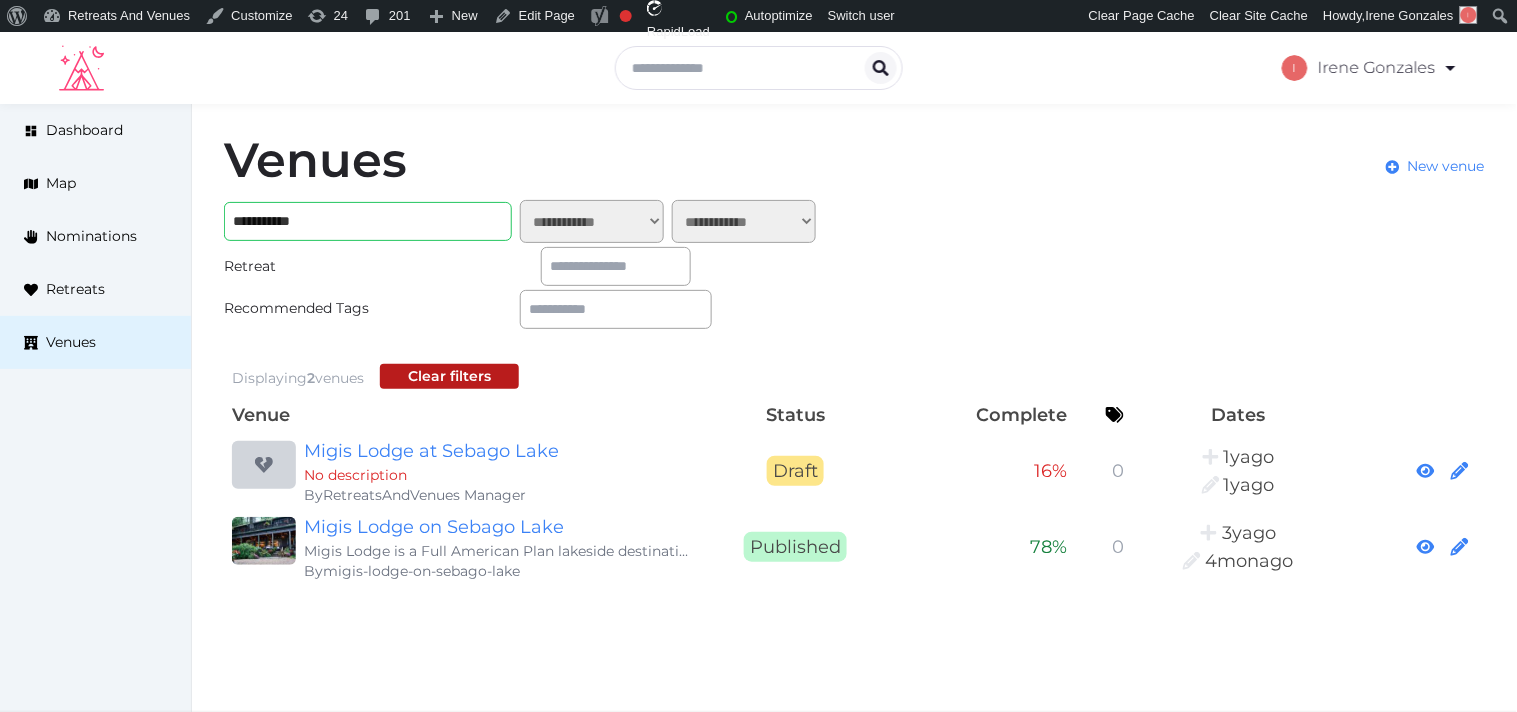 click on "Venues New venue" at bounding box center [854, 168] 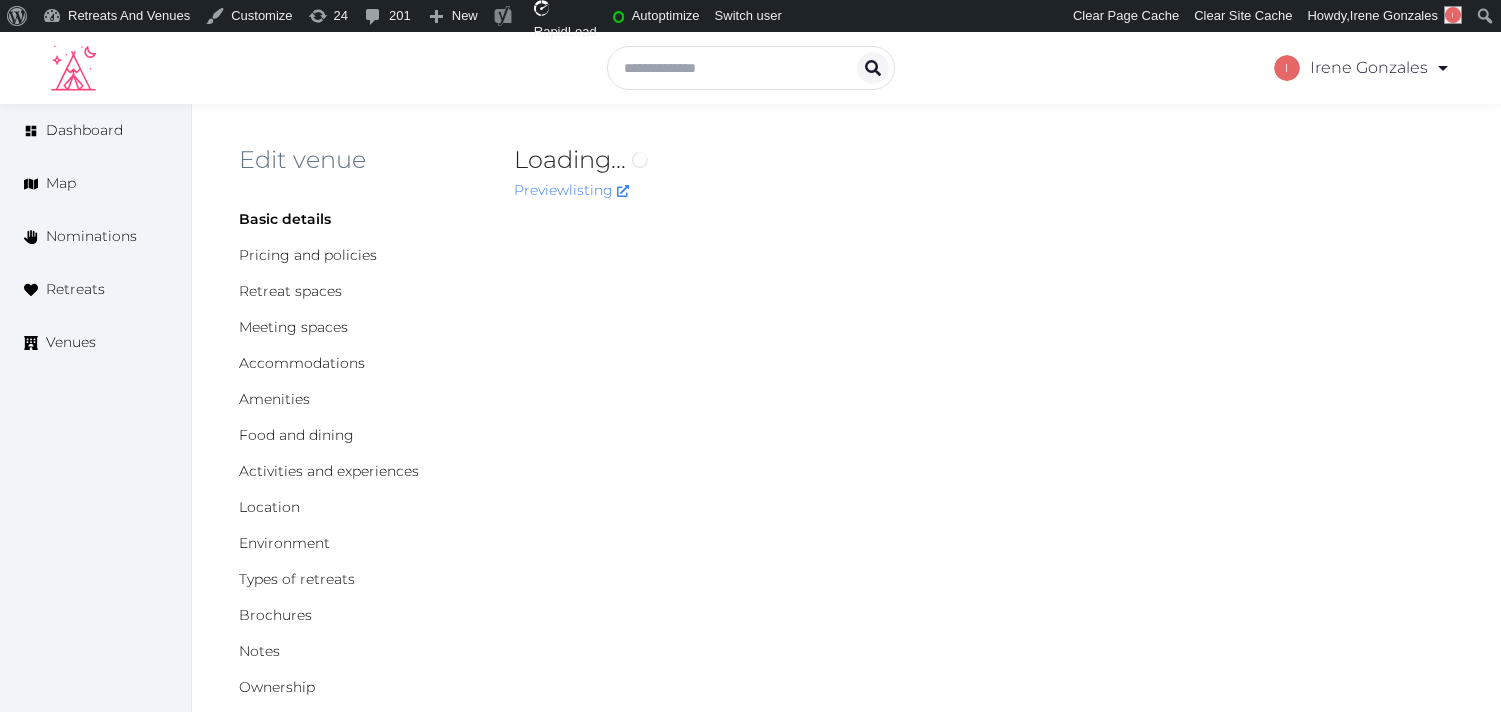 scroll, scrollTop: 0, scrollLeft: 0, axis: both 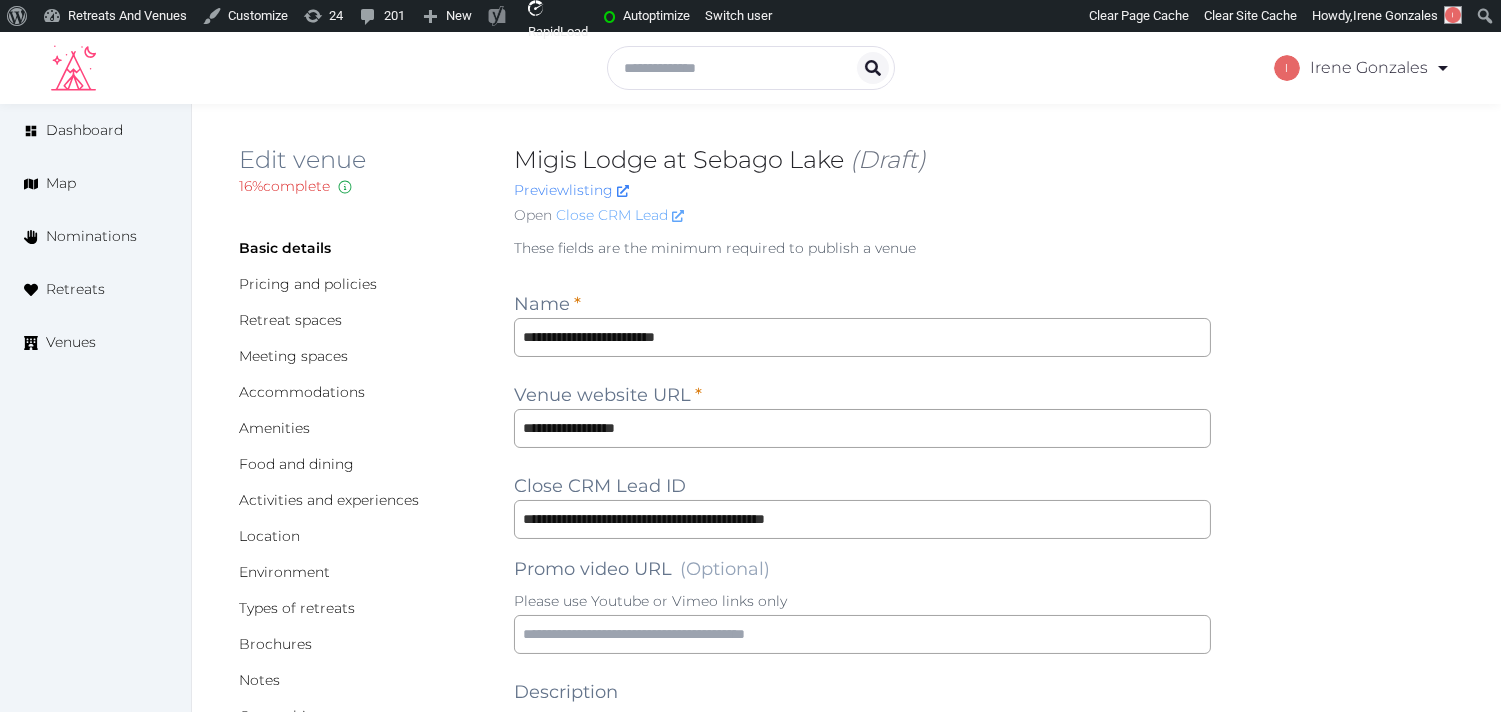 click on "Close CRM Lead" at bounding box center [620, 215] 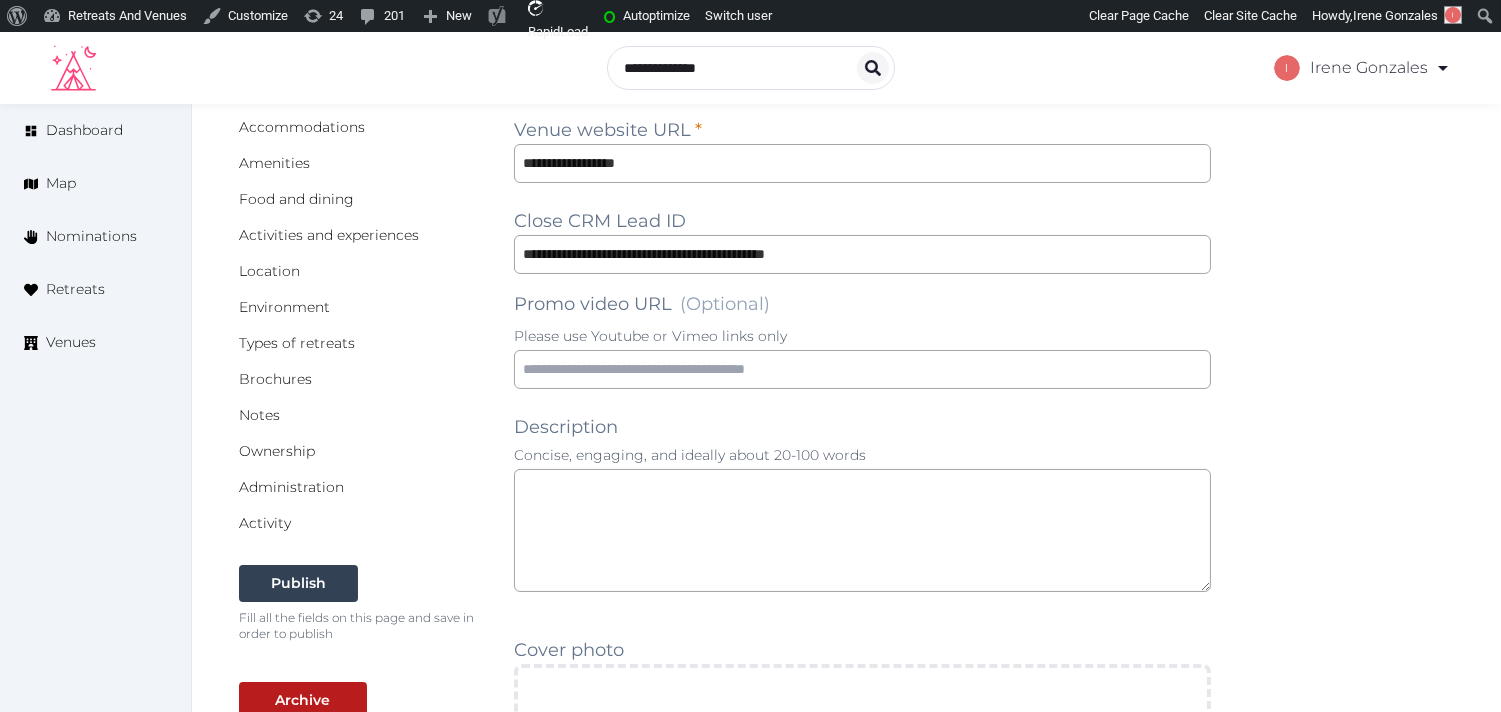 scroll, scrollTop: 444, scrollLeft: 0, axis: vertical 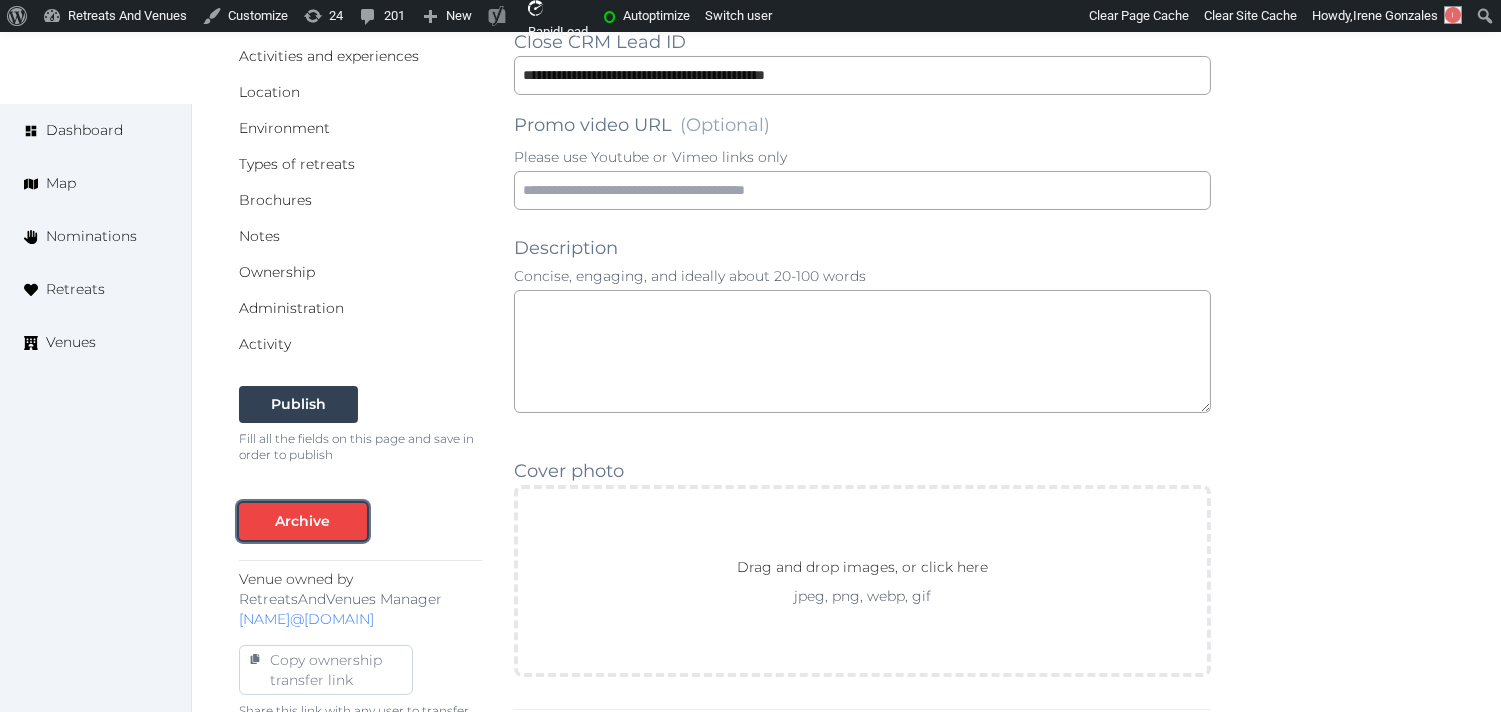 click on "Archive" at bounding box center [303, 521] 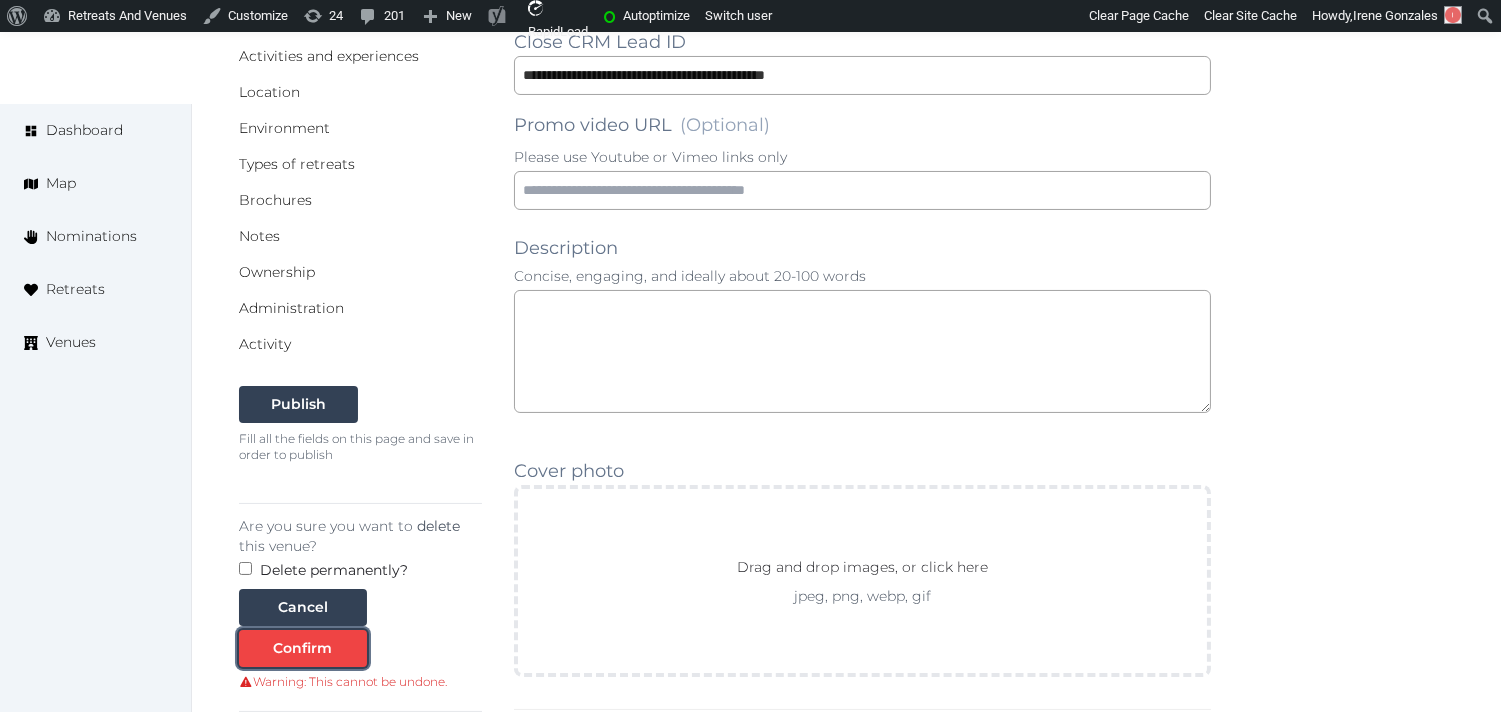 click at bounding box center [351, 648] 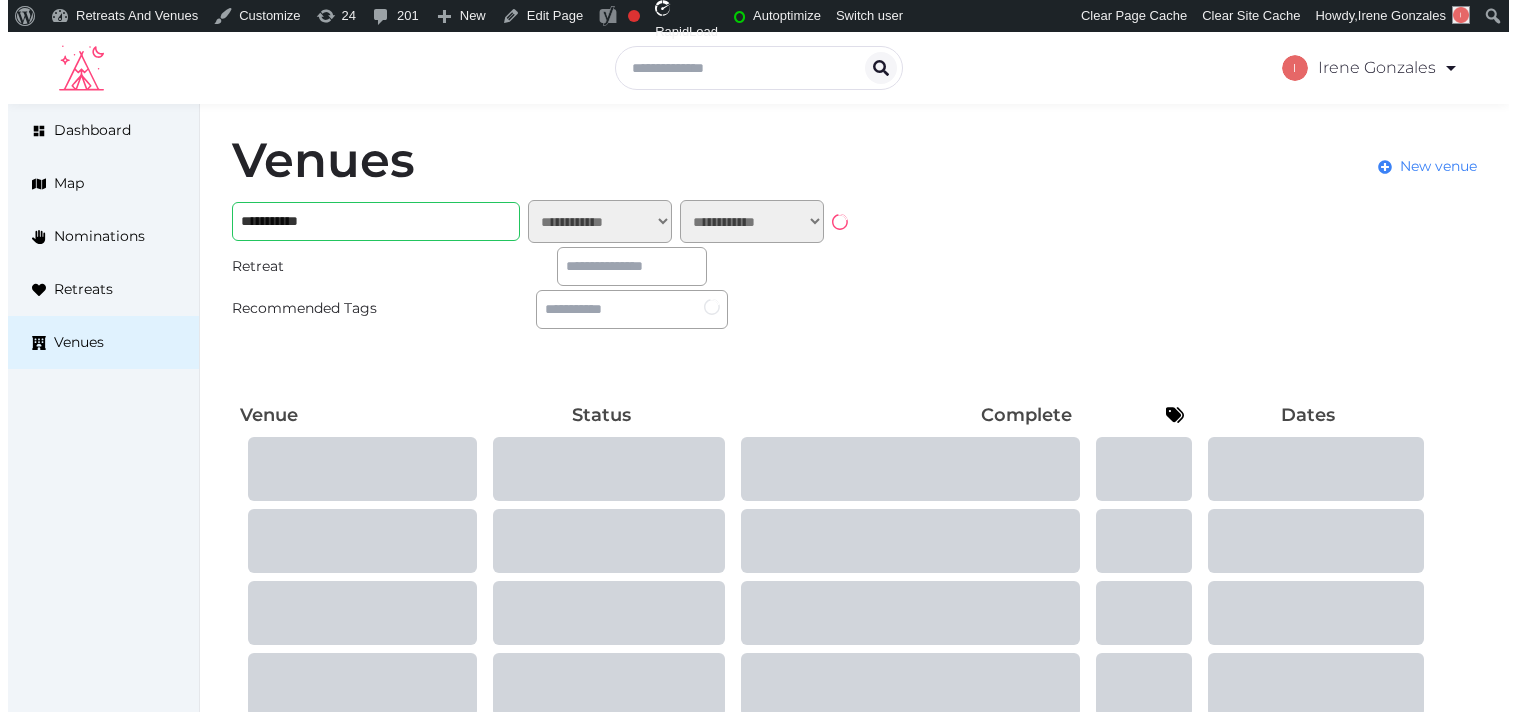 scroll, scrollTop: 0, scrollLeft: 0, axis: both 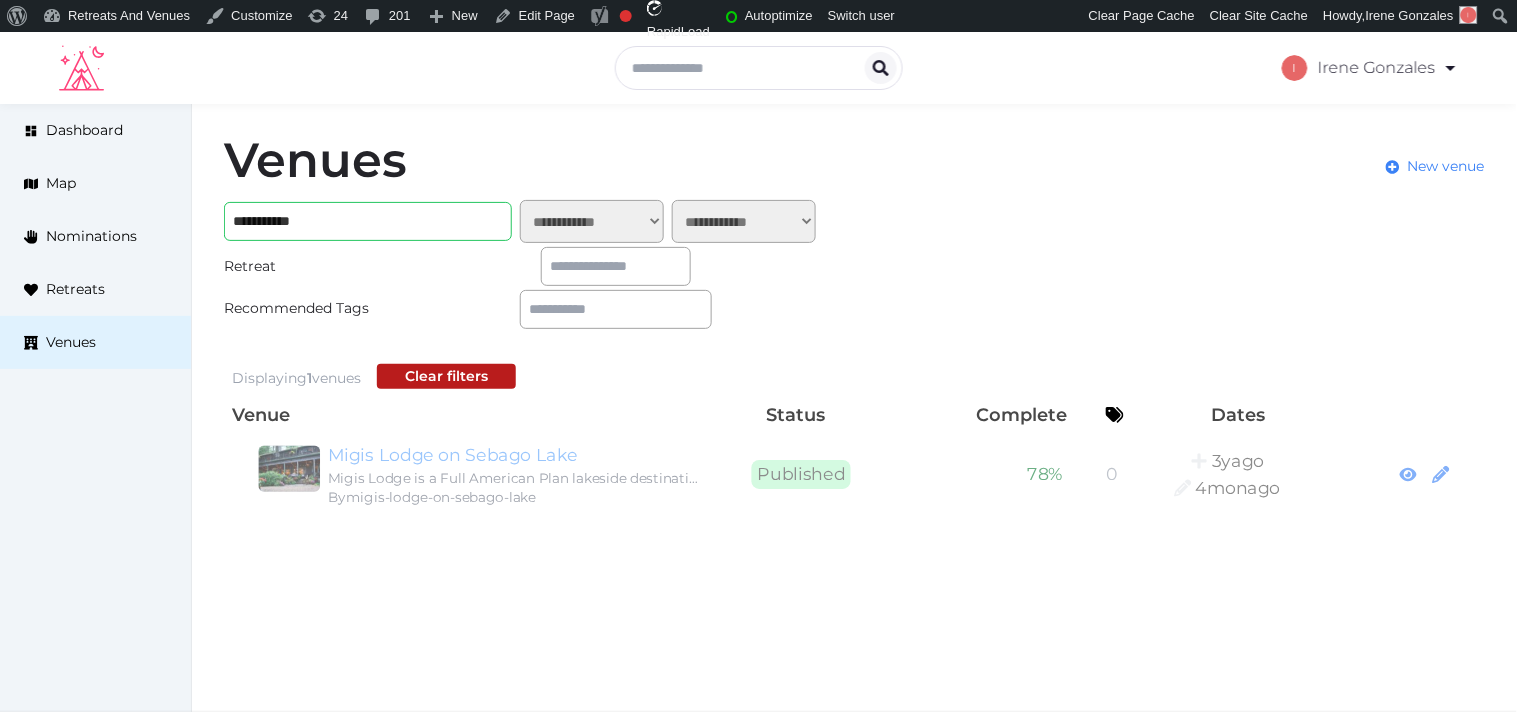 click on "Migis Lodge on Sebago Lake" at bounding box center (496, 451) 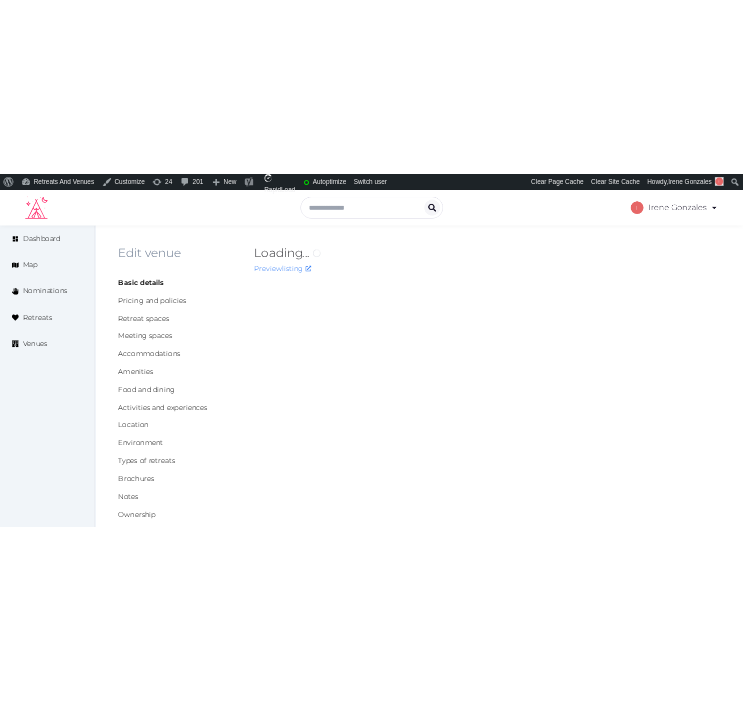 scroll, scrollTop: 0, scrollLeft: 0, axis: both 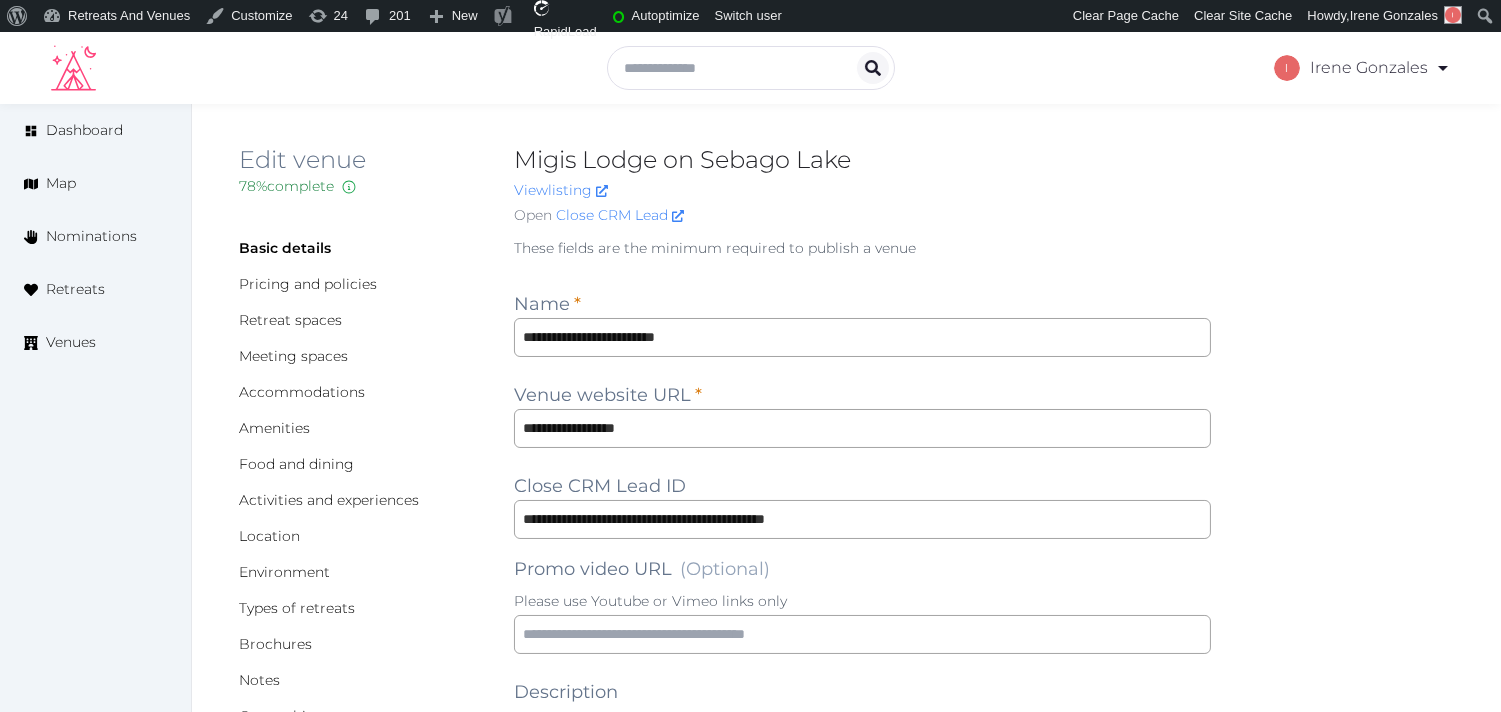type on "***" 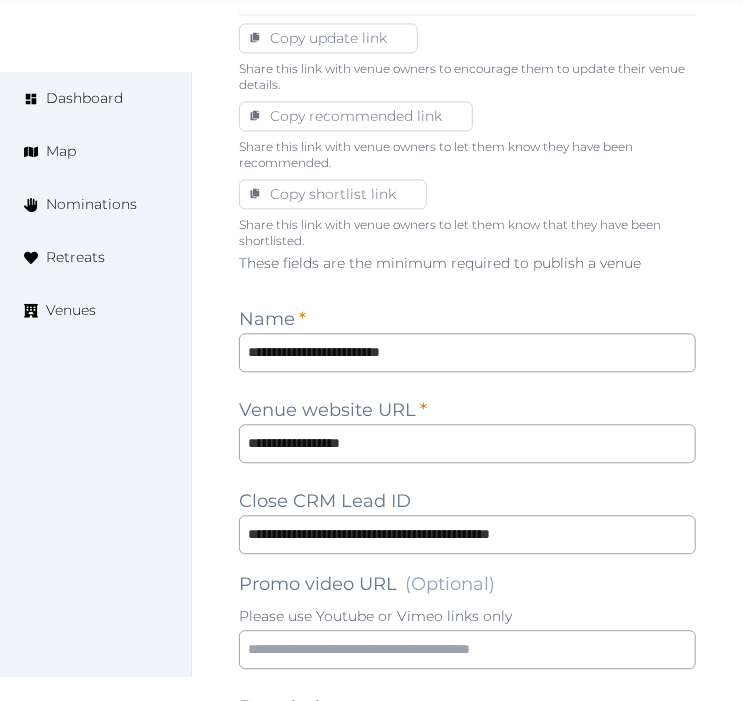 scroll, scrollTop: 1444, scrollLeft: 0, axis: vertical 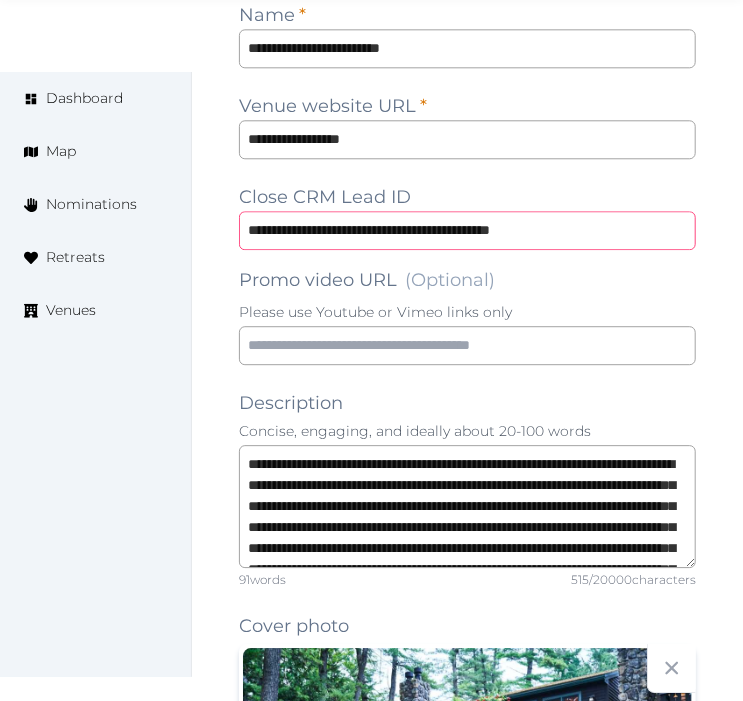 click on "**********" at bounding box center [467, 230] 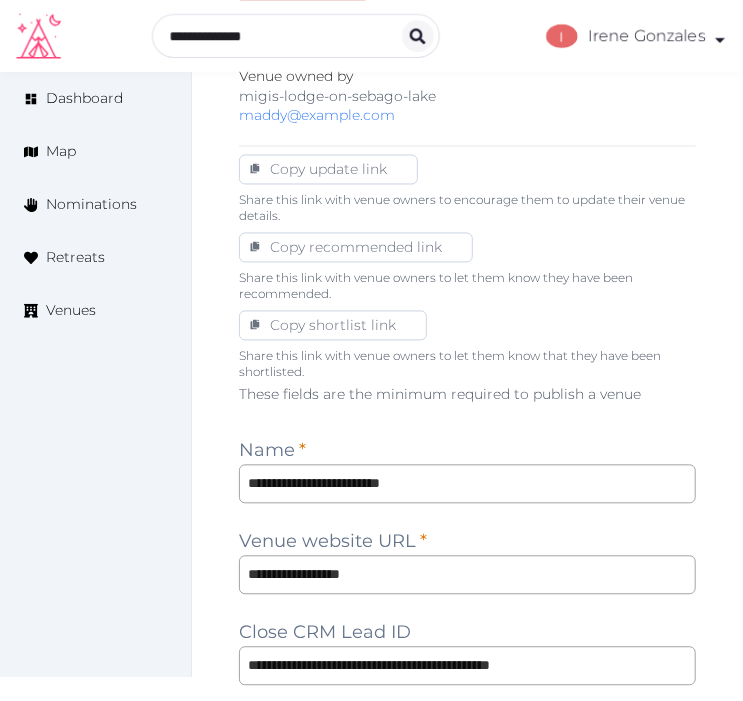 scroll, scrollTop: 1000, scrollLeft: 0, axis: vertical 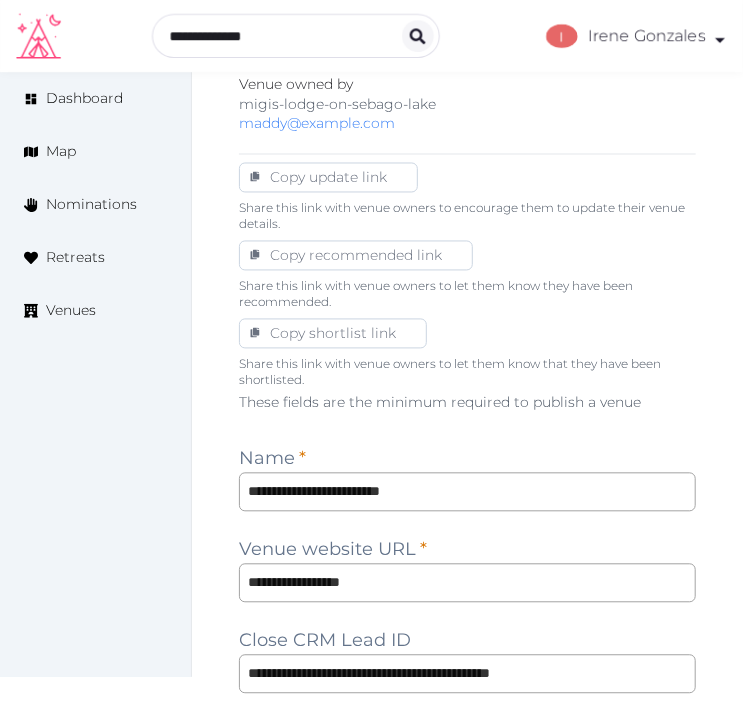 click on "Venue owned by migis-lodge-on-sebago-lake maddy@migis.com" at bounding box center (467, 104) 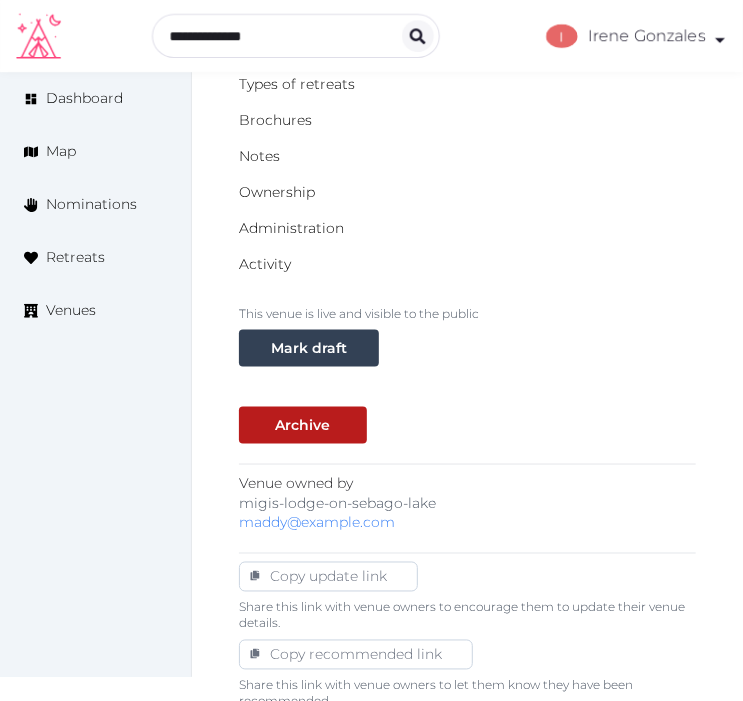 scroll, scrollTop: 333, scrollLeft: 0, axis: vertical 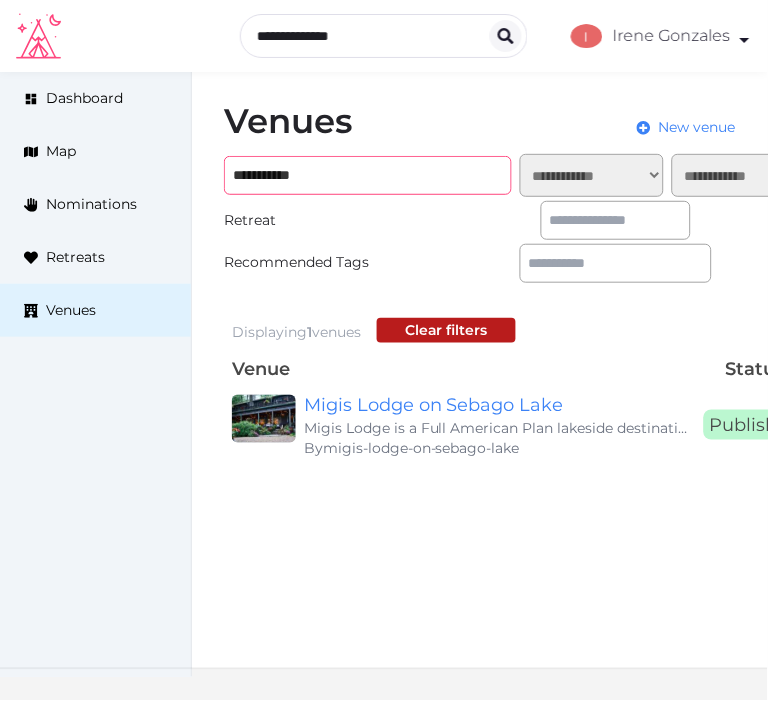 click on "**********" at bounding box center (368, 175) 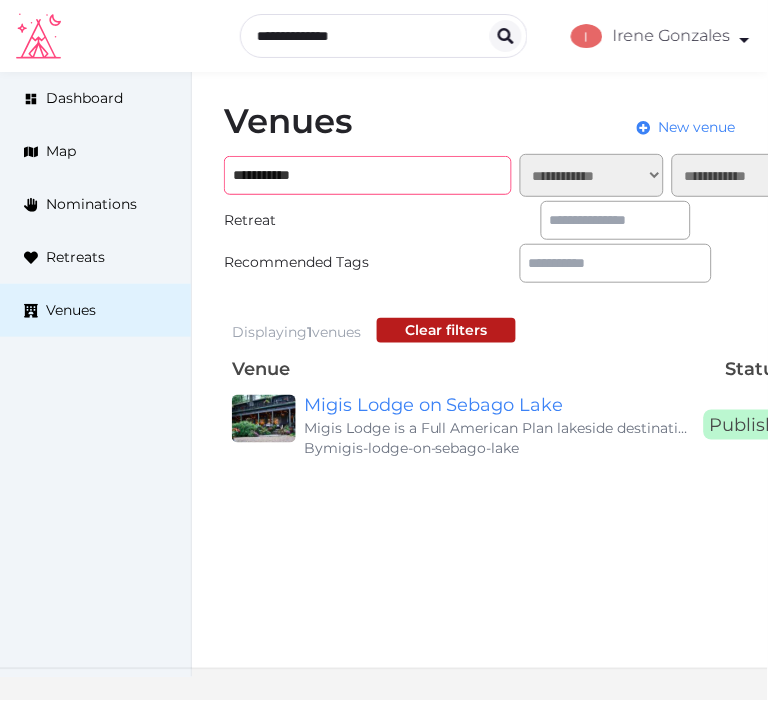 paste on "**********" 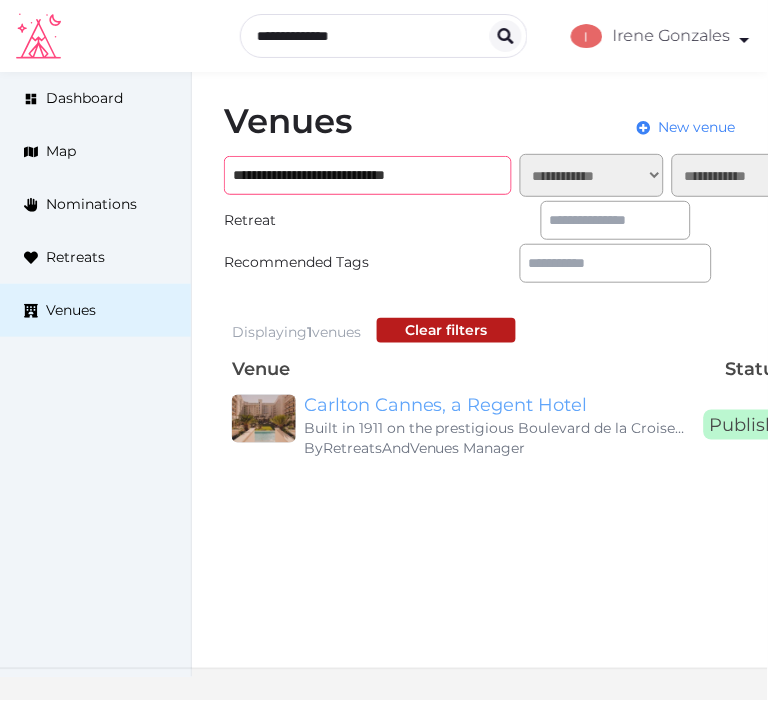 type on "**********" 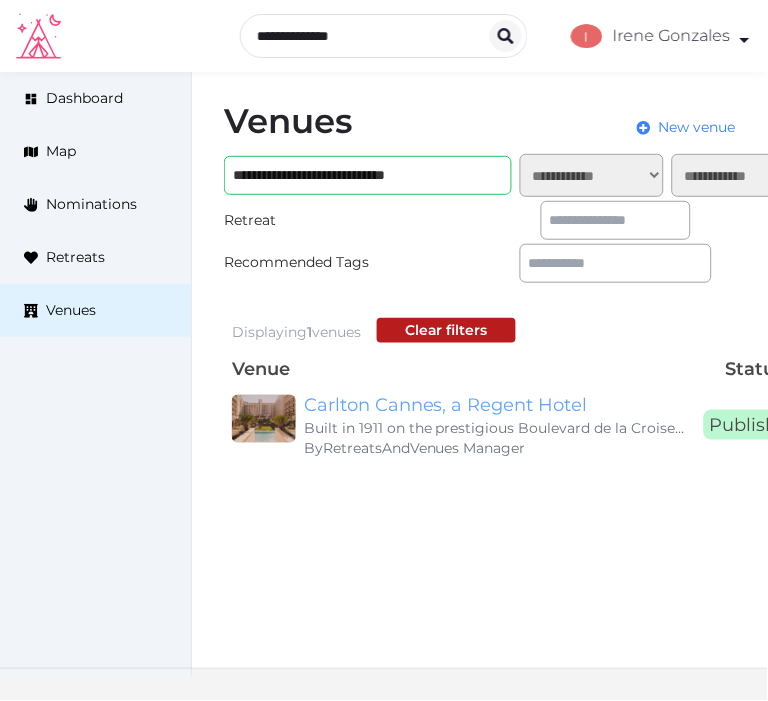 click on "Carlton Cannes, a Regent Hotel" at bounding box center [496, 405] 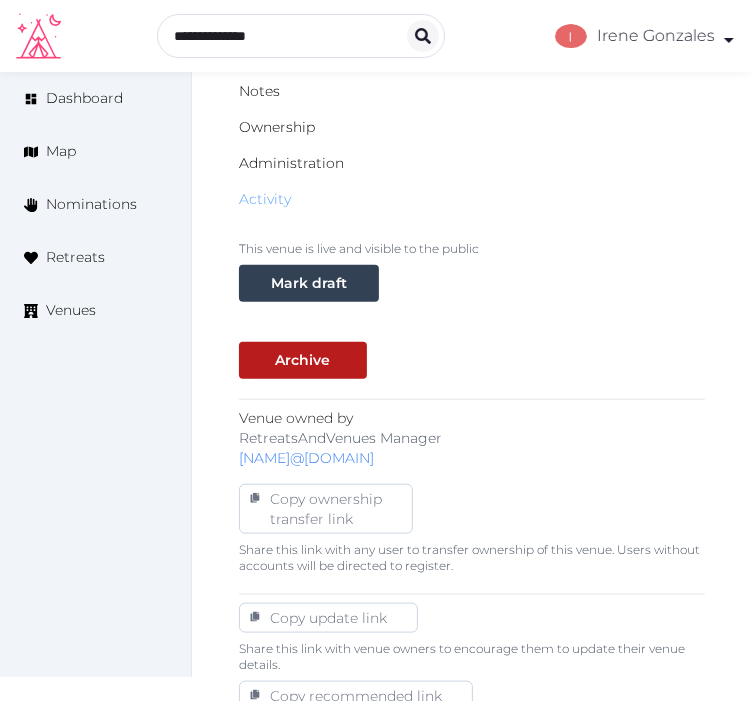 scroll, scrollTop: 0, scrollLeft: 0, axis: both 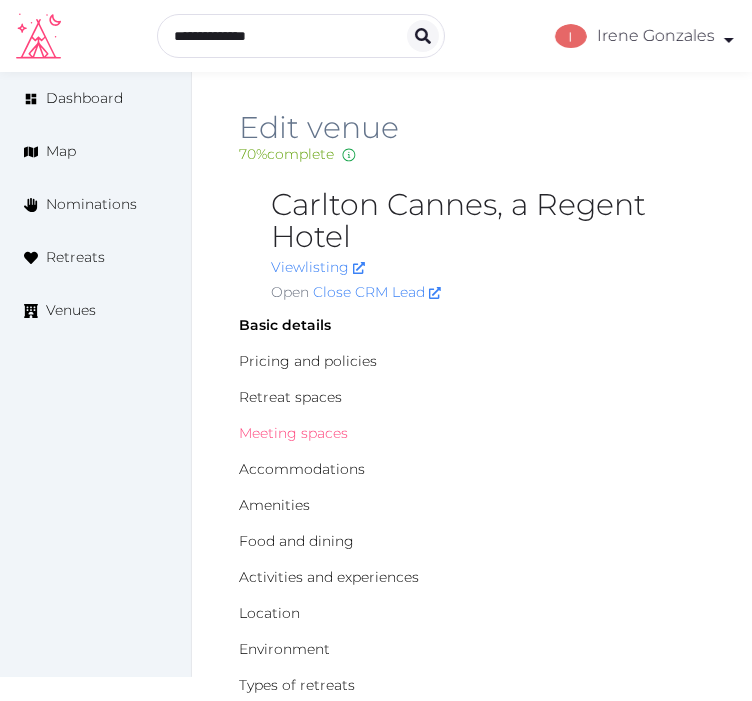 drag, startPoint x: 288, startPoint y: 411, endPoint x: 325, endPoint y: 394, distance: 40.718548 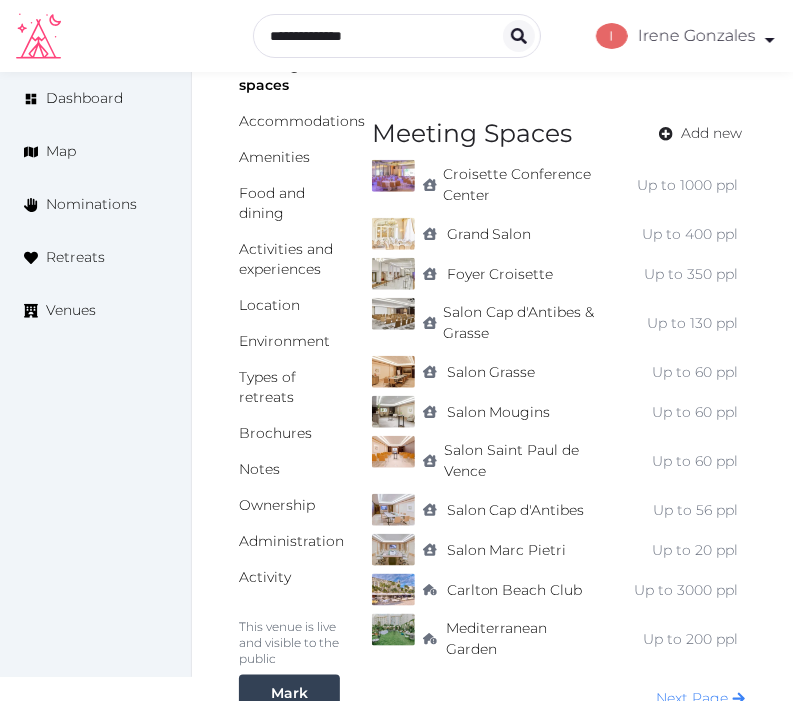 scroll, scrollTop: 0, scrollLeft: 0, axis: both 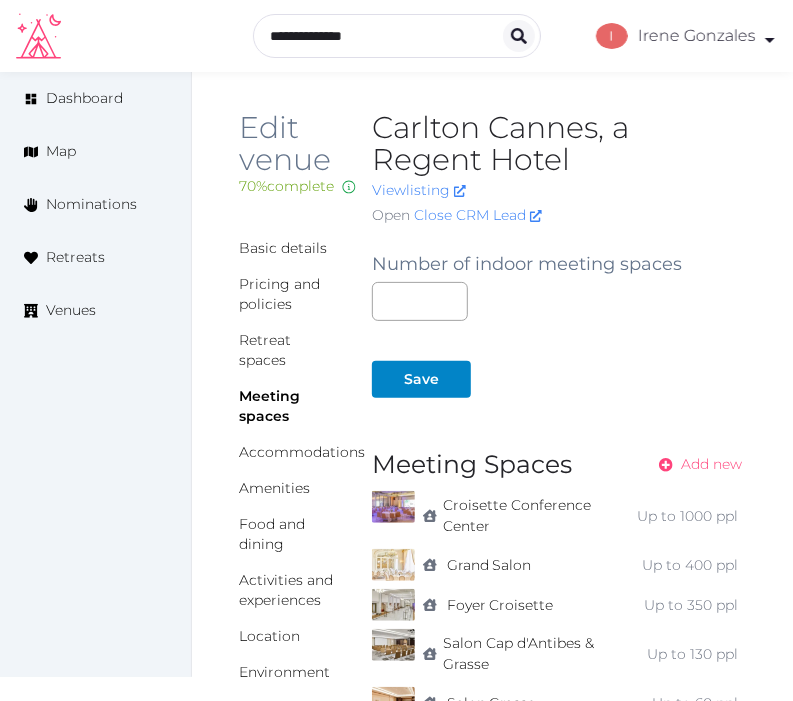 click on "Add new" at bounding box center (711, 464) 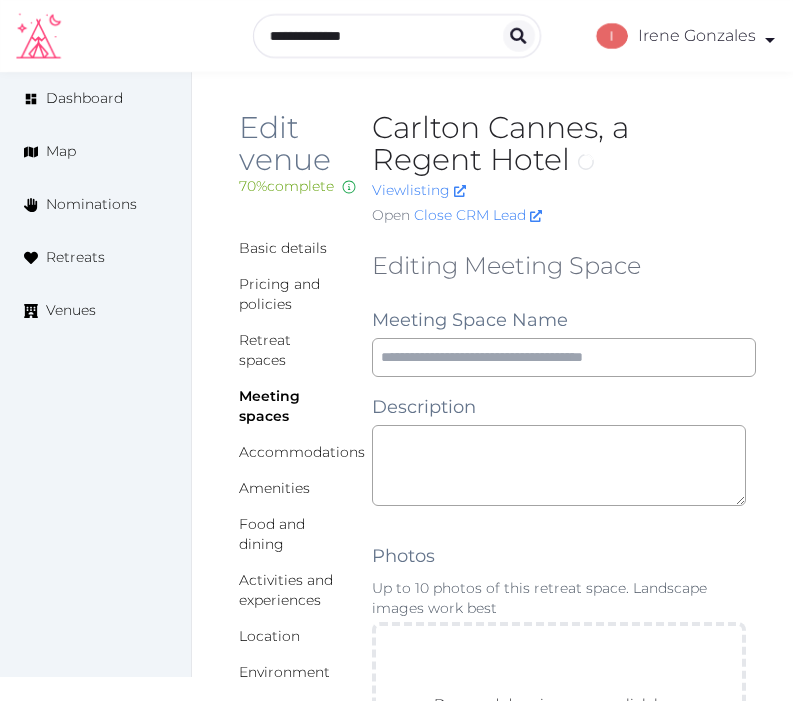scroll, scrollTop: 0, scrollLeft: 0, axis: both 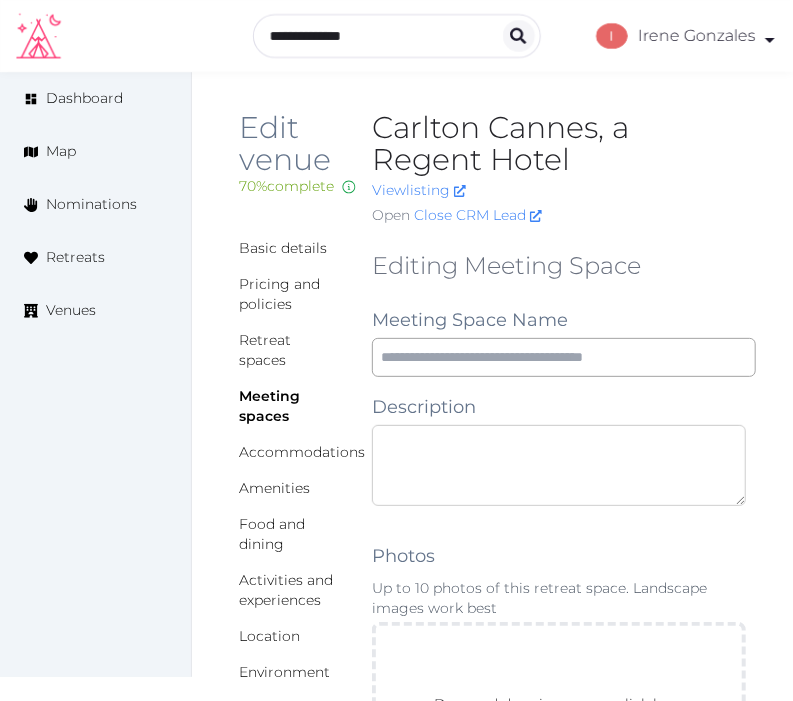 click at bounding box center (559, 465) 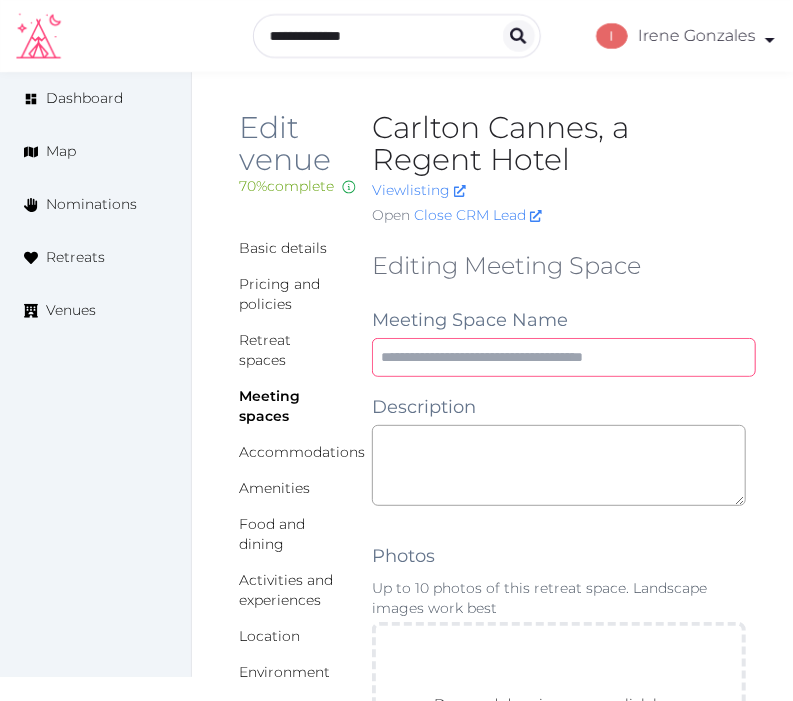 click at bounding box center [564, 357] 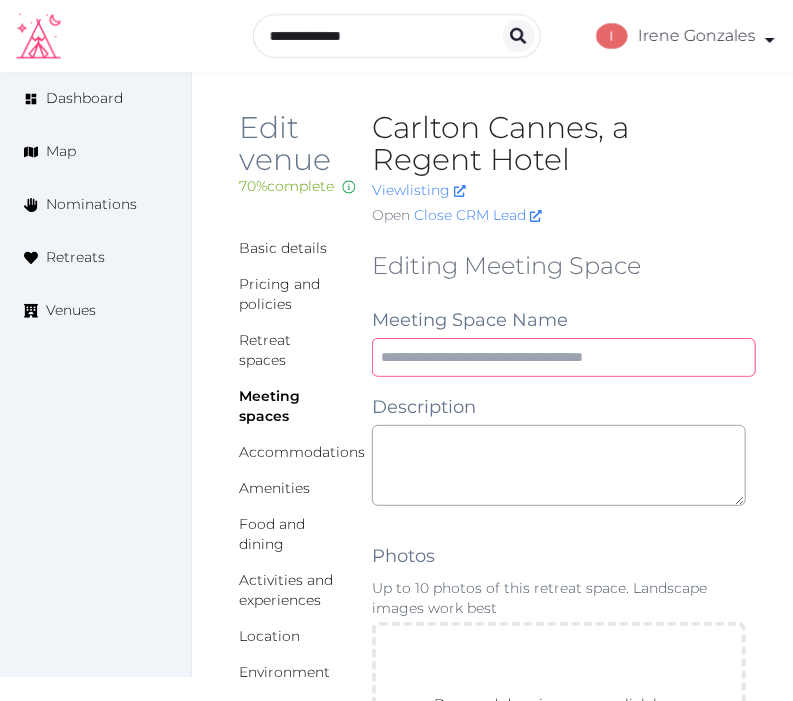 paste on "*********" 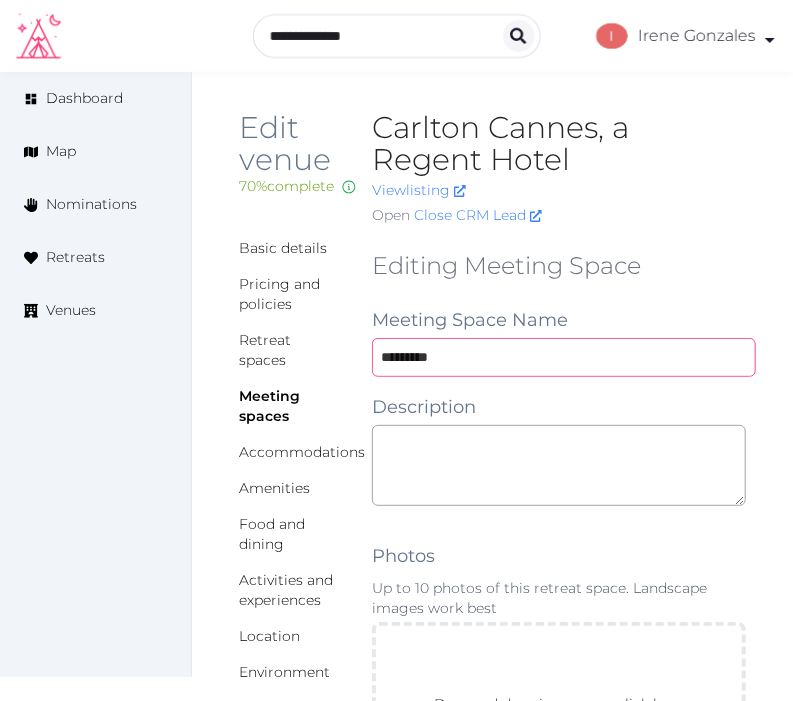 type on "*********" 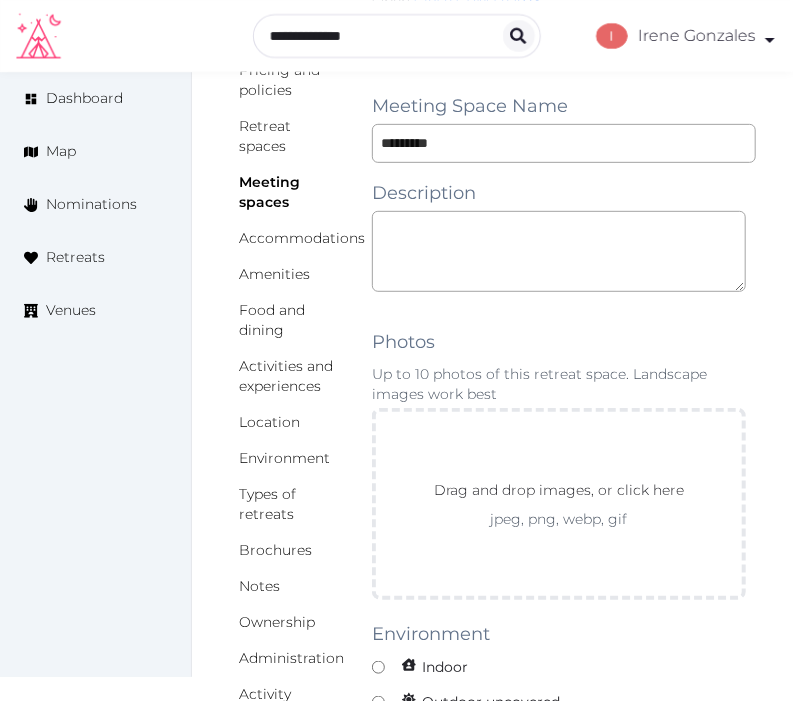 scroll, scrollTop: 222, scrollLeft: 0, axis: vertical 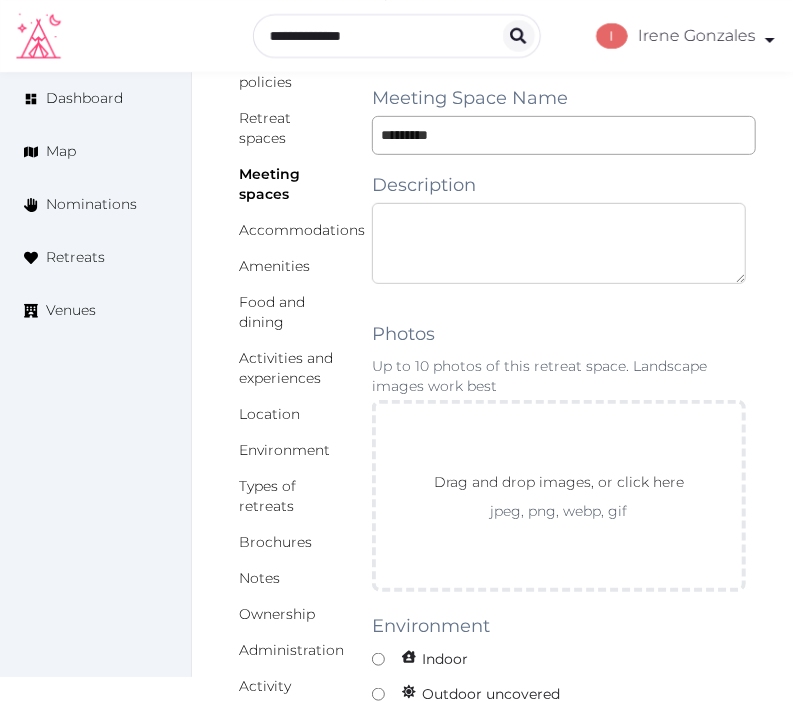 click at bounding box center (559, 243) 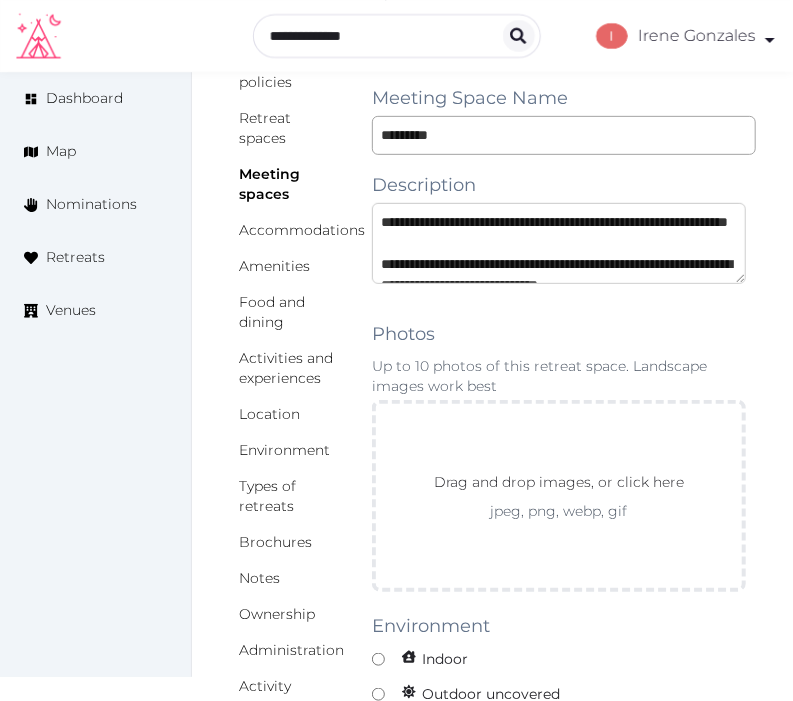 scroll, scrollTop: 52, scrollLeft: 0, axis: vertical 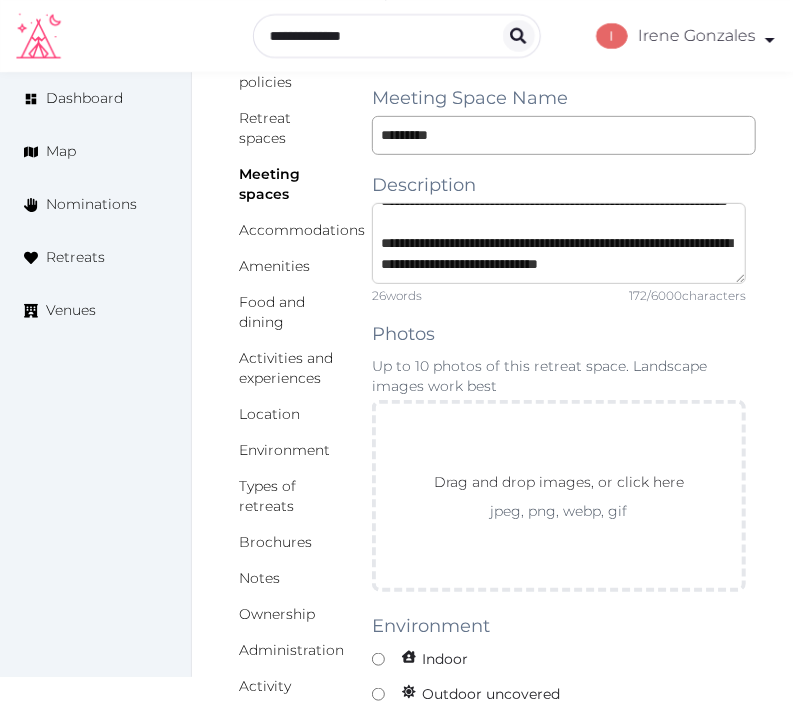 type on "**********" 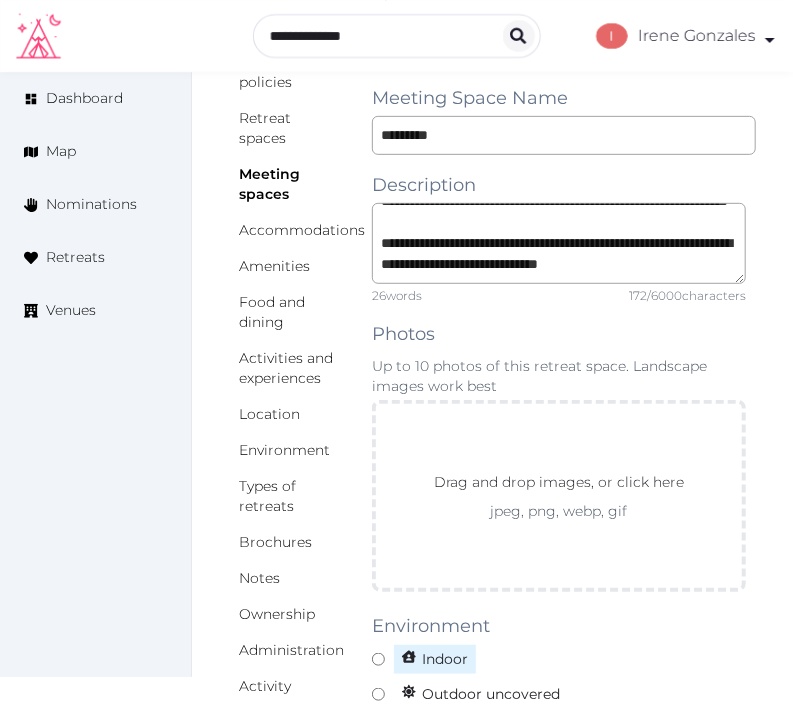 scroll, scrollTop: 666, scrollLeft: 0, axis: vertical 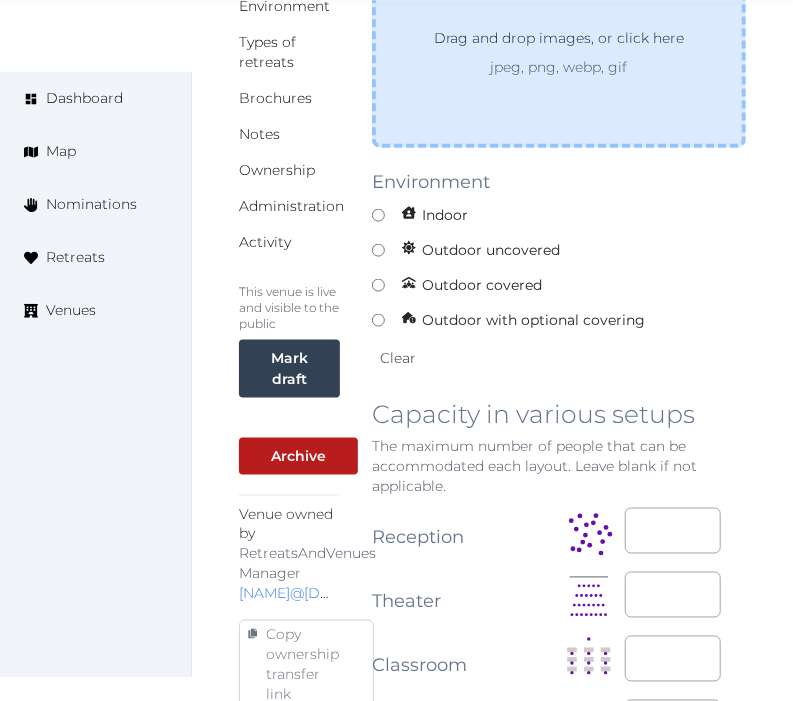 click on "Drag and drop images, or click here jpeg, png, webp, gif" at bounding box center [559, 52] 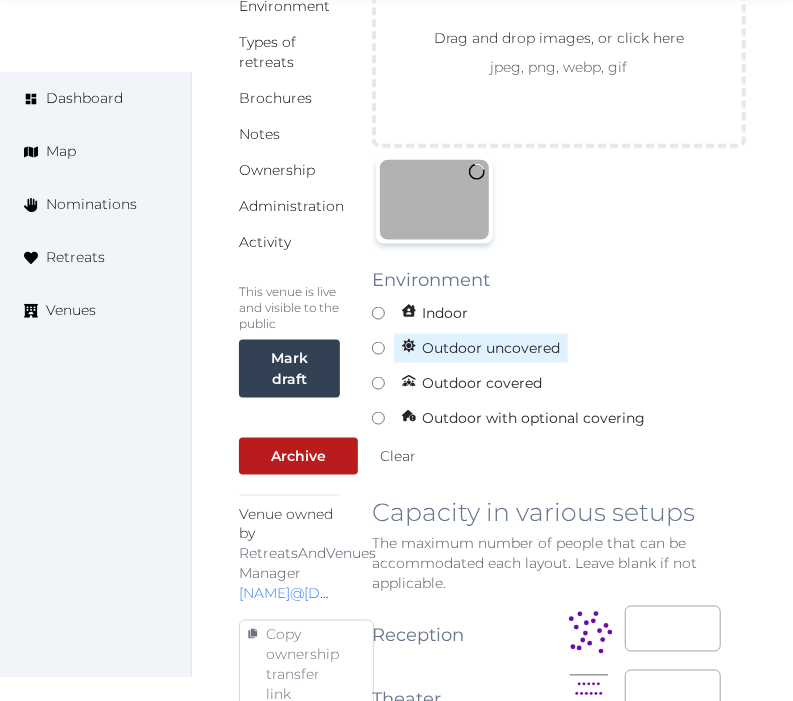 click on "Outdoor uncovered" at bounding box center [559, 348] 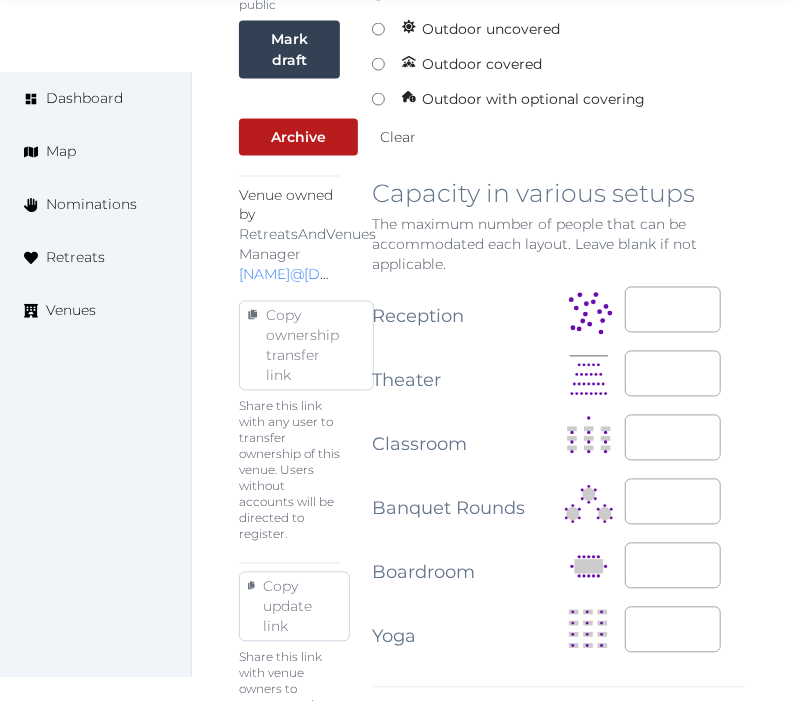 scroll, scrollTop: 1111, scrollLeft: 0, axis: vertical 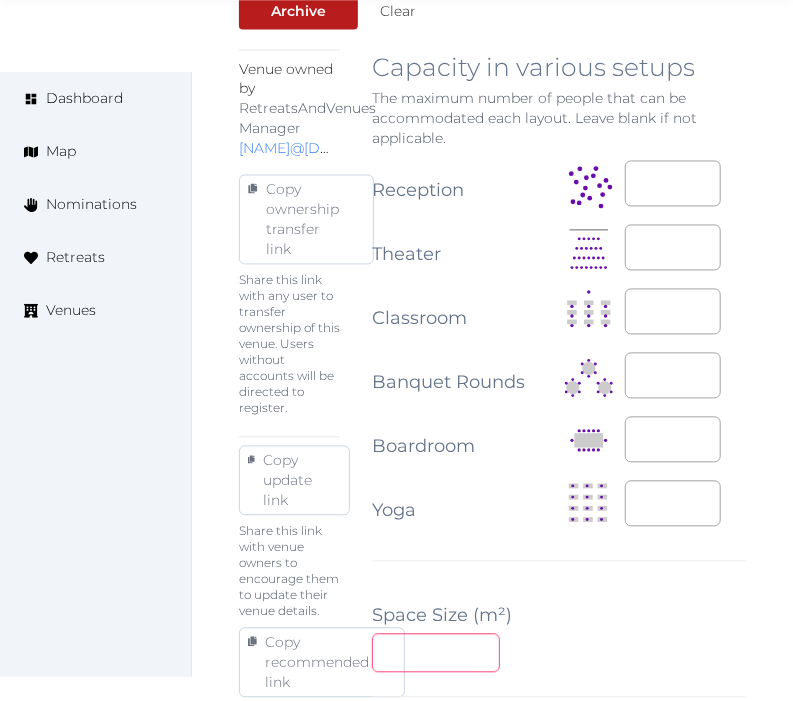 click at bounding box center [436, 653] 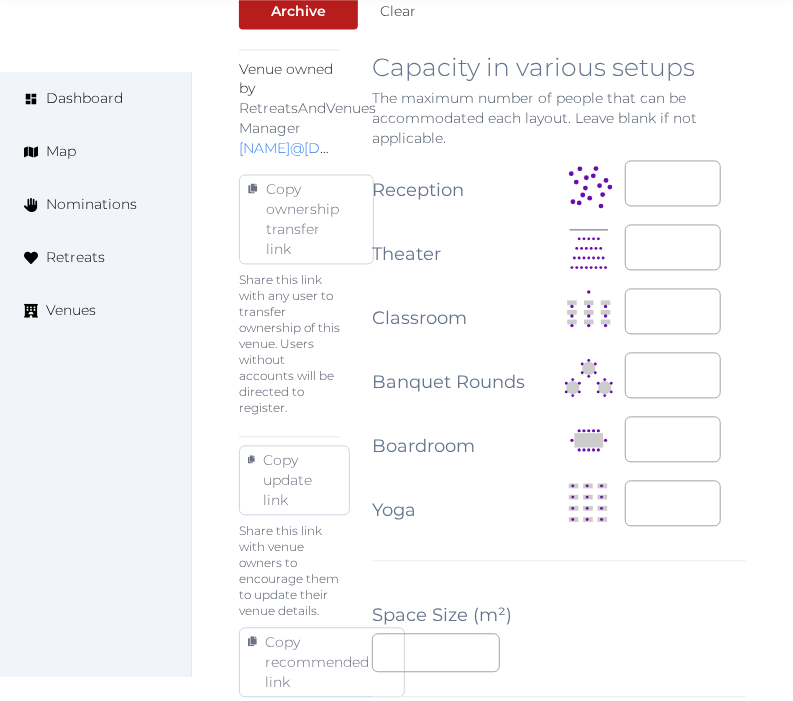 click on "**********" at bounding box center [559, 336] 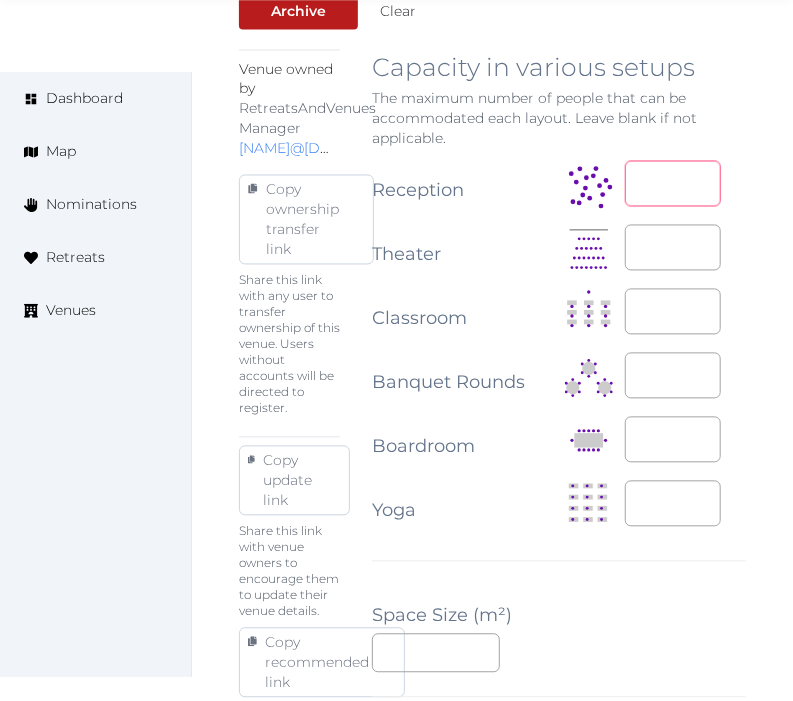 click at bounding box center [673, 184] 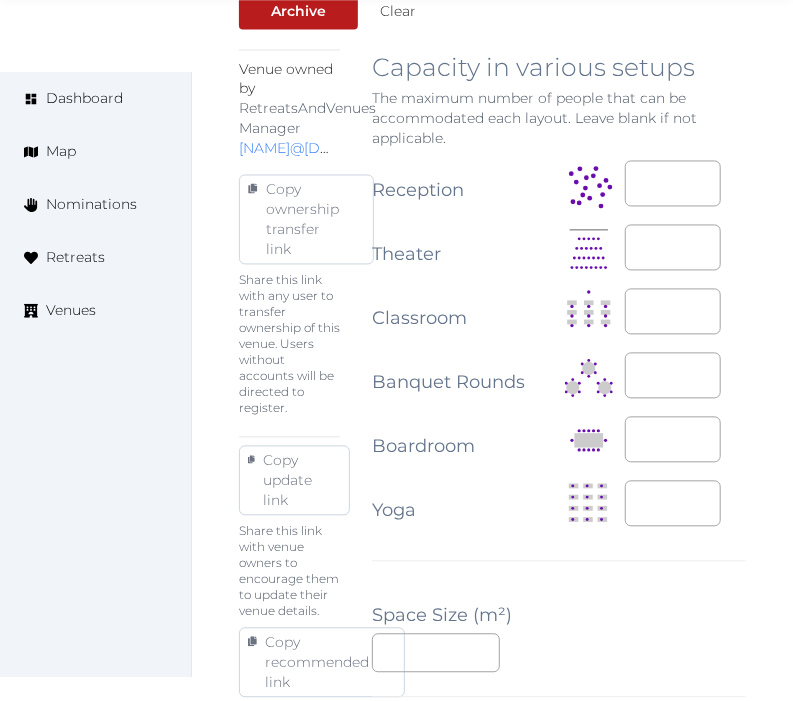 click on "**********" at bounding box center (559, 336) 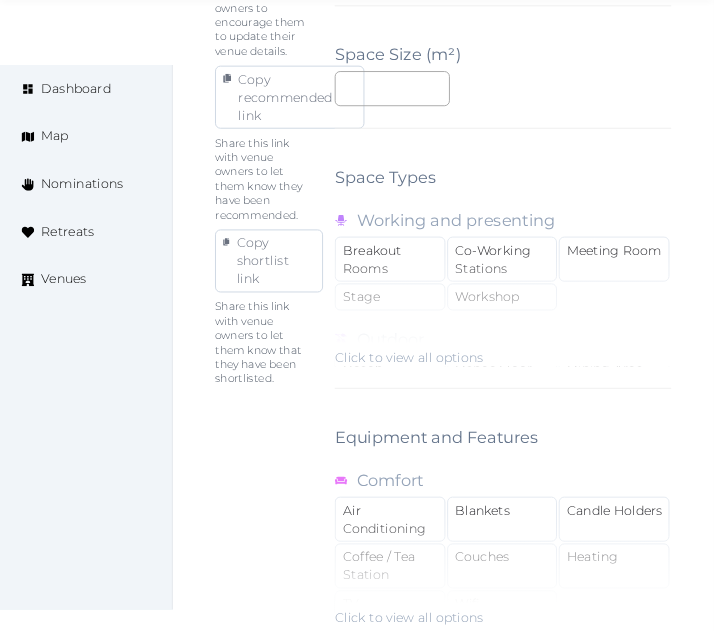 scroll, scrollTop: 1667, scrollLeft: 0, axis: vertical 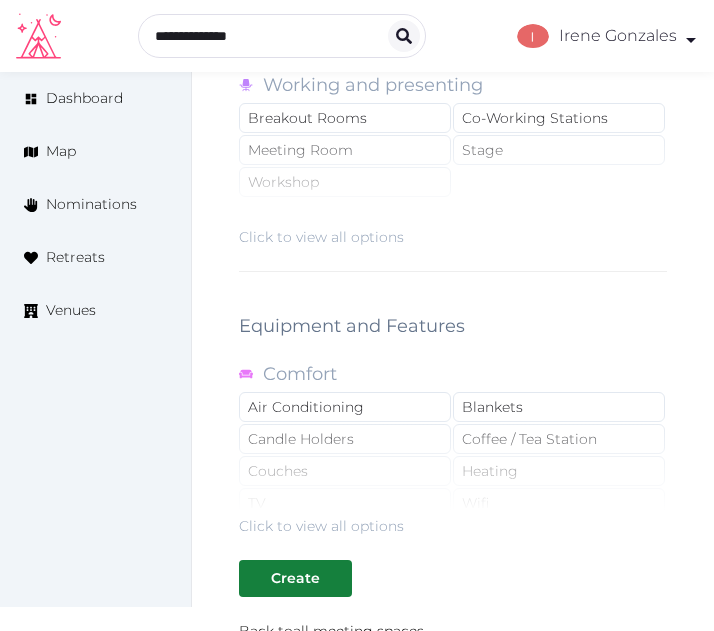 click on "Click to view all options" at bounding box center [321, 237] 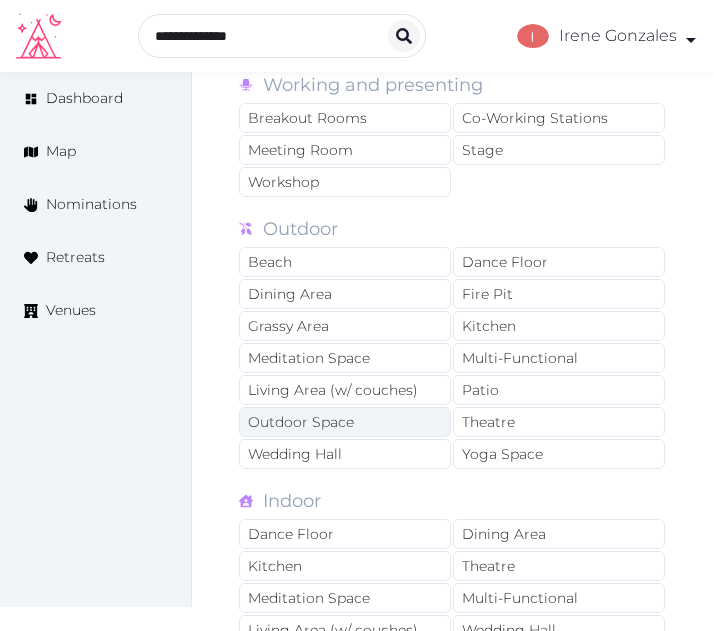 click on "Outdoor Space" at bounding box center [345, 422] 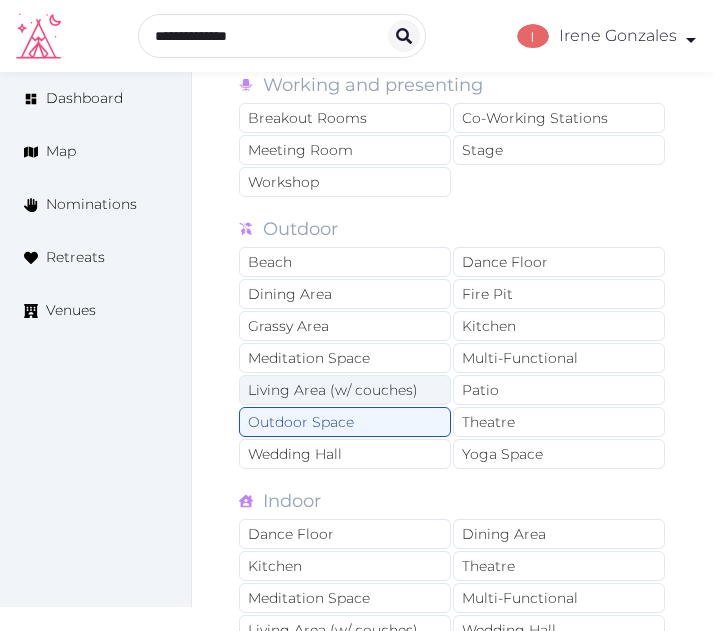 click on "Living Area (w/ couches)" at bounding box center (345, 390) 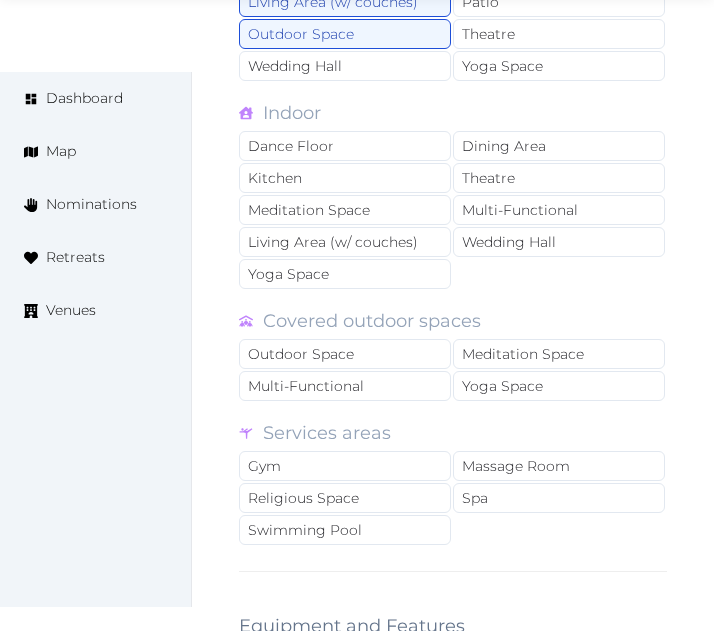 scroll, scrollTop: 3567, scrollLeft: 0, axis: vertical 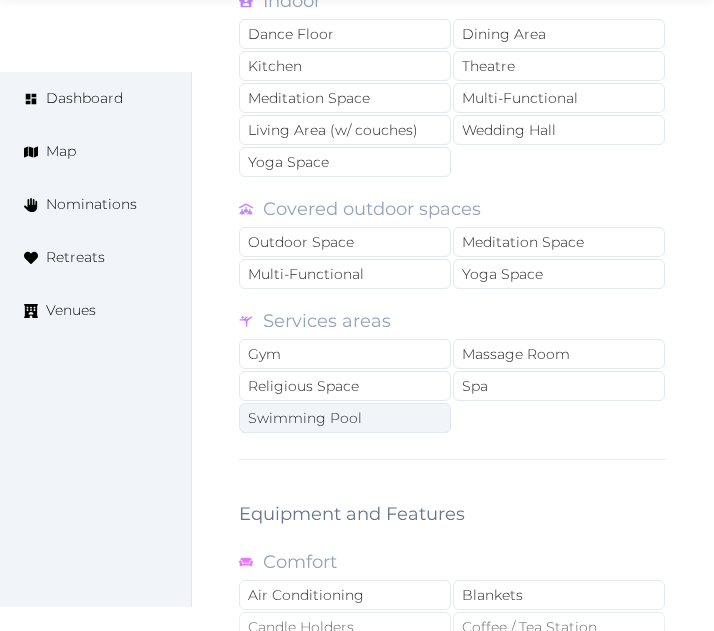click on "Swimming Pool" at bounding box center [345, 418] 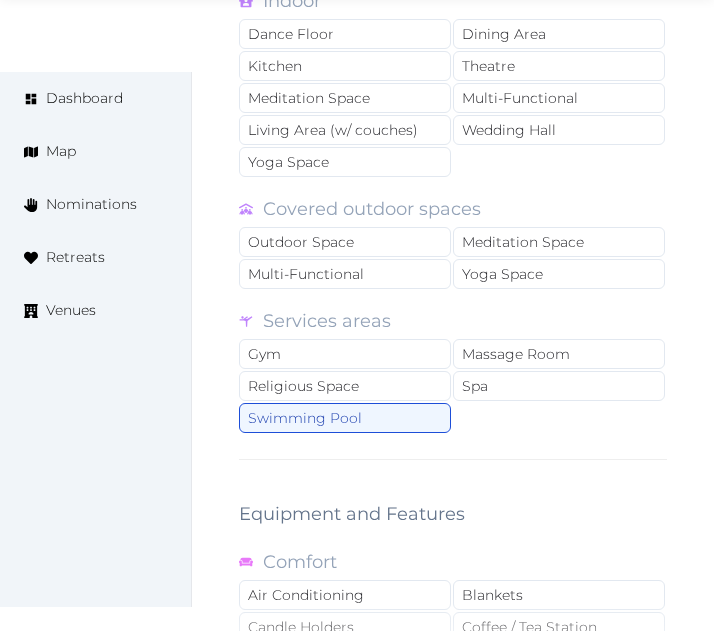 scroll, scrollTop: 3867, scrollLeft: 0, axis: vertical 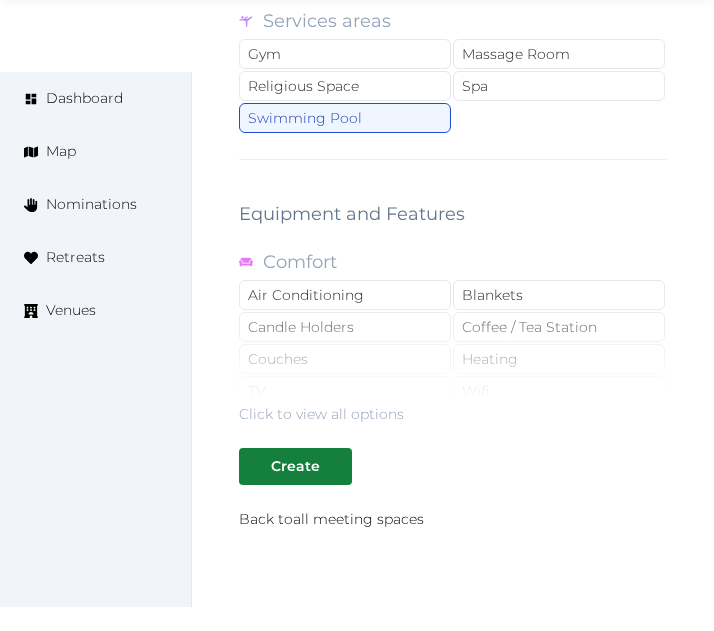 click on "Click to view all options" at bounding box center [321, 414] 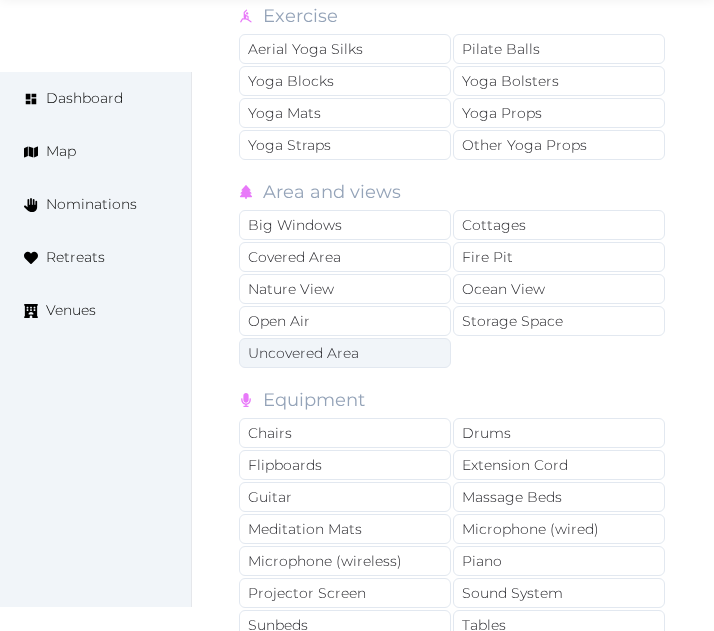 scroll, scrollTop: 4467, scrollLeft: 0, axis: vertical 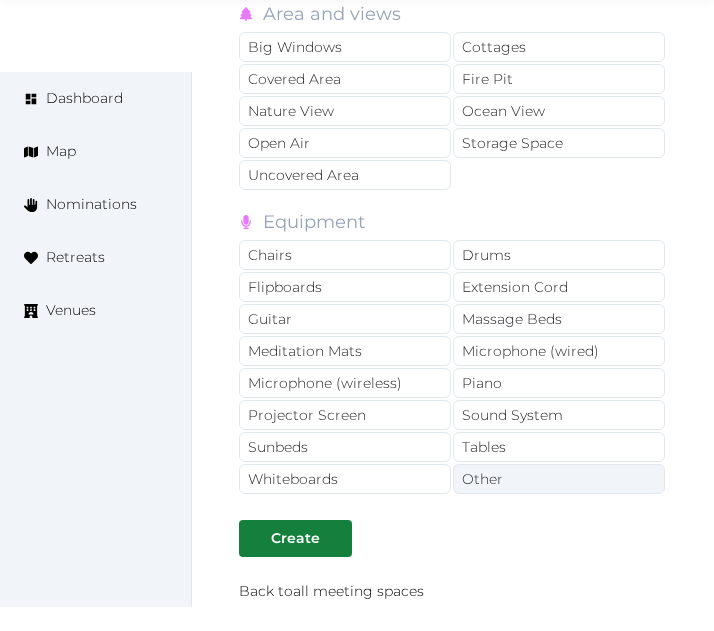 click on "Other" at bounding box center (559, 479) 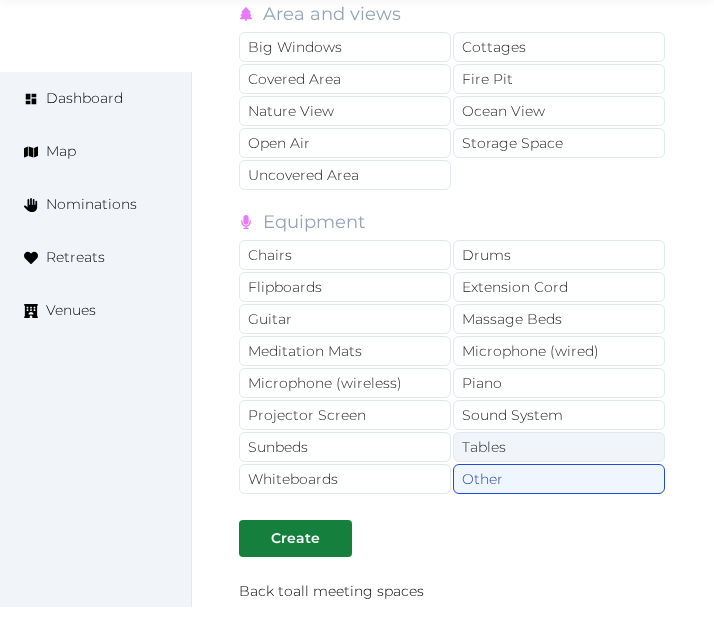 click on "Tables" at bounding box center (559, 447) 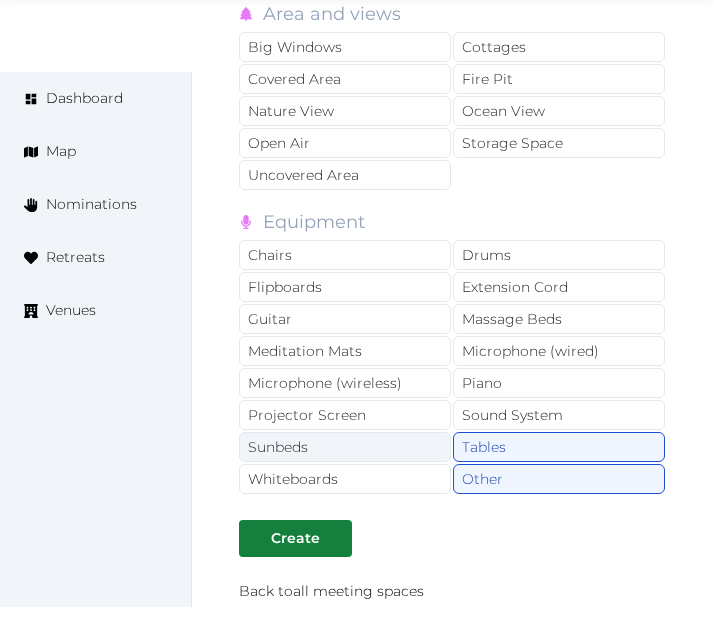 drag, startPoint x: 385, startPoint y: 453, endPoint x: 377, endPoint y: 444, distance: 12.0415945 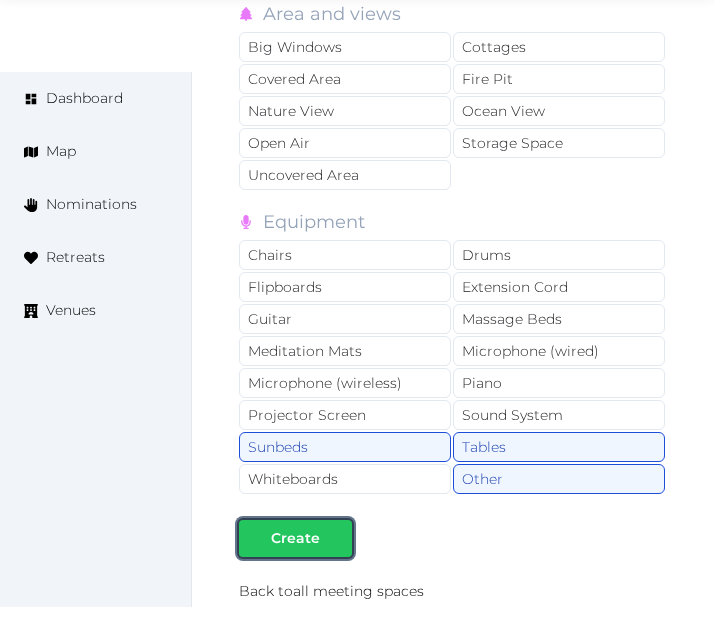 click on "Create" at bounding box center [295, 538] 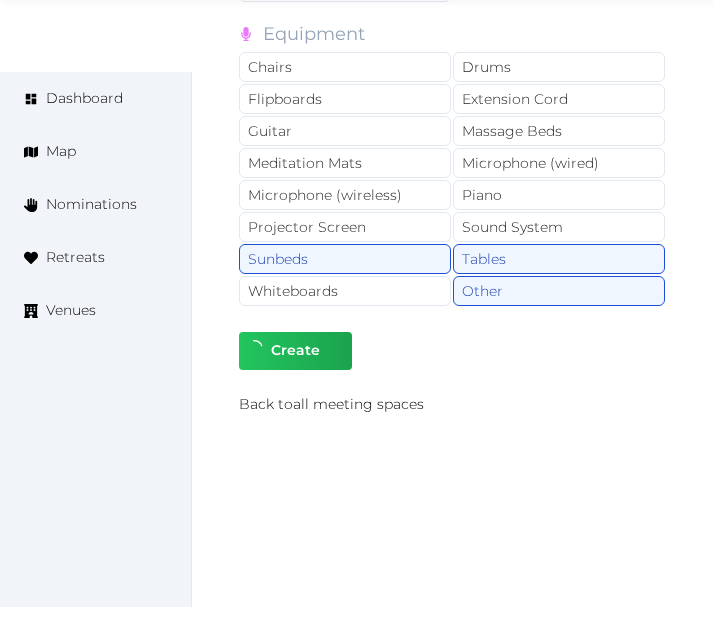 scroll, scrollTop: 4663, scrollLeft: 0, axis: vertical 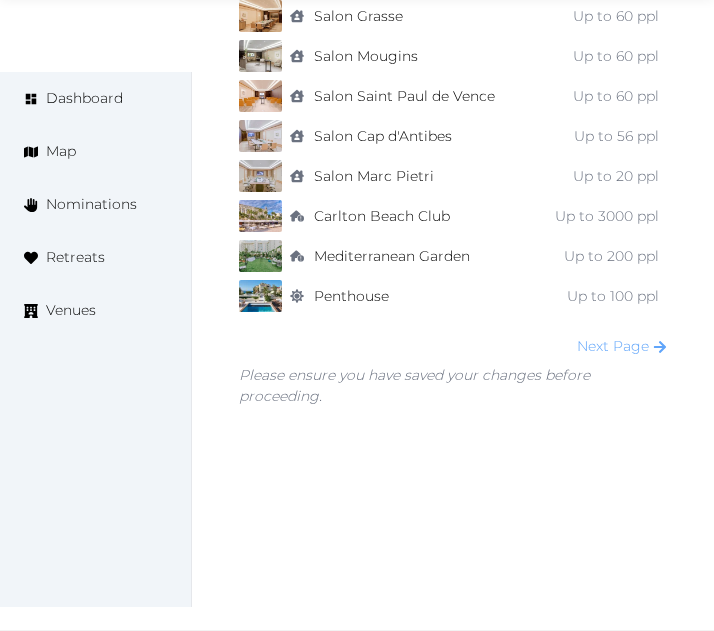 click on "Next Page" at bounding box center (622, 346) 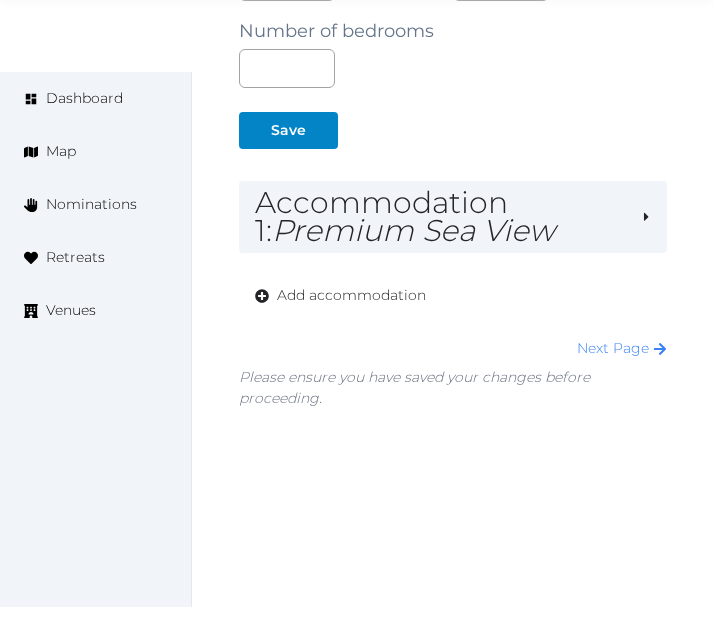 scroll, scrollTop: 1611, scrollLeft: 0, axis: vertical 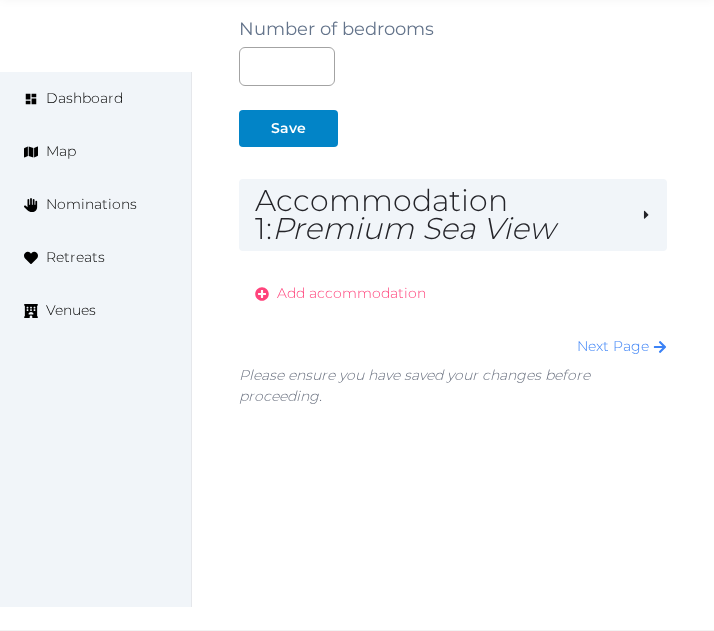 click on "Add accommodation" at bounding box center [351, 293] 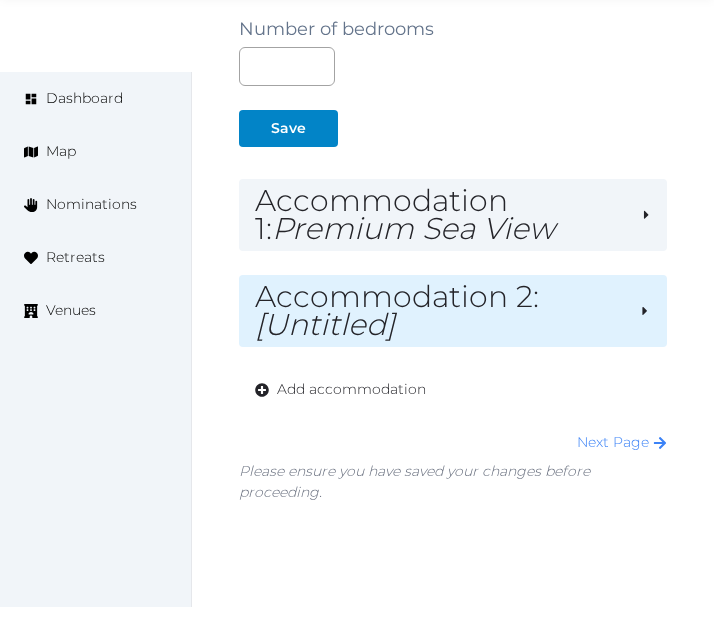 click on "Accommodation 2 :  [Untitled]" at bounding box center (439, 311) 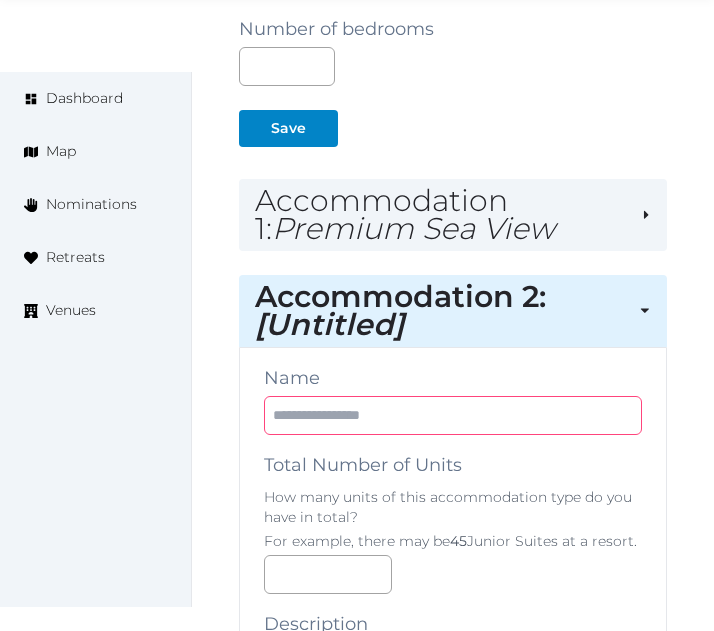 click at bounding box center [453, 415] 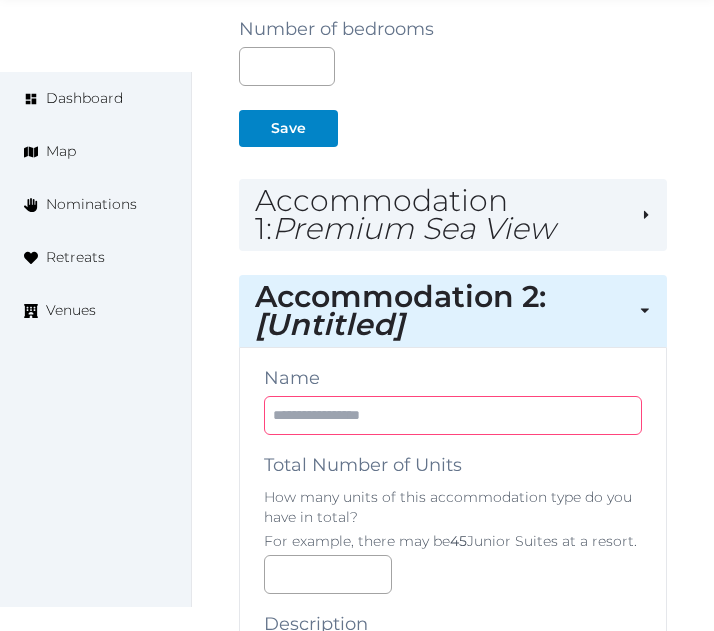 paste on "**********" 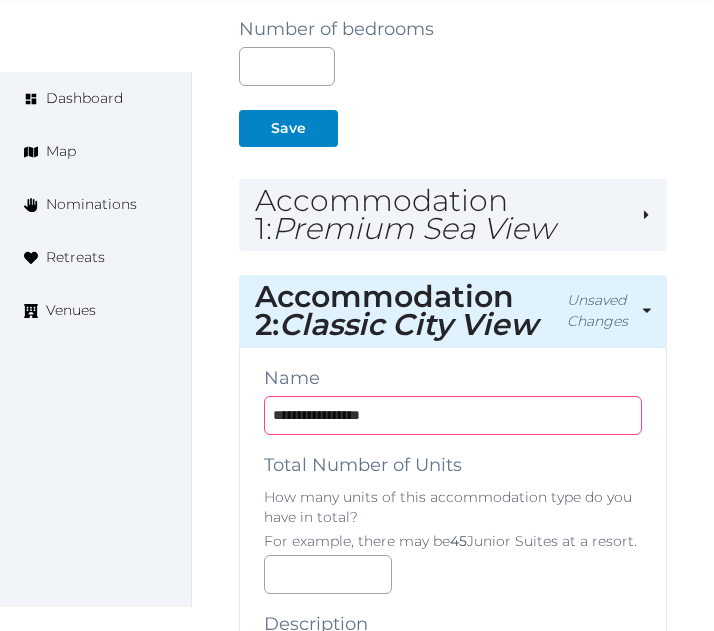 type on "**********" 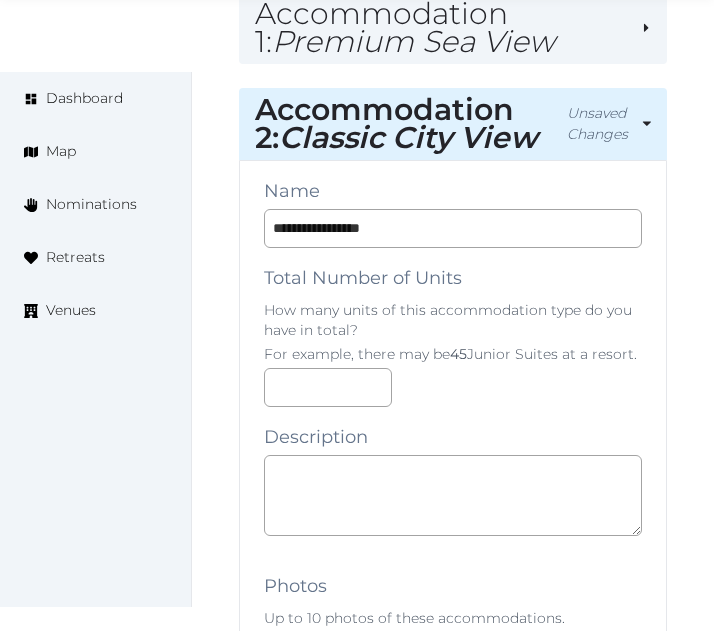 scroll, scrollTop: 2011, scrollLeft: 0, axis: vertical 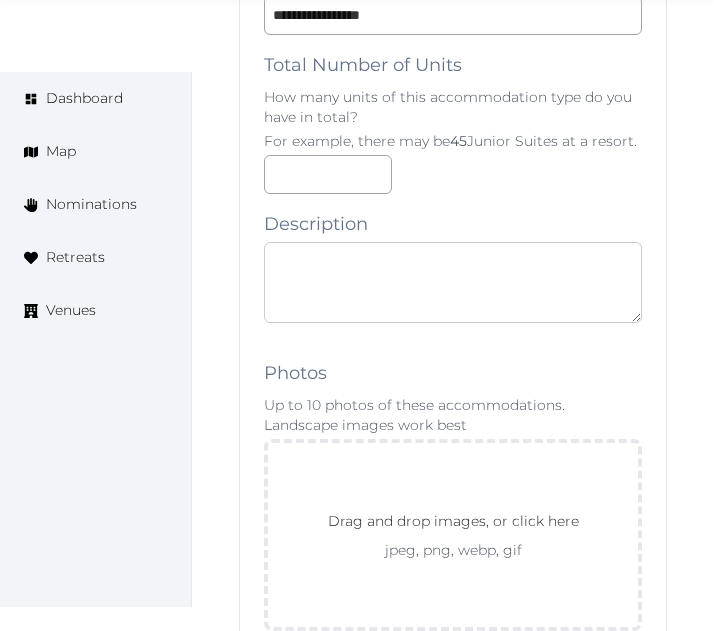 click at bounding box center [453, 282] 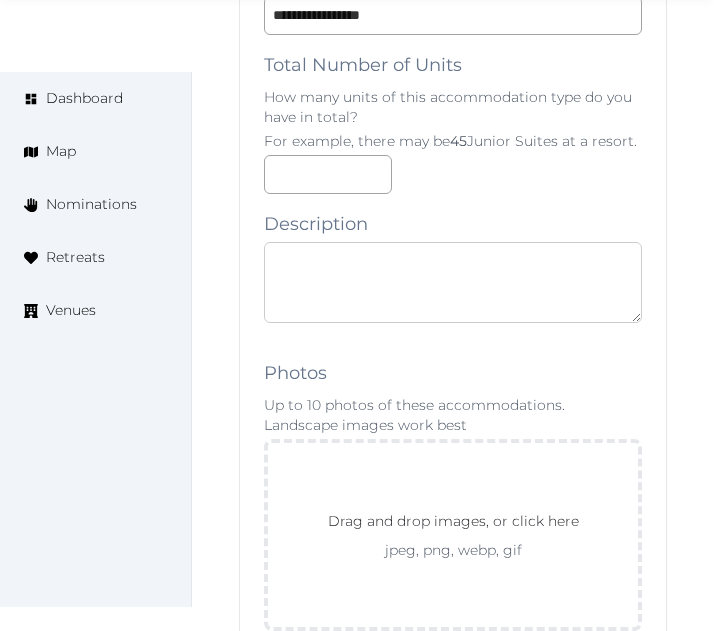paste on "**********" 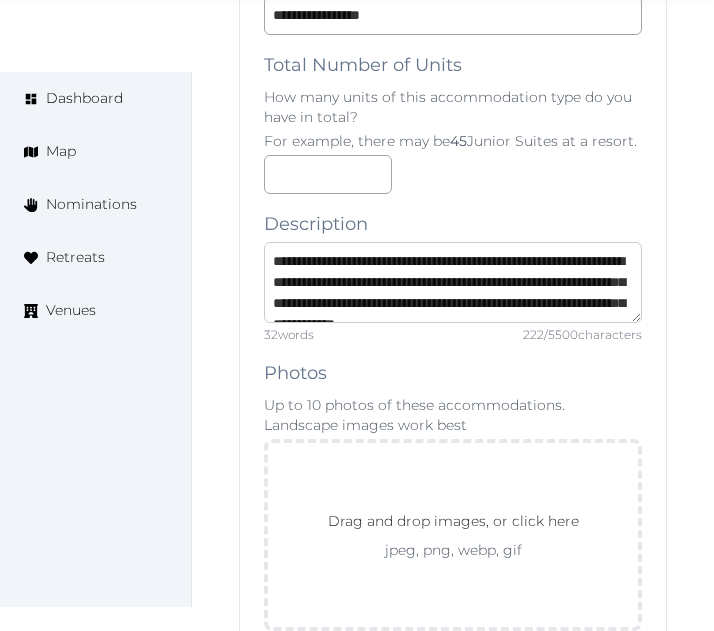 scroll, scrollTop: 74, scrollLeft: 0, axis: vertical 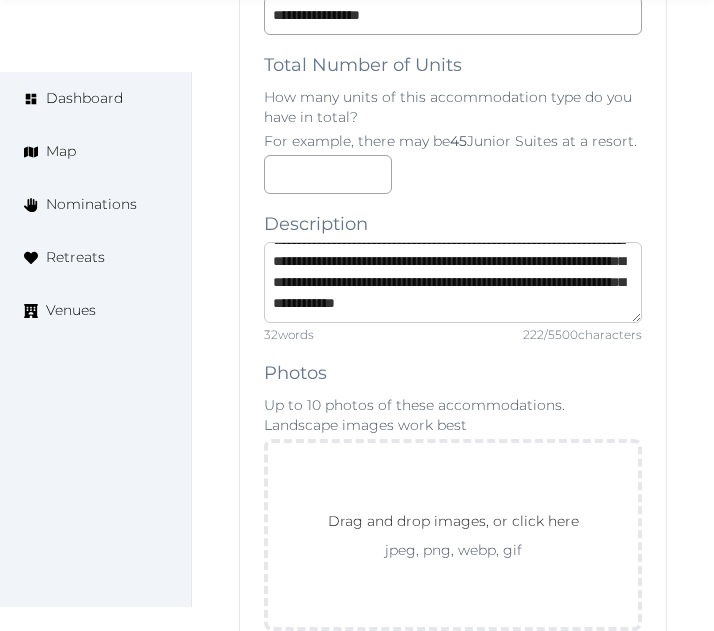 type on "**********" 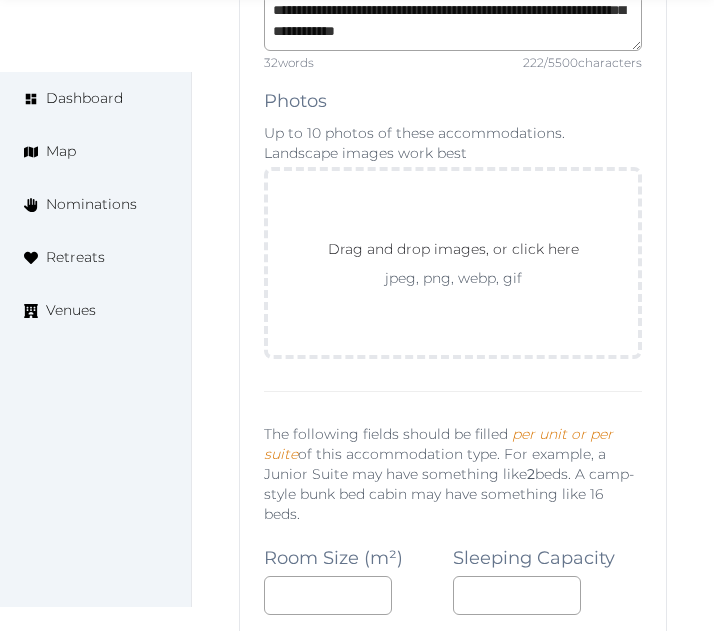 scroll, scrollTop: 2311, scrollLeft: 0, axis: vertical 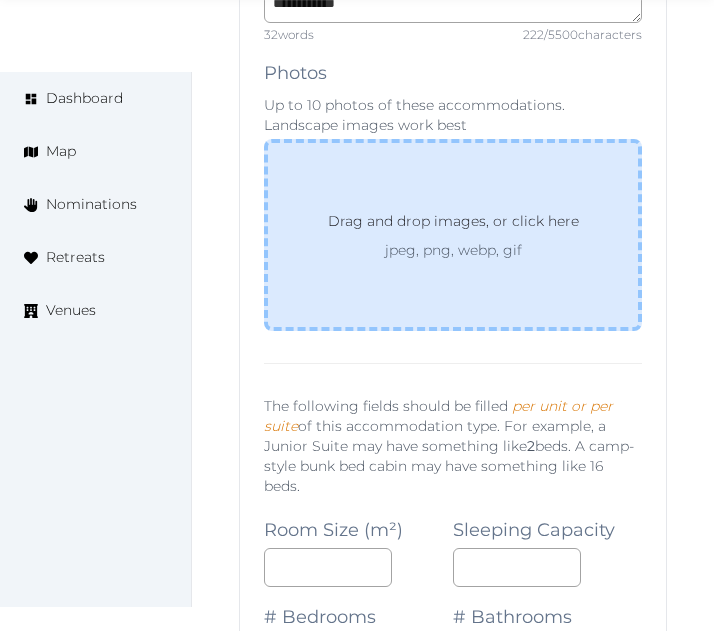 click on "jpeg, png, webp, gif" at bounding box center [453, 250] 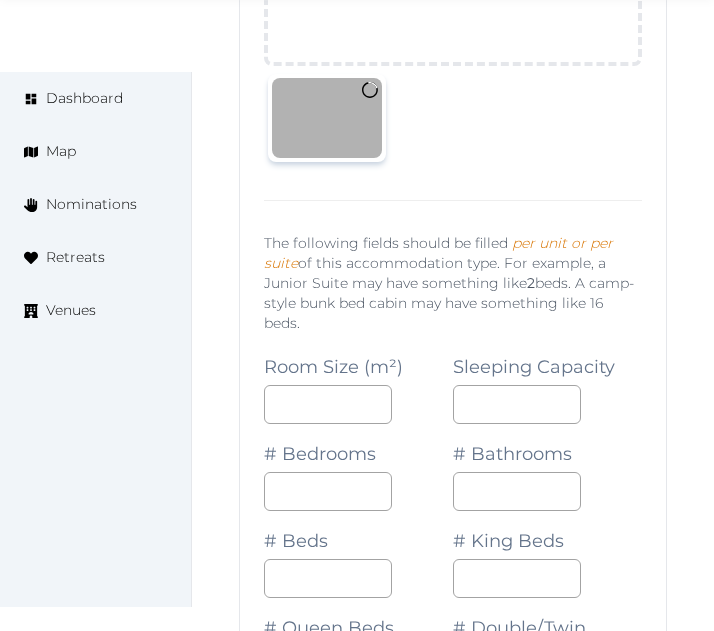 scroll, scrollTop: 2611, scrollLeft: 0, axis: vertical 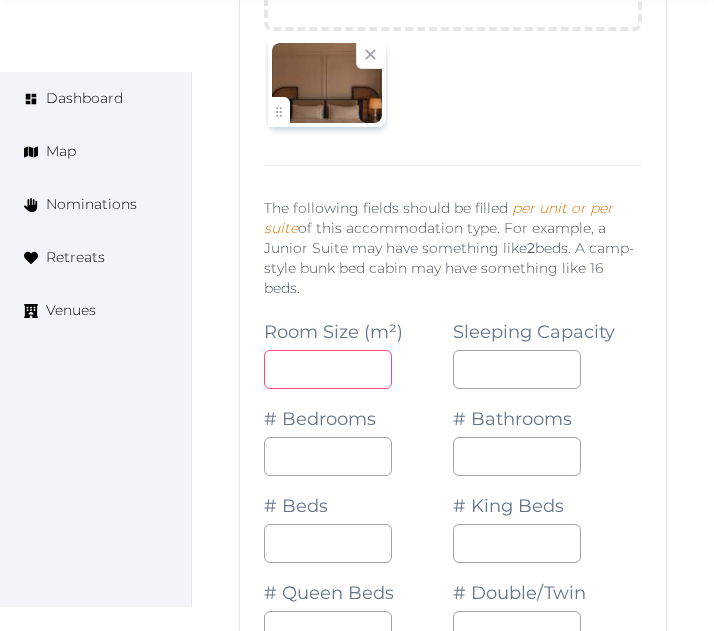 click at bounding box center (328, 369) 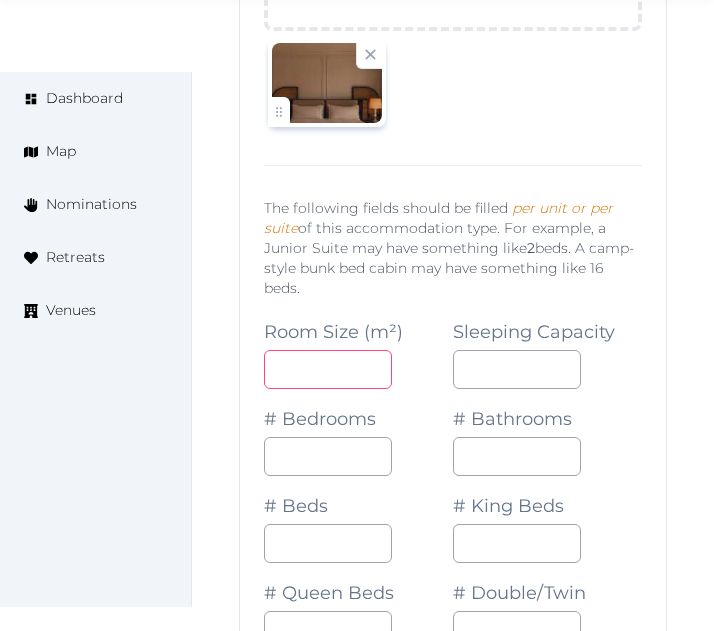 type on "**" 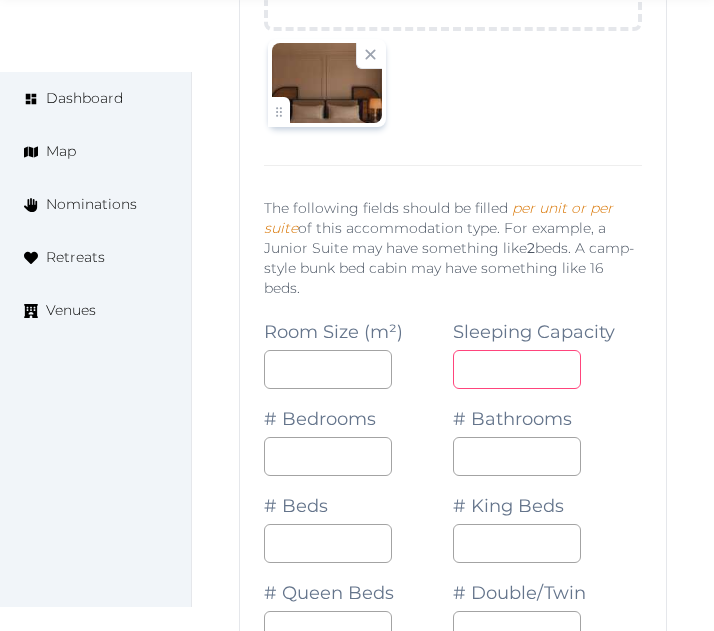 click at bounding box center [517, 369] 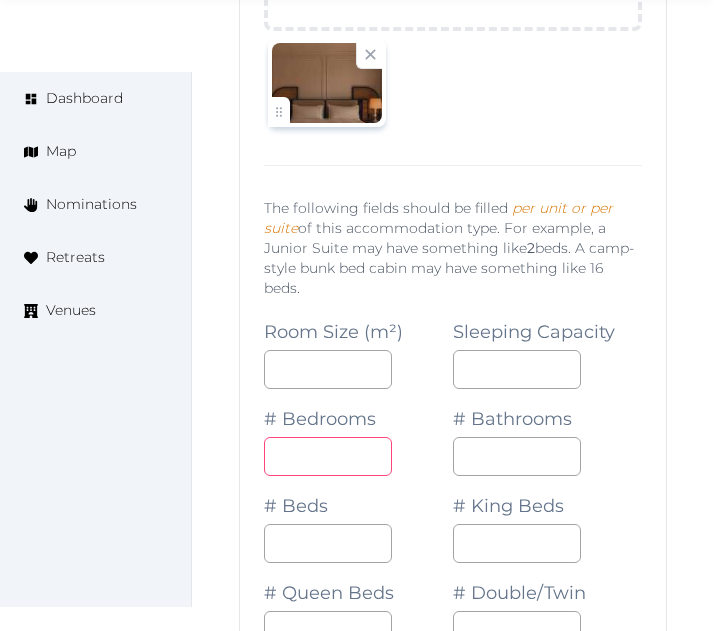 click on "*" at bounding box center (328, 456) 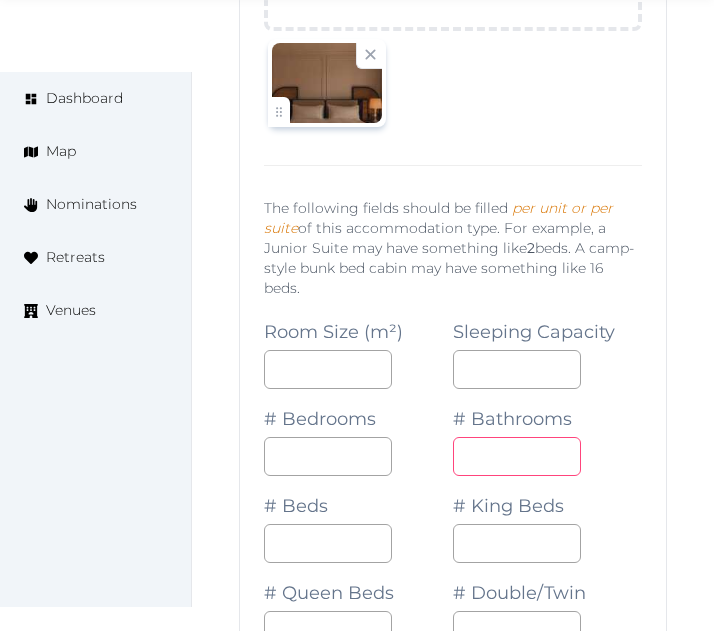 click on "*" at bounding box center (517, 456) 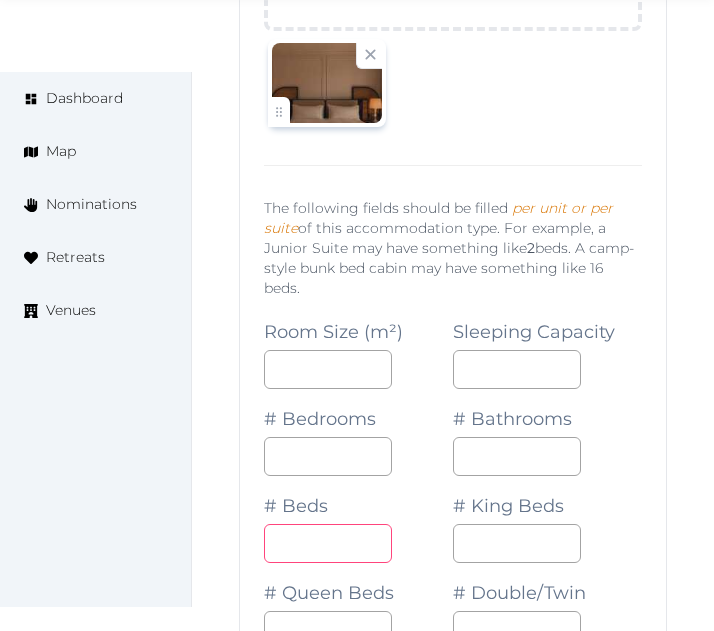 click at bounding box center (328, 543) 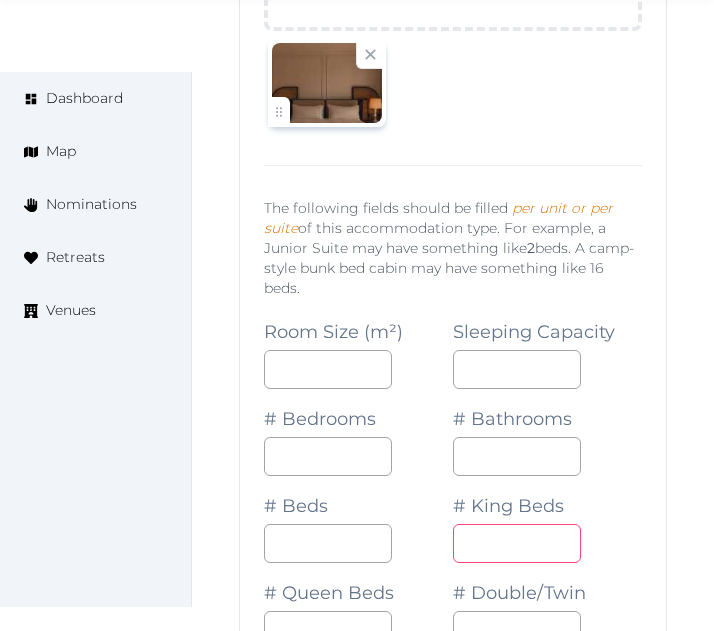 click on "*" at bounding box center (517, 543) 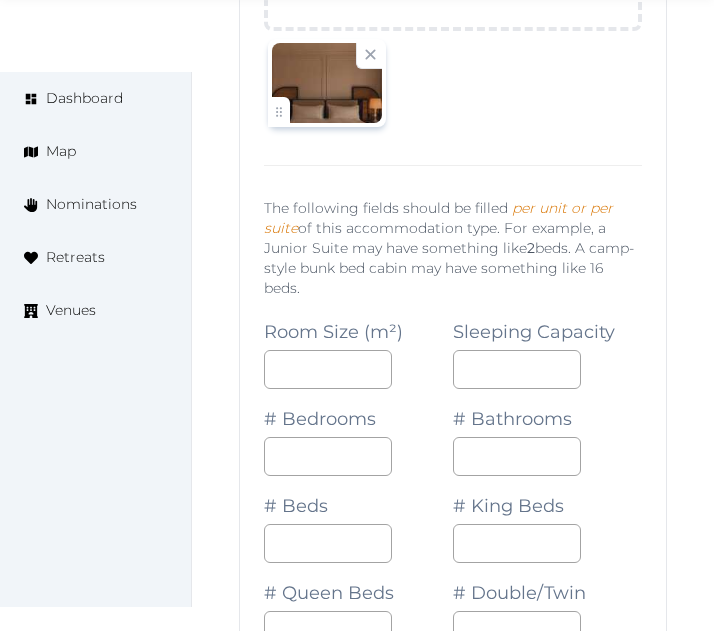 click on "# King Beds *" at bounding box center (547, 519) 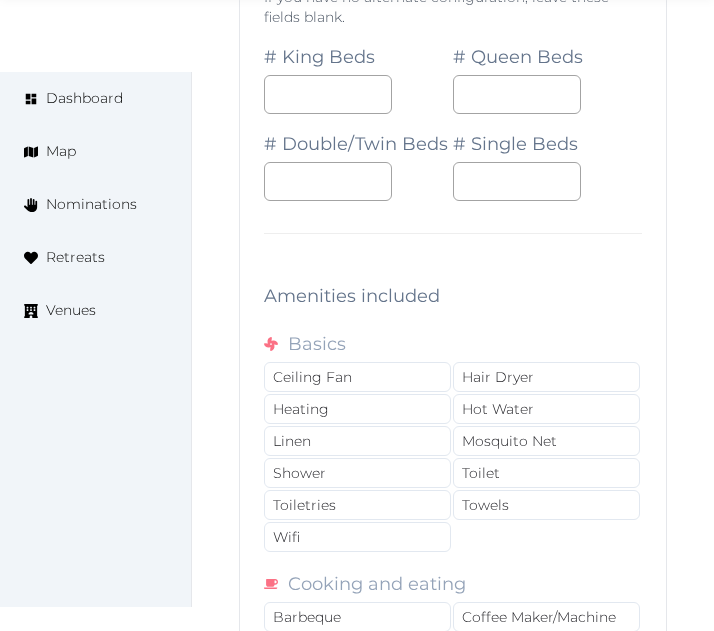 scroll, scrollTop: 3911, scrollLeft: 0, axis: vertical 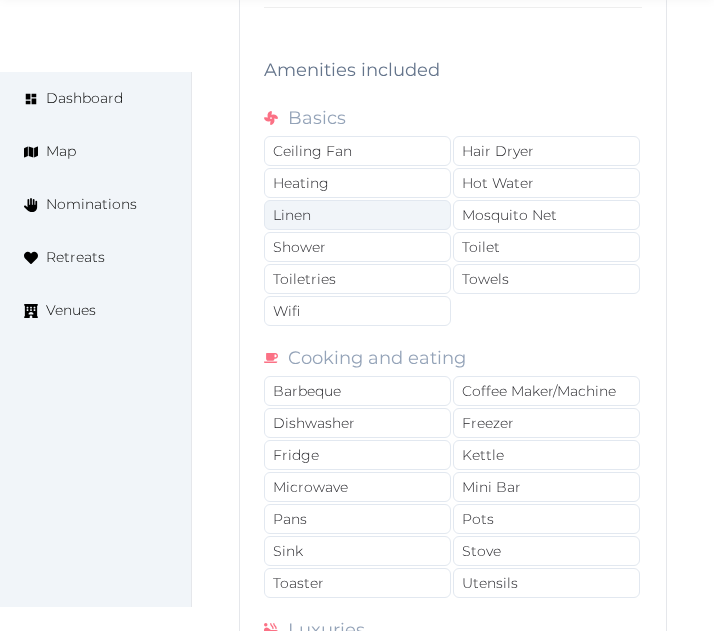 click on "Linen" at bounding box center [357, 215] 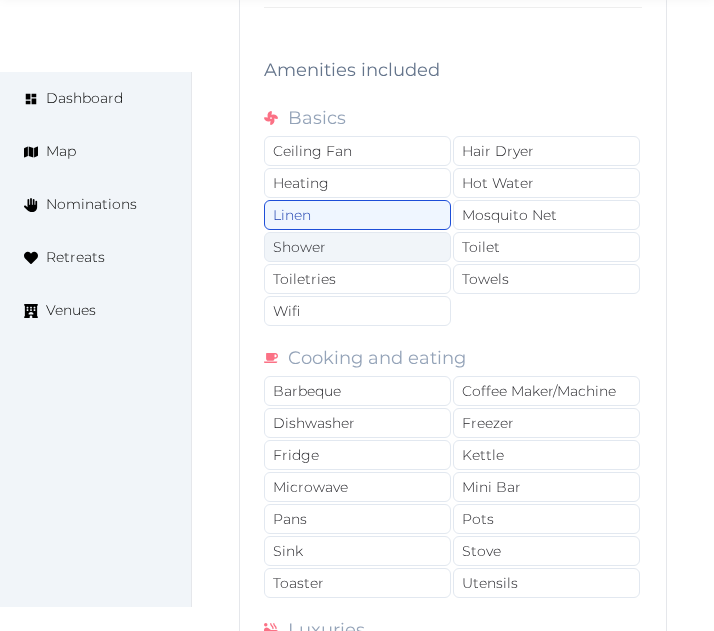 drag, startPoint x: 374, startPoint y: 206, endPoint x: 379, endPoint y: 219, distance: 13.928389 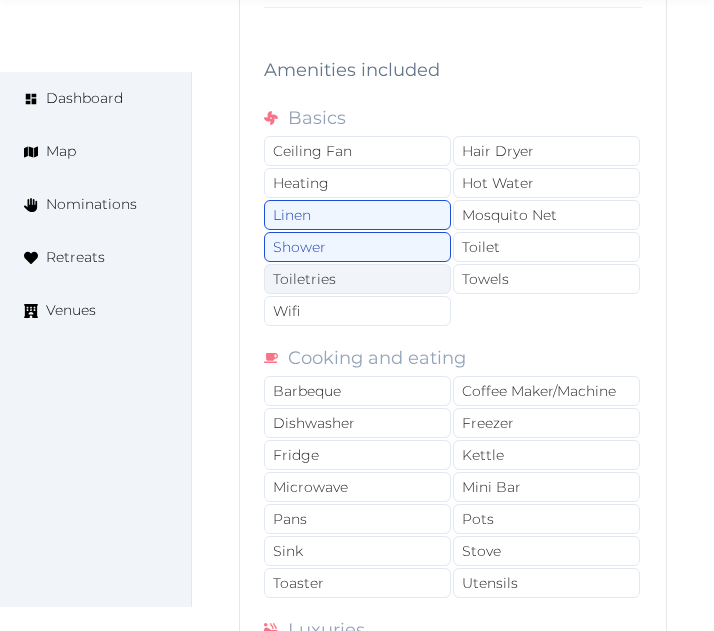 drag, startPoint x: 383, startPoint y: 246, endPoint x: 391, endPoint y: 259, distance: 15.264338 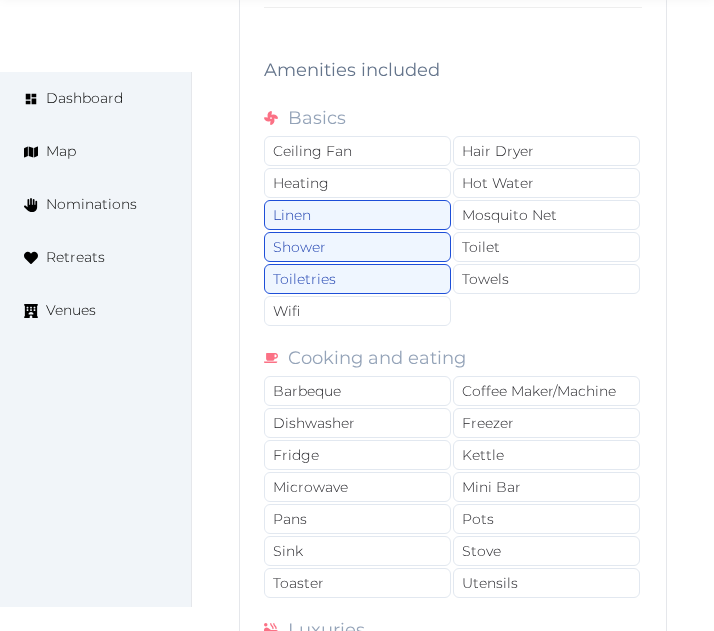 drag, startPoint x: 400, startPoint y: 296, endPoint x: 492, endPoint y: 270, distance: 95.60335 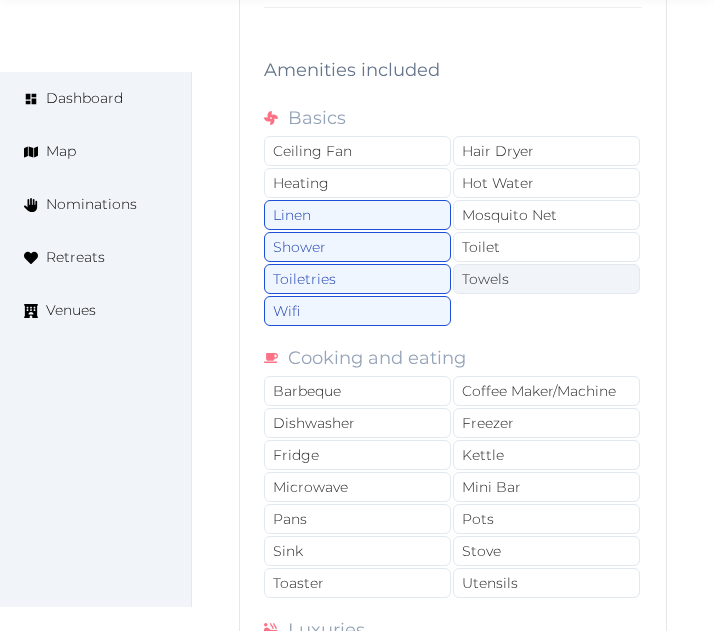 drag, startPoint x: 503, startPoint y: 257, endPoint x: 508, endPoint y: 243, distance: 14.866069 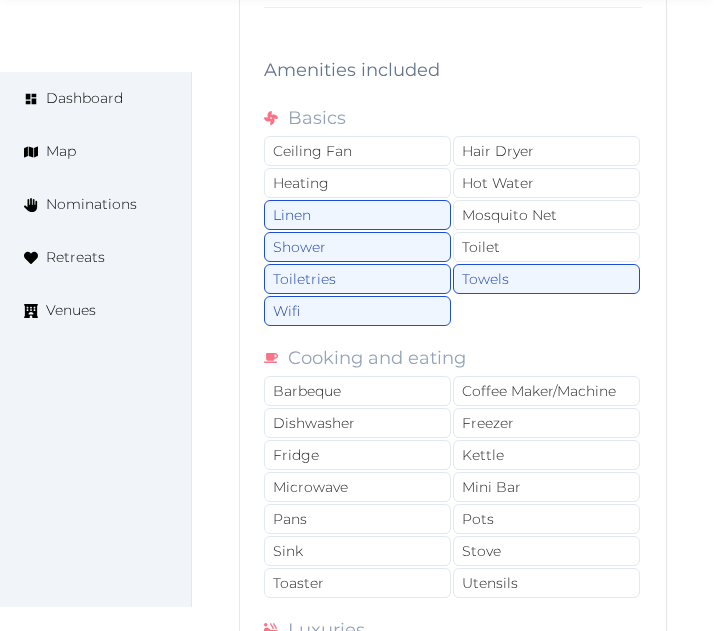 click on "Ceiling Fan Hair Dryer Heating Hot Water Linen Mosquito Net Shower Toilet Toiletries Towels Wifi" at bounding box center [453, 232] 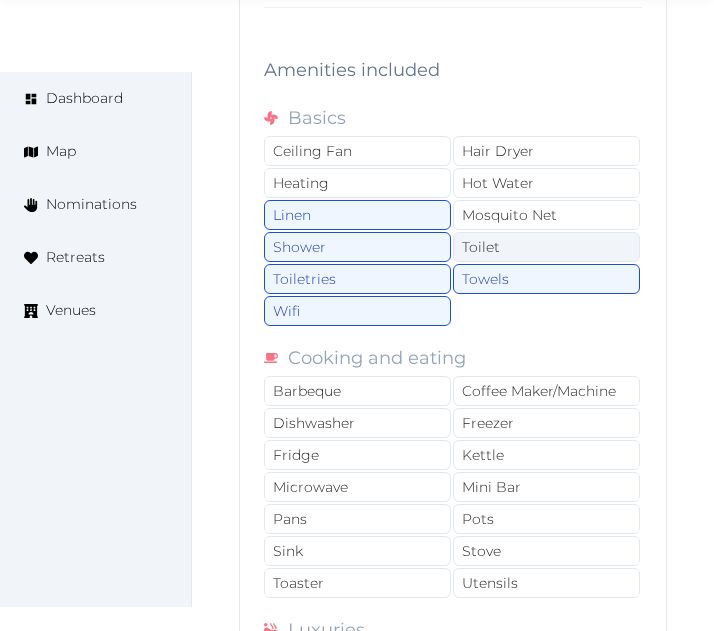 click on "Toilet" at bounding box center [546, 247] 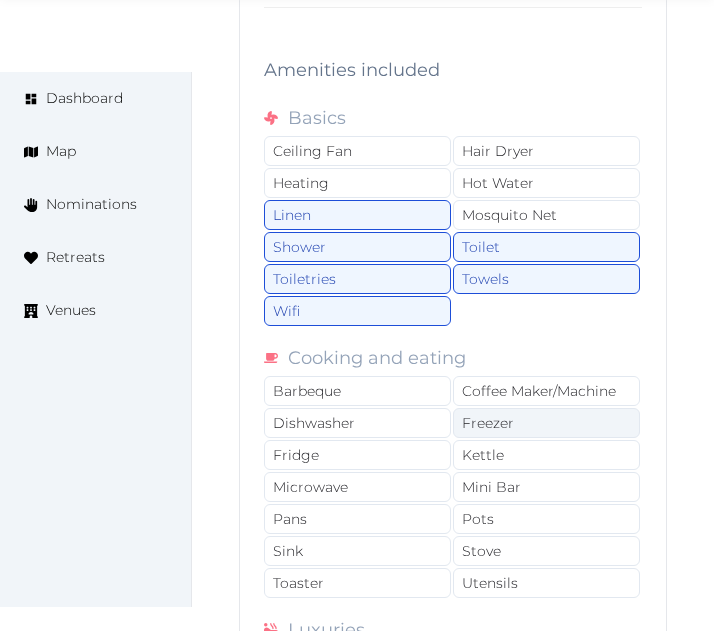 drag, startPoint x: 524, startPoint y: 353, endPoint x: 537, endPoint y: 386, distance: 35.468296 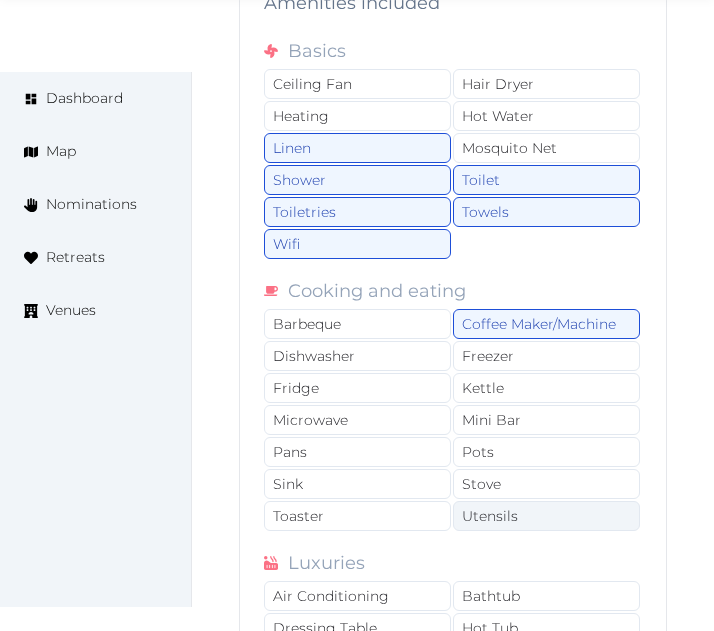 scroll, scrollTop: 4011, scrollLeft: 0, axis: vertical 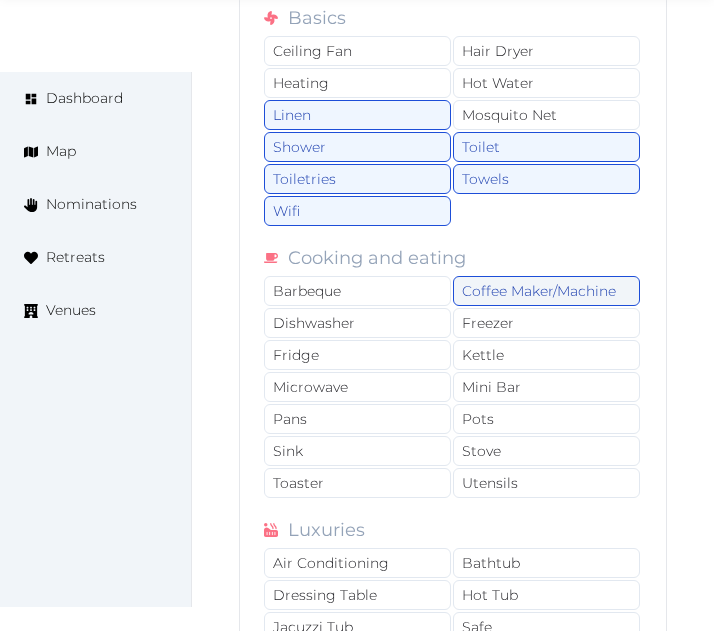 click on "Coffee Maker/Machine" at bounding box center [546, 291] 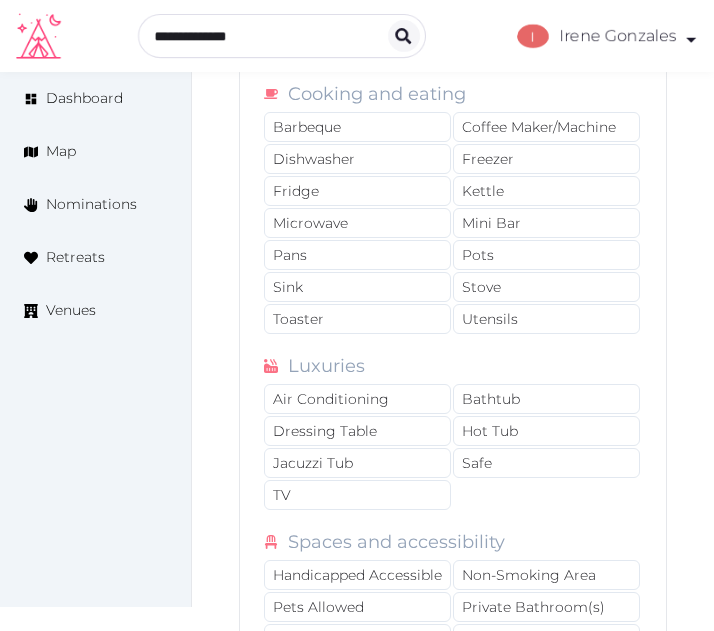 scroll, scrollTop: 4111, scrollLeft: 0, axis: vertical 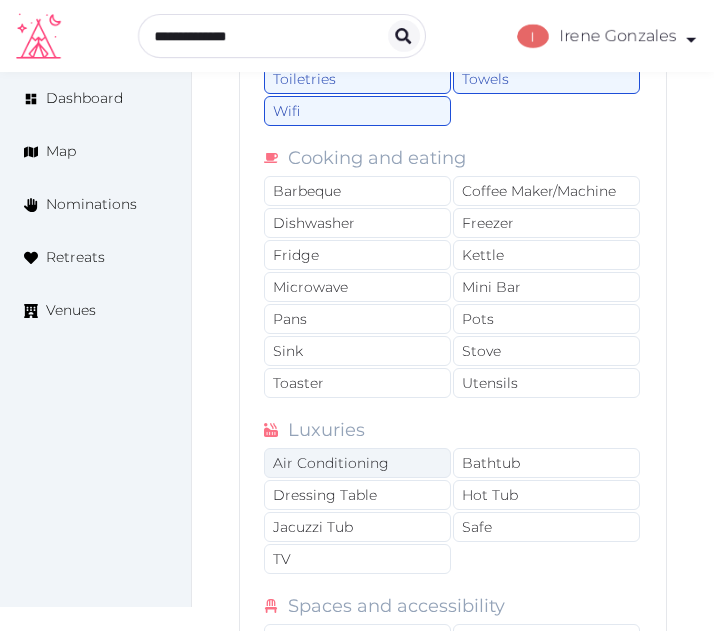 click on "Air Conditioning" at bounding box center (357, 463) 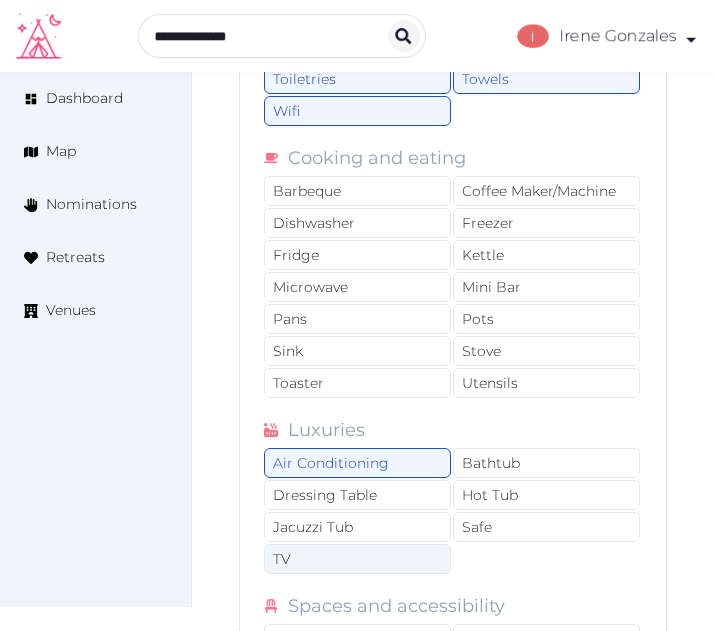 drag, startPoint x: 377, startPoint y: 520, endPoint x: 442, endPoint y: 508, distance: 66.09841 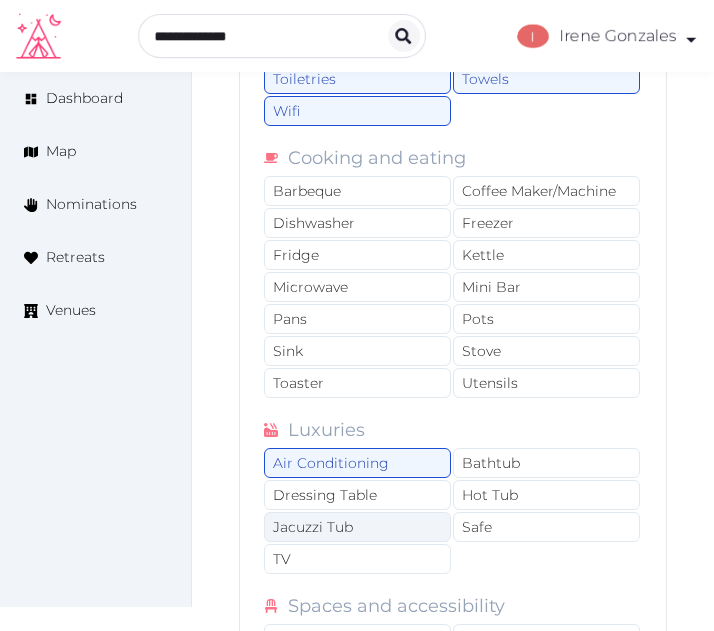 click on "TV" at bounding box center [357, 559] 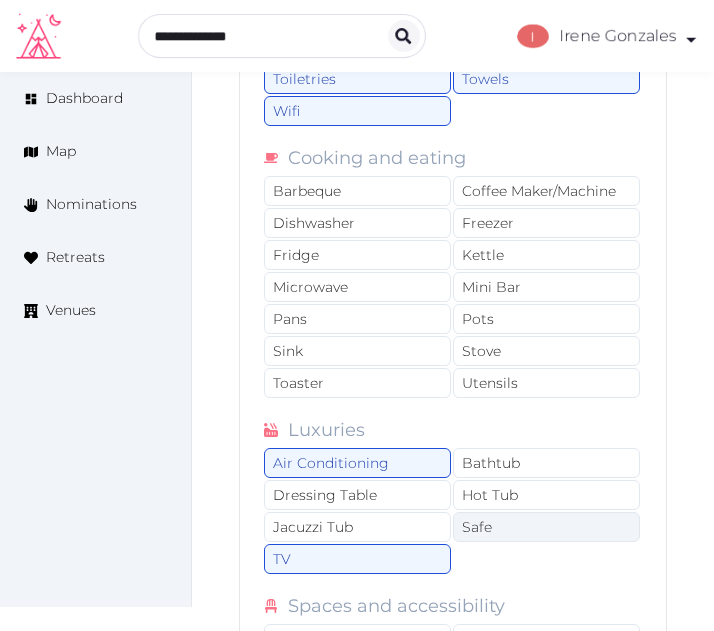 click on "Safe" at bounding box center (546, 527) 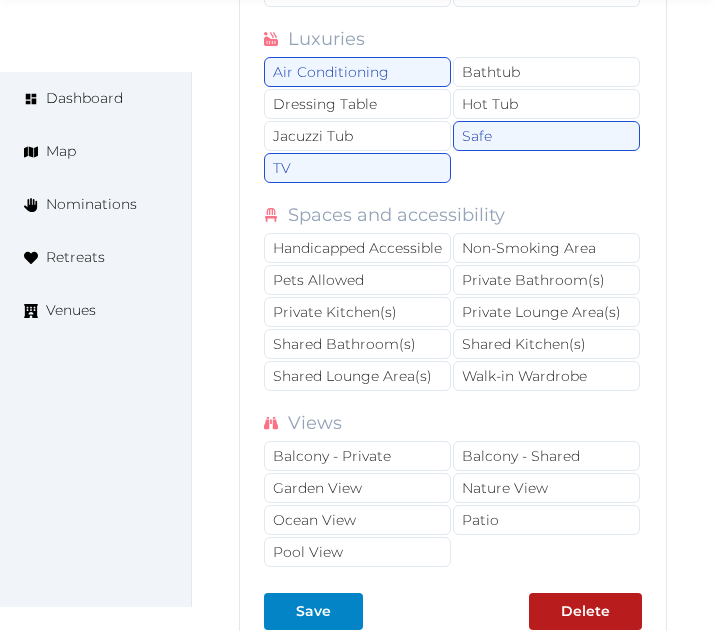 scroll, scrollTop: 4511, scrollLeft: 0, axis: vertical 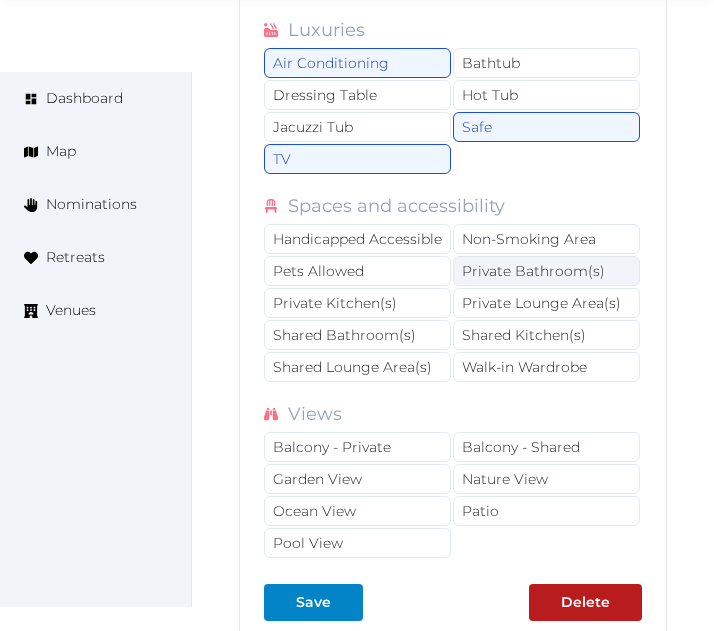 click on "Private Bathroom(s)" at bounding box center [546, 271] 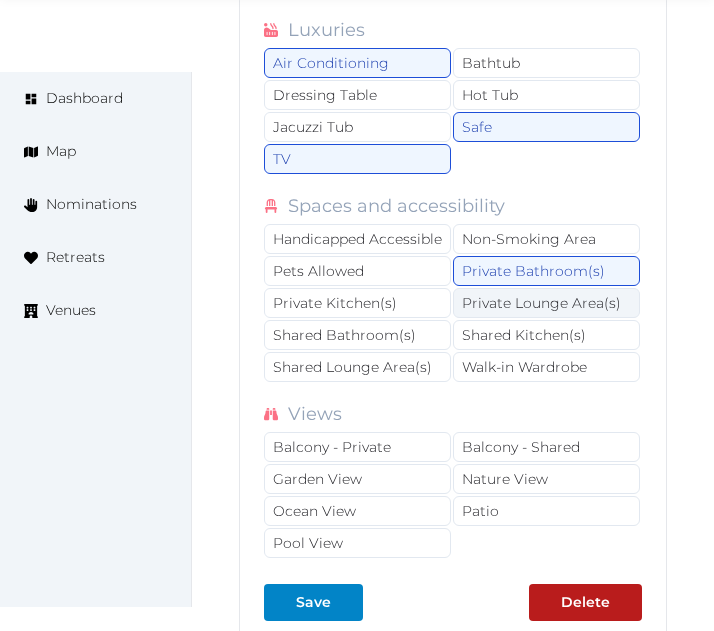 click on "Private Lounge Area(s)" at bounding box center [546, 303] 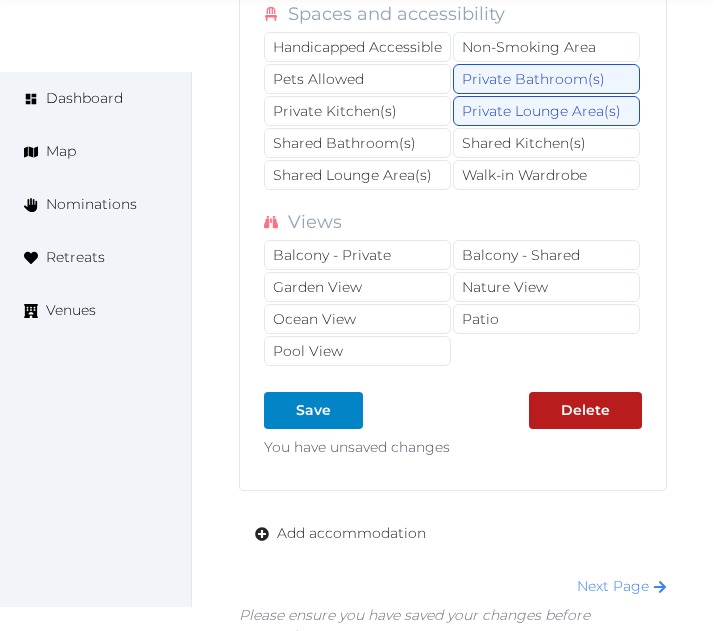 scroll, scrollTop: 4711, scrollLeft: 0, axis: vertical 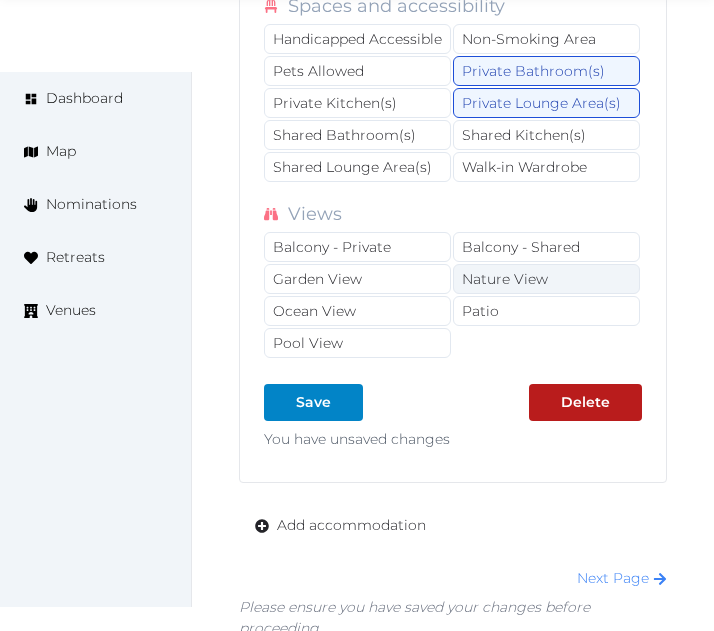 click on "Nature View" at bounding box center [546, 279] 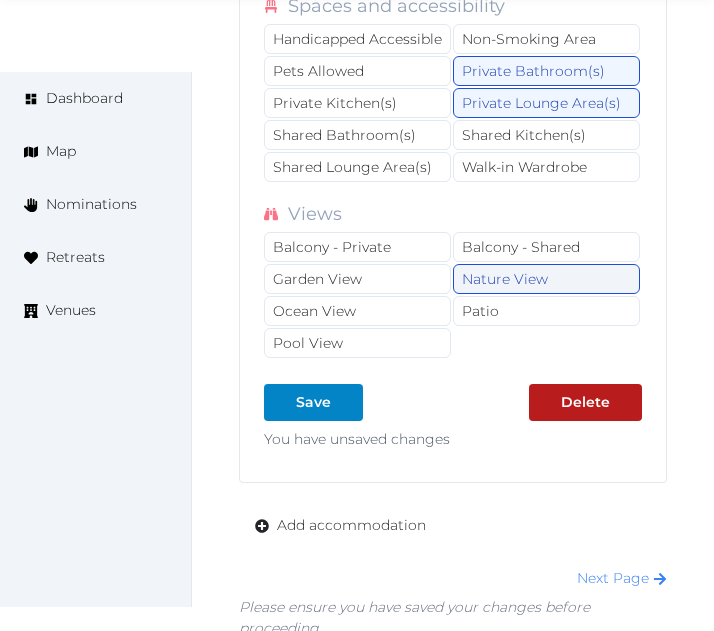 click on "Nature View" at bounding box center [546, 279] 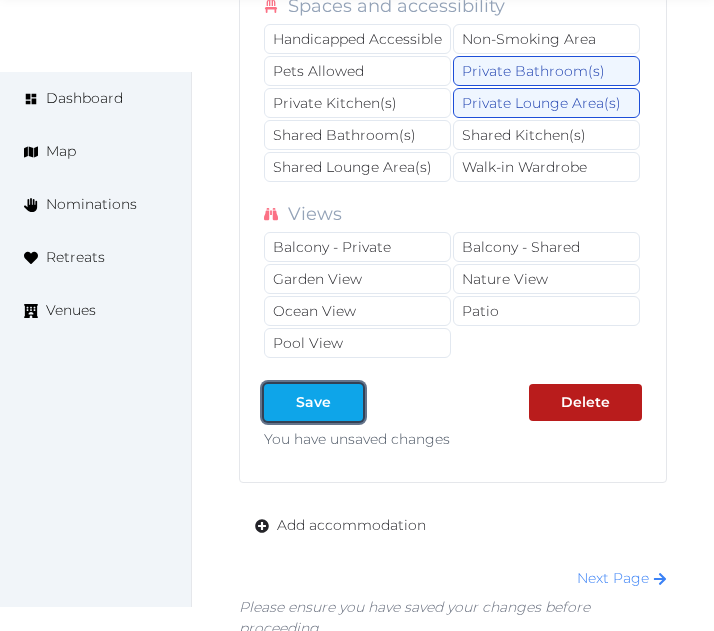 click at bounding box center (347, 402) 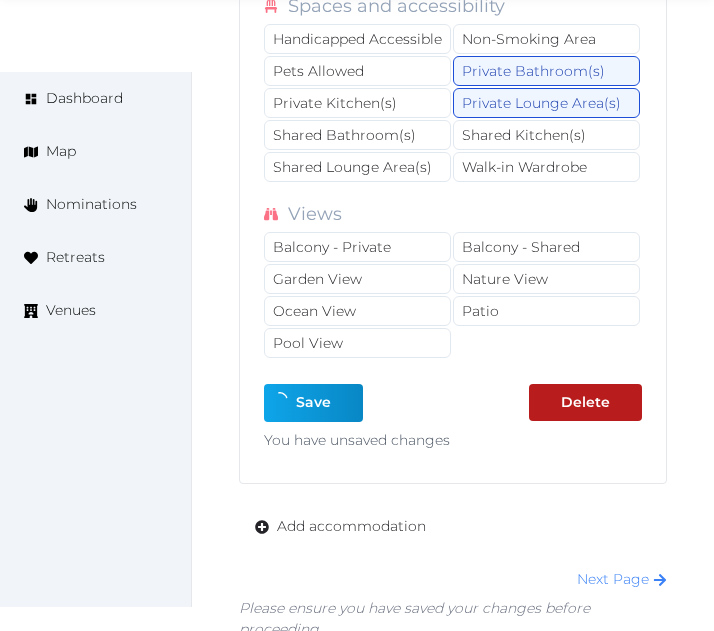 type on "*" 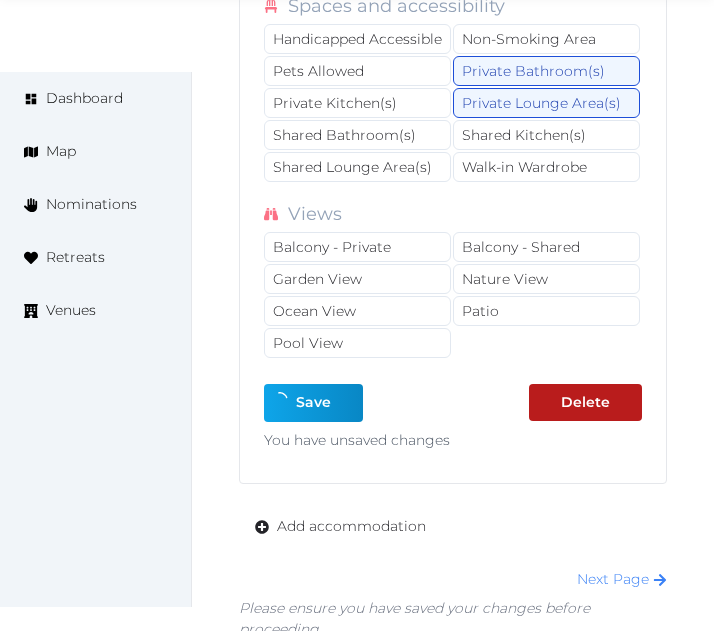 type on "*" 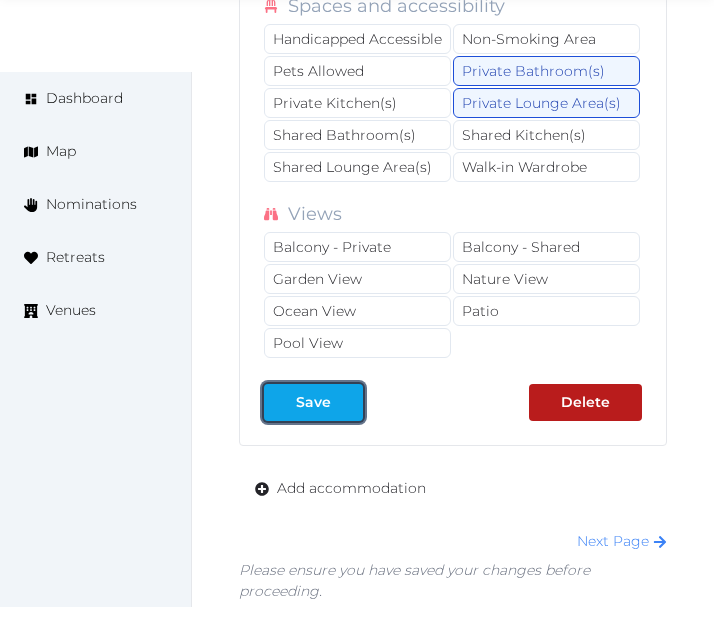 click on "Save" at bounding box center (313, 402) 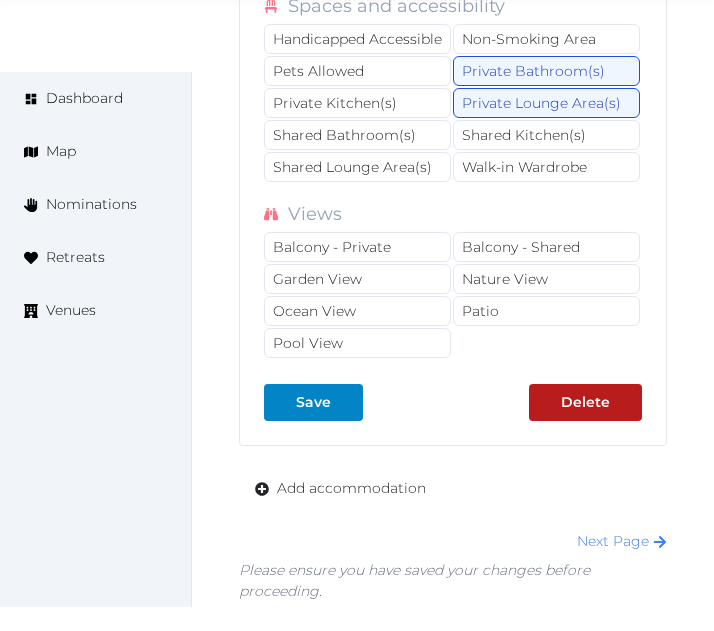 scroll, scrollTop: 4878, scrollLeft: 0, axis: vertical 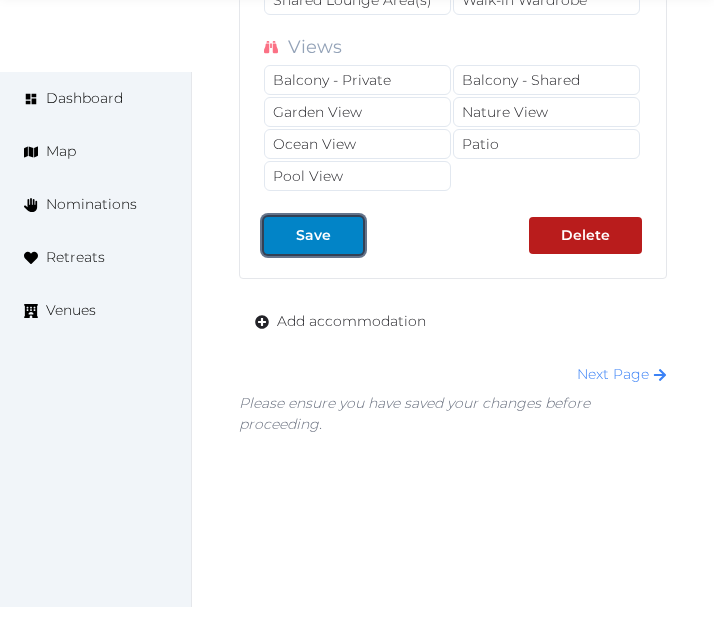 drag, startPoint x: 698, startPoint y: 344, endPoint x: 378, endPoint y: 216, distance: 344.65054 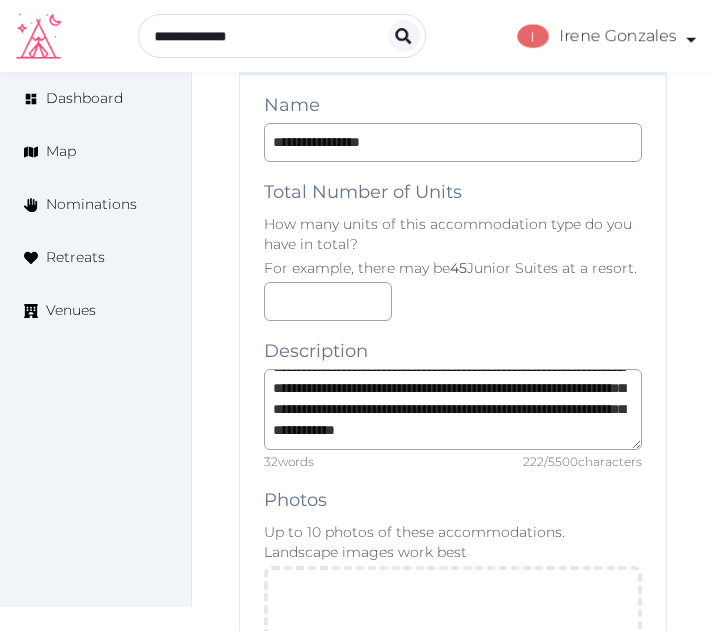 scroll, scrollTop: 1878, scrollLeft: 0, axis: vertical 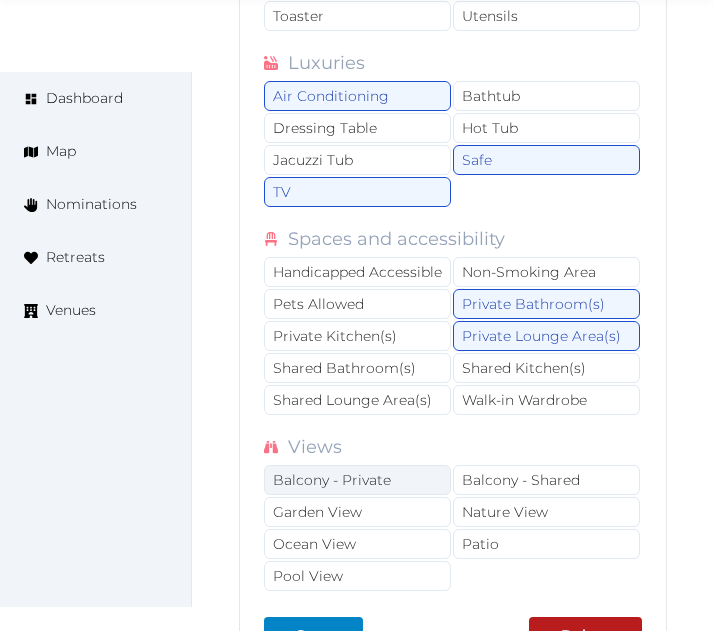 click on "Balcony - Private" at bounding box center (357, 480) 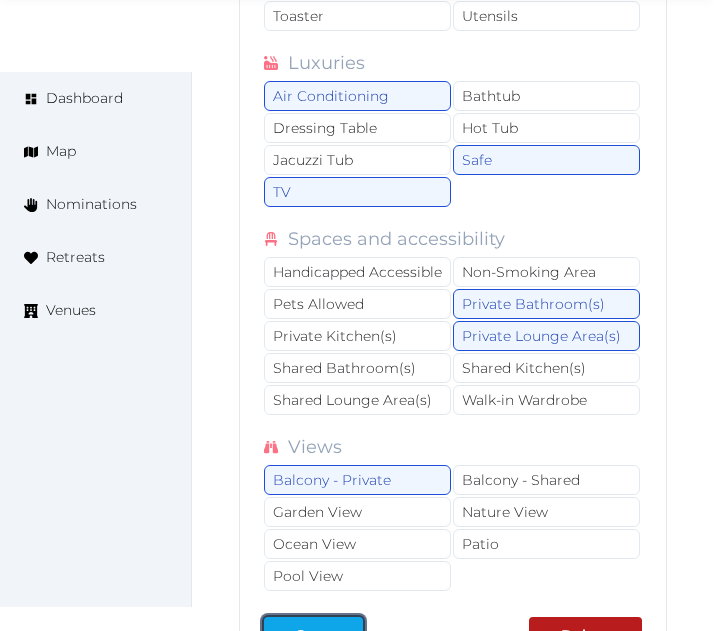 click on "Save" at bounding box center (313, 635) 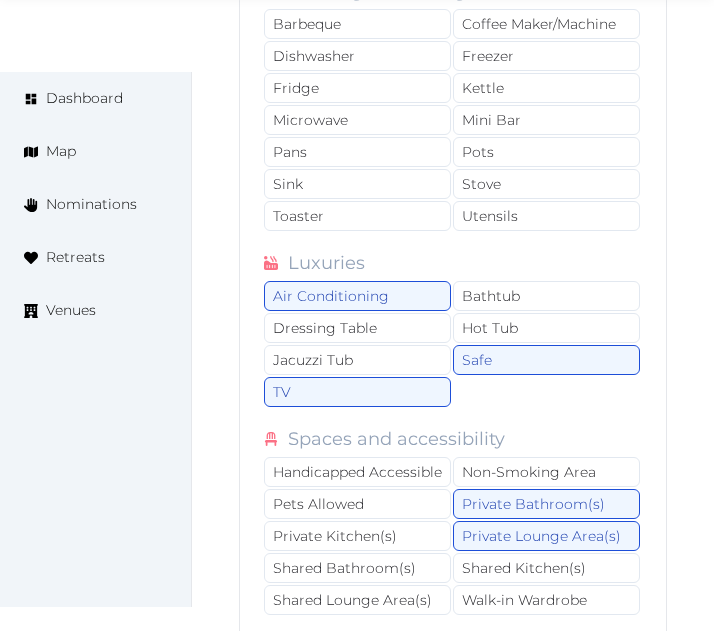 scroll, scrollTop: 4878, scrollLeft: 0, axis: vertical 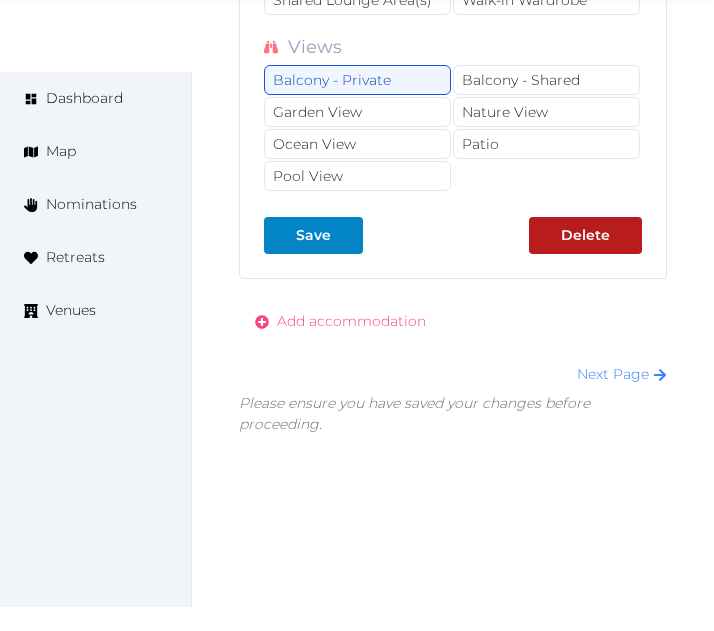 click on "Add accommodation" at bounding box center (351, 321) 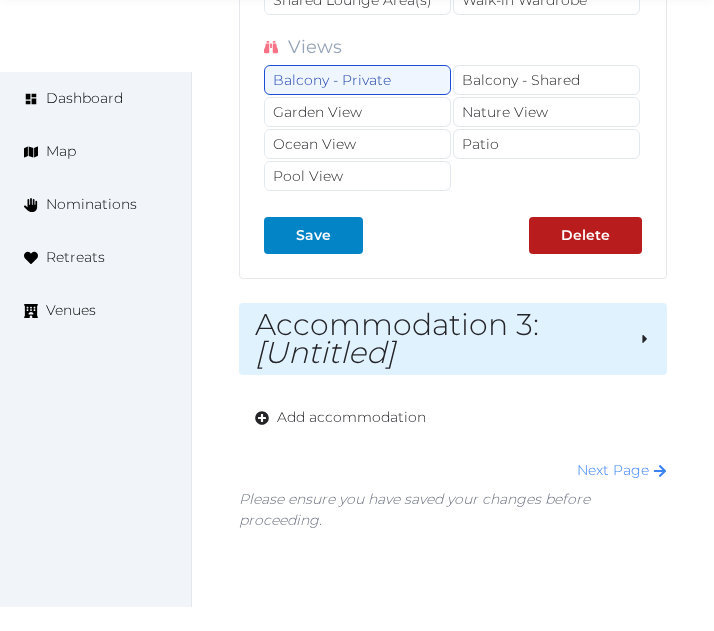 click on "[Untitled]" at bounding box center [325, 352] 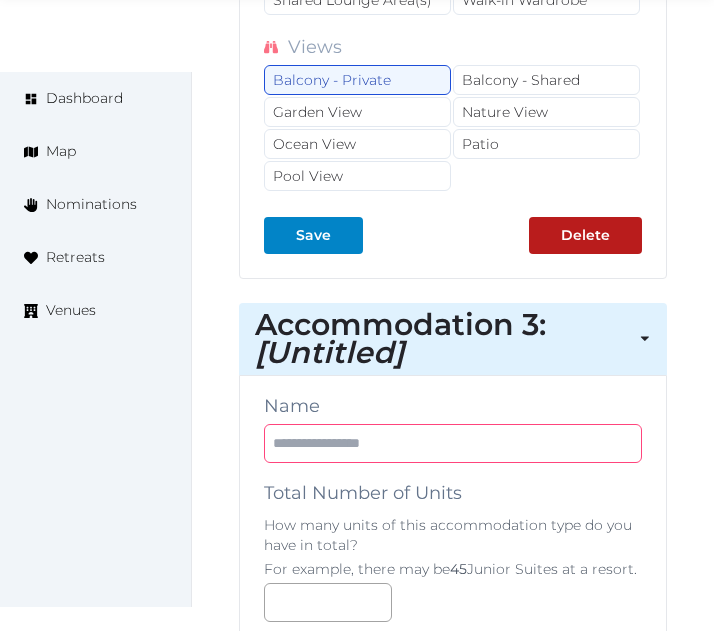 click at bounding box center [453, 443] 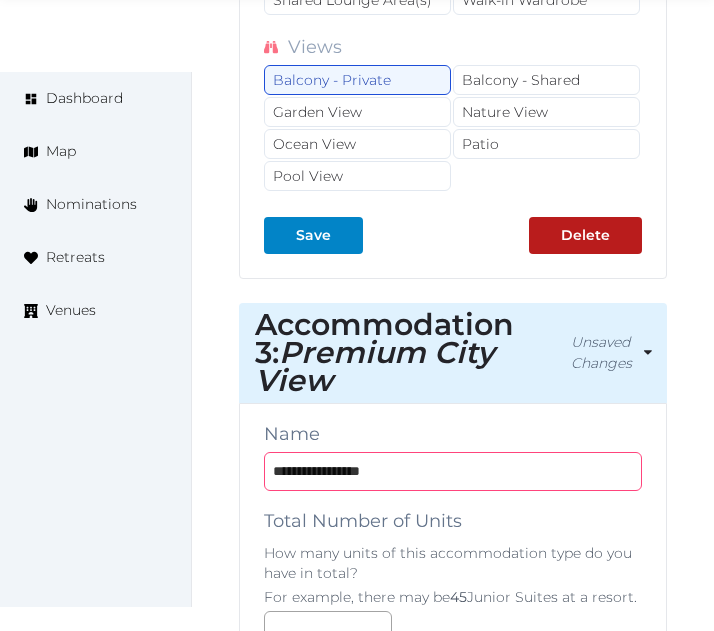 type on "**********" 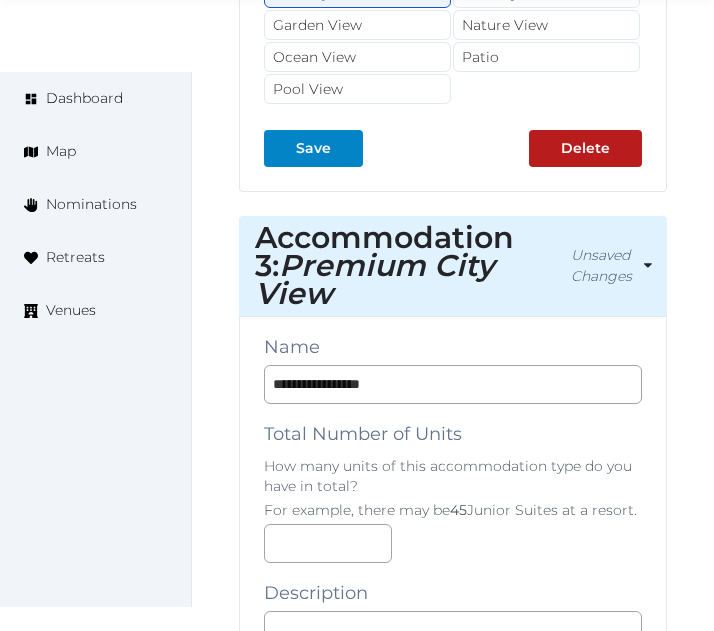 scroll, scrollTop: 5078, scrollLeft: 0, axis: vertical 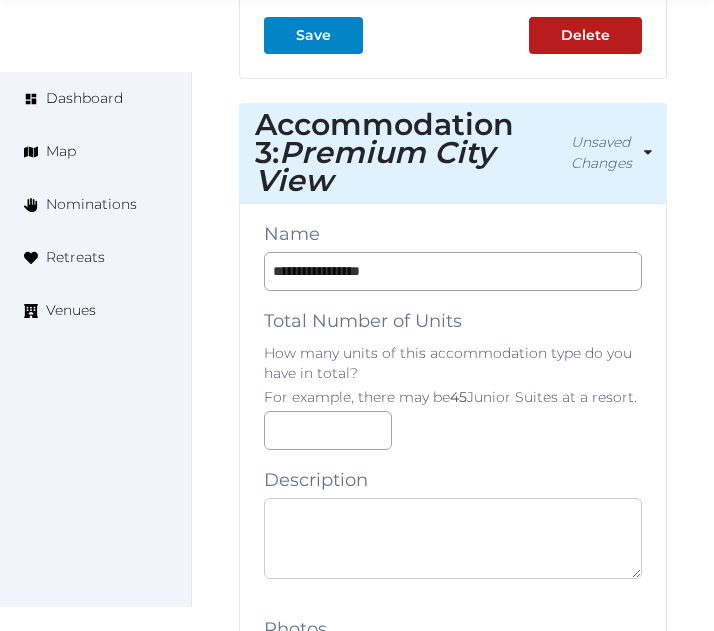 click at bounding box center [453, 538] 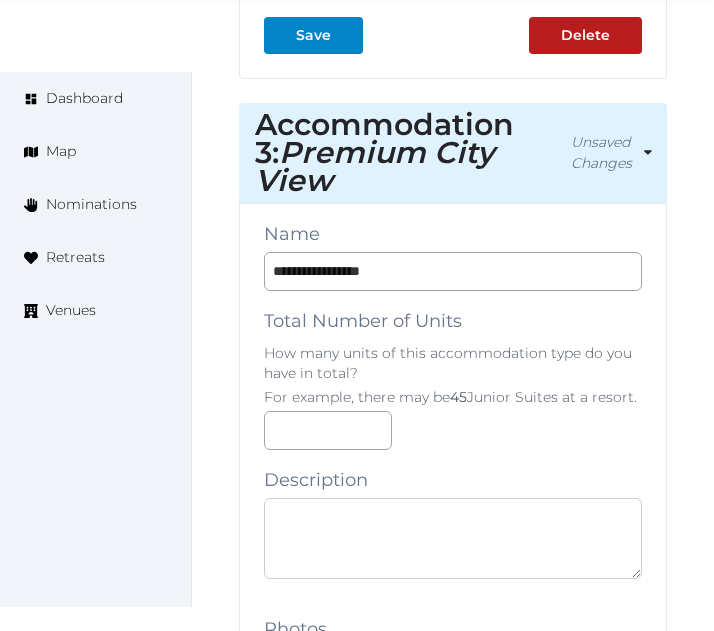 paste on "**********" 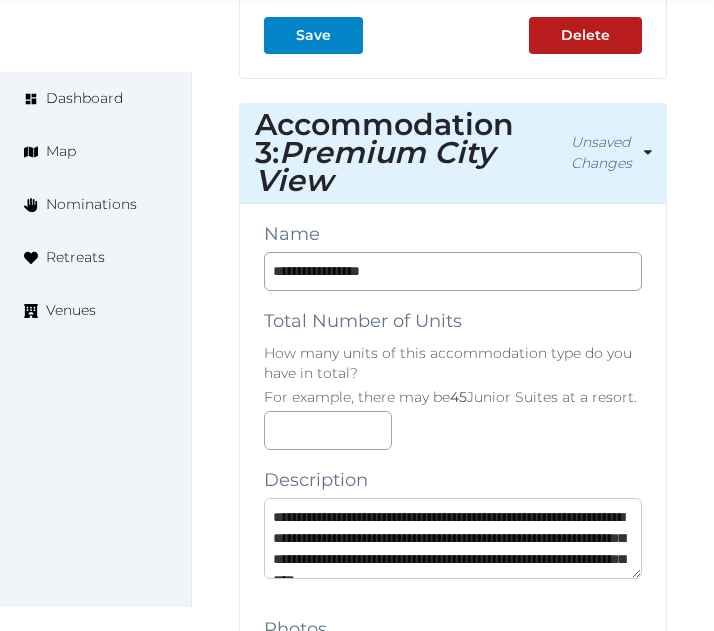 scroll, scrollTop: 74, scrollLeft: 0, axis: vertical 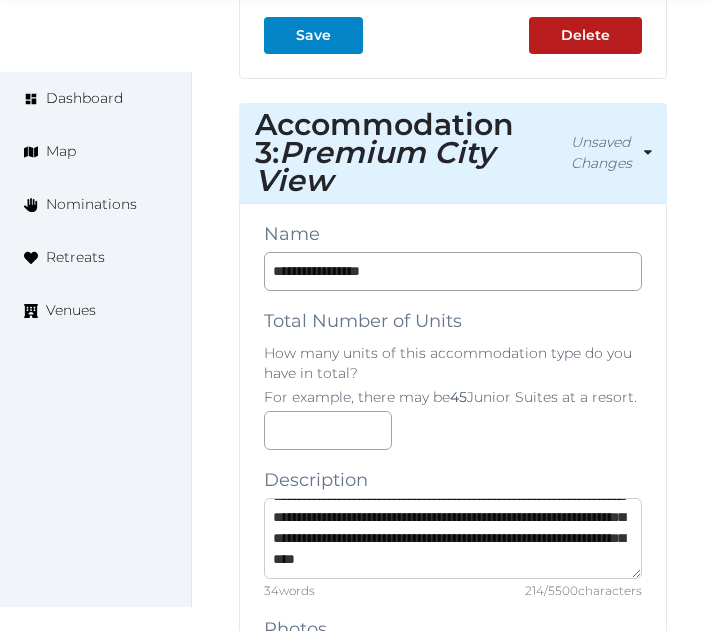 type on "**********" 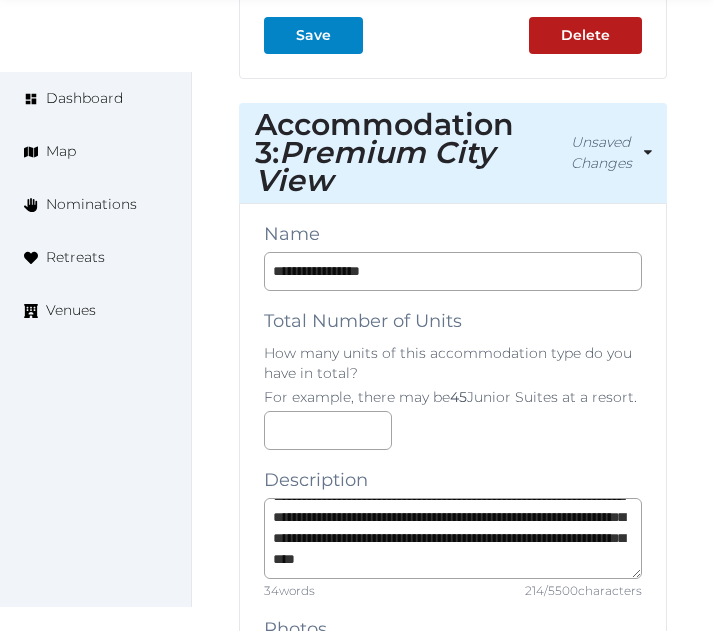 click on "**********" at bounding box center [453, 1770] 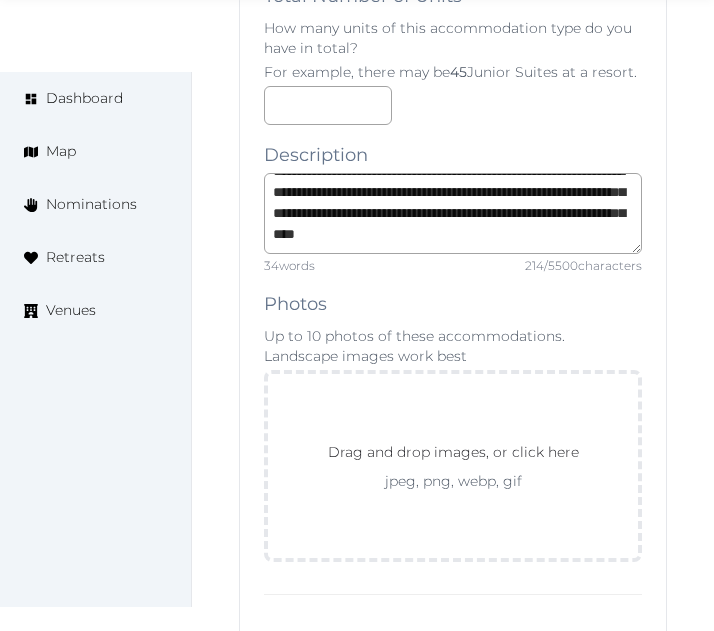 scroll, scrollTop: 5578, scrollLeft: 0, axis: vertical 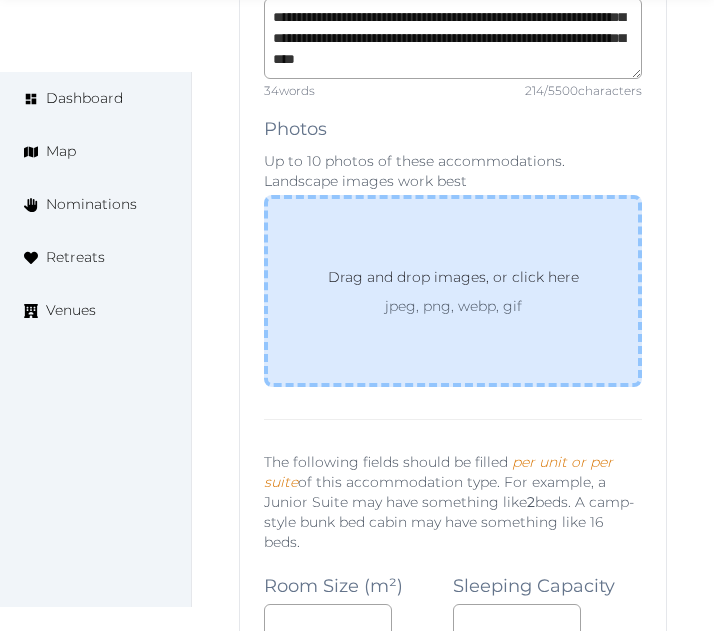 click on "Drag and drop images, or click here jpeg, png, webp, gif" at bounding box center (453, 291) 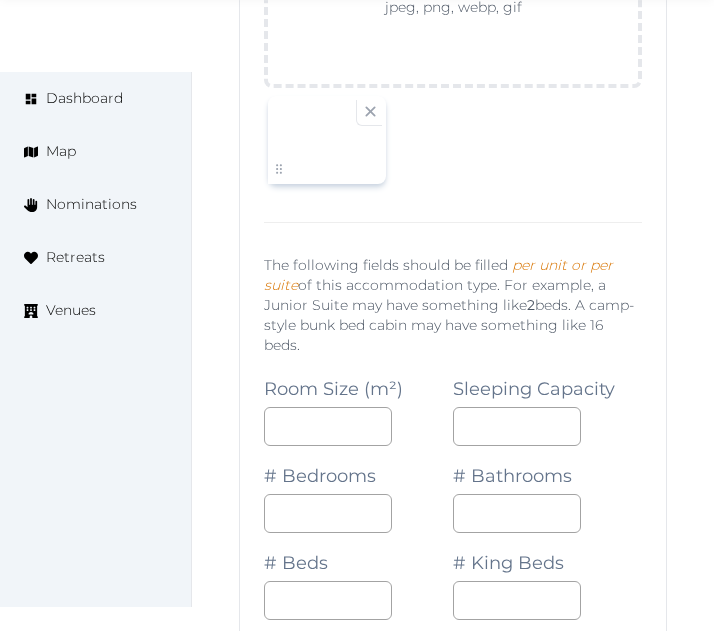 scroll, scrollTop: 5878, scrollLeft: 0, axis: vertical 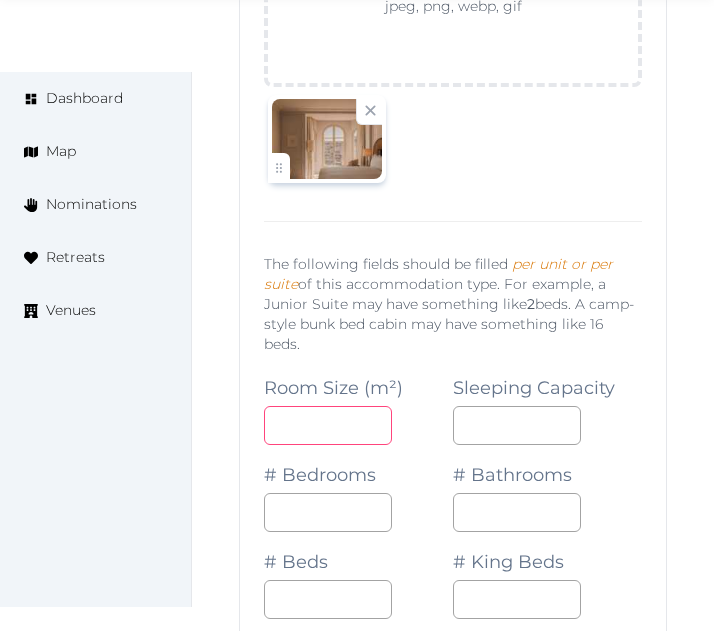 click at bounding box center [328, 425] 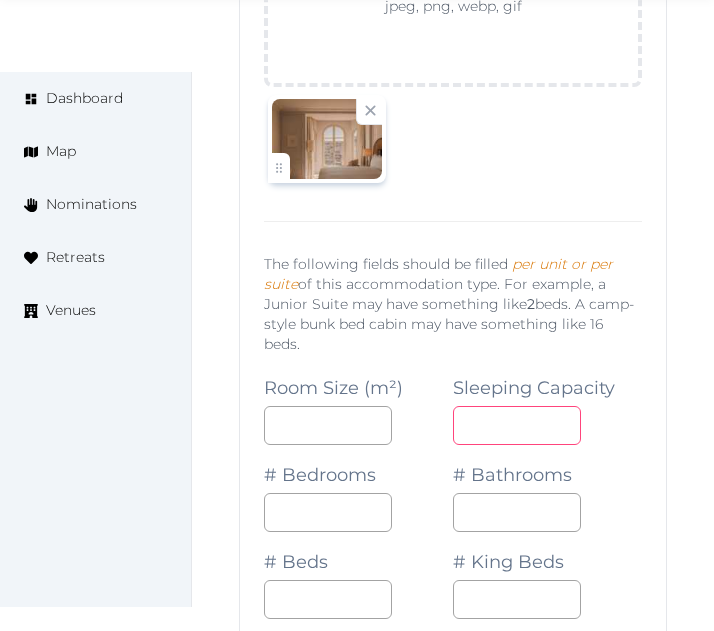click at bounding box center (517, 425) 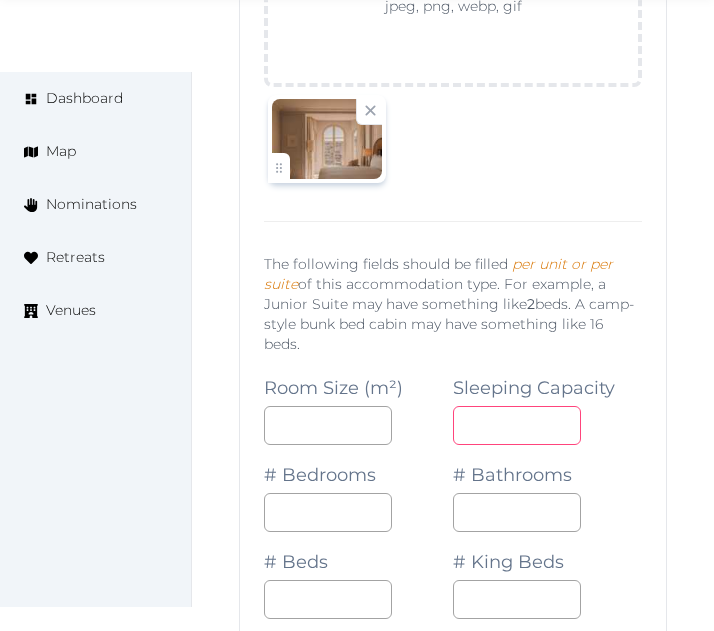 type on "*" 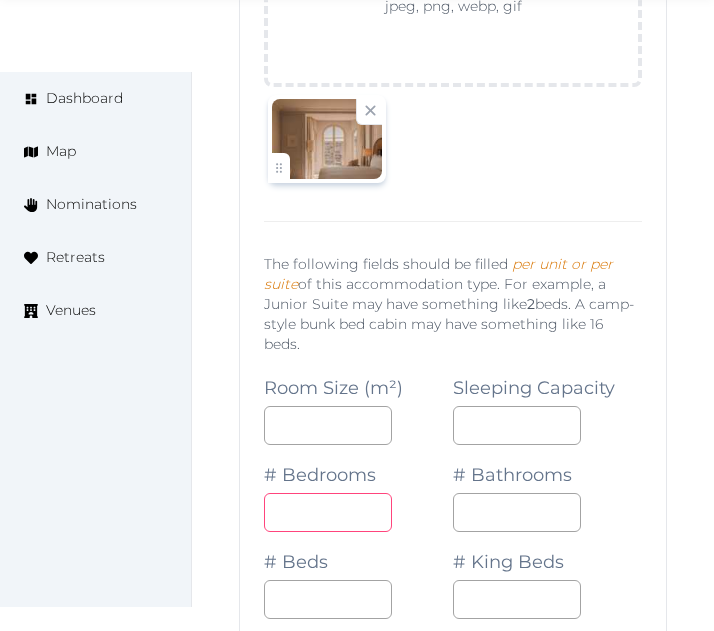 click at bounding box center (328, 512) 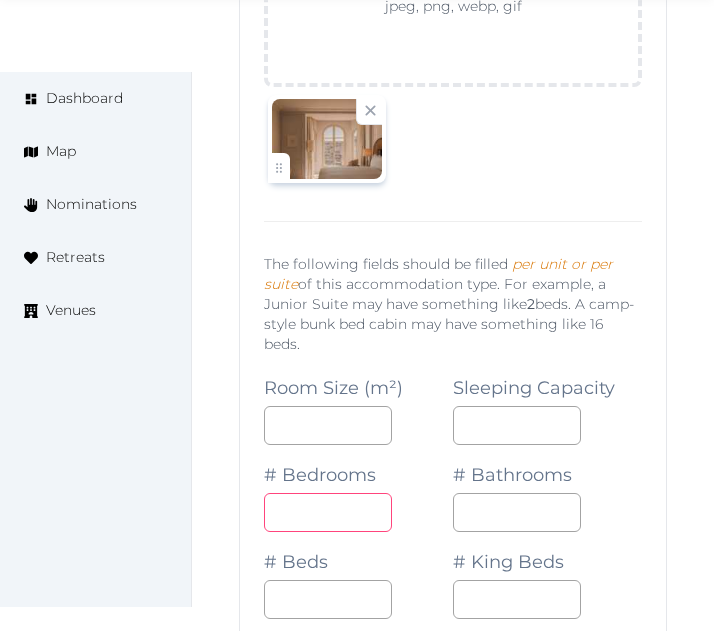 type on "*" 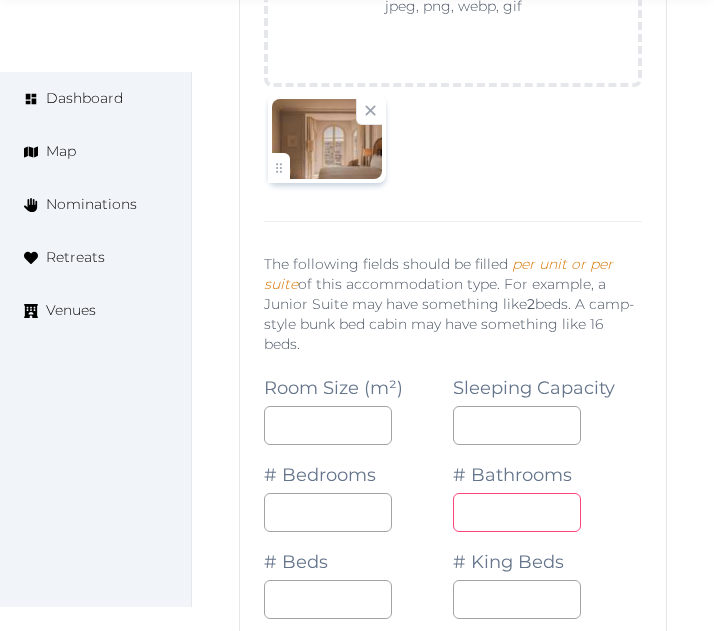 click at bounding box center (517, 512) 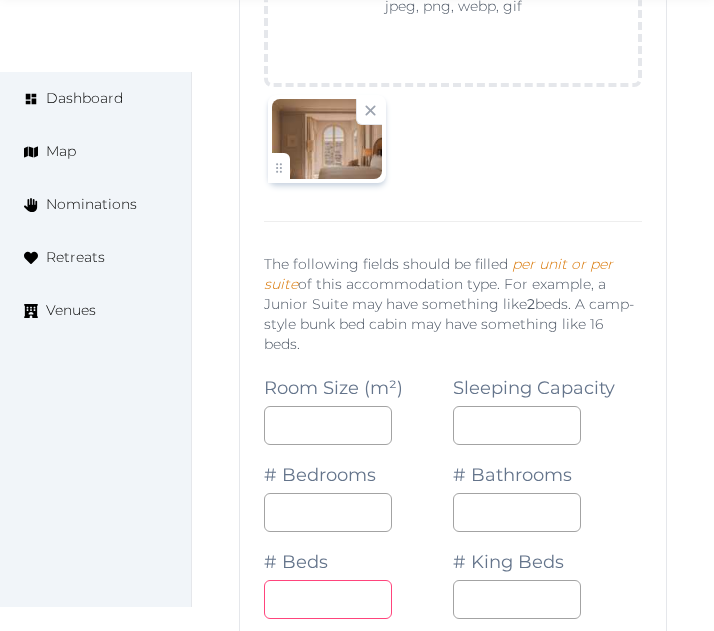 click on "*" at bounding box center (328, 599) 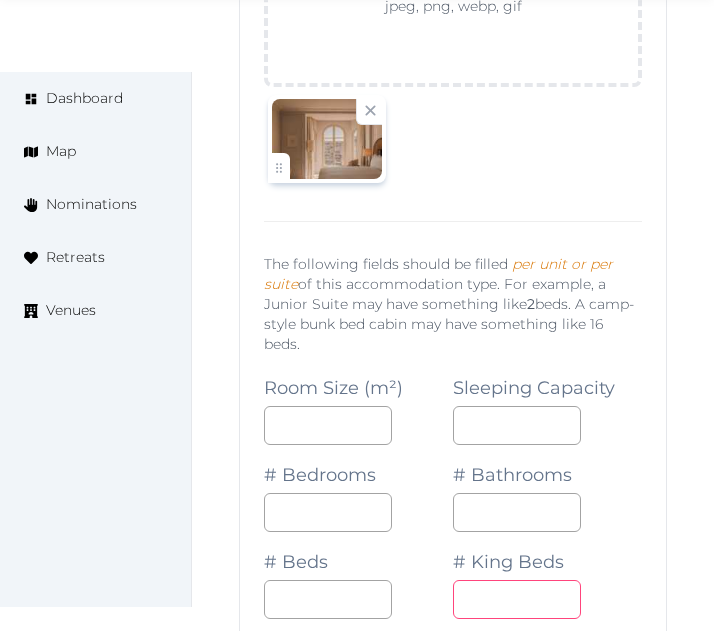 click on "*" at bounding box center (517, 599) 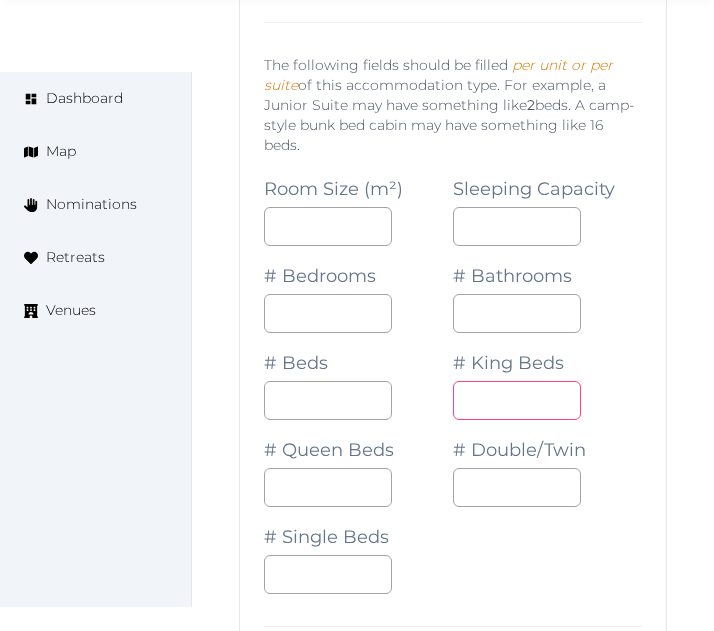 scroll, scrollTop: 6078, scrollLeft: 0, axis: vertical 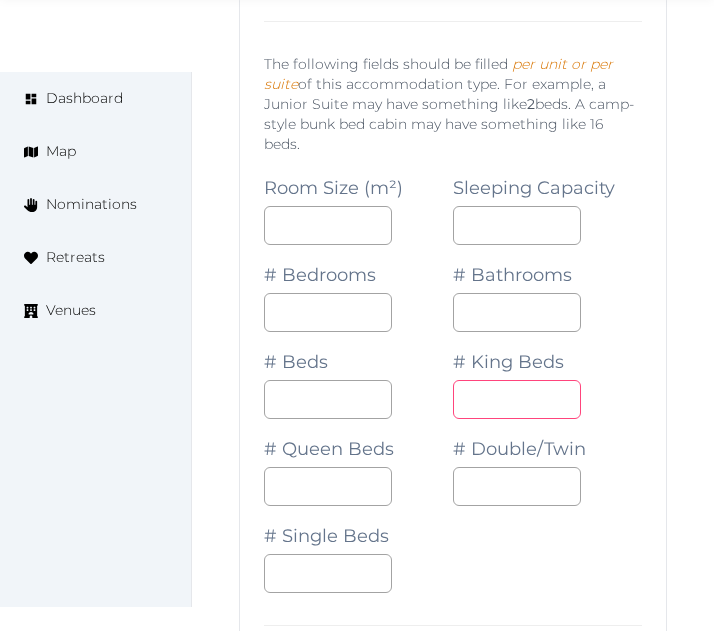 type on "*" 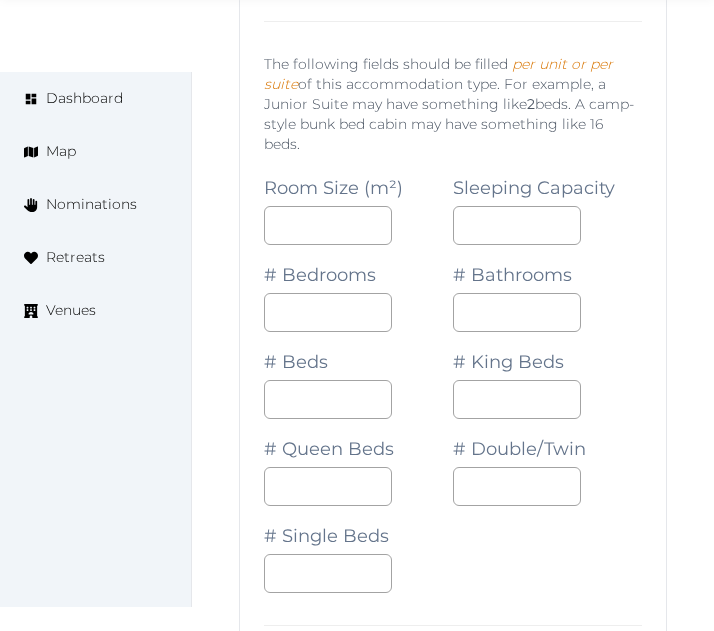 click on "Room Size (m²) ** Sleeping Capacity * # Bedrooms * # Bathrooms * # Beds * # King Beds * # Queen Beds # Double/Twin # Single Beds" at bounding box center [453, 375] 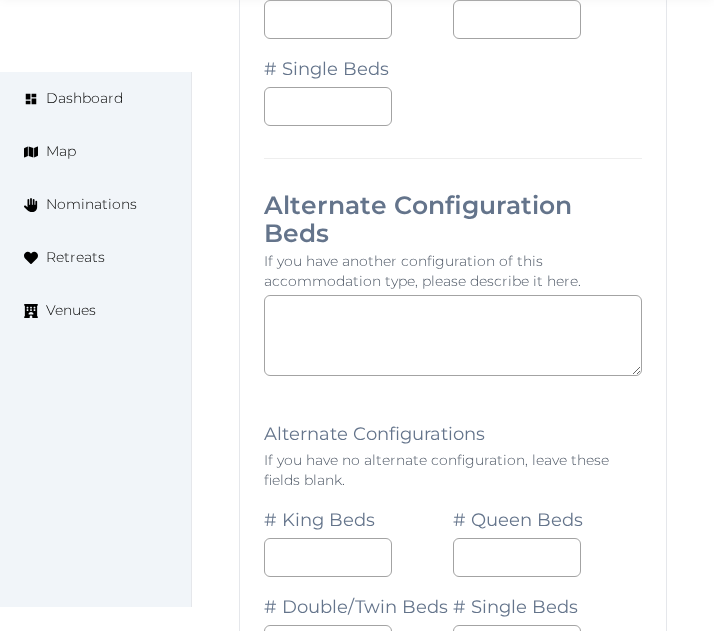 scroll, scrollTop: 6578, scrollLeft: 0, axis: vertical 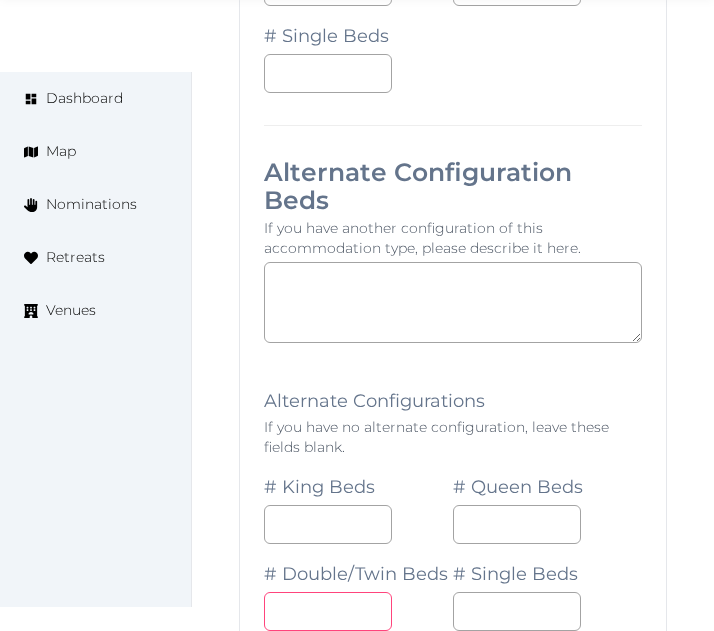 click at bounding box center [328, 611] 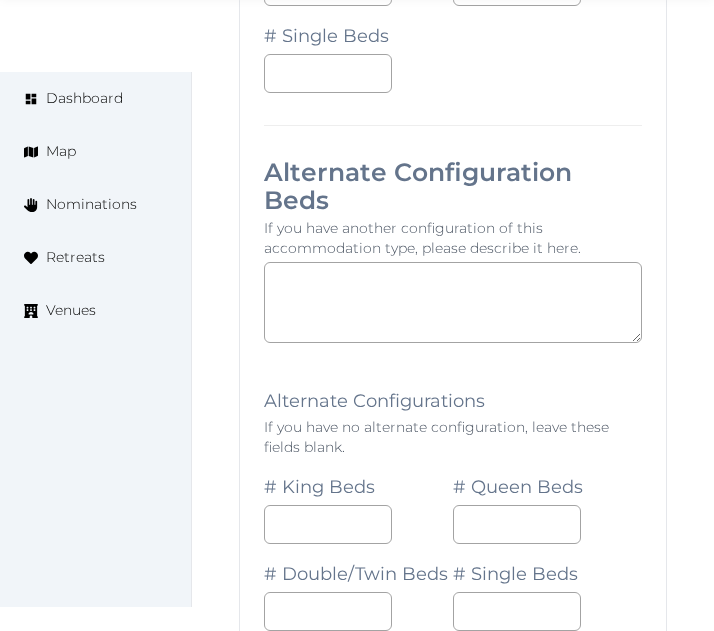 click on "**********" at bounding box center [453, 321] 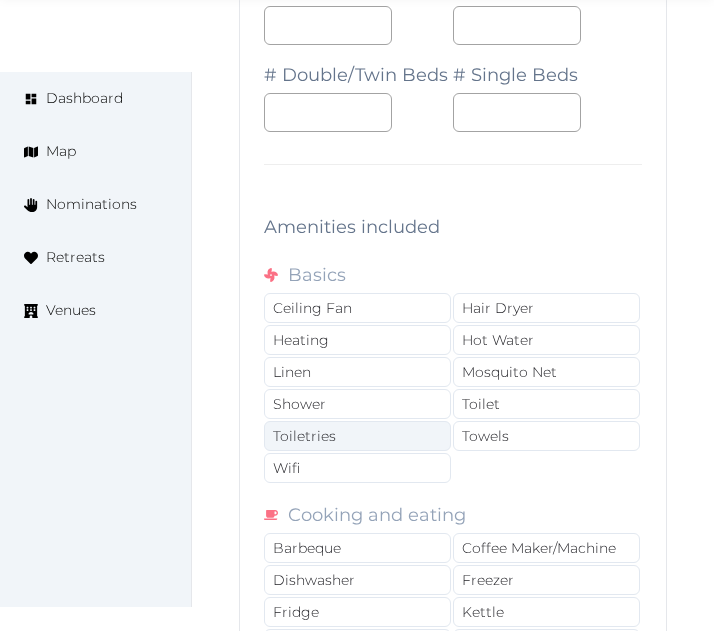 scroll, scrollTop: 7078, scrollLeft: 0, axis: vertical 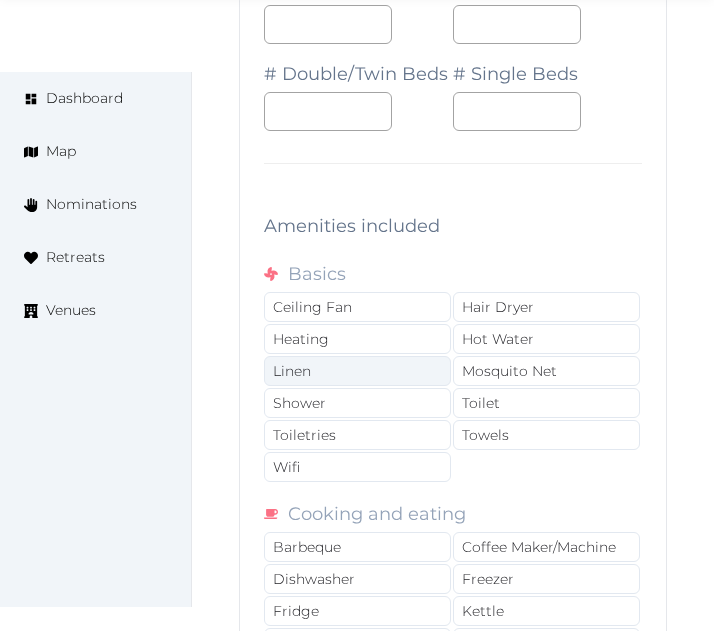 click on "Linen" at bounding box center (357, 371) 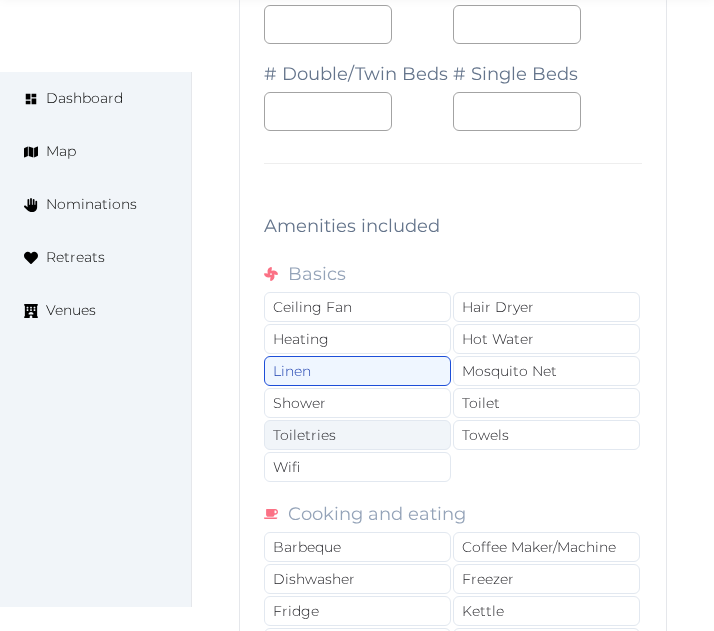 drag, startPoint x: 349, startPoint y: 334, endPoint x: 356, endPoint y: 352, distance: 19.313208 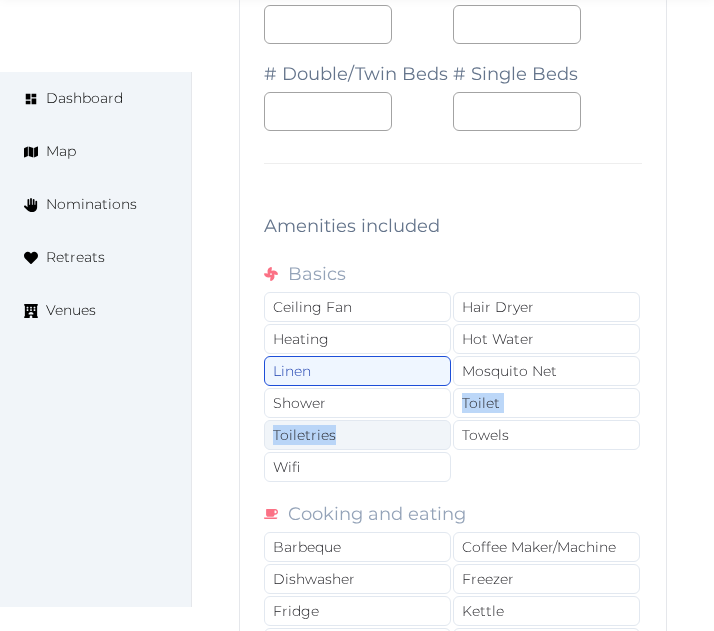 click on "Toiletries" at bounding box center [357, 435] 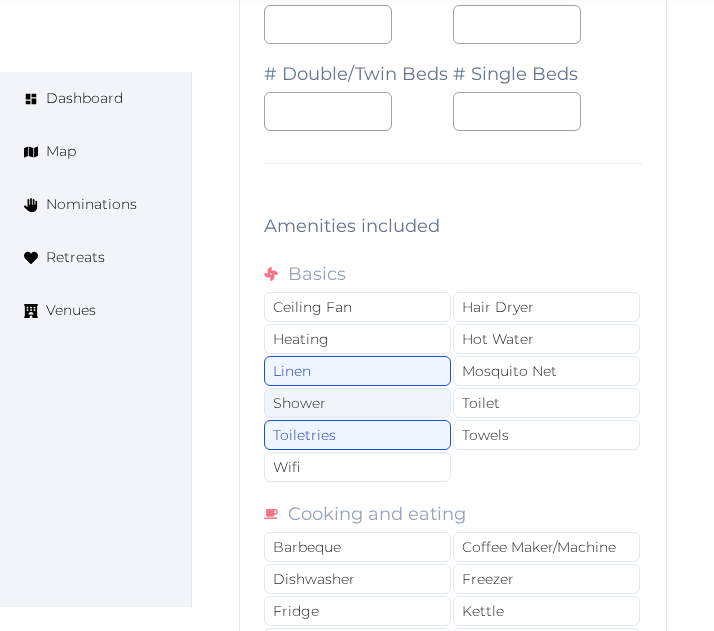 click on "Shower" at bounding box center (357, 403) 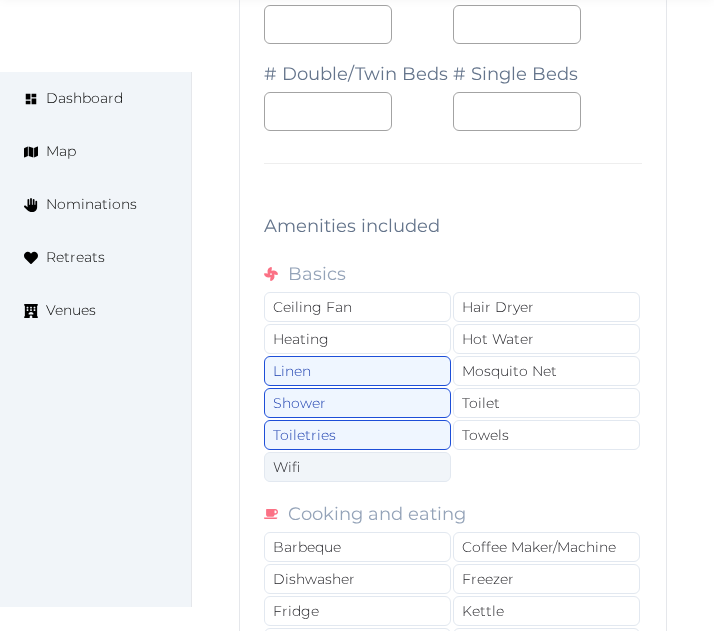 click on "Wifi" at bounding box center (357, 467) 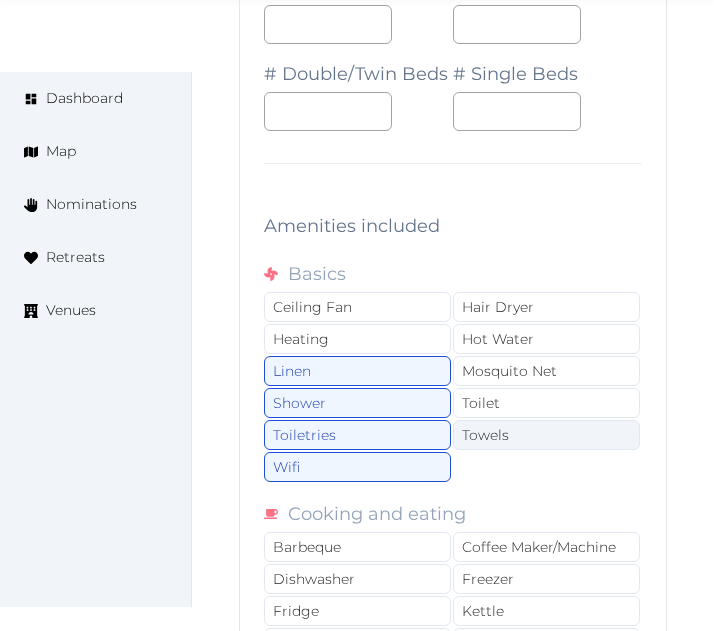 drag, startPoint x: 547, startPoint y: 362, endPoint x: 536, endPoint y: 336, distance: 28.231188 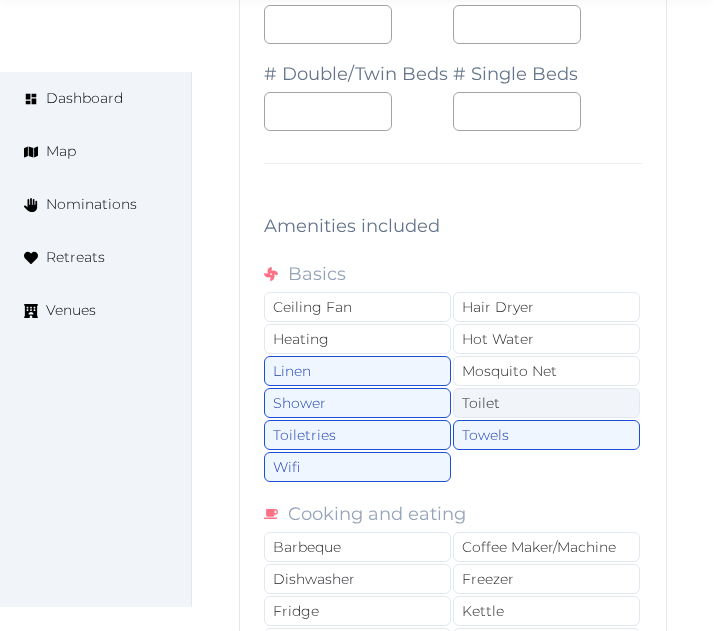 click on "Toilet" at bounding box center (546, 403) 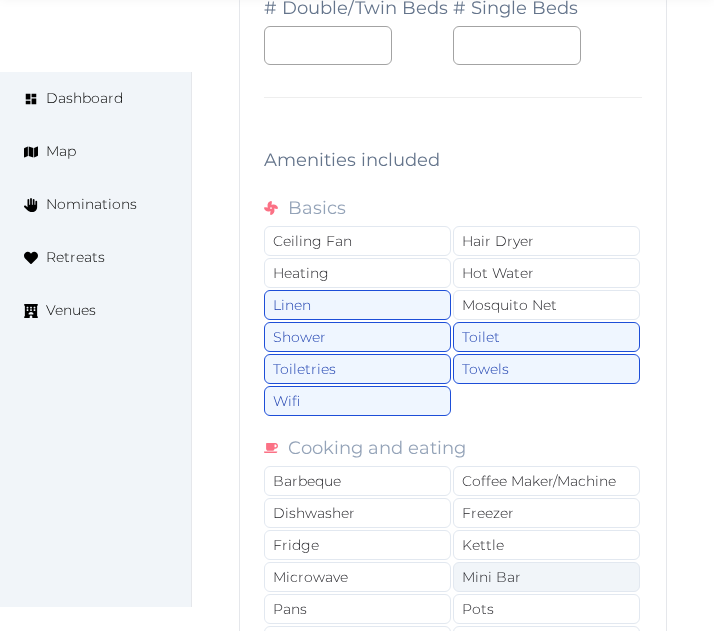 scroll, scrollTop: 7378, scrollLeft: 0, axis: vertical 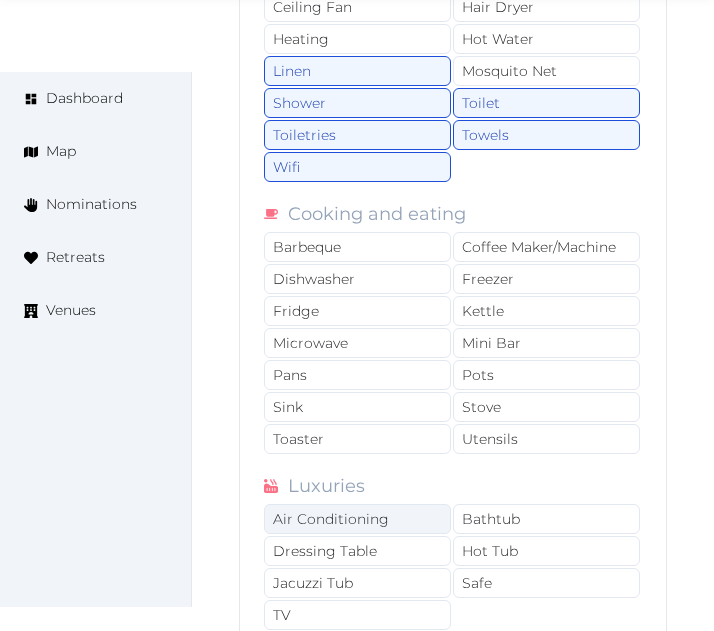 click on "Air Conditioning" at bounding box center (357, 519) 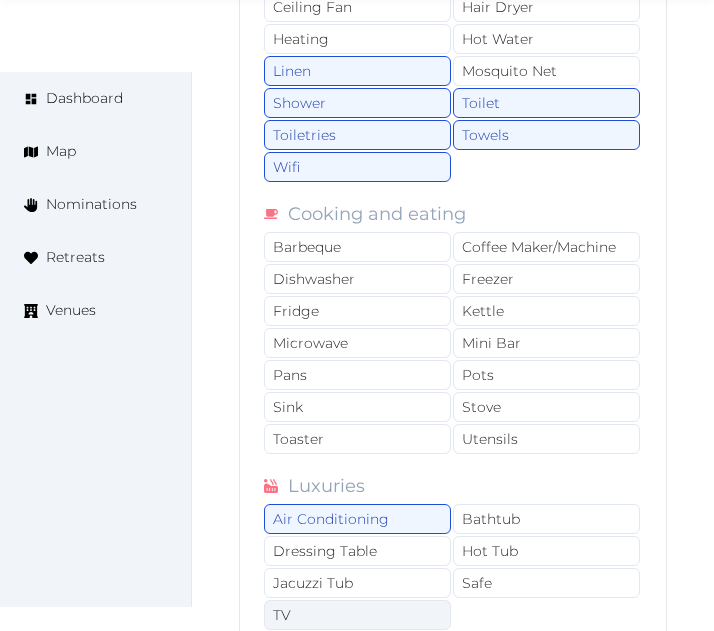 click on "TV" at bounding box center (357, 615) 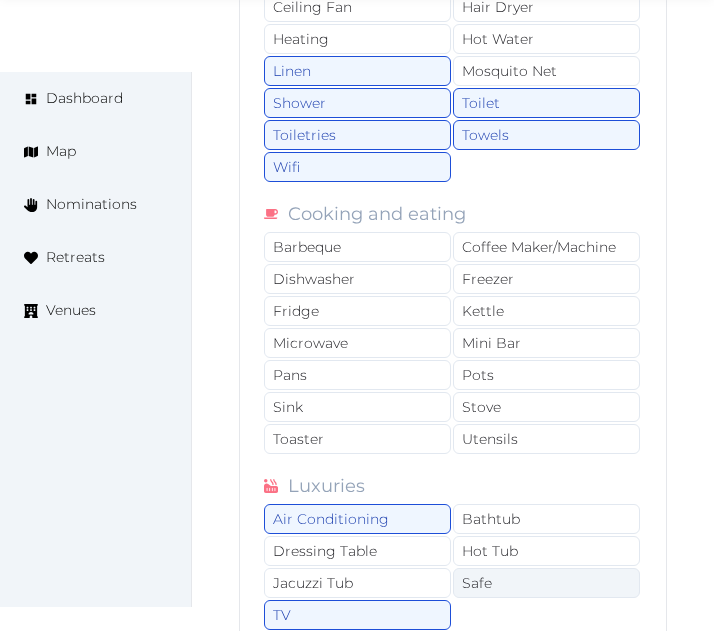 click on "Safe" at bounding box center (546, 583) 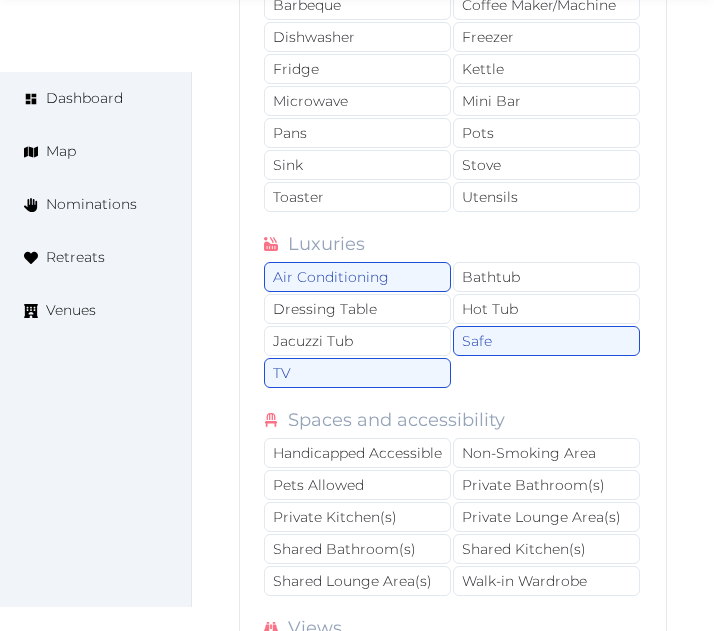 scroll, scrollTop: 7678, scrollLeft: 0, axis: vertical 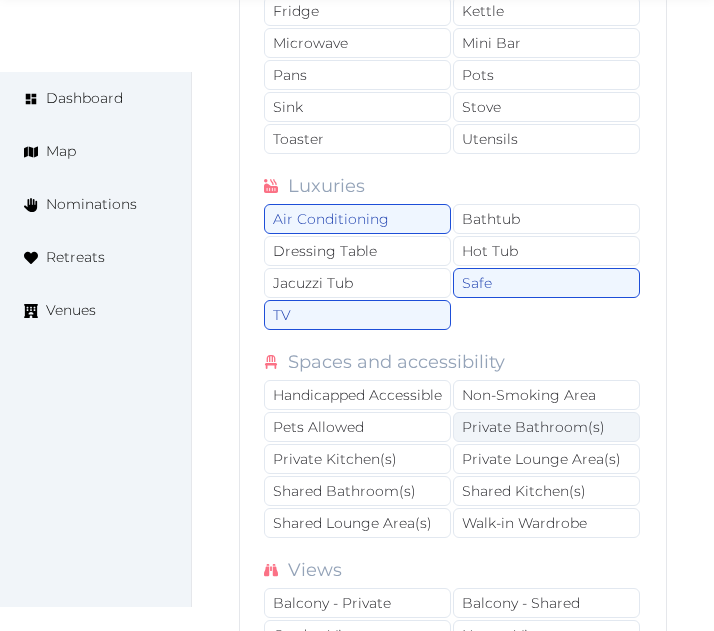 click on "Private Bathroom(s)" at bounding box center (546, 427) 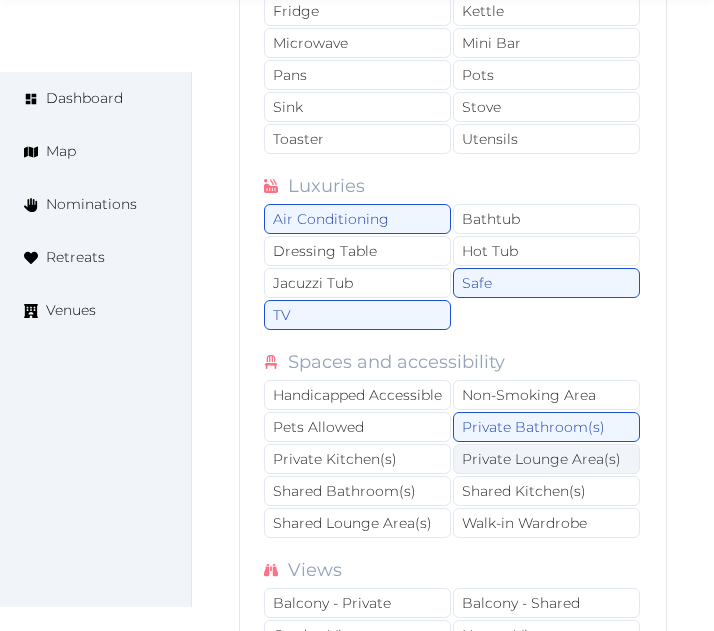 click on "Private Lounge Area(s)" at bounding box center (546, 459) 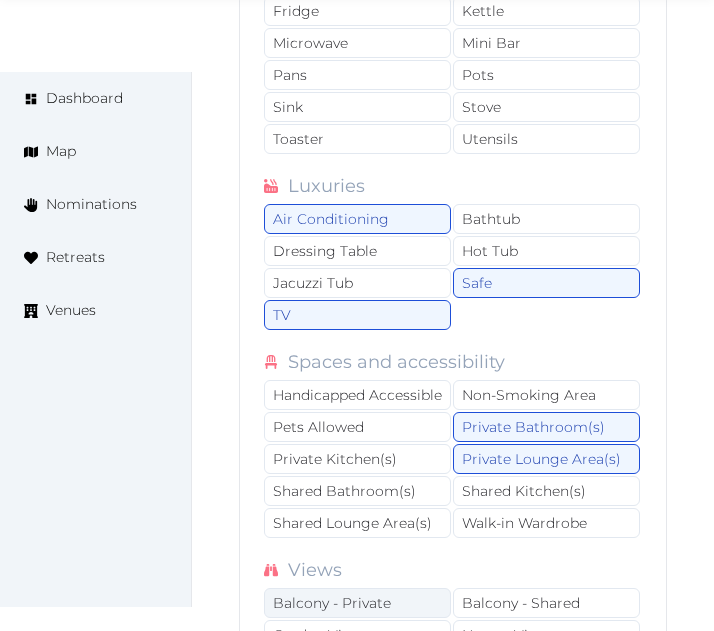 click on "Balcony - Private" at bounding box center (357, 603) 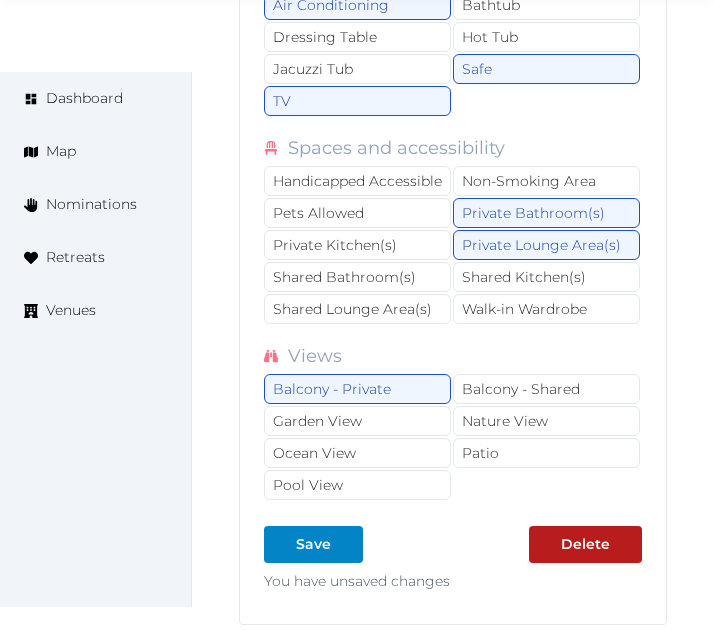 scroll, scrollTop: 7978, scrollLeft: 0, axis: vertical 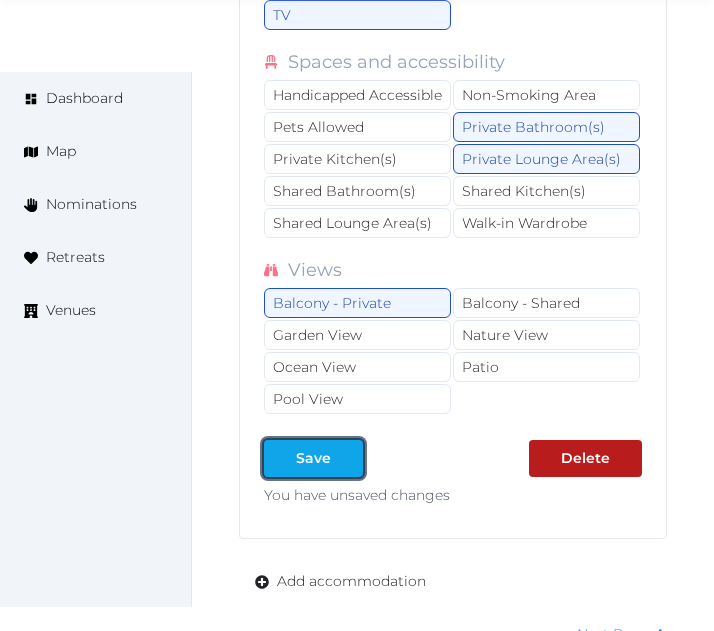 click on "Save" at bounding box center [313, 458] 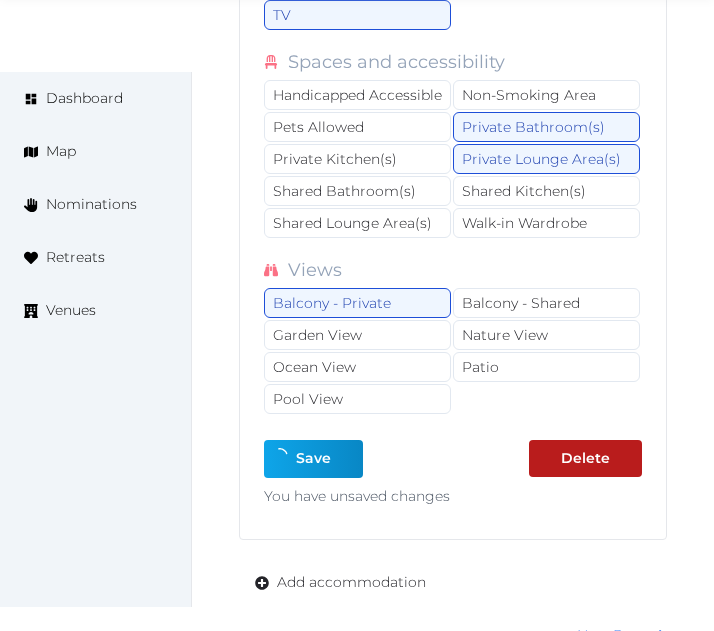 type on "*" 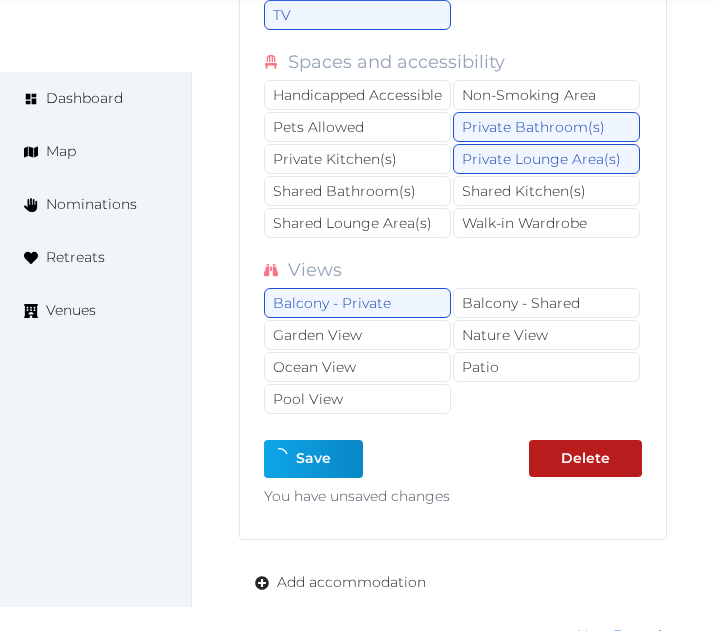 type on "*" 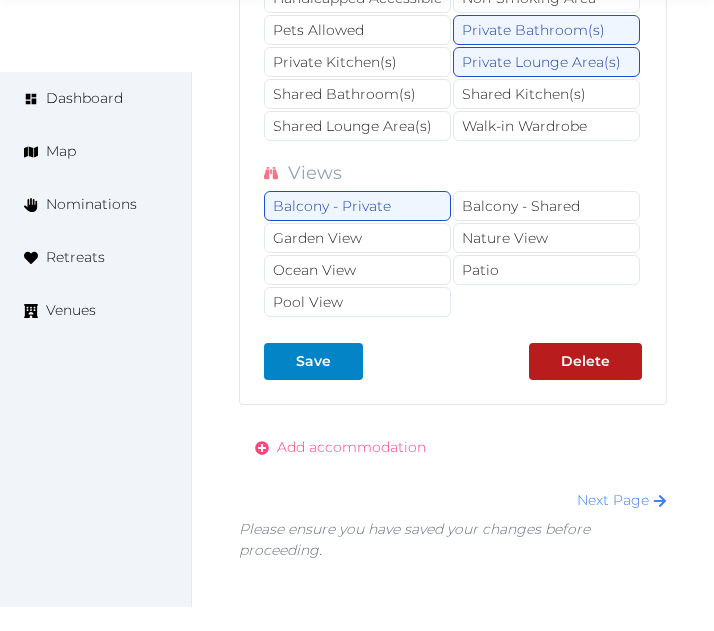 scroll, scrollTop: 8078, scrollLeft: 0, axis: vertical 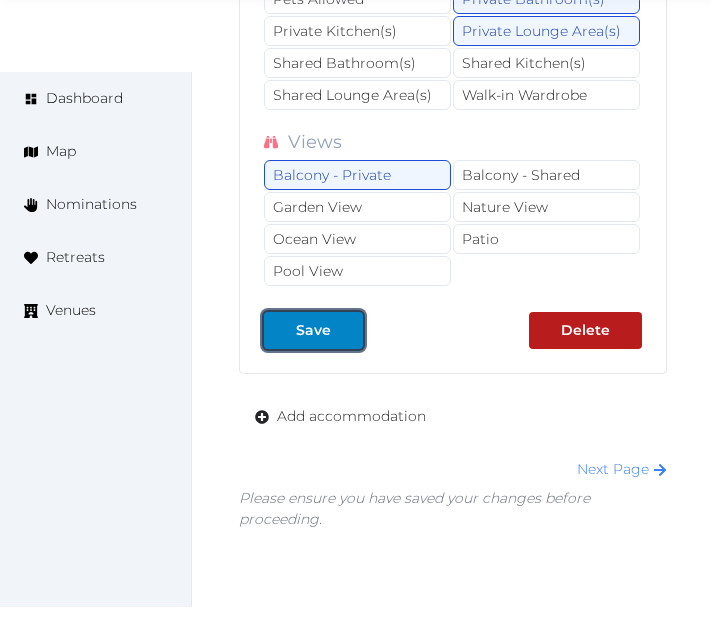 drag, startPoint x: 317, startPoint y: 275, endPoint x: 340, endPoint y: 335, distance: 64.25729 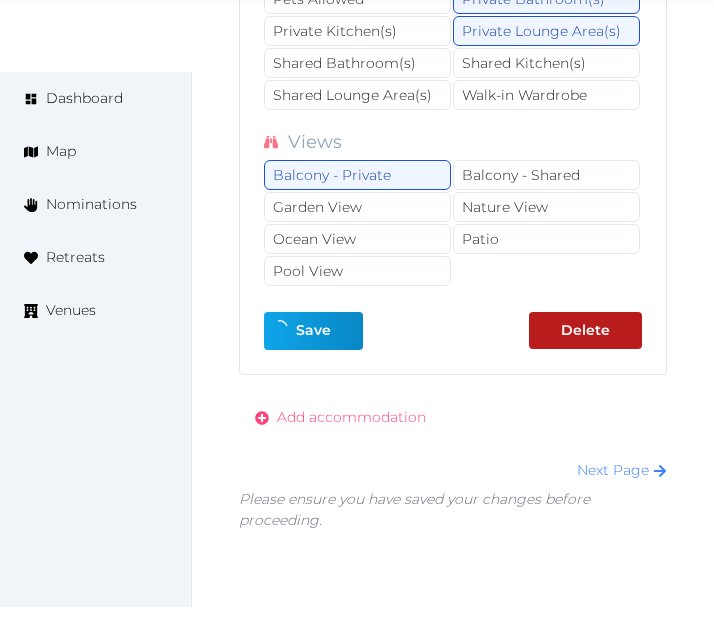 click on "Add accommodation" at bounding box center [351, 417] 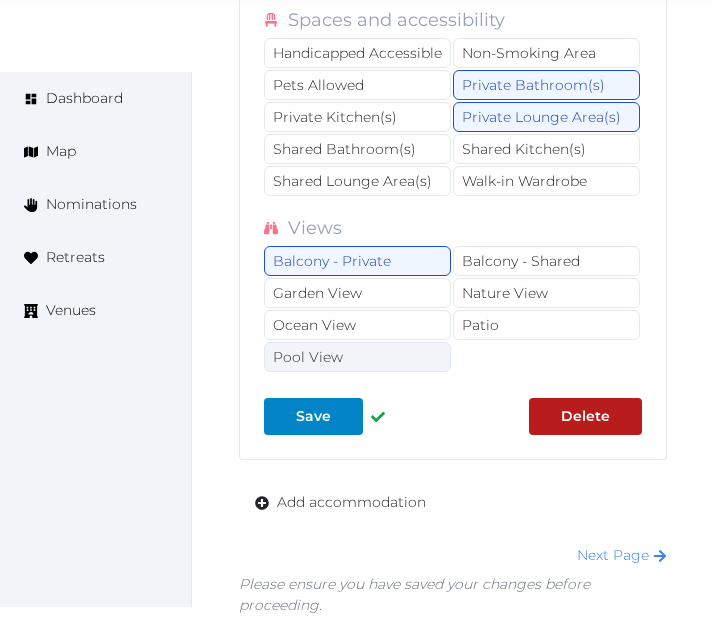 scroll, scrollTop: 7878, scrollLeft: 0, axis: vertical 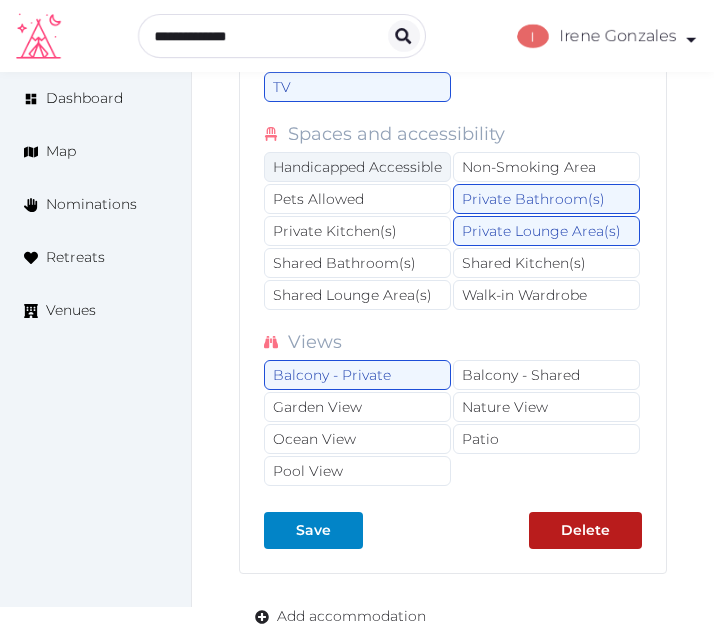 click on "Handicapped Accessible" at bounding box center [357, 167] 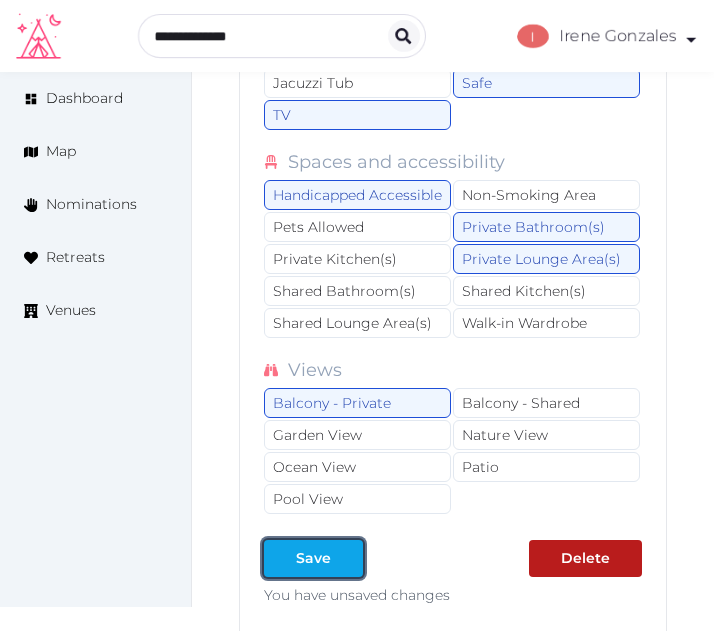 click on "Save" at bounding box center (313, 558) 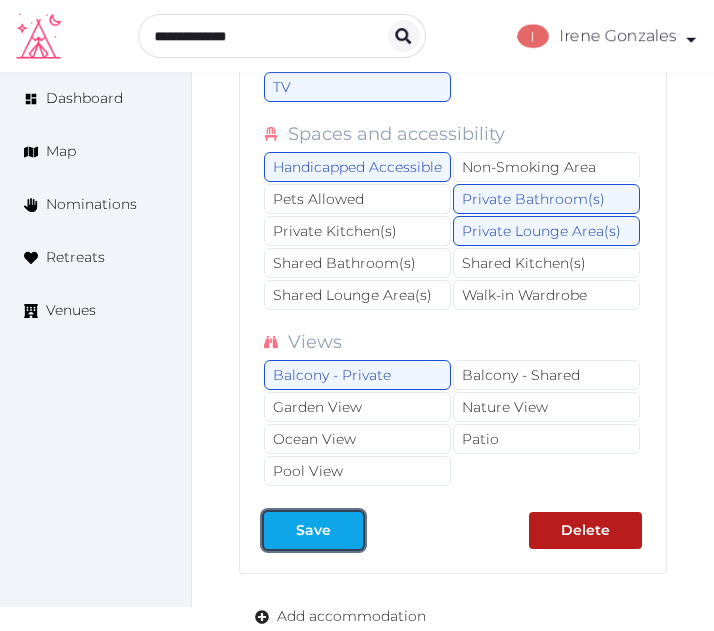 click on "Save" at bounding box center [313, 530] 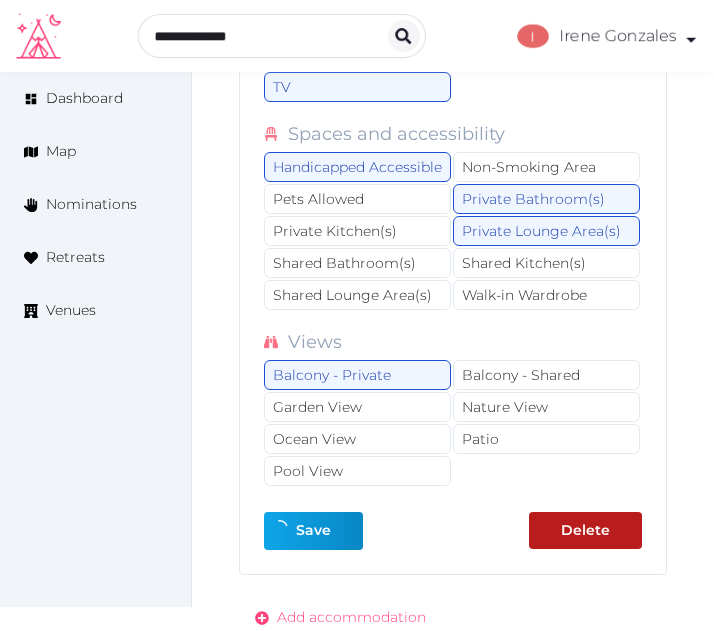 click on "Add accommodation" at bounding box center (351, 617) 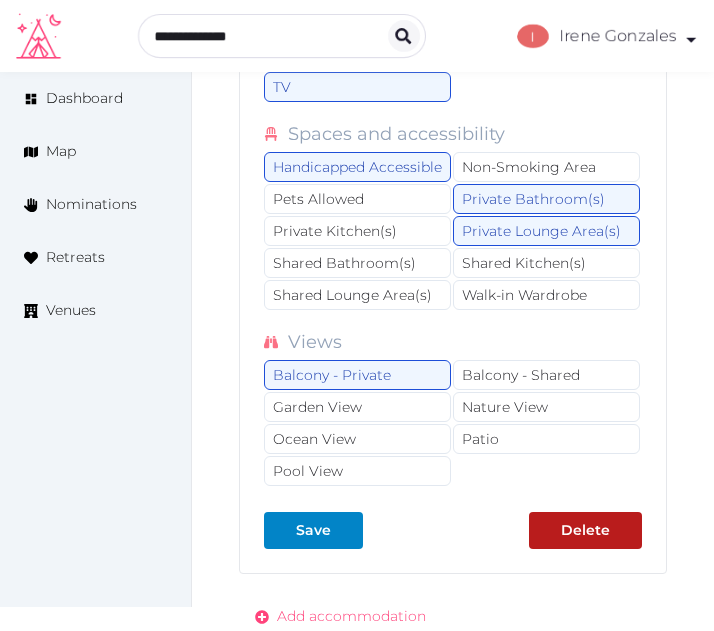 click on "Add accommodation" at bounding box center [351, 616] 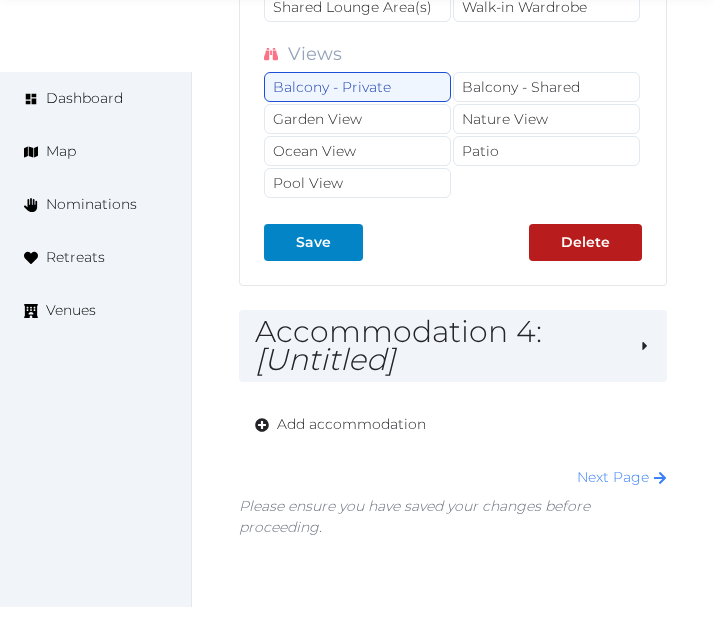 scroll, scrollTop: 8178, scrollLeft: 0, axis: vertical 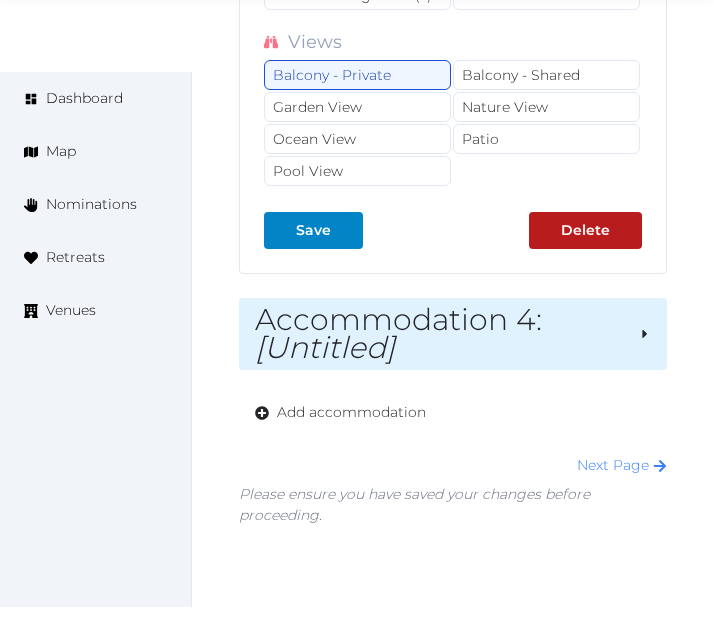 click on "Accommodation 4 :  [Untitled]" at bounding box center [439, 334] 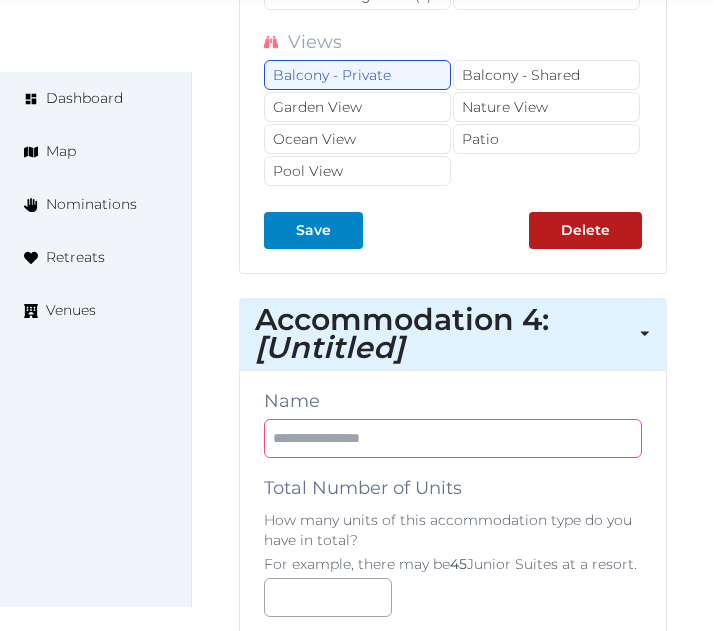 click at bounding box center (453, 438) 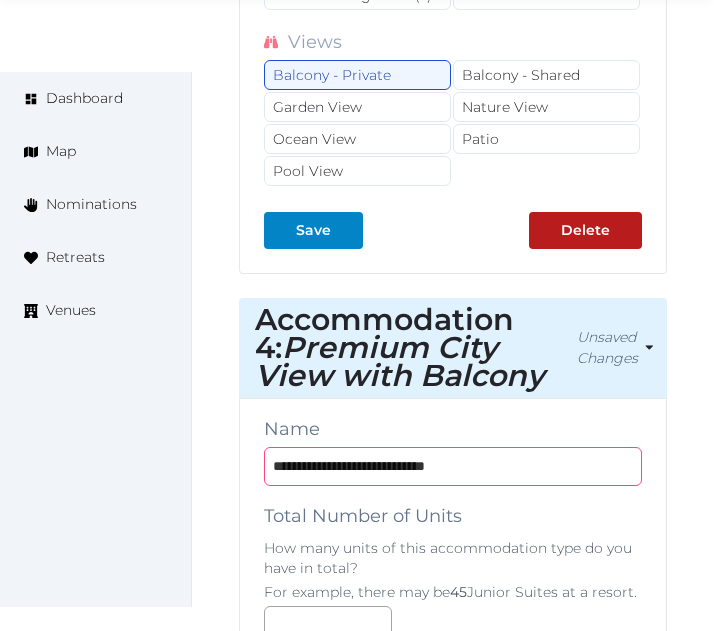 type on "**********" 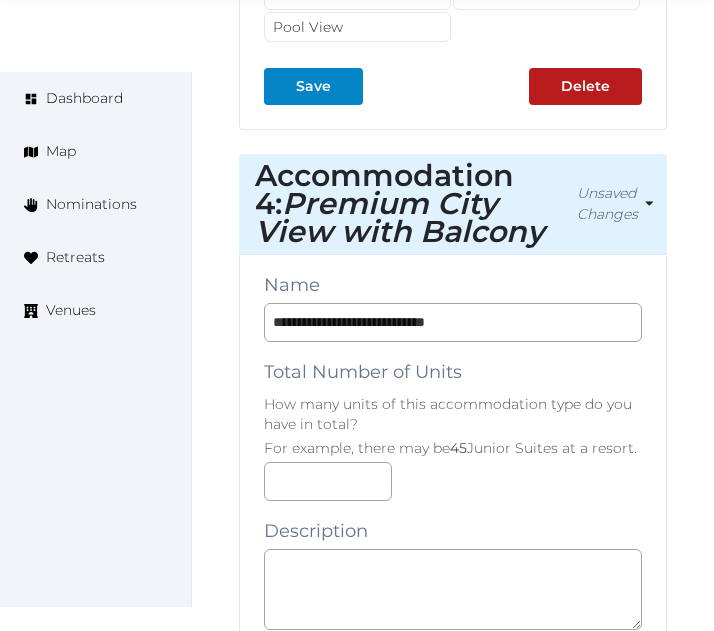 scroll, scrollTop: 8478, scrollLeft: 0, axis: vertical 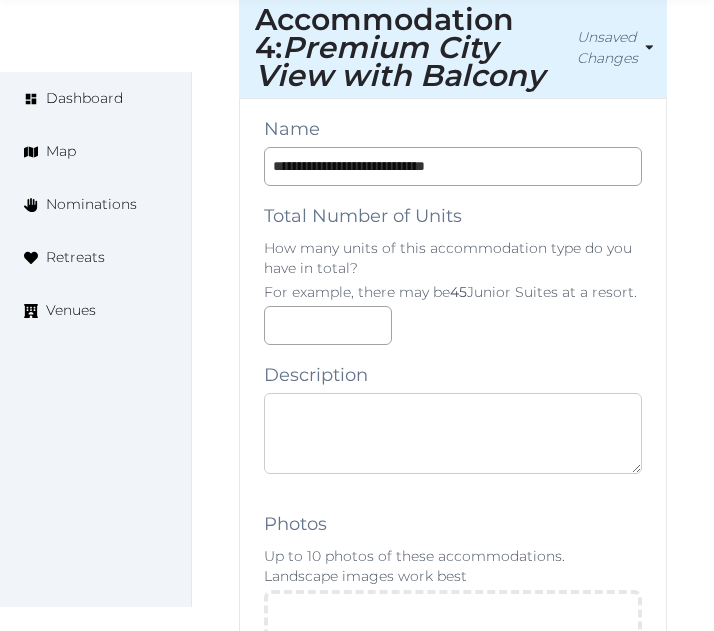 click at bounding box center (453, 433) 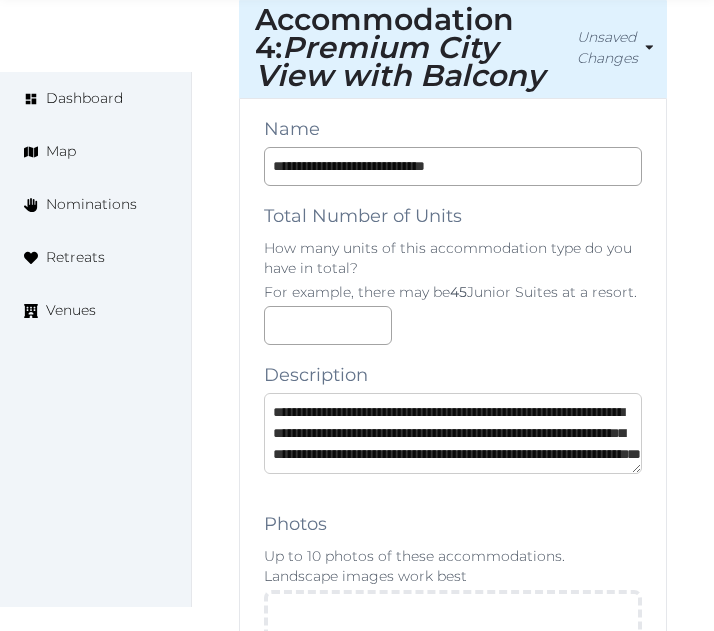 scroll, scrollTop: 74, scrollLeft: 0, axis: vertical 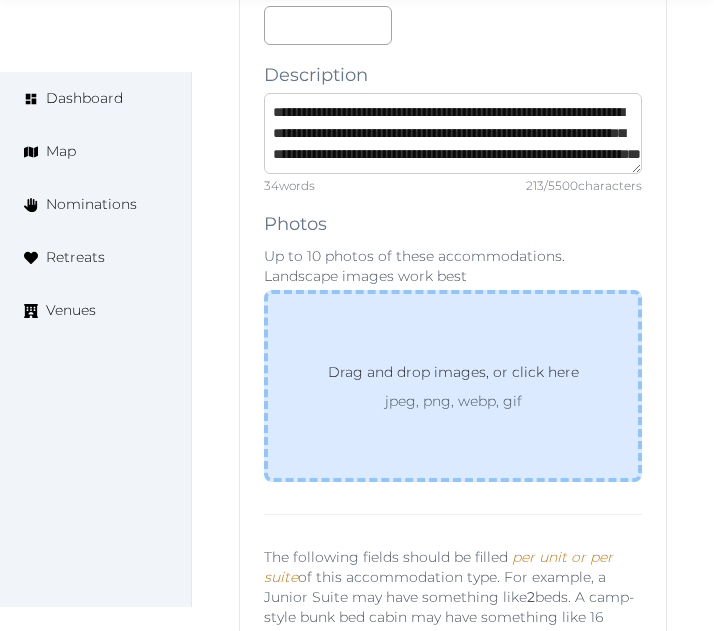 type on "**********" 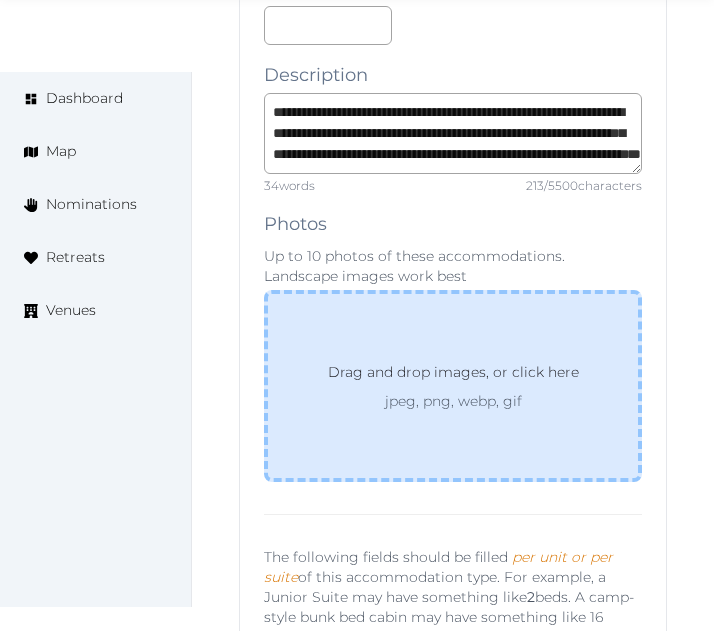 click on "Drag and drop images, or click here" at bounding box center (453, 376) 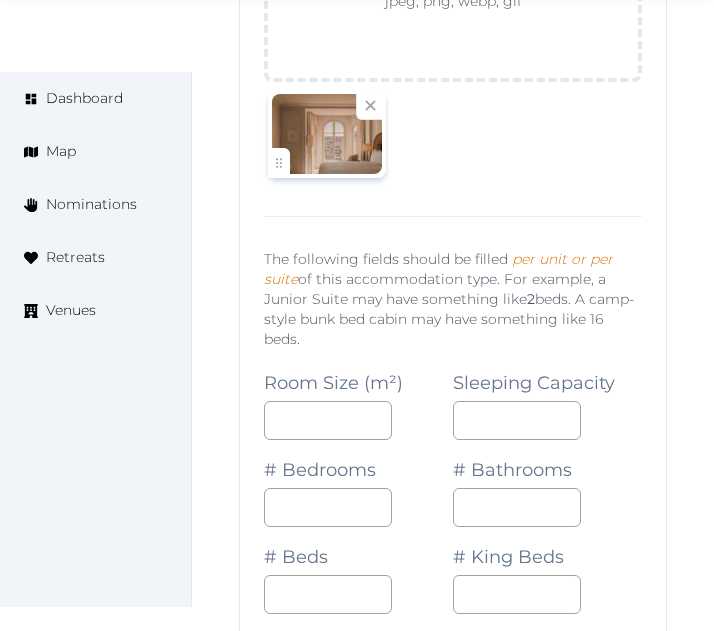 scroll, scrollTop: 9378, scrollLeft: 0, axis: vertical 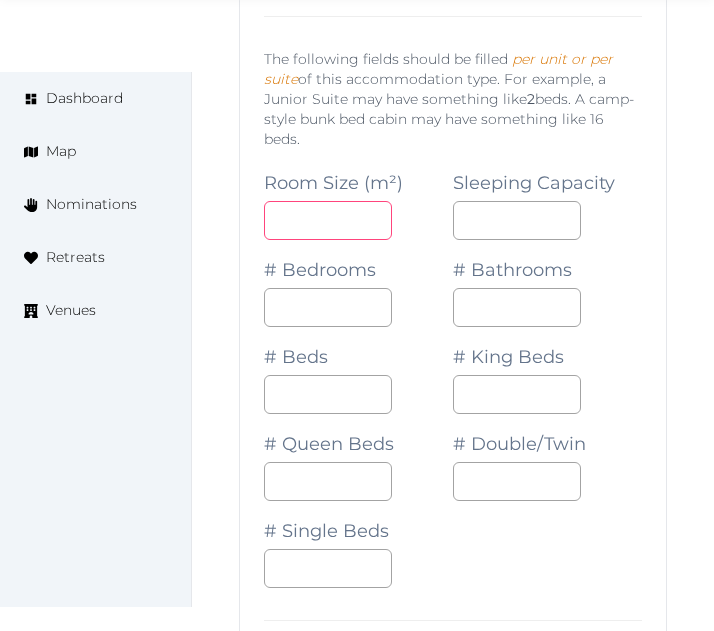 click at bounding box center [328, 220] 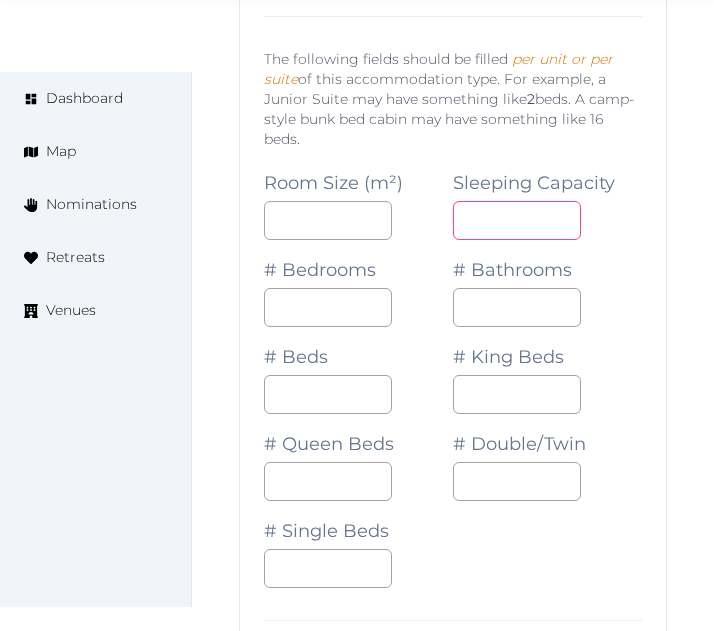 click at bounding box center [517, 220] 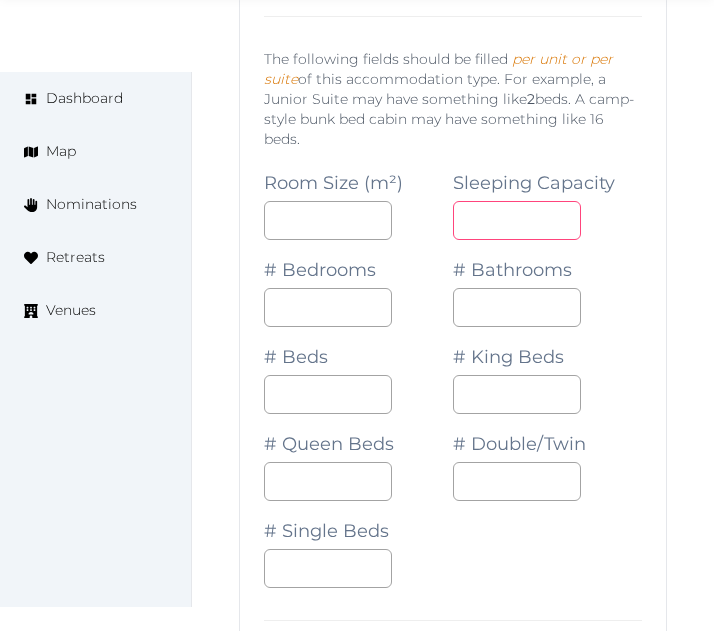 type on "*" 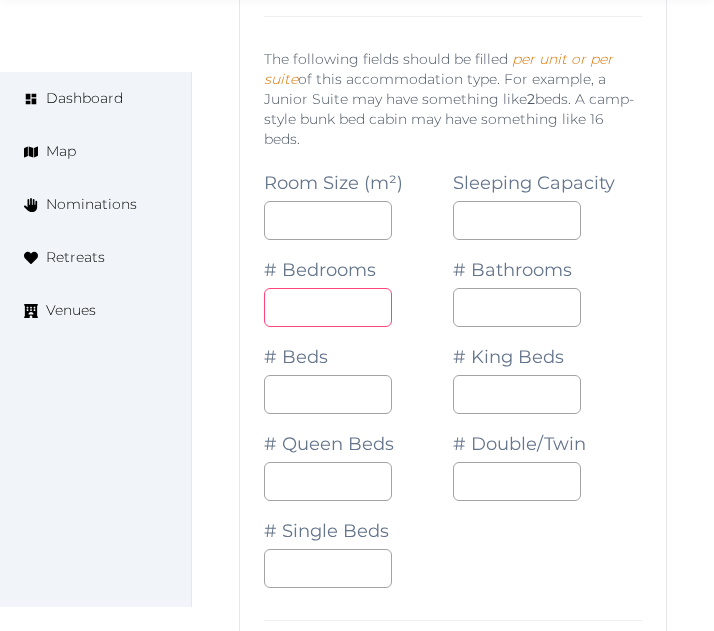 click at bounding box center (328, 307) 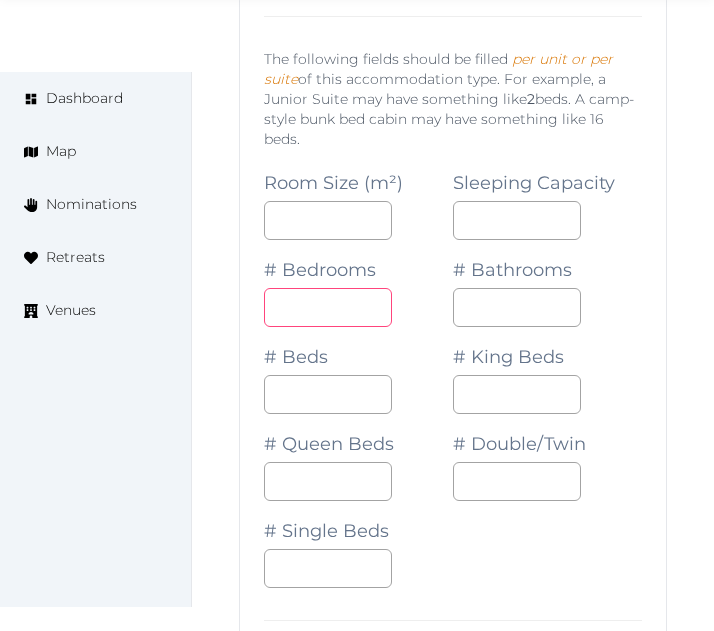 type on "*" 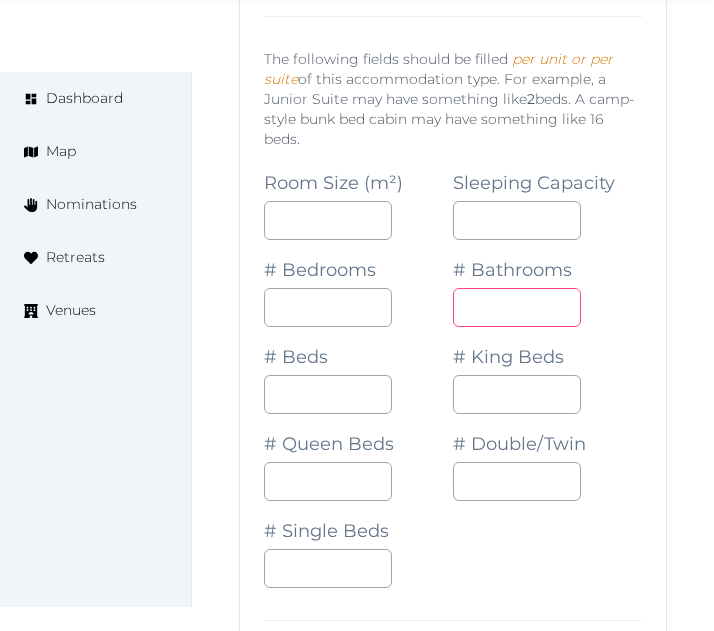 click at bounding box center (517, 307) 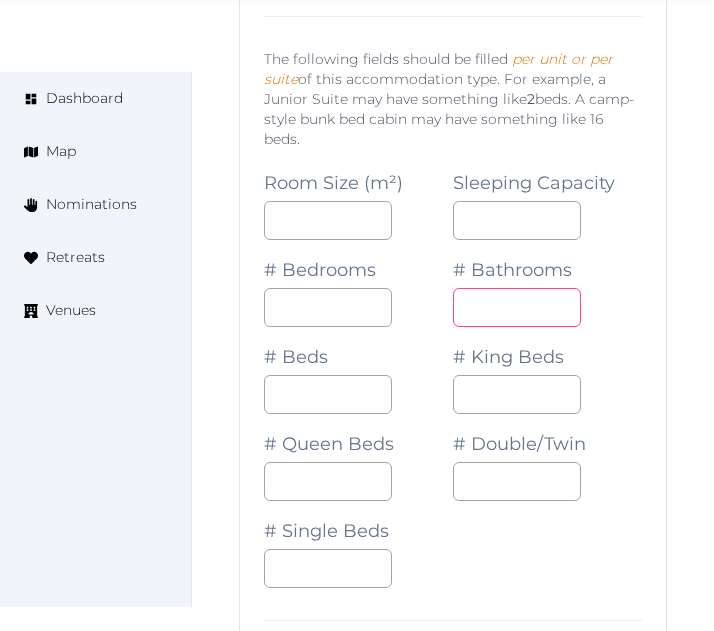 type on "*" 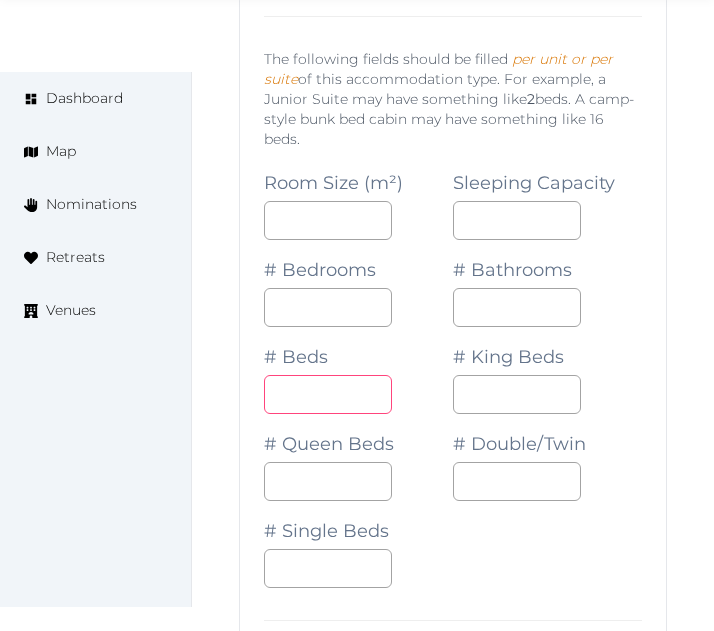 click at bounding box center [328, 394] 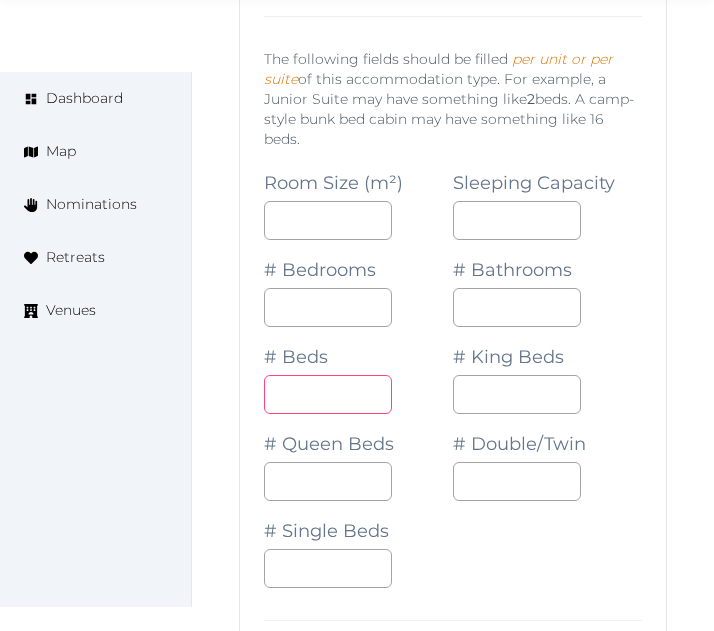 type on "*" 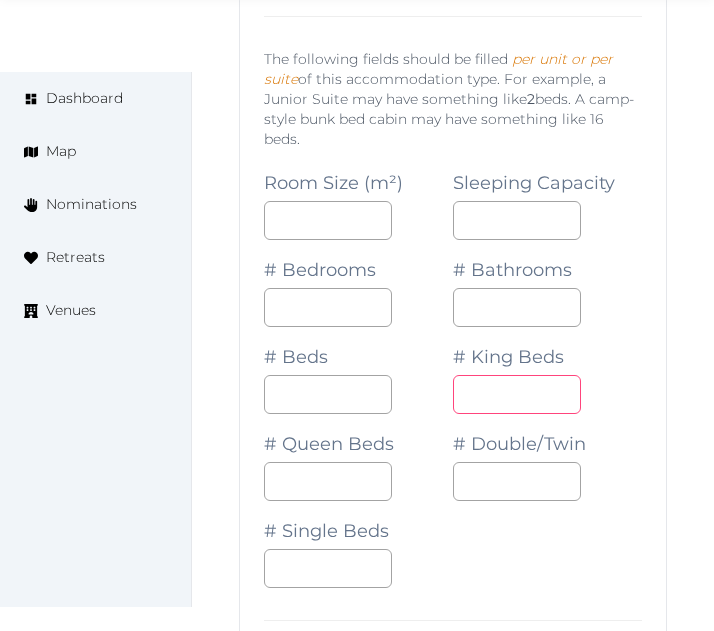 click at bounding box center [517, 394] 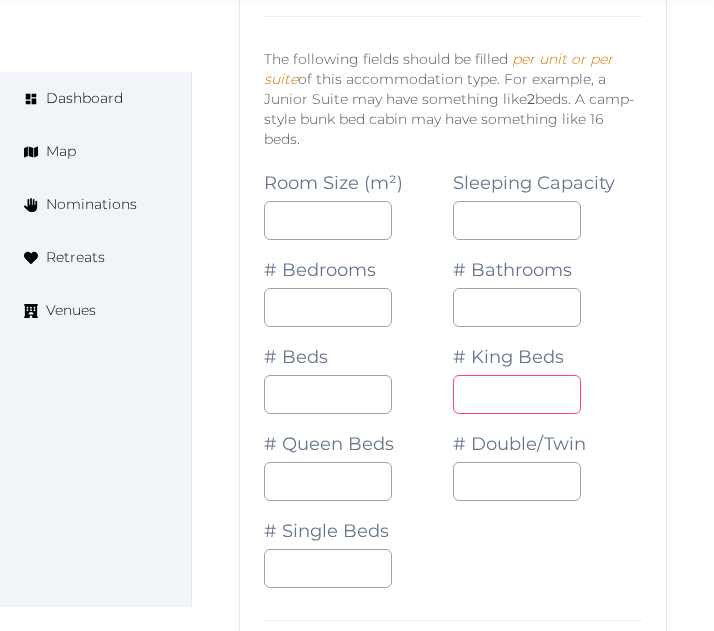 type on "*" 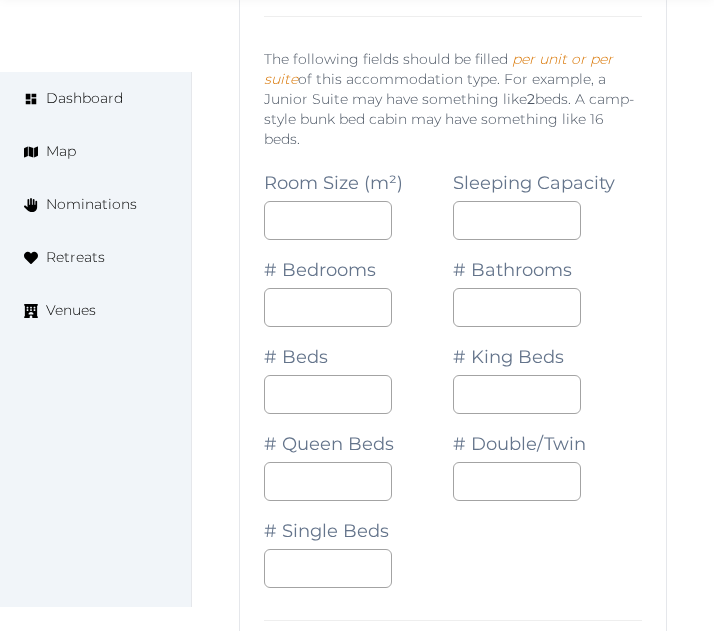 click on "Room Size (m²) ** Sleeping Capacity * # Bedrooms * # Bathrooms * # Beds * # King Beds * # Queen Beds # Double/Twin # Single Beds" at bounding box center [453, 370] 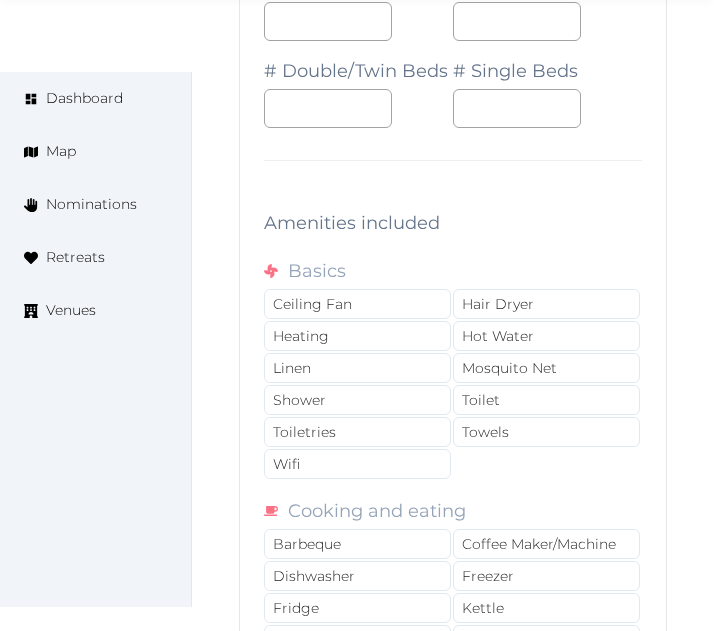 scroll, scrollTop: 10378, scrollLeft: 0, axis: vertical 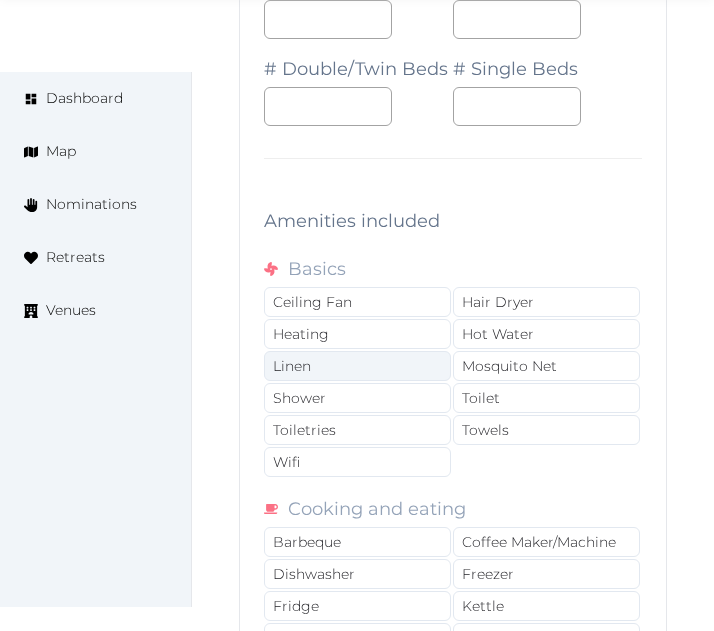click on "Linen" at bounding box center (357, 366) 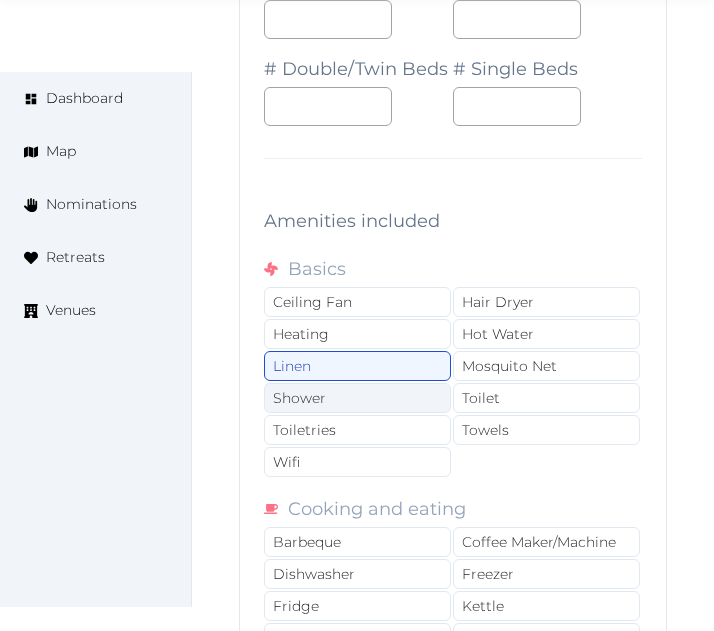 drag, startPoint x: 358, startPoint y: 303, endPoint x: 365, endPoint y: 321, distance: 19.313208 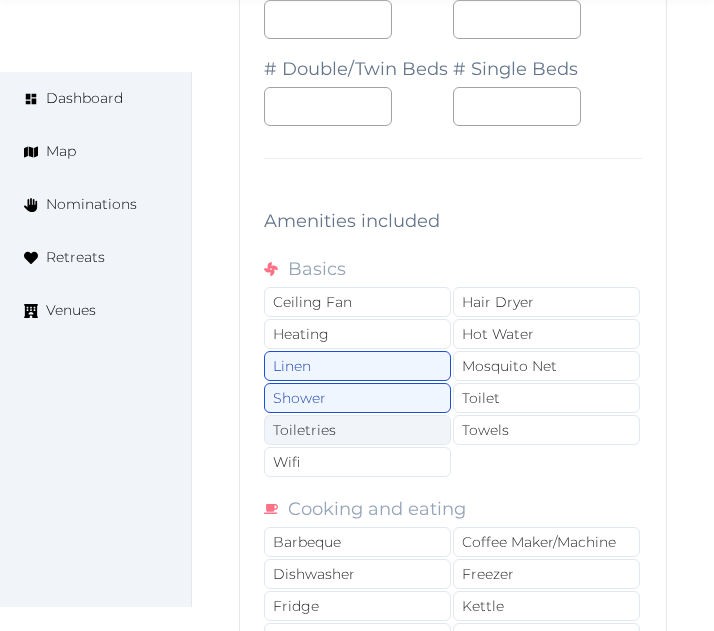 click on "Toiletries" at bounding box center (357, 430) 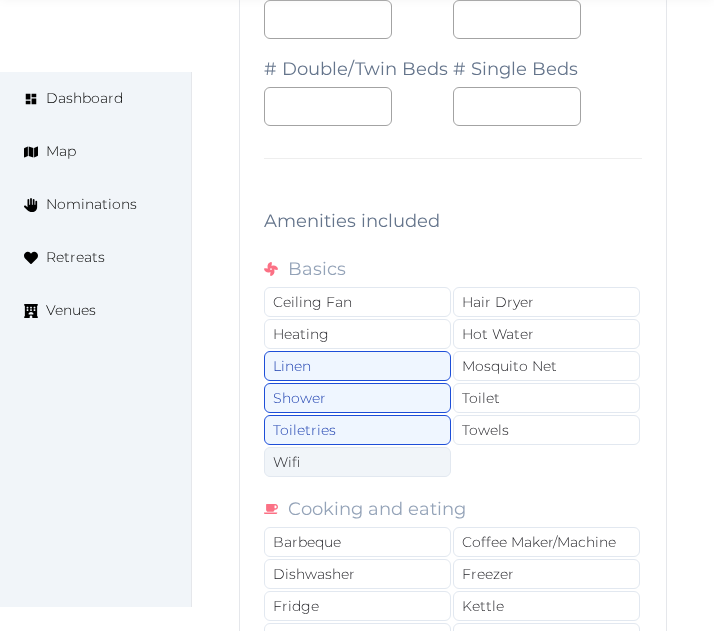 click on "Wifi" at bounding box center (357, 462) 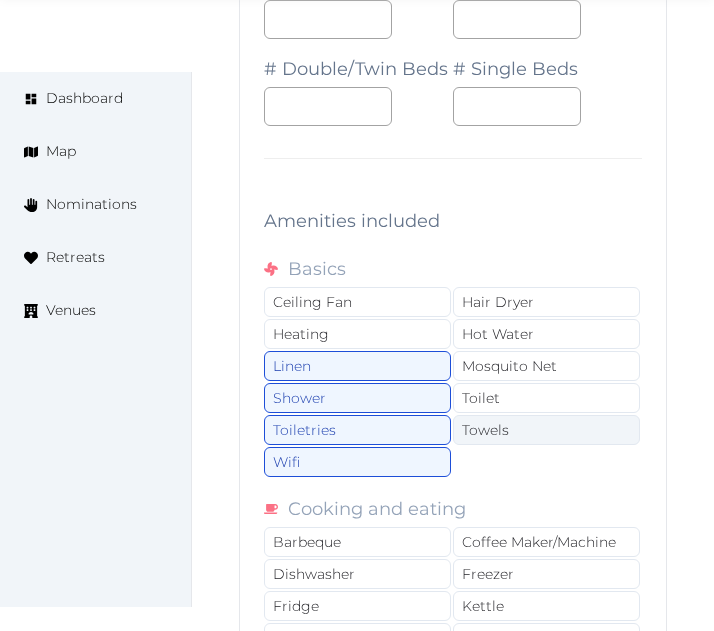 click on "Towels" at bounding box center [546, 430] 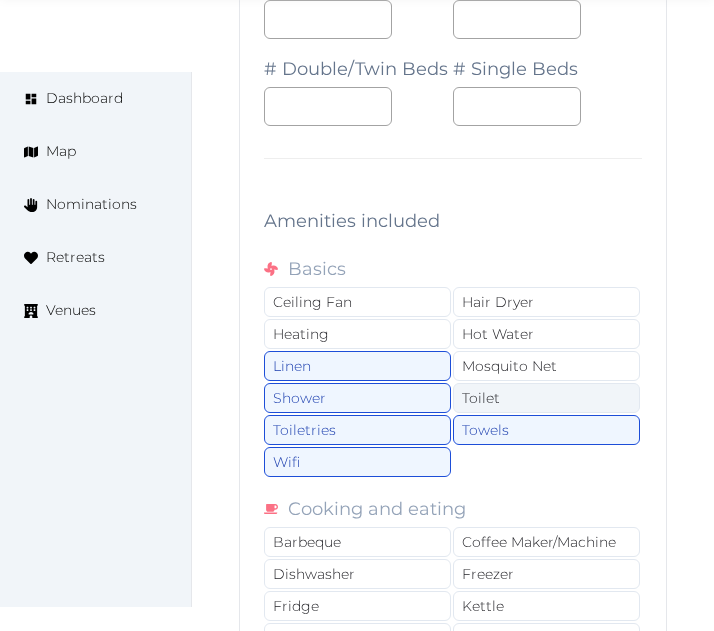click on "Toilet" at bounding box center [546, 398] 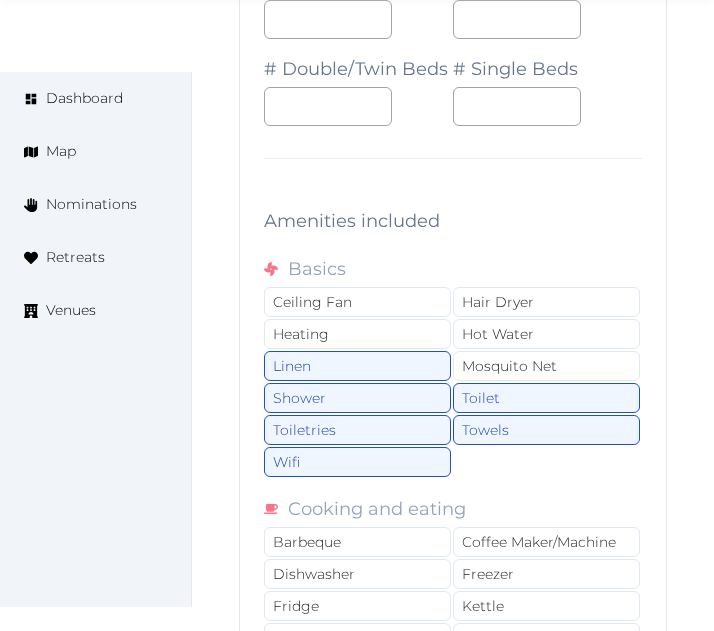 click on "Cooking and eating" at bounding box center [453, 509] 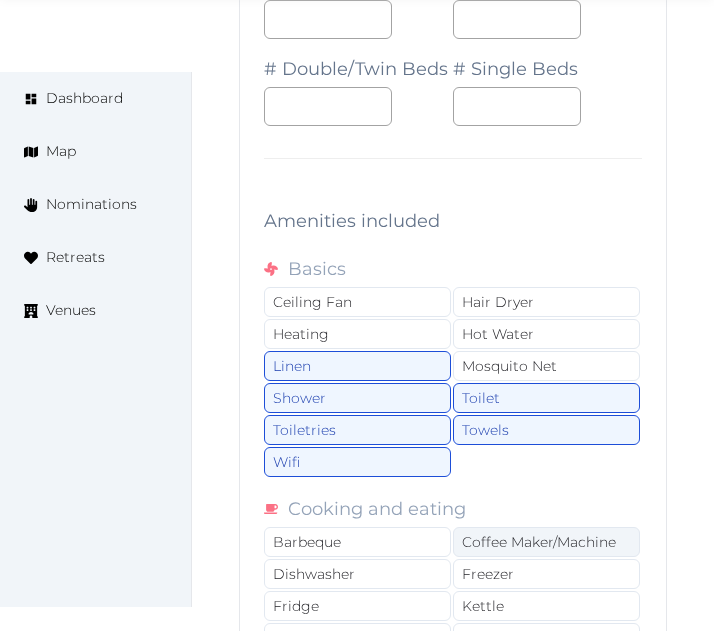 click on "Coffee Maker/Machine" at bounding box center [546, 542] 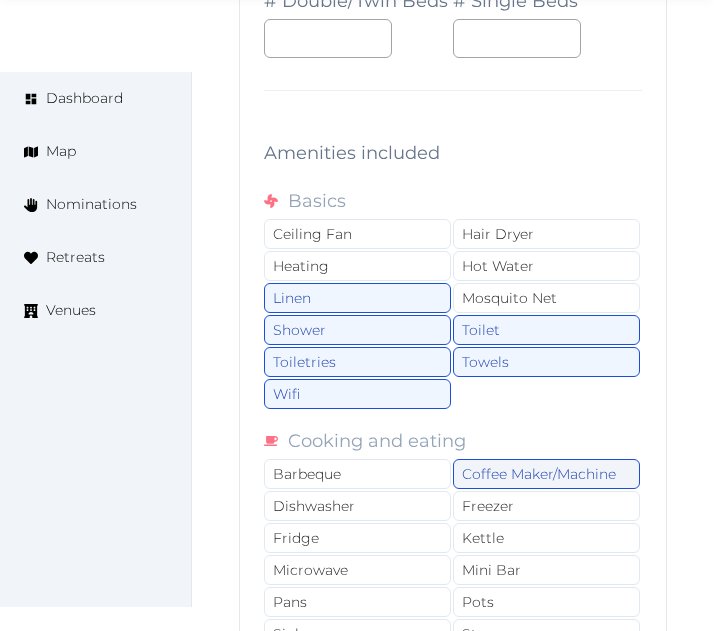 scroll, scrollTop: 10478, scrollLeft: 0, axis: vertical 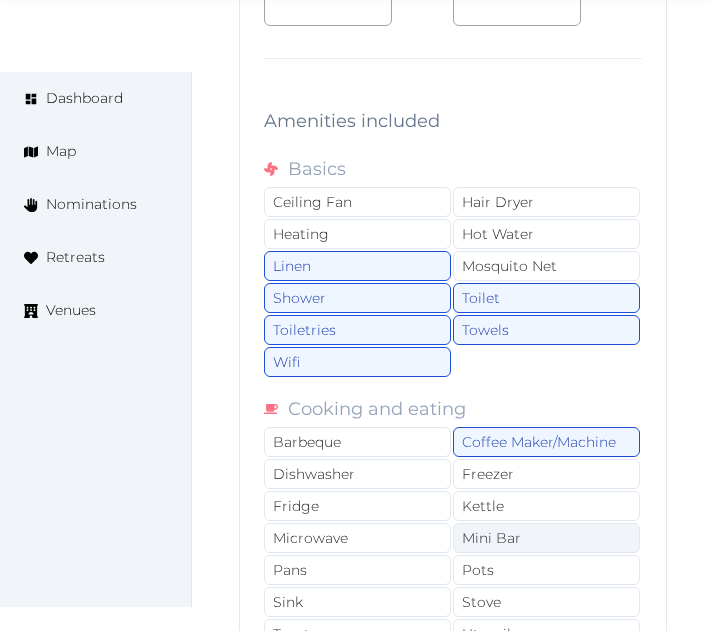 click on "Mini Bar" at bounding box center (546, 538) 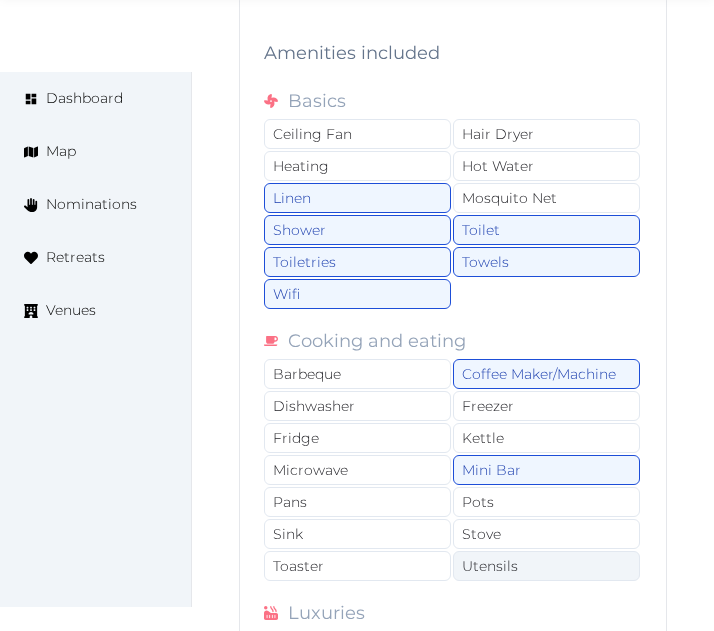scroll, scrollTop: 10578, scrollLeft: 0, axis: vertical 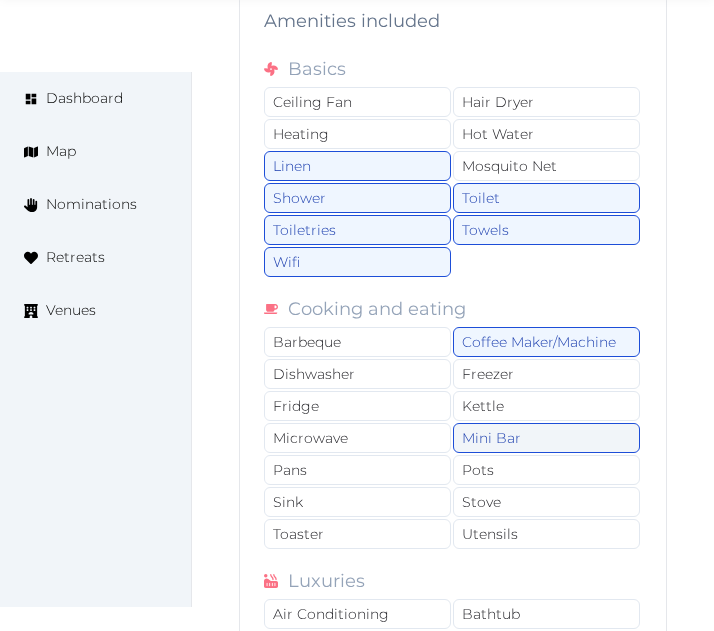 click on "Mini Bar" at bounding box center (546, 438) 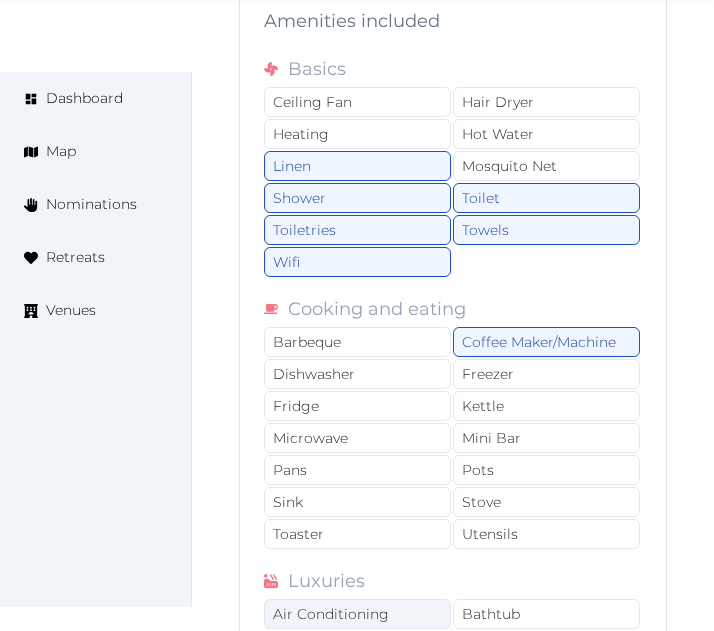 click on "Air Conditioning" at bounding box center (357, 614) 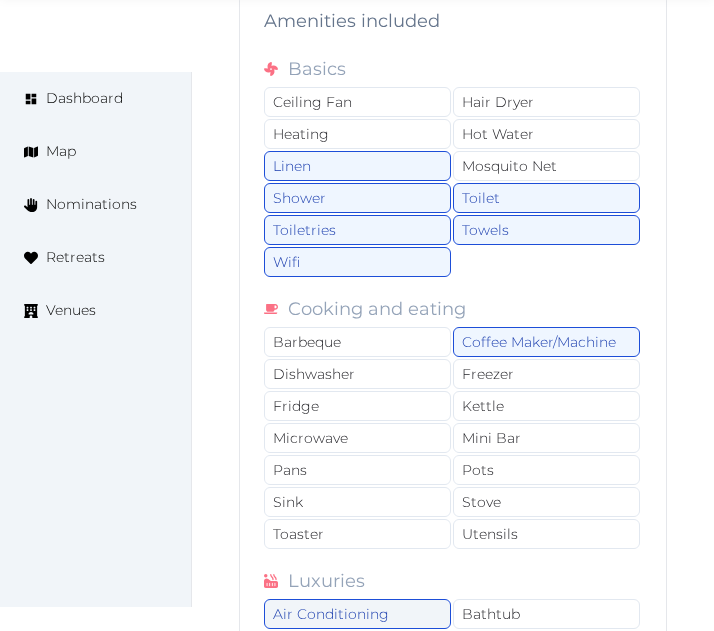 scroll, scrollTop: 10778, scrollLeft: 0, axis: vertical 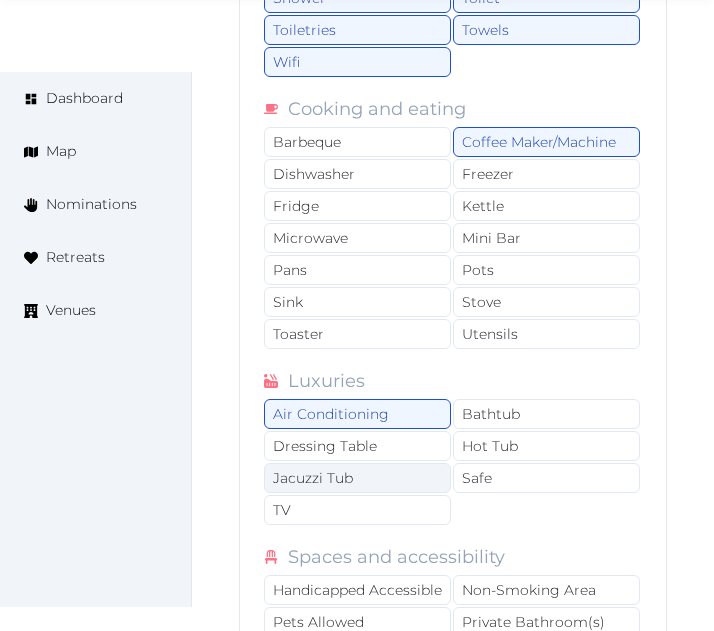 click on "Jacuzzi Tub" at bounding box center (357, 478) 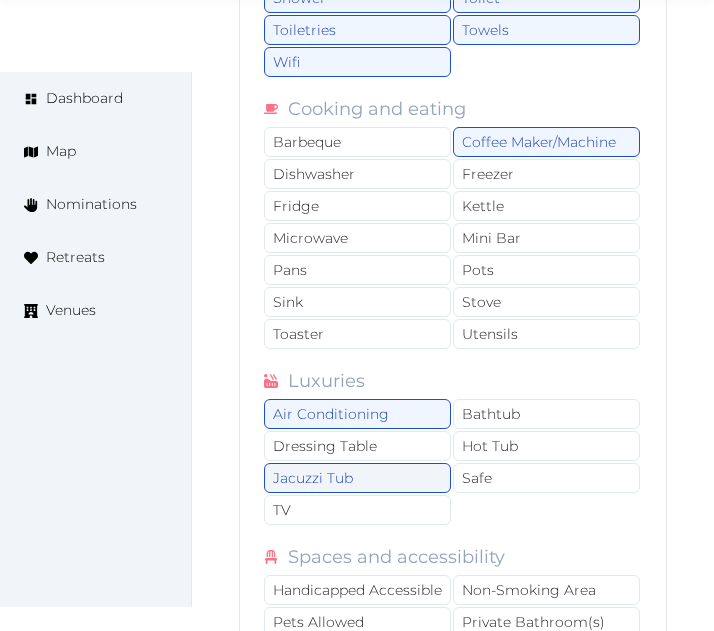 click on "Jacuzzi Tub" at bounding box center (357, 478) 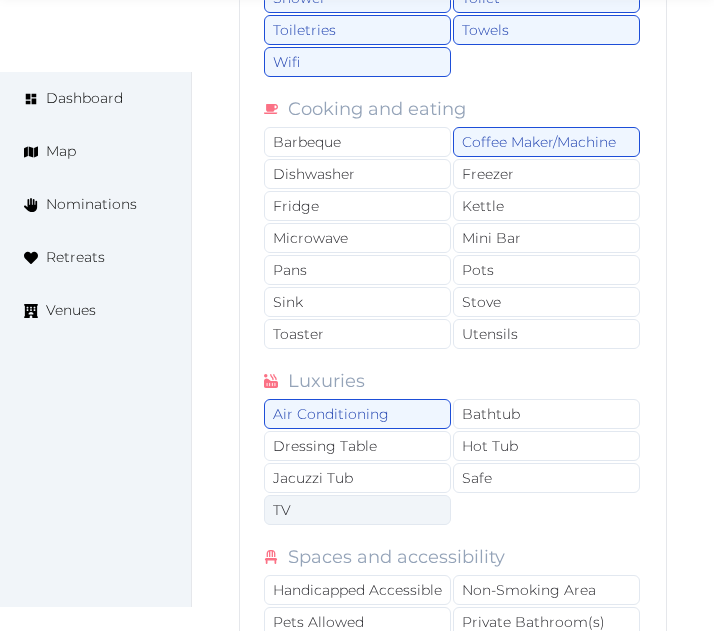 click on "TV" at bounding box center (357, 510) 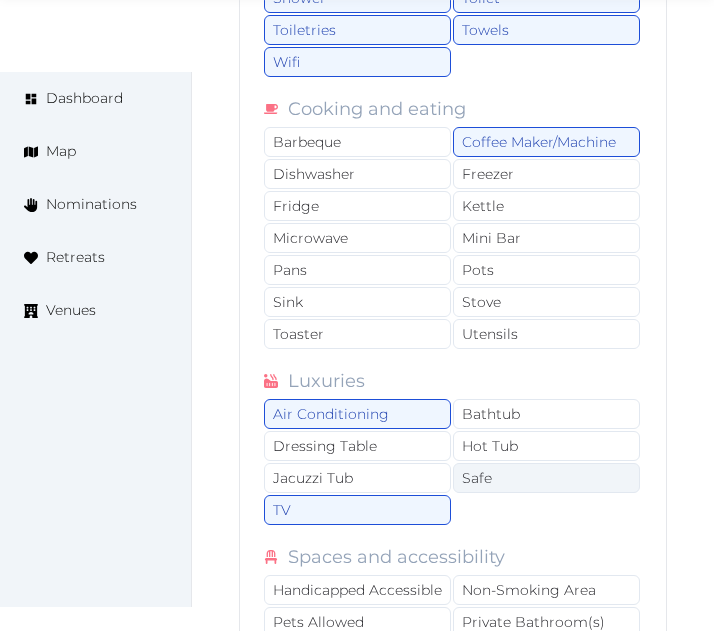 click on "Safe" at bounding box center [546, 478] 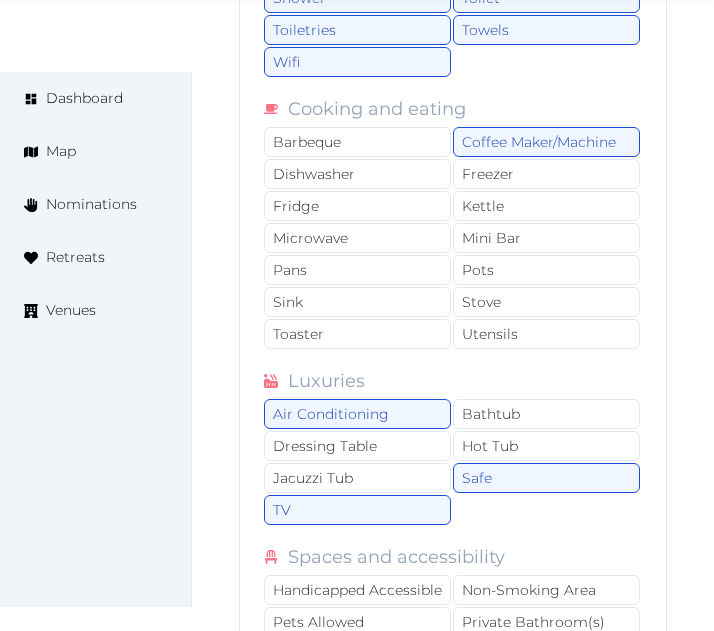 scroll, scrollTop: 10978, scrollLeft: 0, axis: vertical 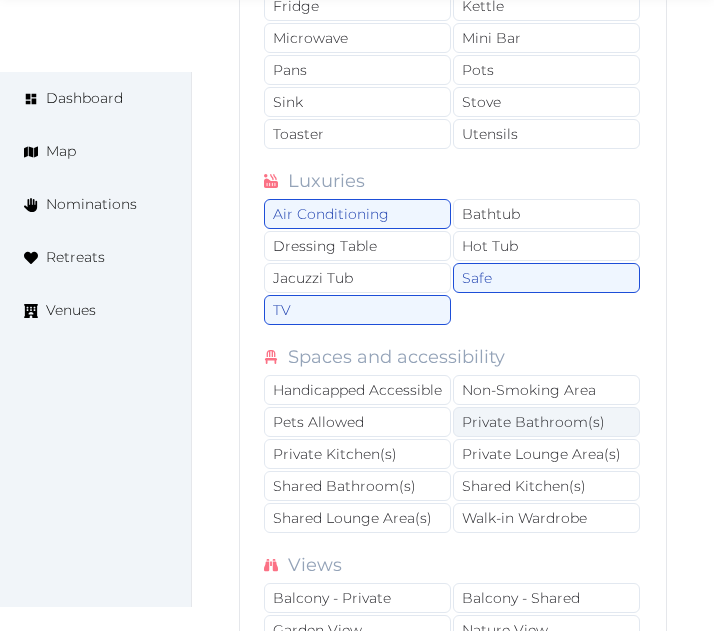 click on "Private Bathroom(s)" at bounding box center [546, 422] 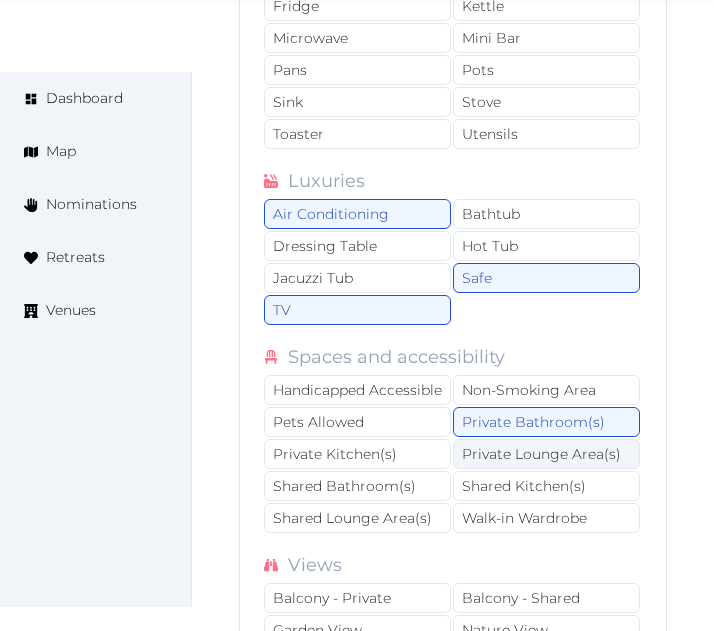 click on "Private Lounge Area(s)" at bounding box center [546, 454] 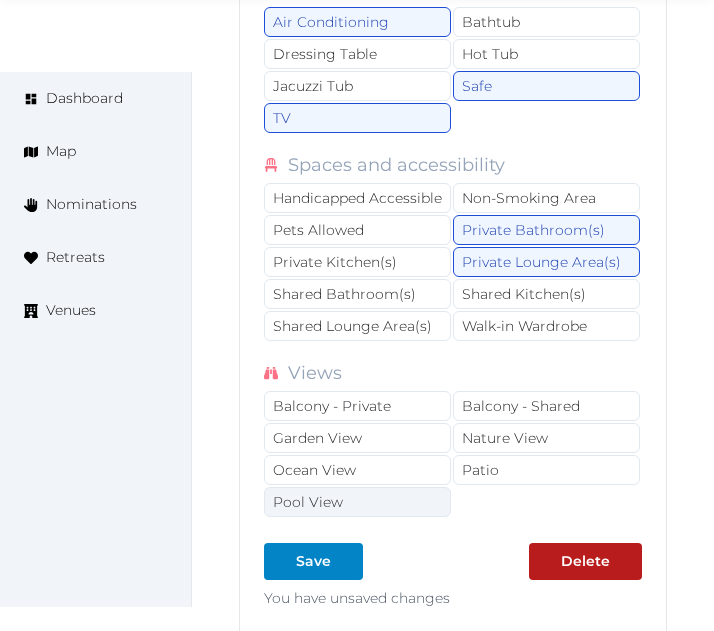 scroll, scrollTop: 11178, scrollLeft: 0, axis: vertical 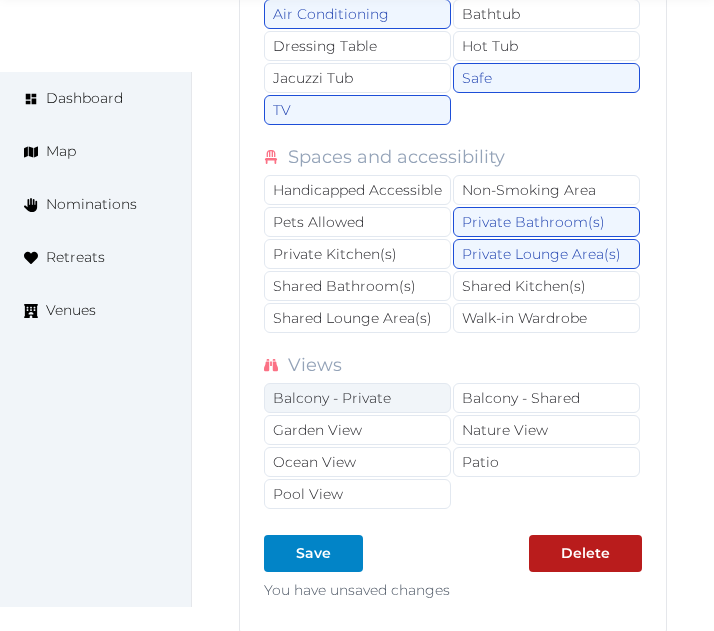click on "Balcony - Private" at bounding box center (357, 398) 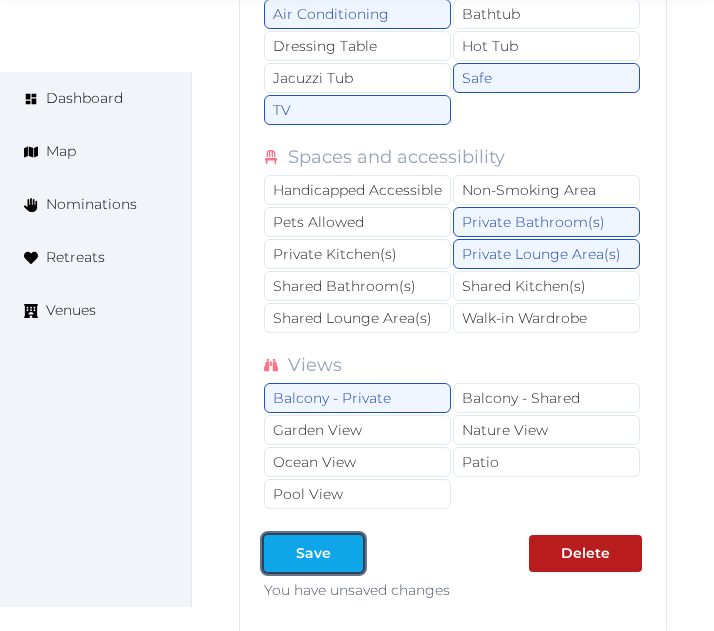 click on "Save" at bounding box center (313, 553) 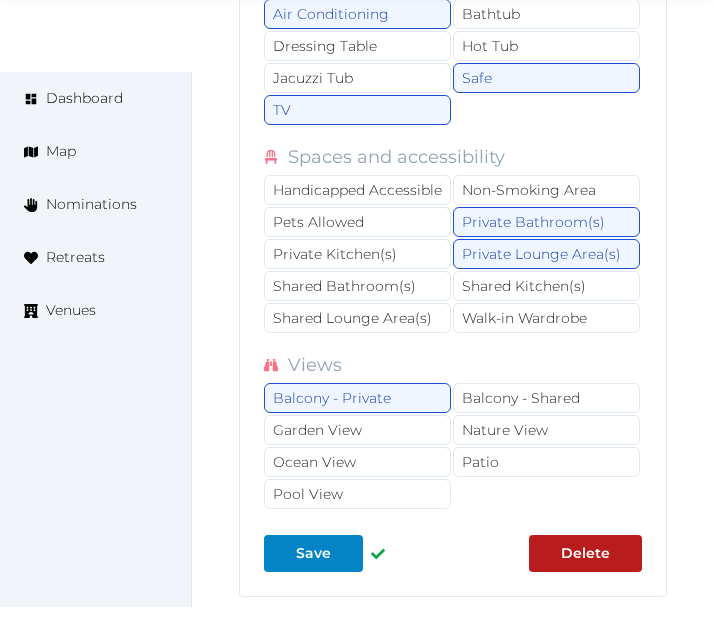 type on "*" 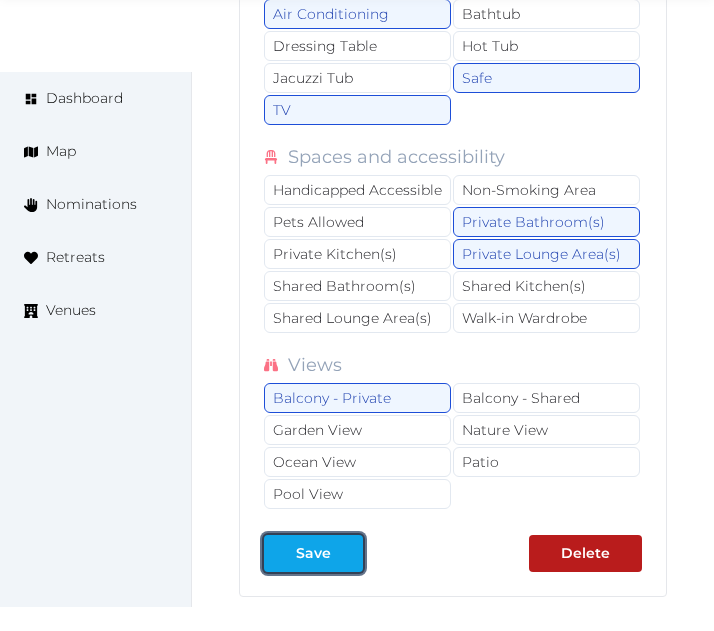 click on "Save" at bounding box center [313, 553] 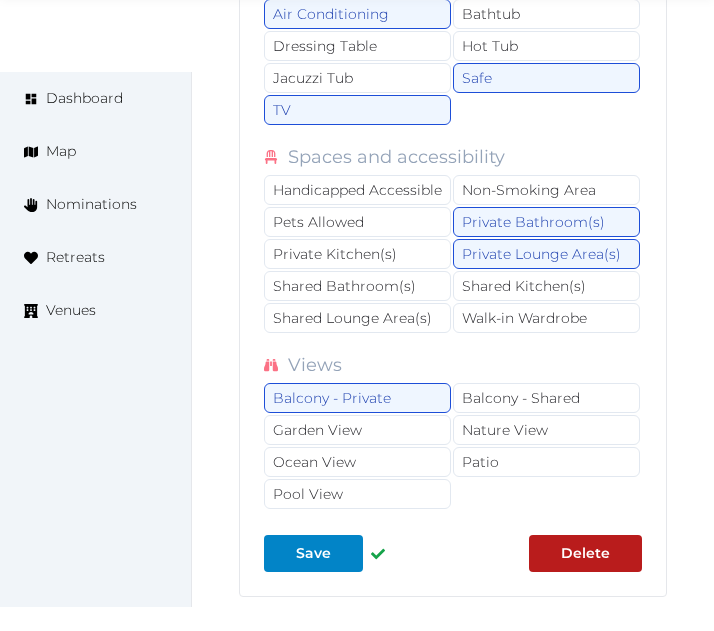 click on "Add accommodation" at bounding box center (351, 639) 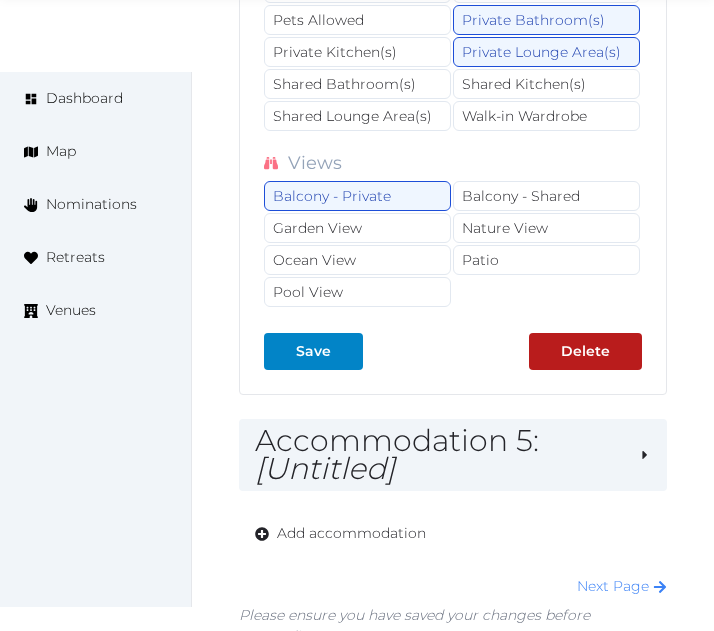 scroll, scrollTop: 11536, scrollLeft: 0, axis: vertical 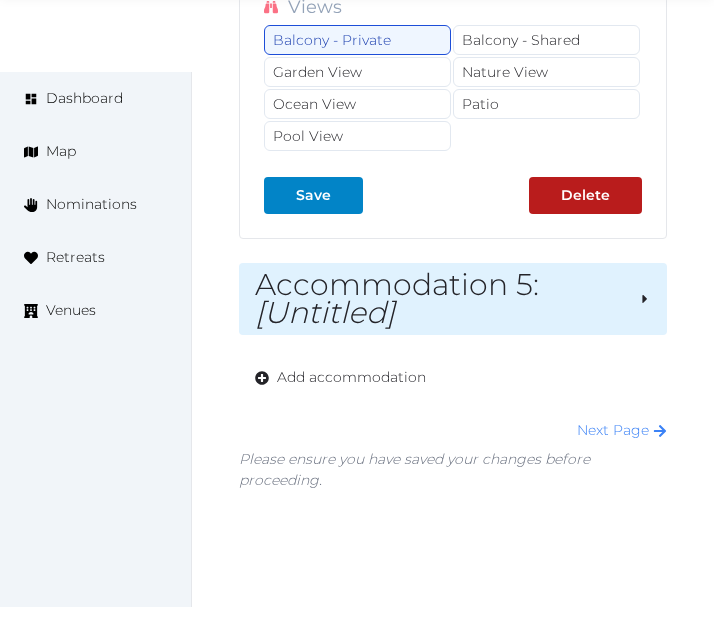 drag, startPoint x: 722, startPoint y: 543, endPoint x: 418, endPoint y: 217, distance: 445.7488 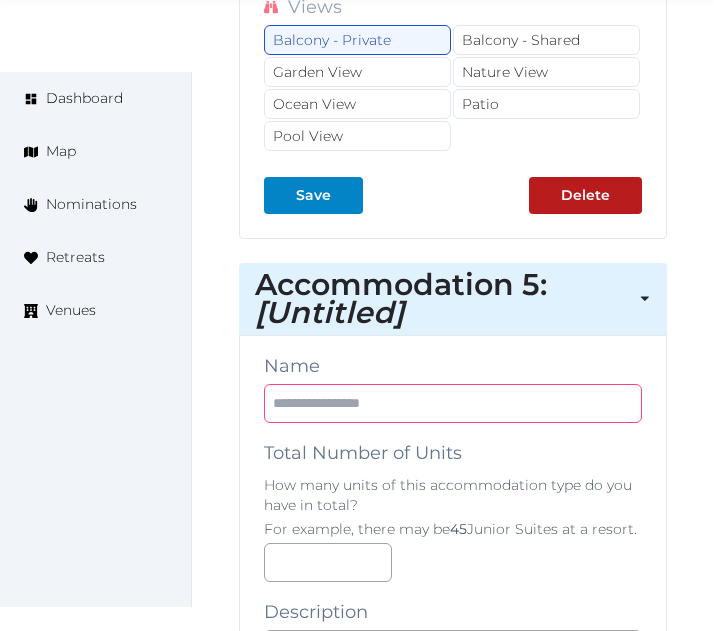 click at bounding box center (453, 403) 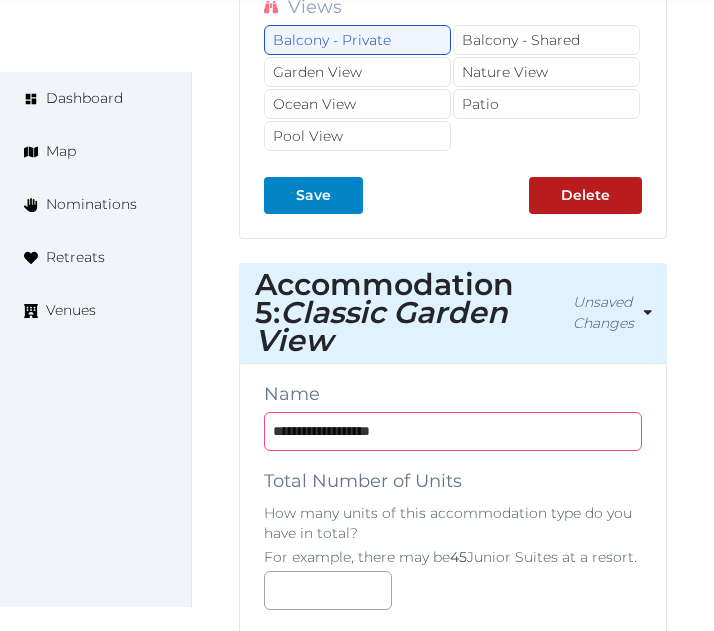 type on "**********" 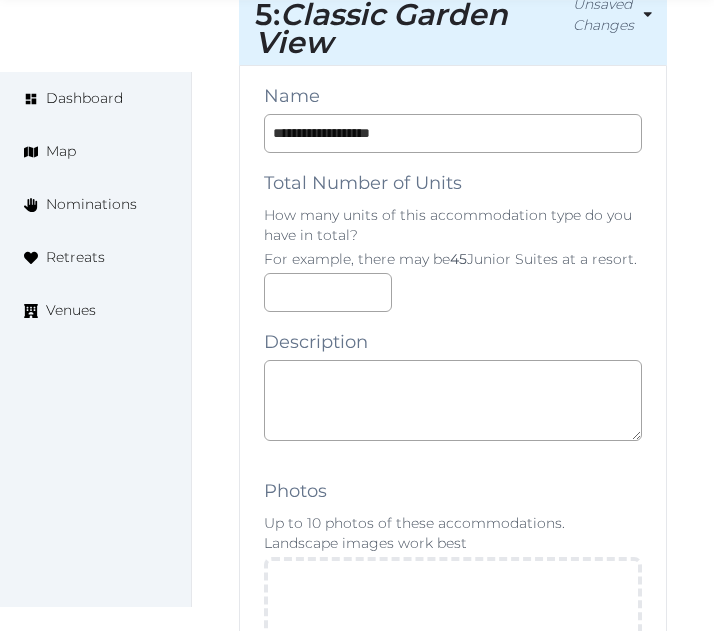 scroll, scrollTop: 11836, scrollLeft: 0, axis: vertical 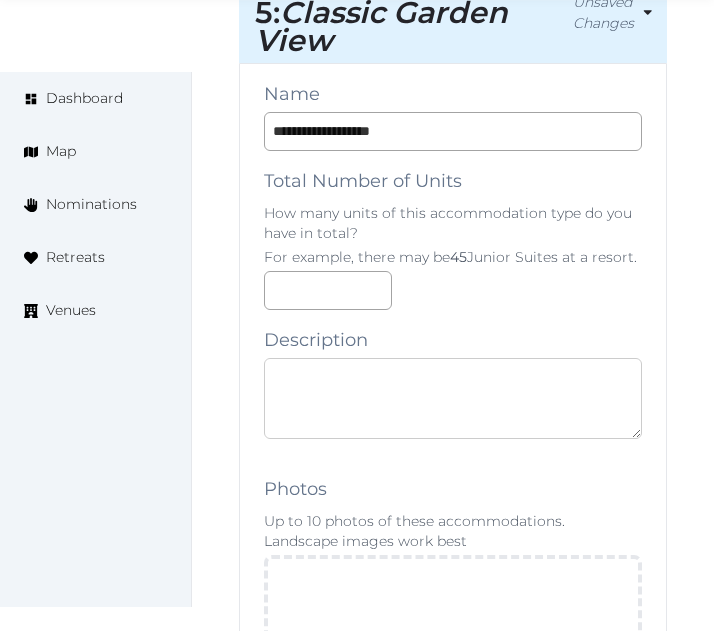 click at bounding box center [453, 398] 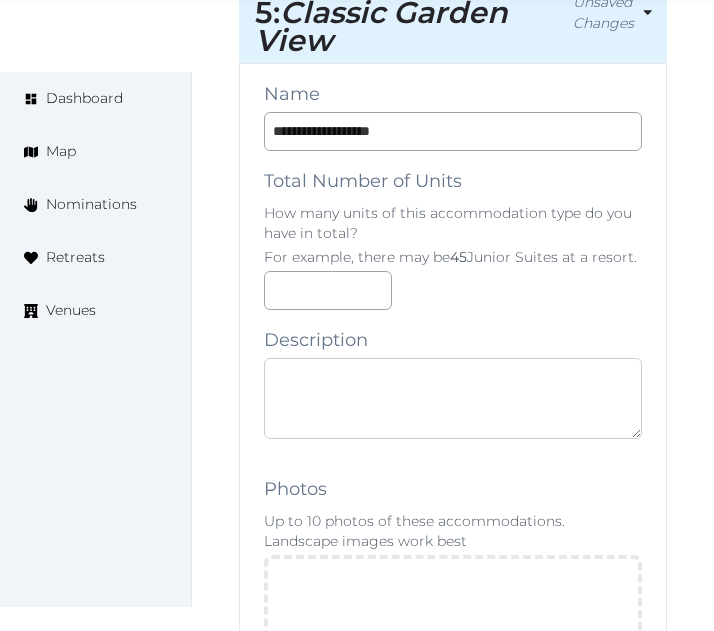 paste on "**********" 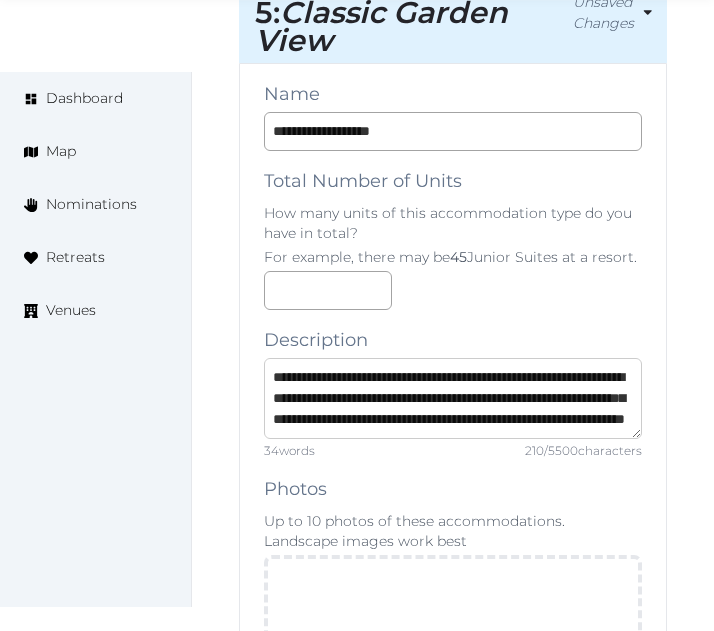 scroll, scrollTop: 84, scrollLeft: 0, axis: vertical 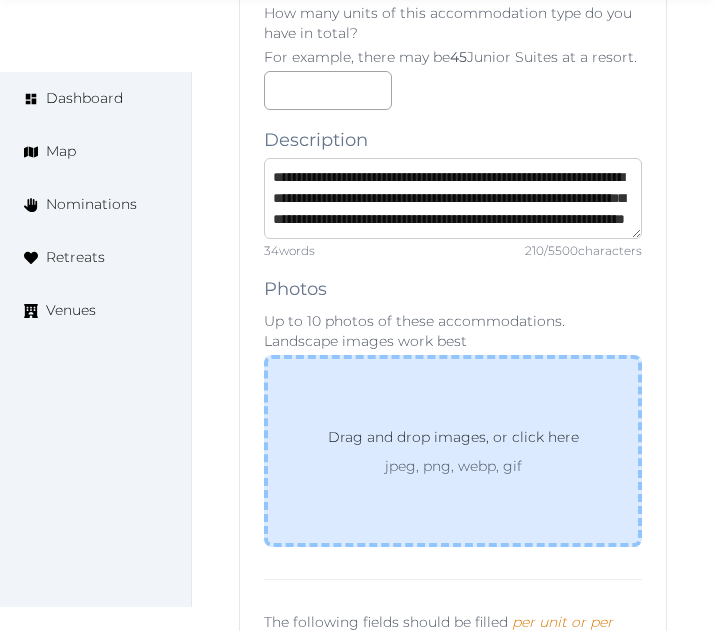 type on "**********" 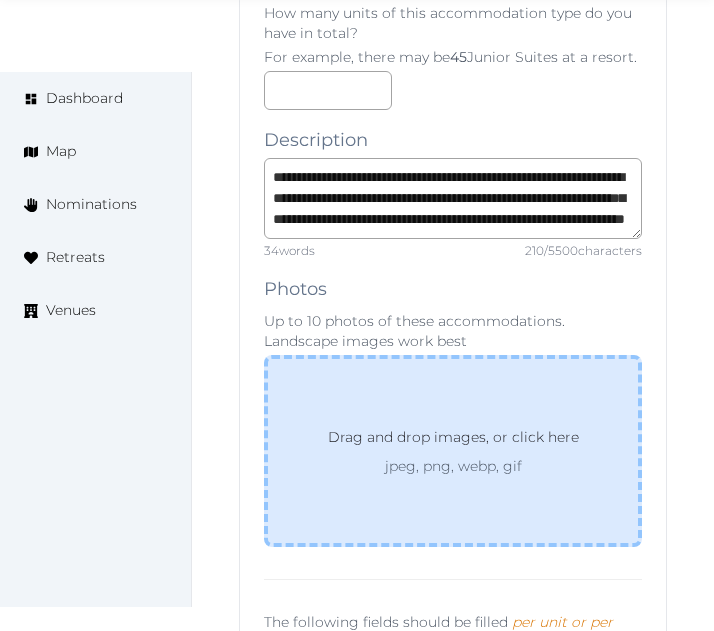 click on "Drag and drop images, or click here" at bounding box center [453, 441] 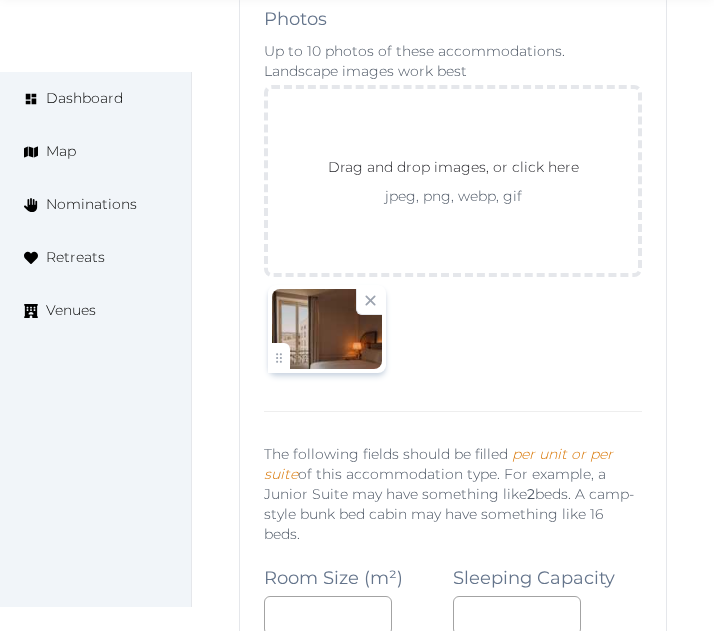scroll, scrollTop: 12536, scrollLeft: 0, axis: vertical 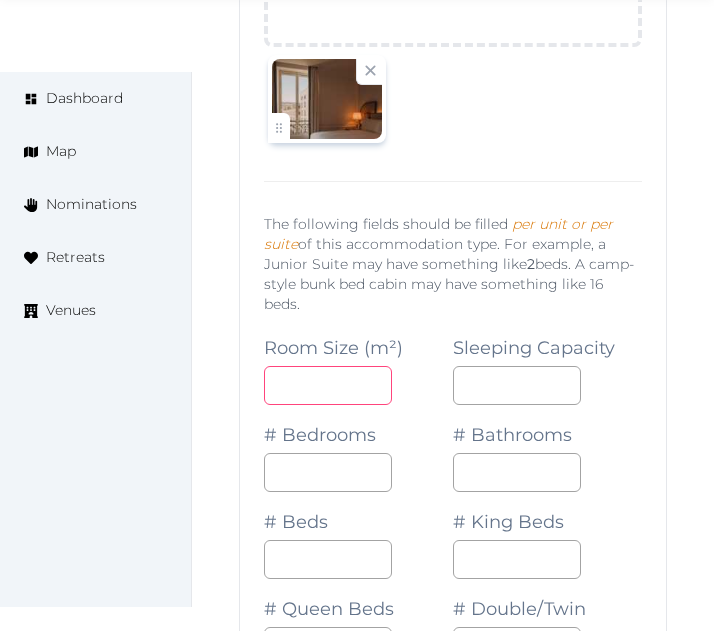 click at bounding box center [328, 385] 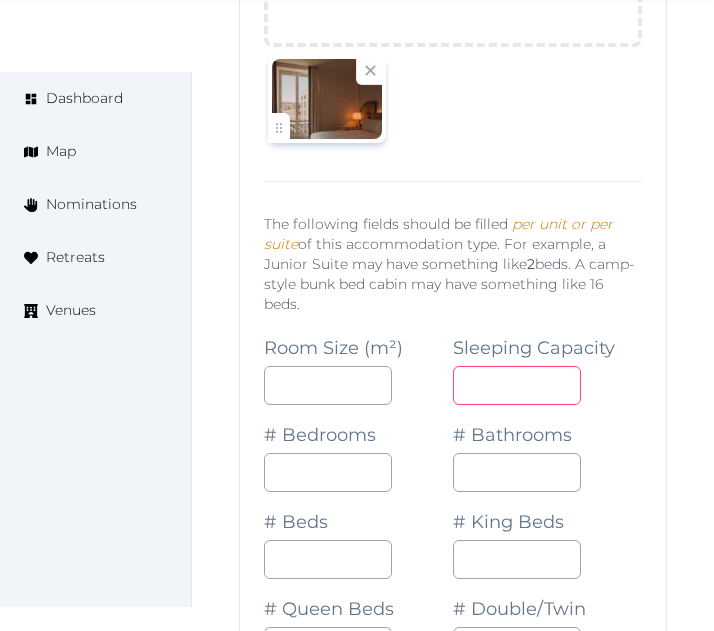 click at bounding box center (517, 385) 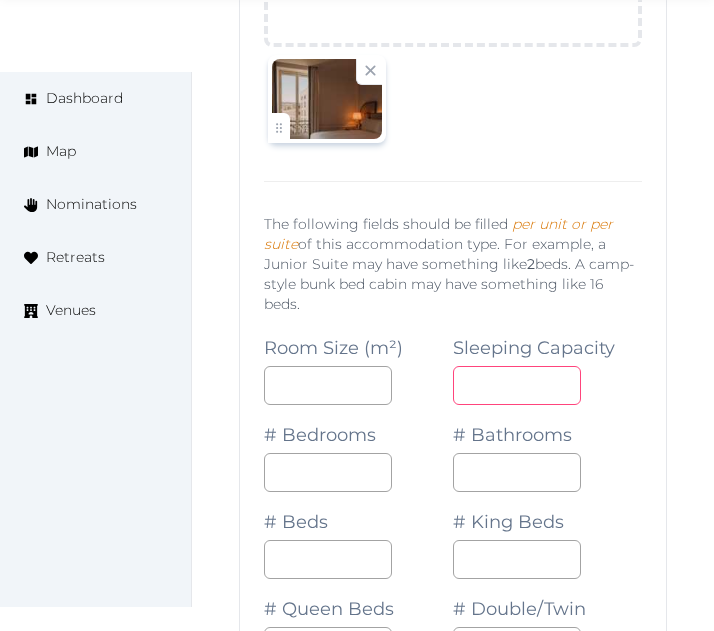 type on "*" 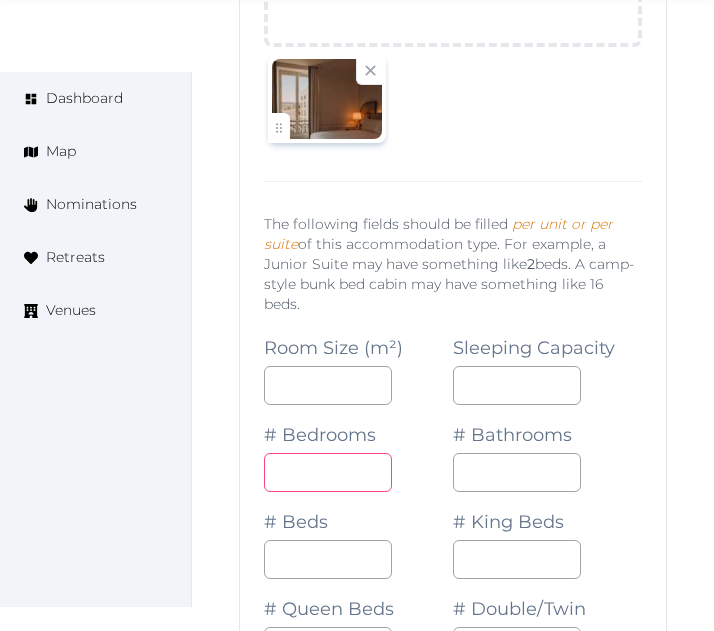 click at bounding box center [328, 472] 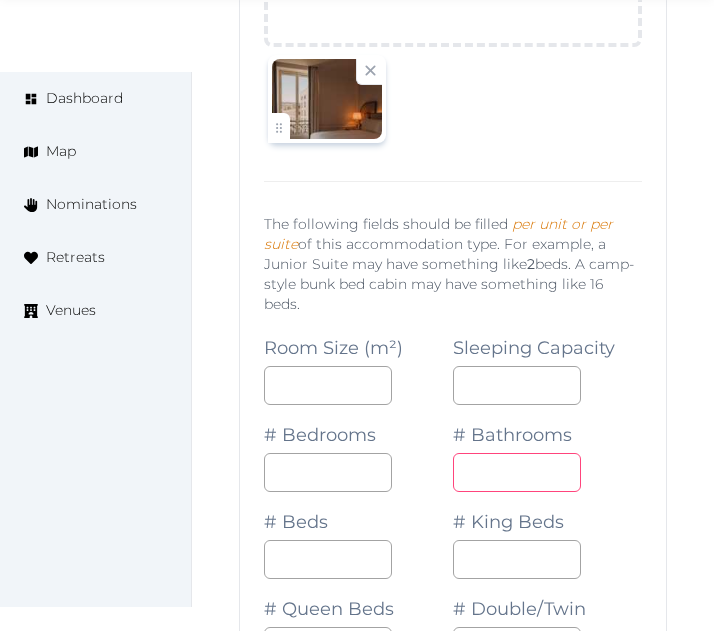 click at bounding box center (517, 472) 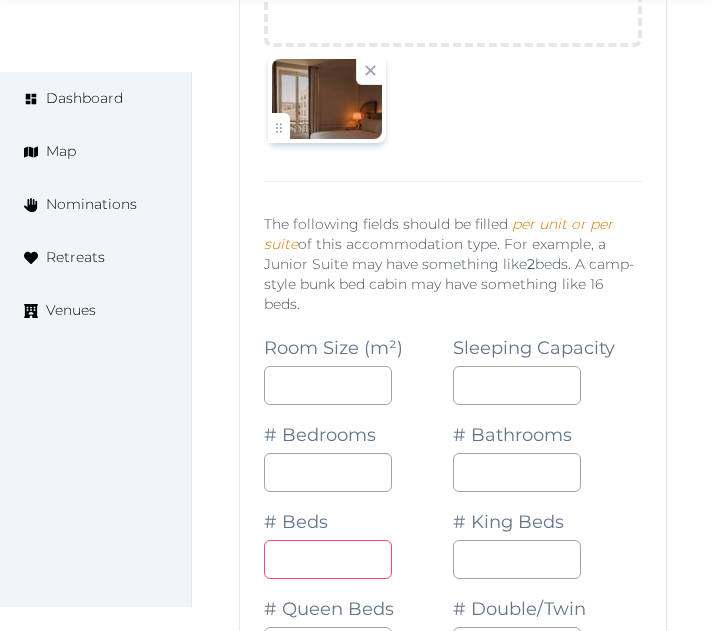 click on "*" at bounding box center (328, 559) 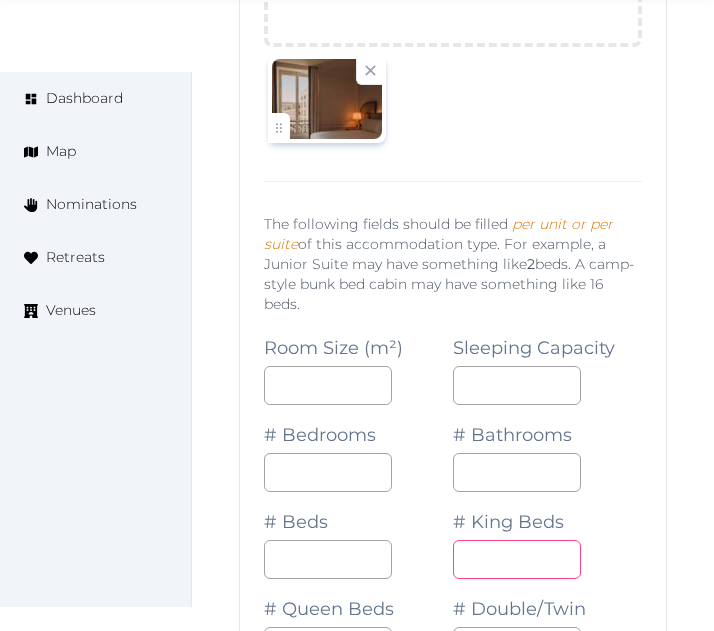 click at bounding box center (517, 559) 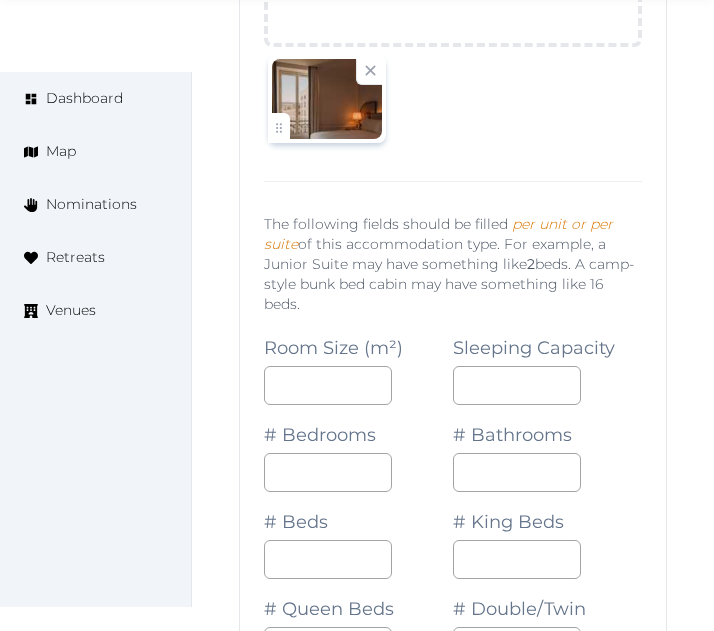 click on "*" at bounding box center (547, 559) 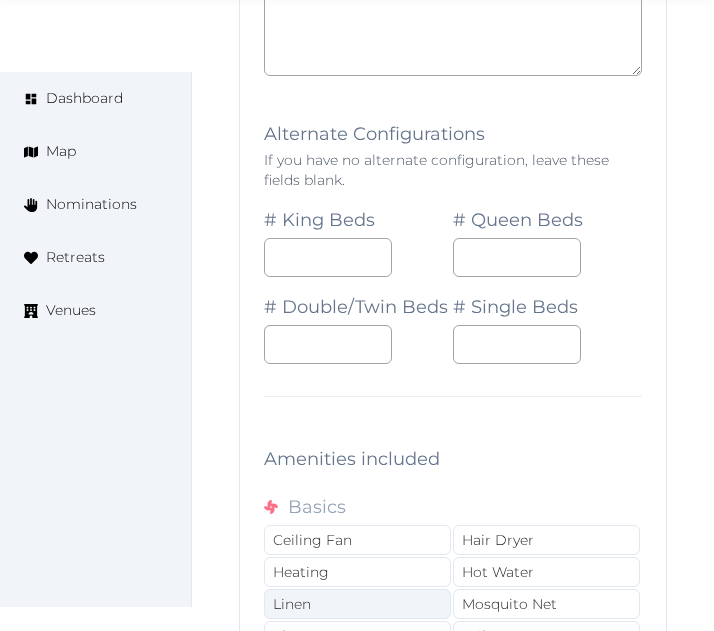 scroll, scrollTop: 13536, scrollLeft: 0, axis: vertical 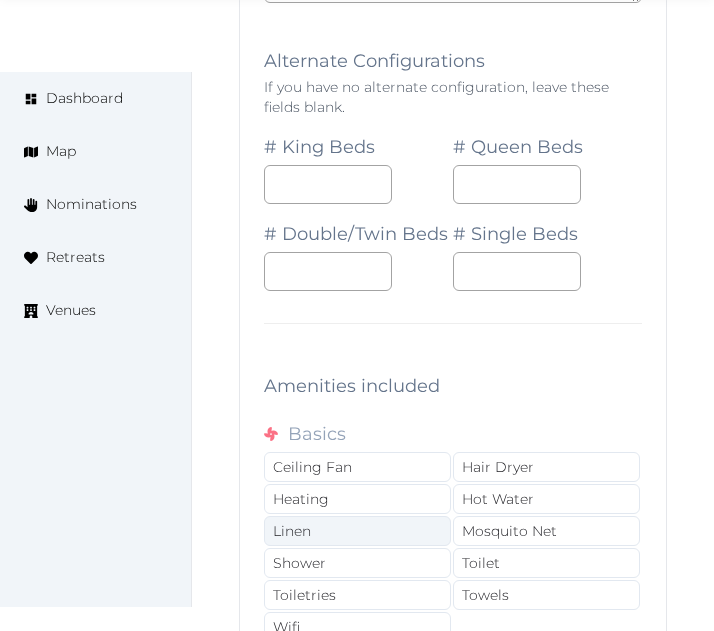 click on "Linen" at bounding box center (357, 531) 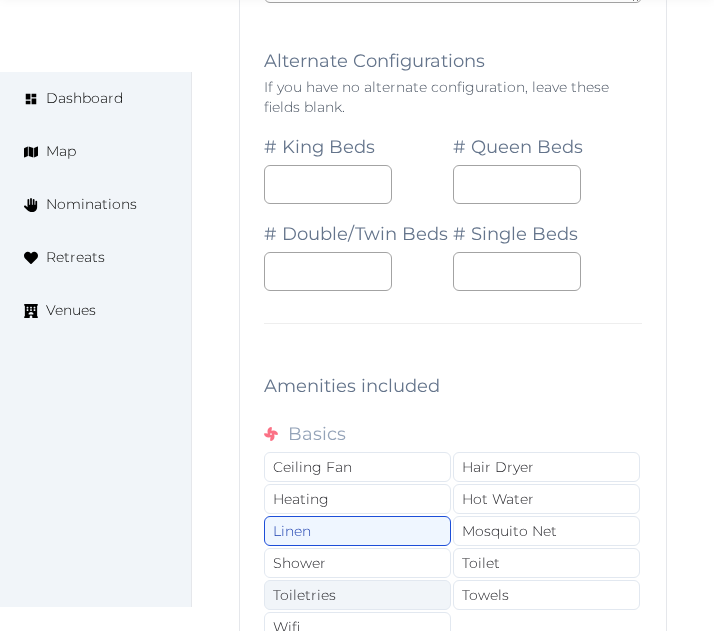 drag, startPoint x: 367, startPoint y: 449, endPoint x: 375, endPoint y: 469, distance: 21.540659 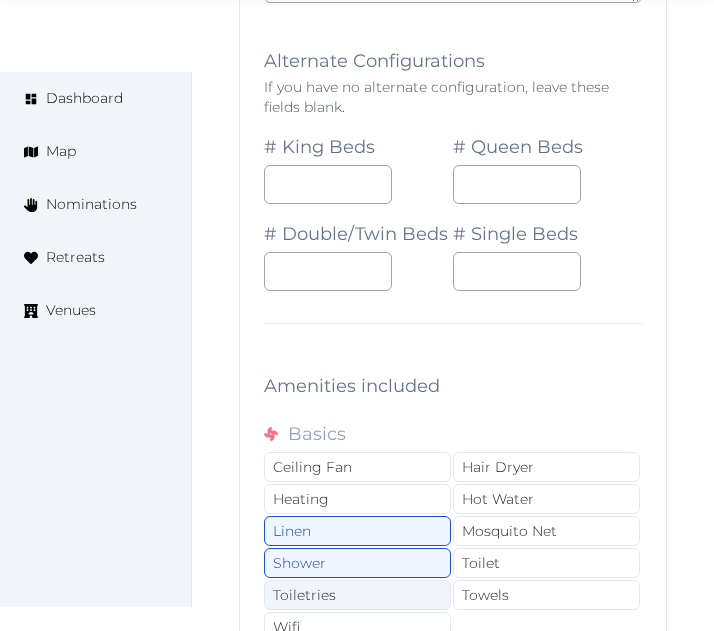 click on "Toiletries" at bounding box center (357, 595) 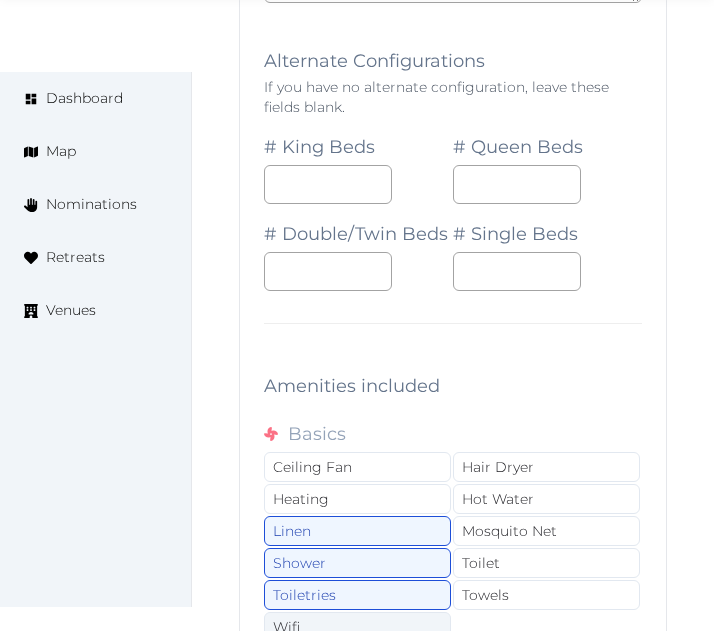 click on "Wifi" at bounding box center (357, 627) 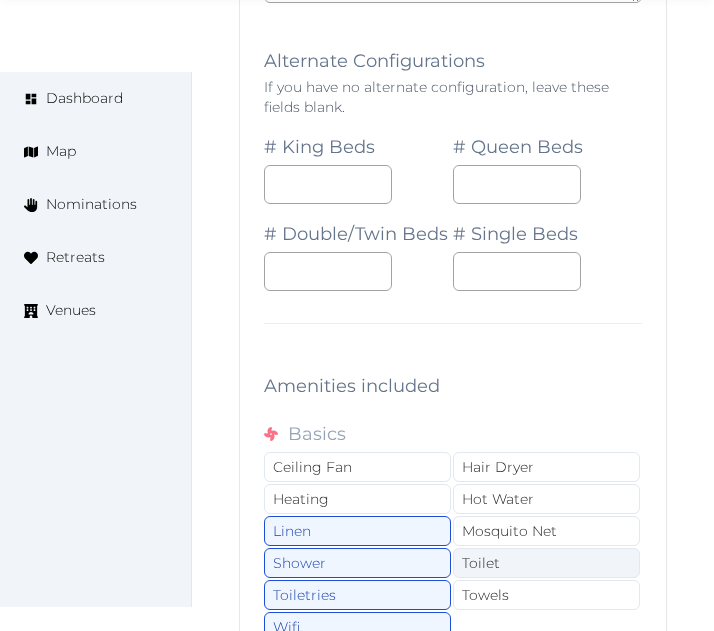 click on "Toilet" at bounding box center (546, 563) 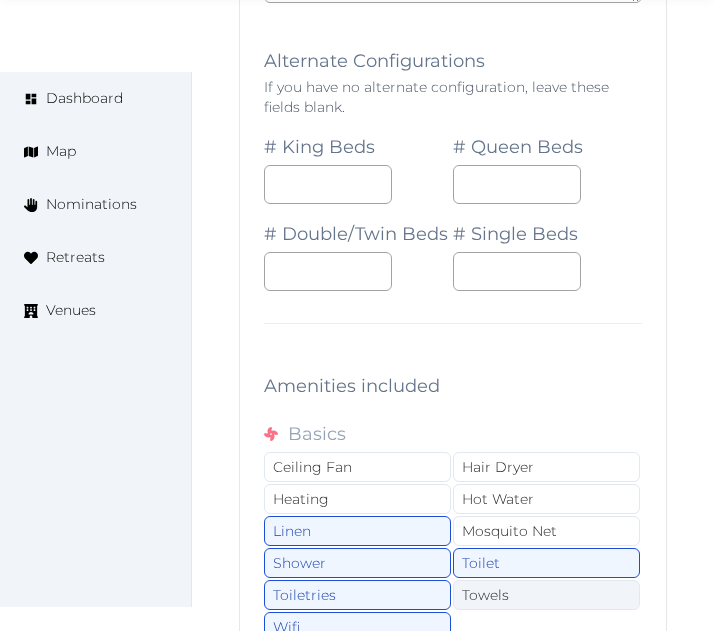 click on "Towels" at bounding box center [546, 595] 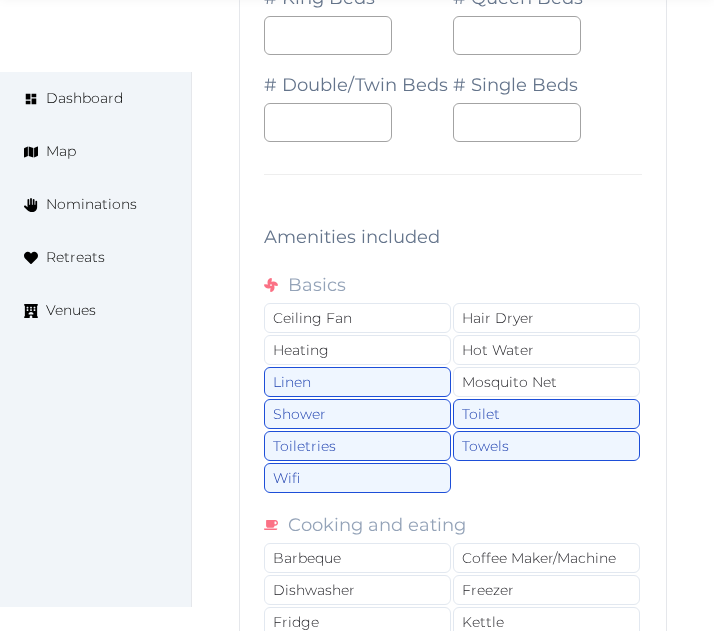 scroll, scrollTop: 13836, scrollLeft: 0, axis: vertical 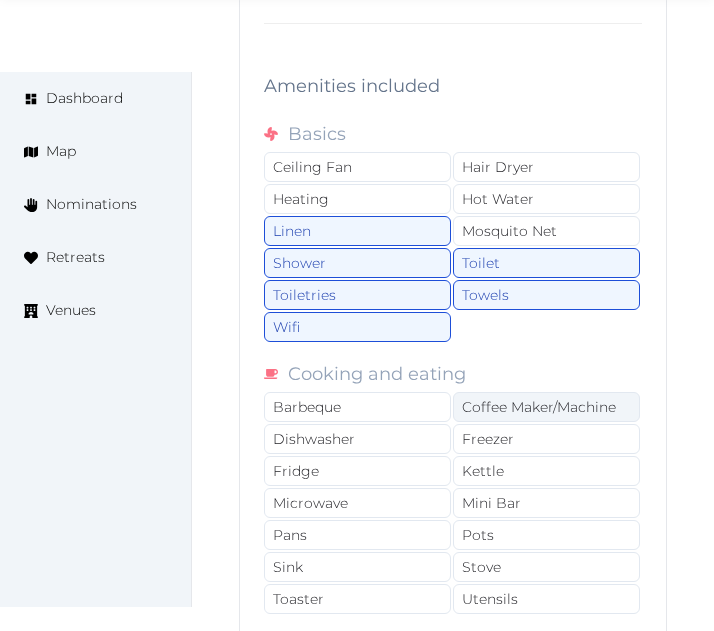 click on "Coffee Maker/Machine" at bounding box center (546, 407) 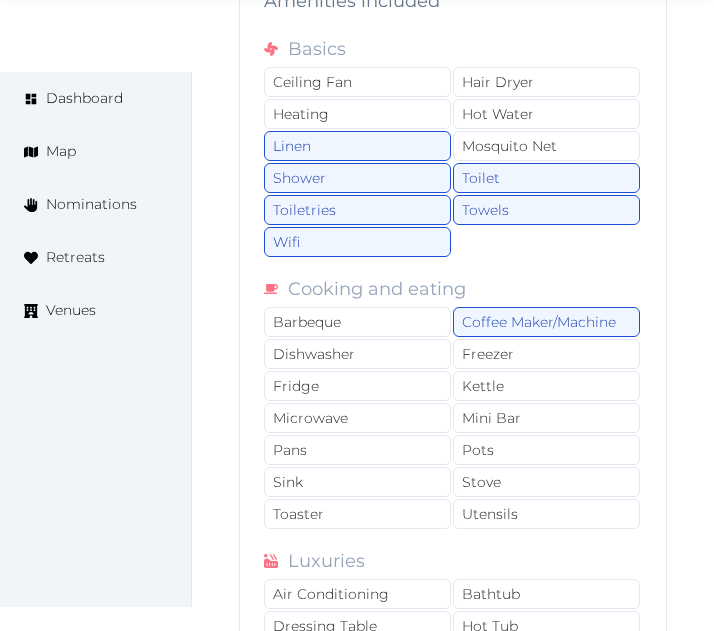 scroll, scrollTop: 14036, scrollLeft: 0, axis: vertical 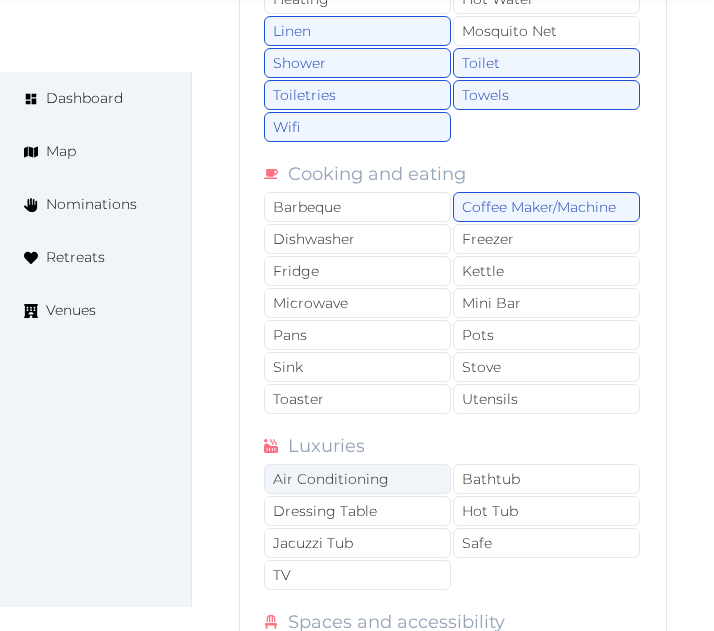 click on "Air Conditioning" at bounding box center [357, 479] 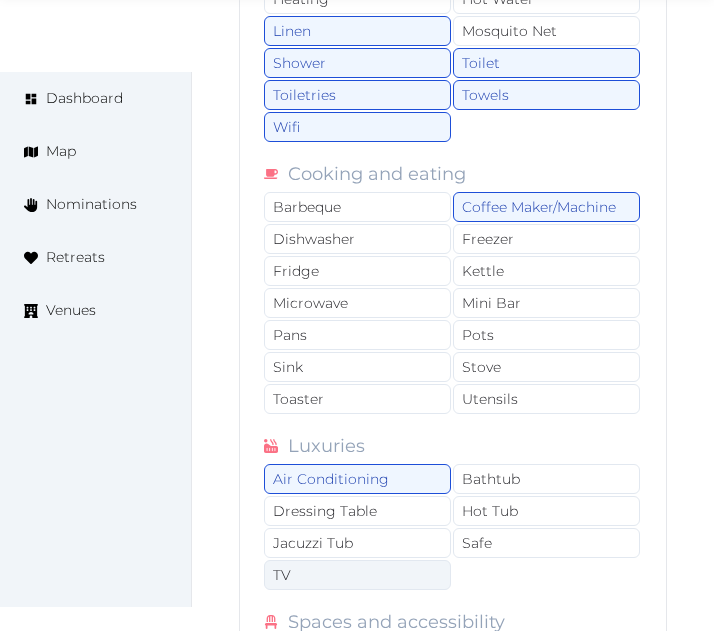 click on "TV" at bounding box center [357, 575] 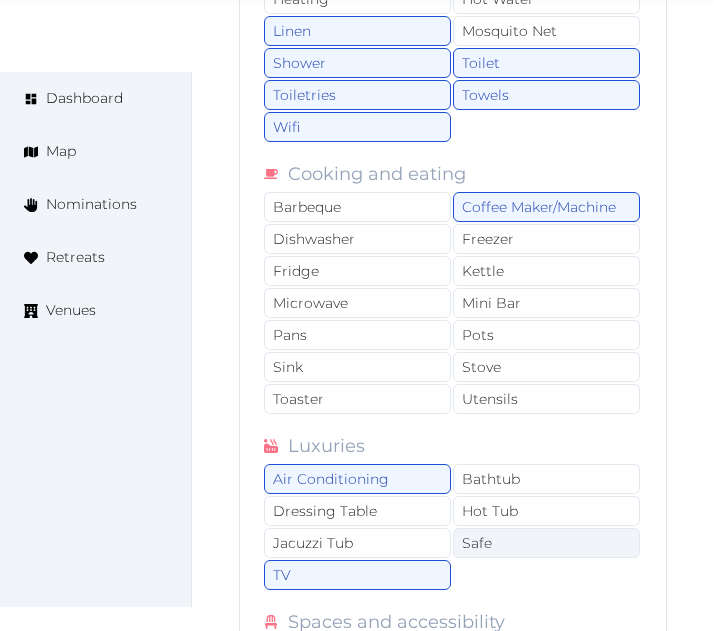 click on "Safe" at bounding box center (546, 543) 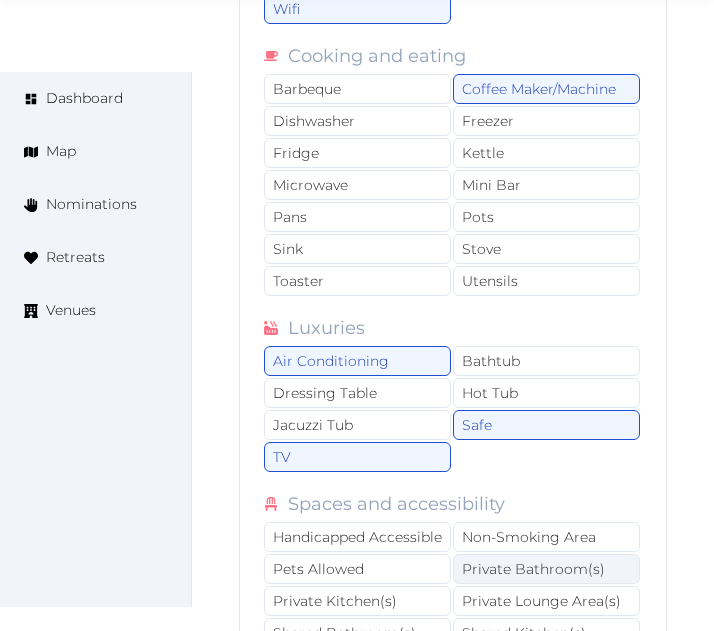 scroll, scrollTop: 14336, scrollLeft: 0, axis: vertical 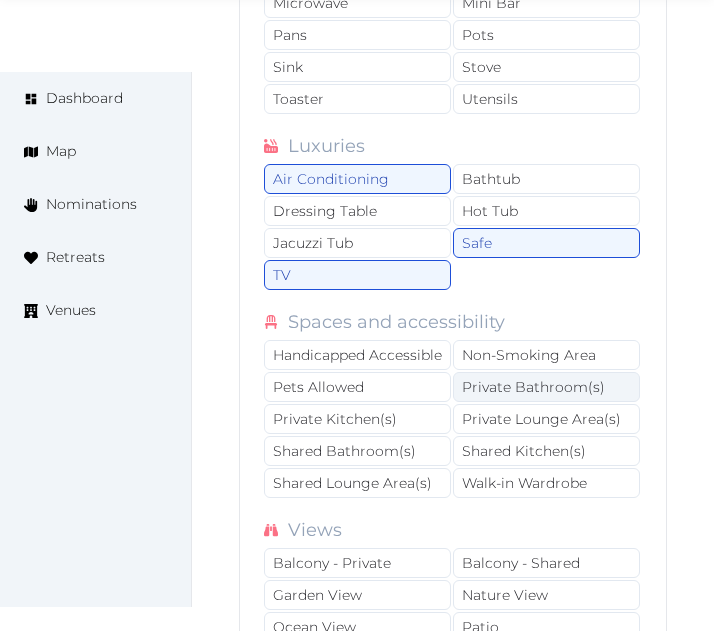 click on "Private Bathroom(s)" at bounding box center (546, 387) 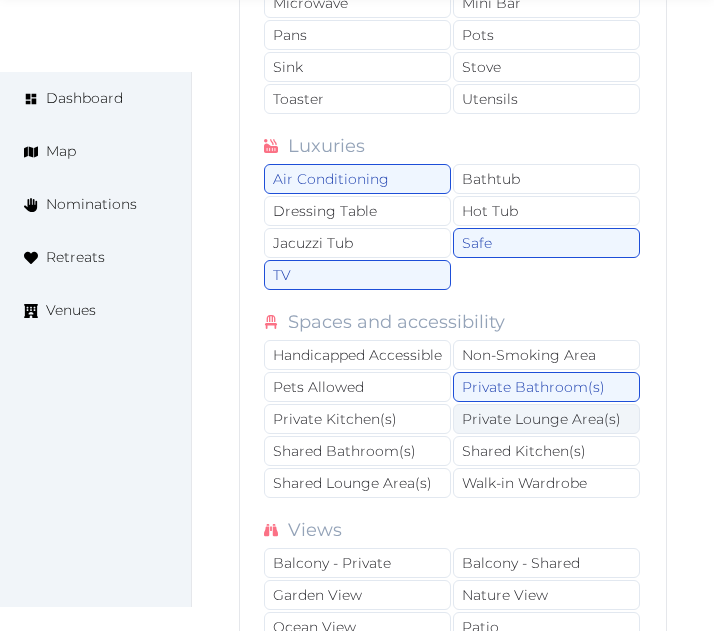 click on "Private Lounge Area(s)" at bounding box center [546, 419] 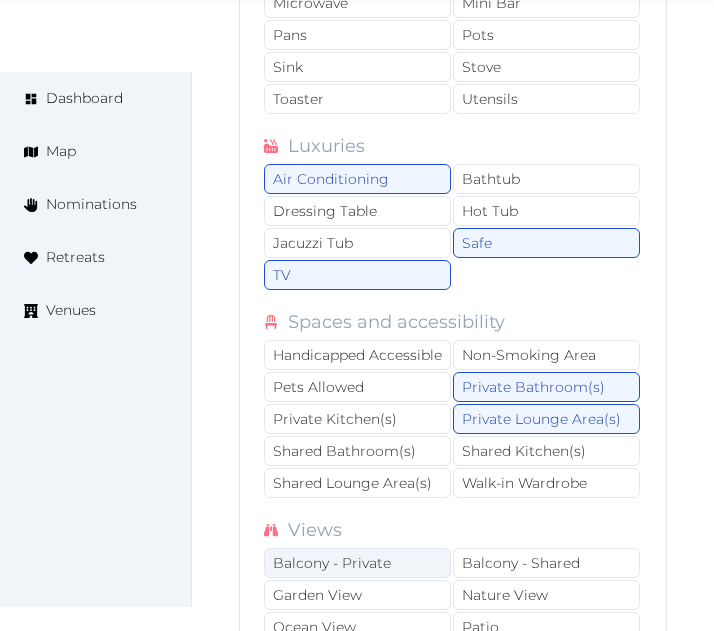 click on "Balcony - Private" at bounding box center [357, 563] 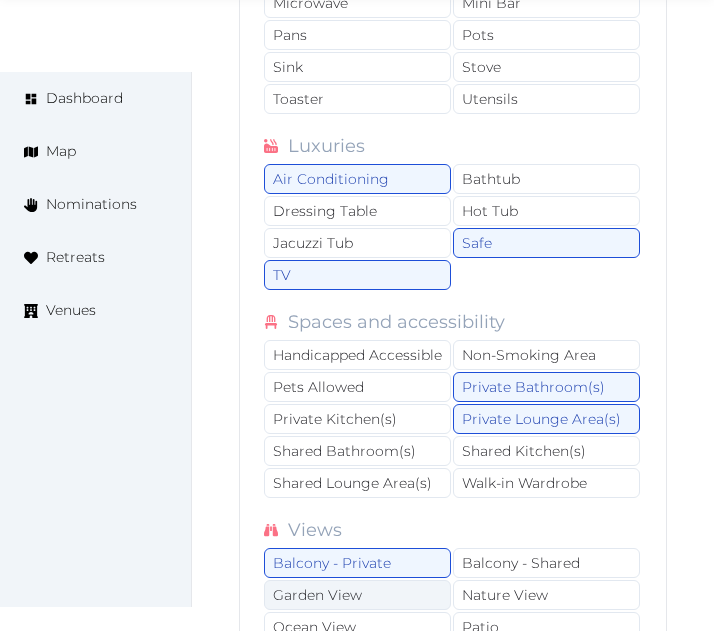 click on "Garden View" at bounding box center (357, 595) 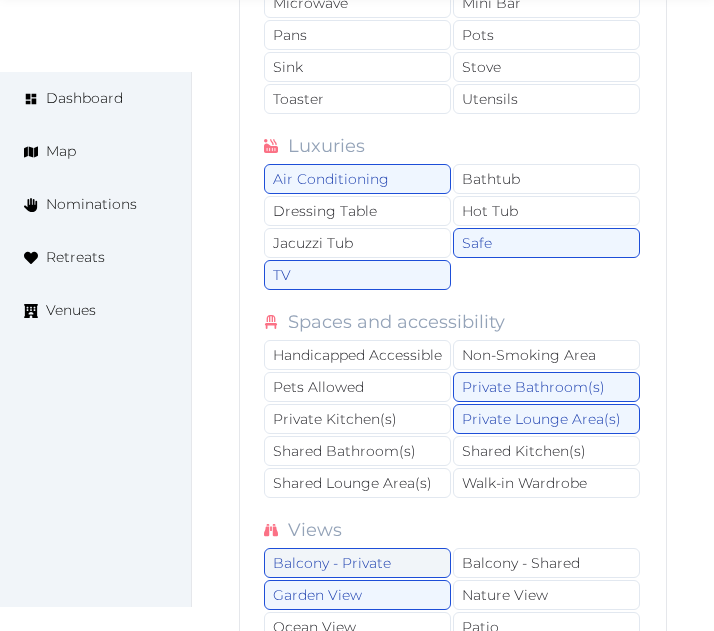 click on "Balcony - Private" at bounding box center (357, 563) 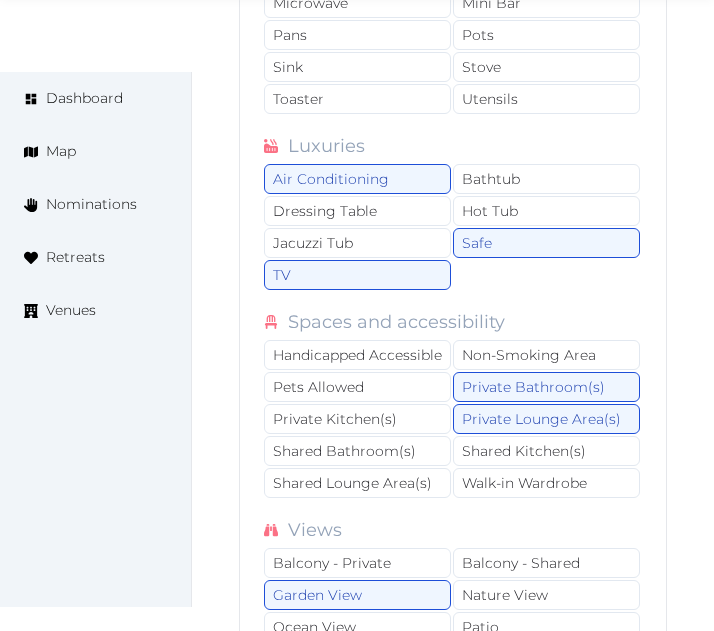 click on "Save" at bounding box center [313, 718] 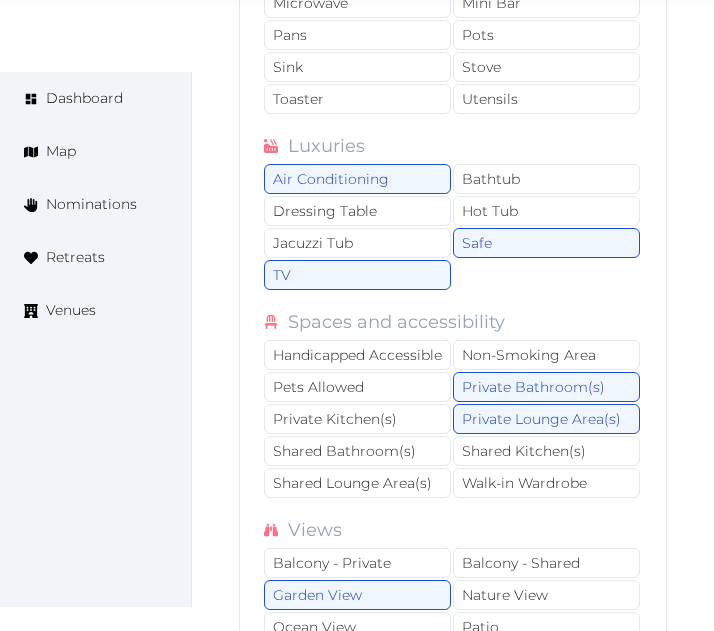 type on "*" 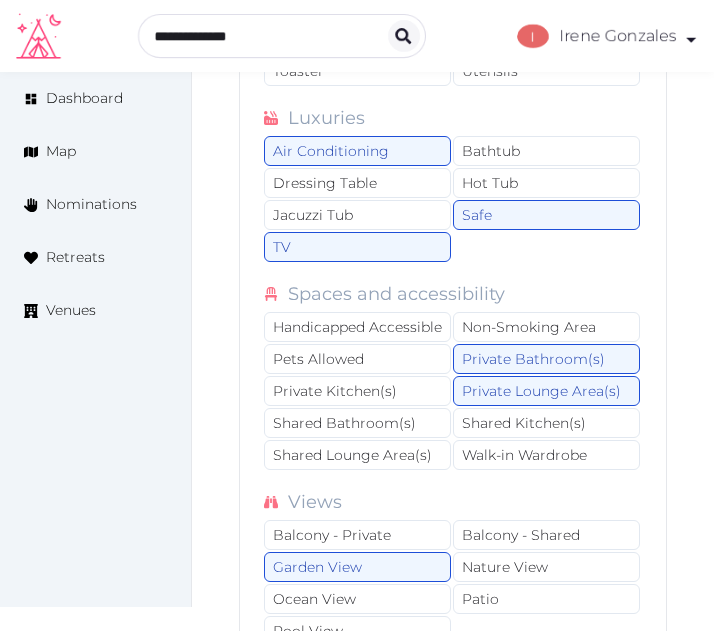 scroll, scrollTop: 14308, scrollLeft: 0, axis: vertical 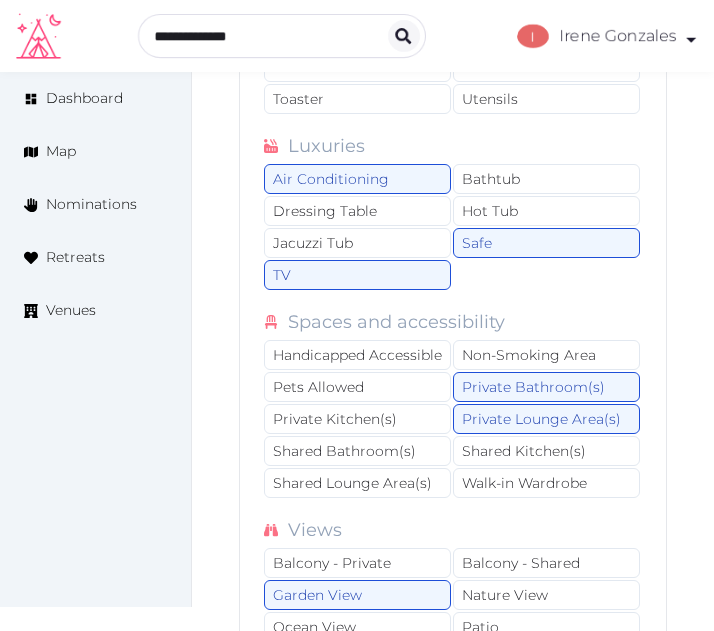 click on "Save" at bounding box center [313, 718] 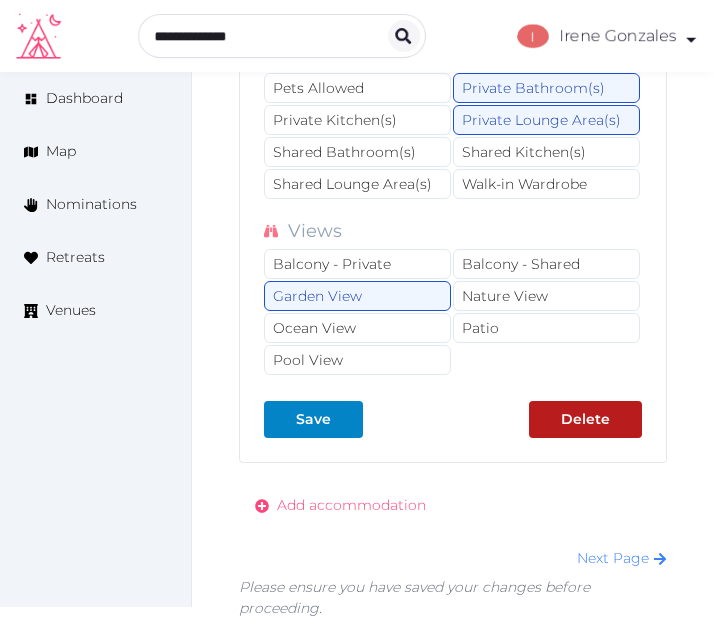 scroll, scrollTop: 14608, scrollLeft: 0, axis: vertical 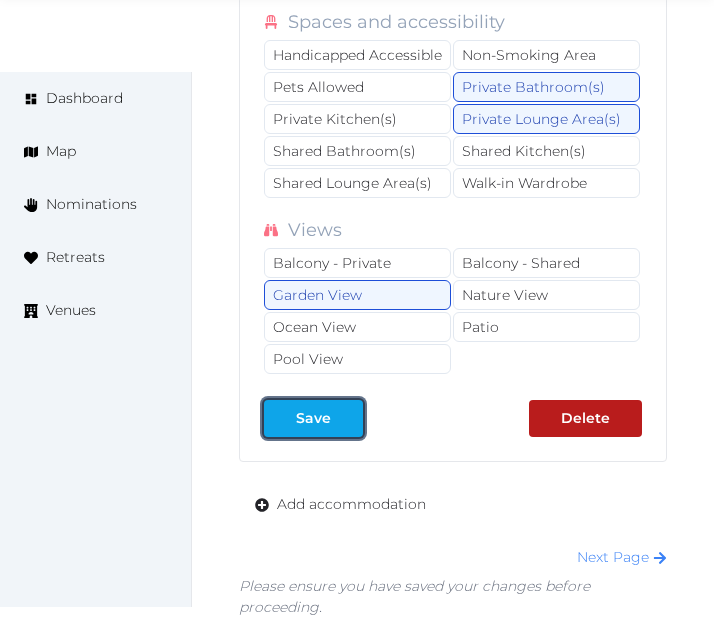 drag, startPoint x: 350, startPoint y: 312, endPoint x: 360, endPoint y: 310, distance: 10.198039 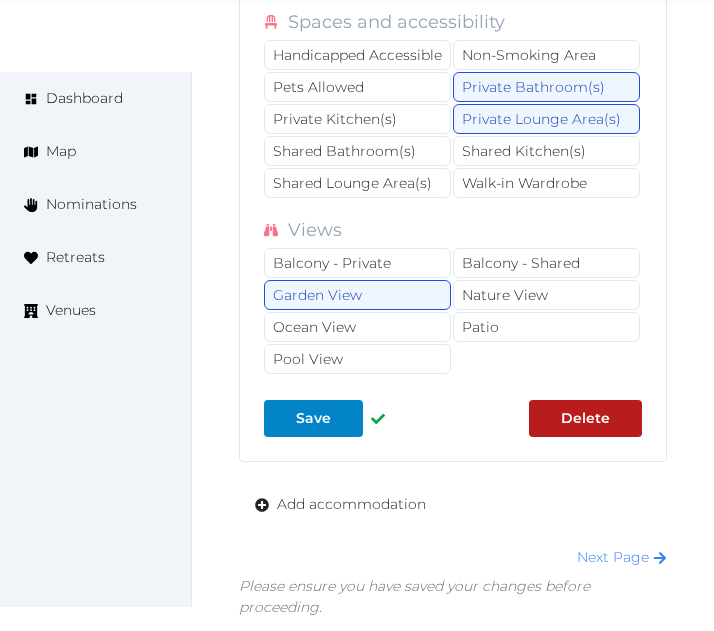 click on "**********" at bounding box center [453, -6246] 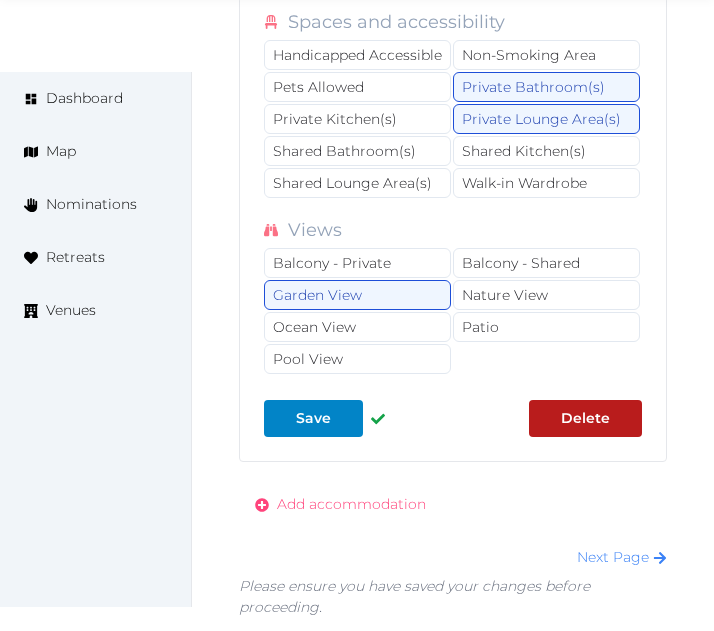 click on "Add accommodation" at bounding box center (351, 504) 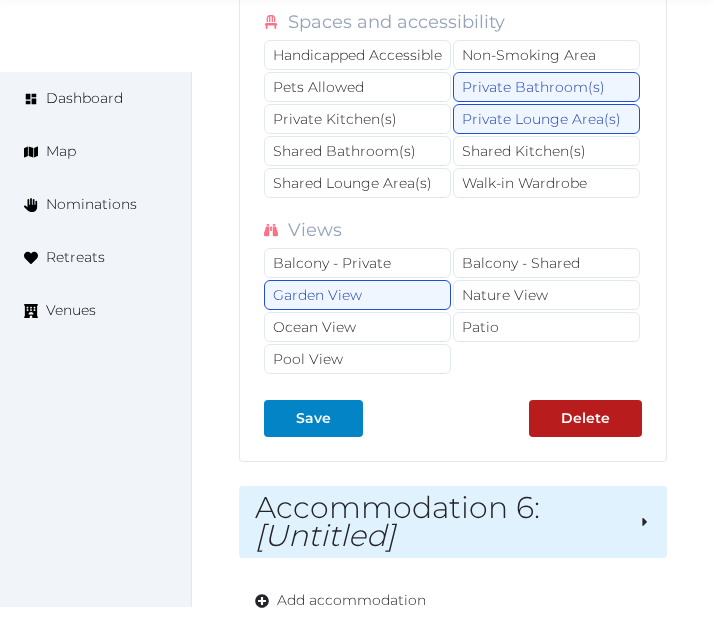 drag, startPoint x: 479, startPoint y: 410, endPoint x: 556, endPoint y: 395, distance: 78.44743 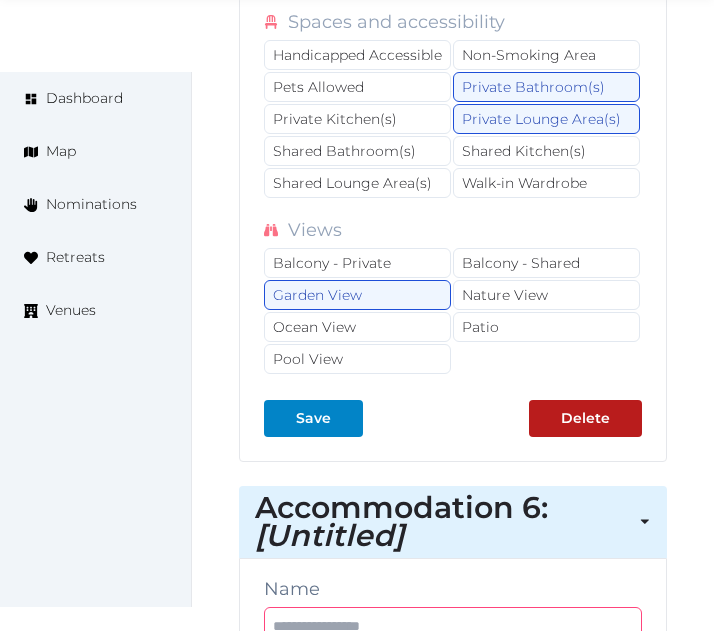 click at bounding box center [453, 626] 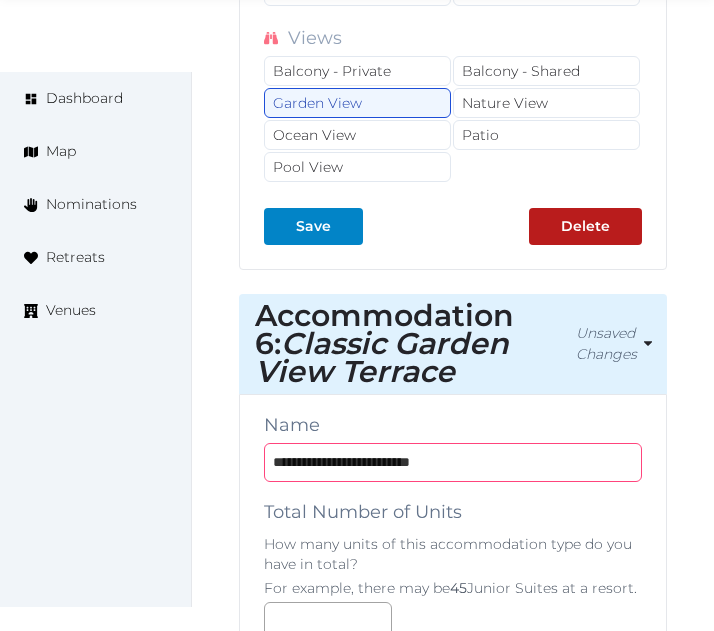 scroll, scrollTop: 14808, scrollLeft: 0, axis: vertical 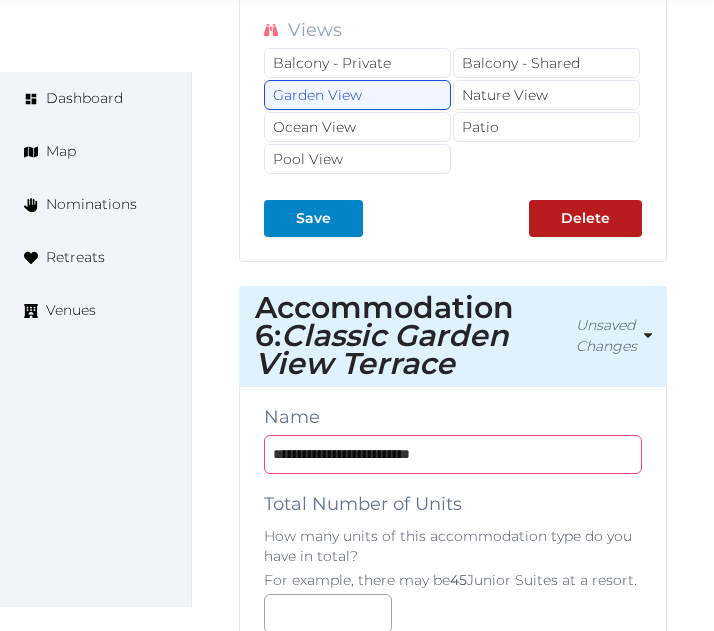 type on "**********" 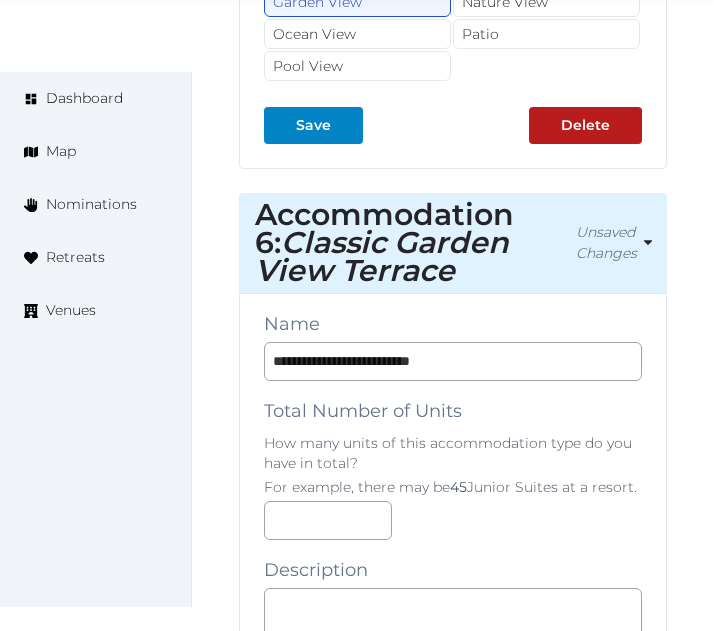 scroll, scrollTop: 15208, scrollLeft: 0, axis: vertical 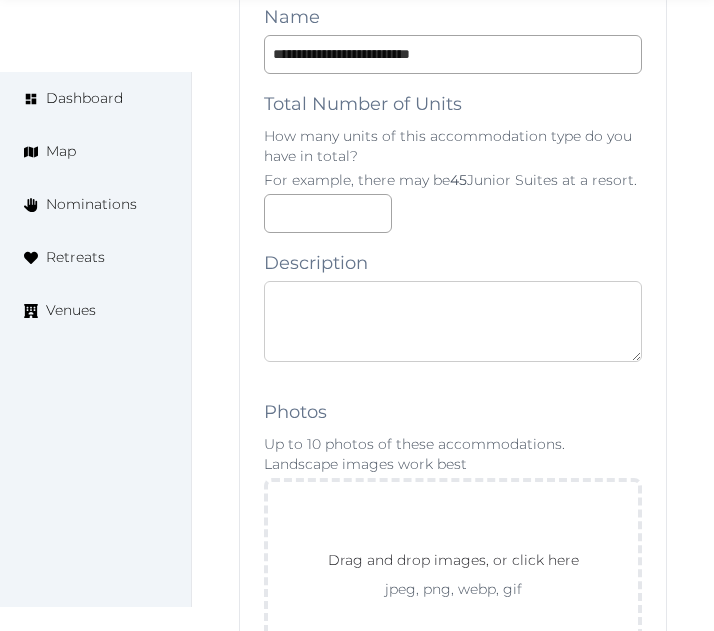 click at bounding box center [453, 321] 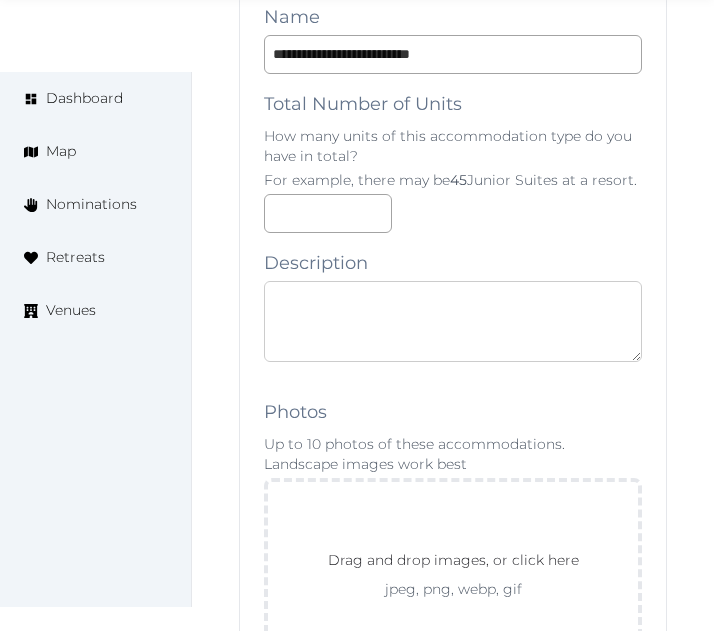 paste on "**********" 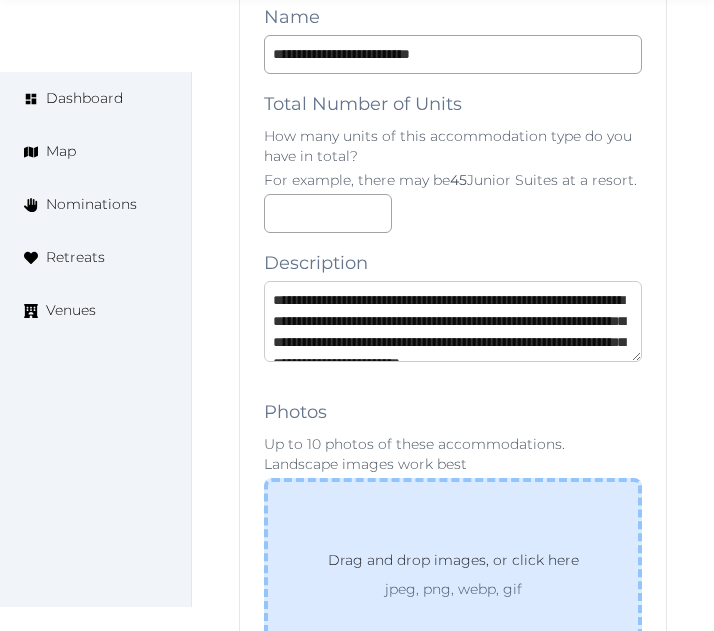 scroll, scrollTop: 74, scrollLeft: 0, axis: vertical 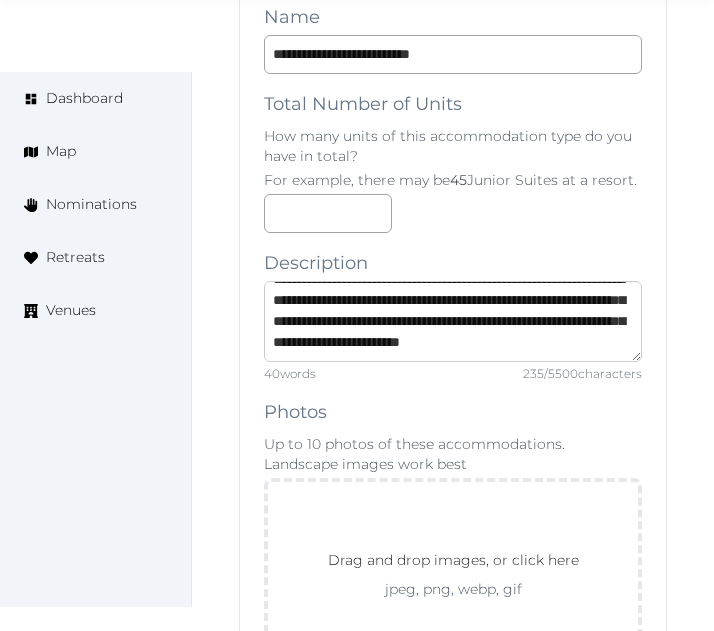 type on "**********" 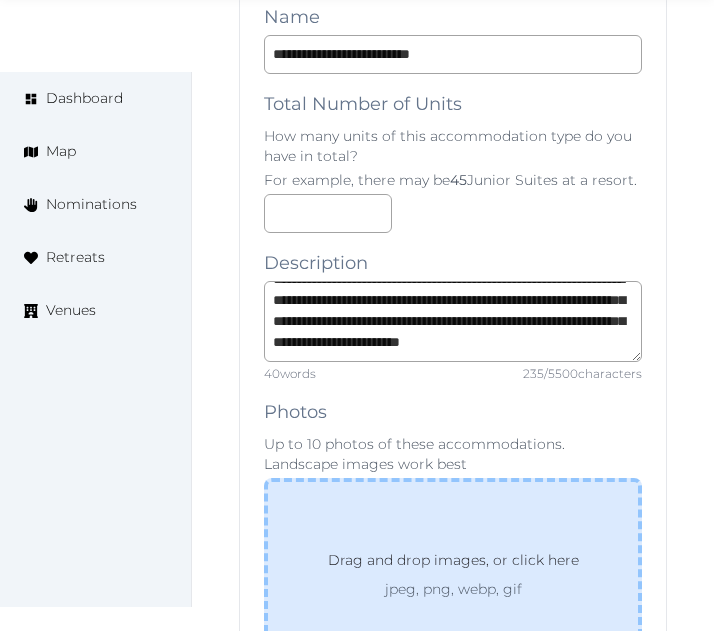 click on "Drag and drop images, or click here jpeg, png, webp, gif" at bounding box center (453, 574) 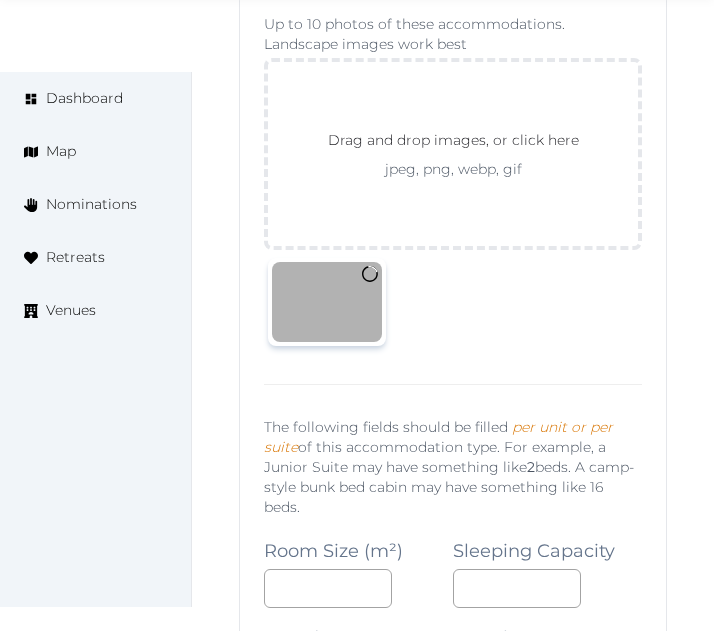 scroll, scrollTop: 15808, scrollLeft: 0, axis: vertical 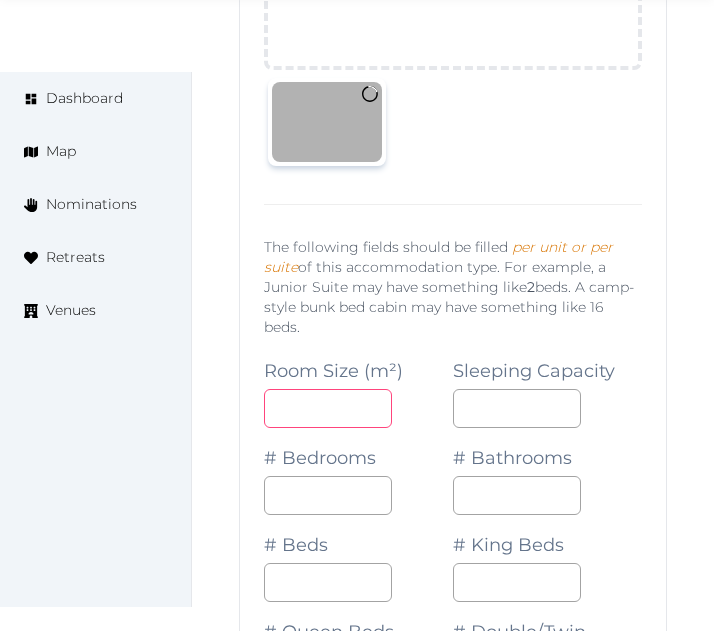 click at bounding box center (328, 408) 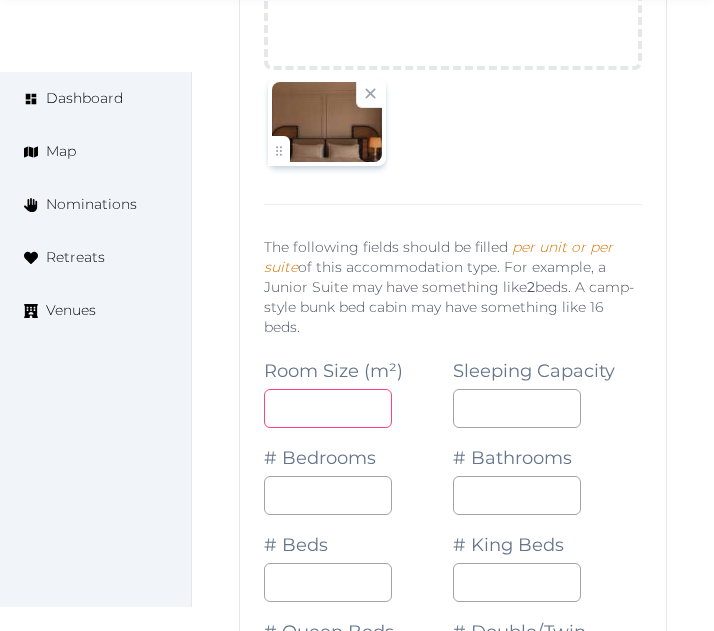 type on "**" 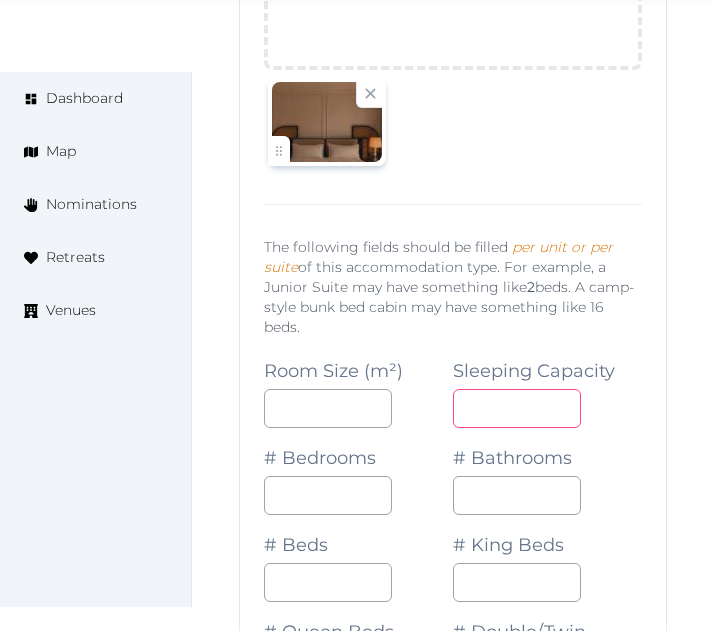 click at bounding box center [517, 408] 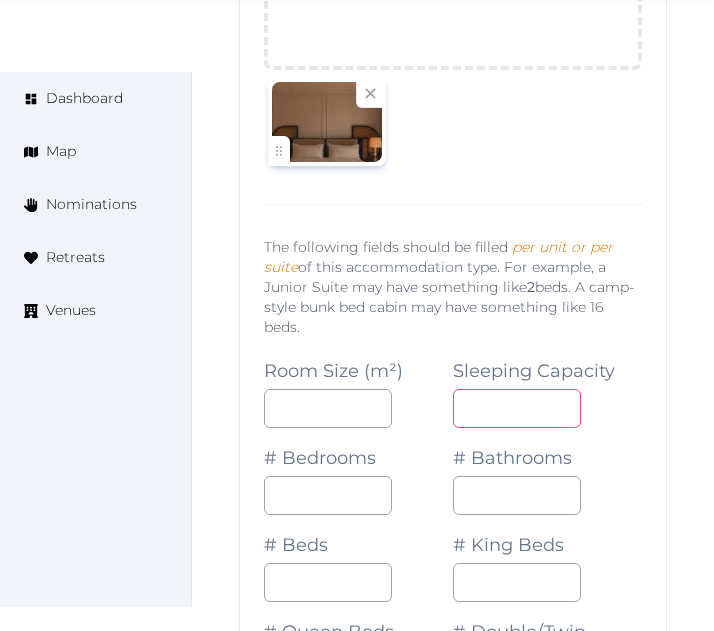 type on "*" 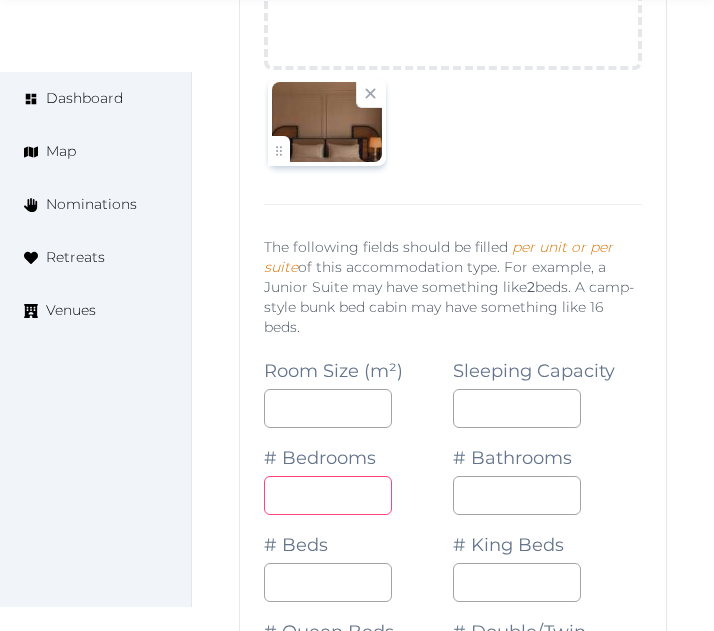 click at bounding box center (328, 495) 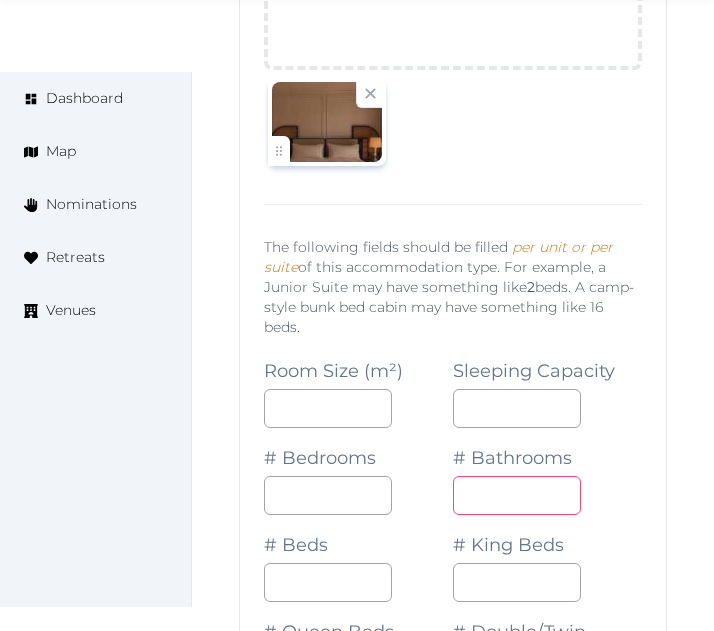 click on "*" at bounding box center [517, 495] 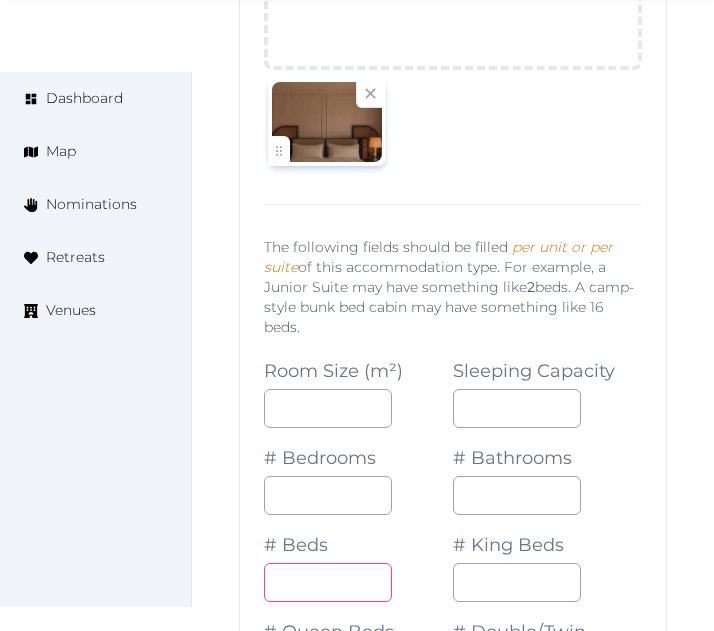 click at bounding box center (328, 582) 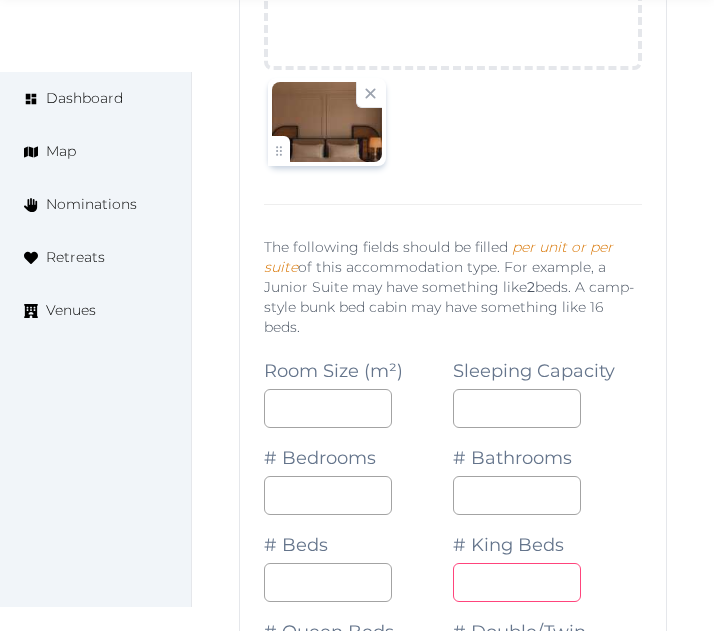 click at bounding box center [517, 582] 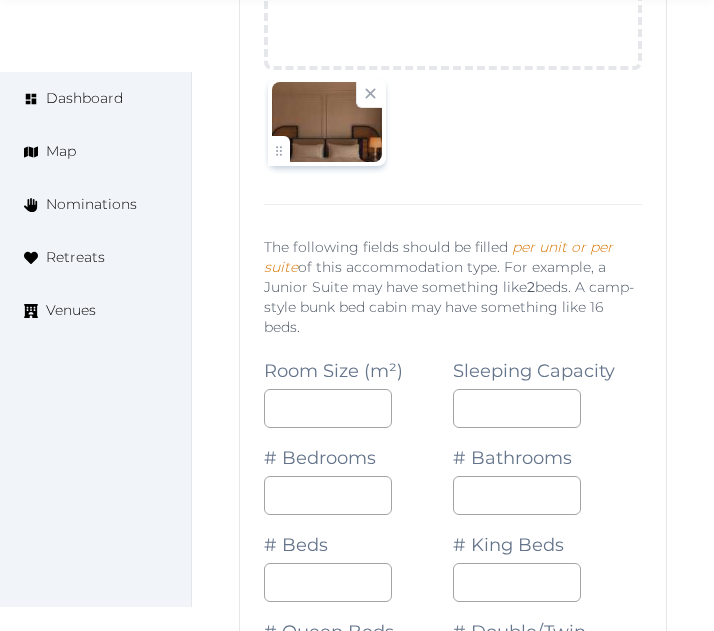 click on "# Queen Beds" at bounding box center [358, 645] 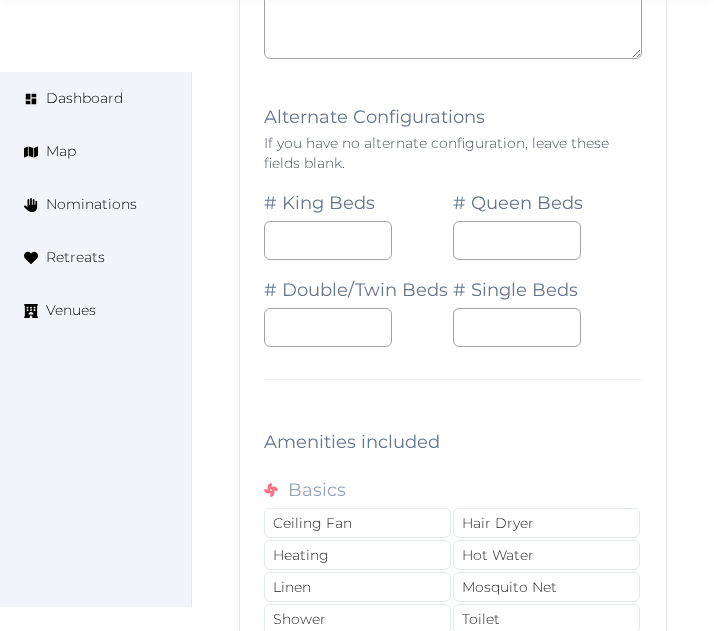 scroll, scrollTop: 16808, scrollLeft: 0, axis: vertical 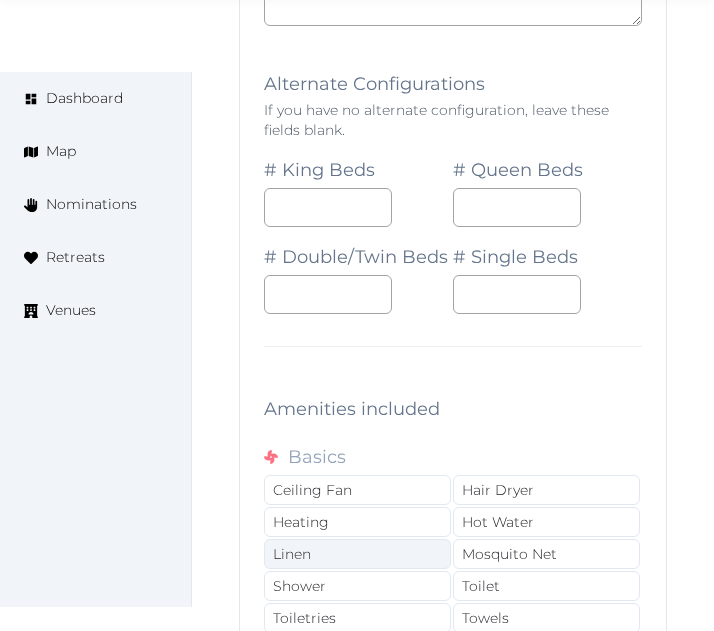 click on "Linen" at bounding box center (357, 554) 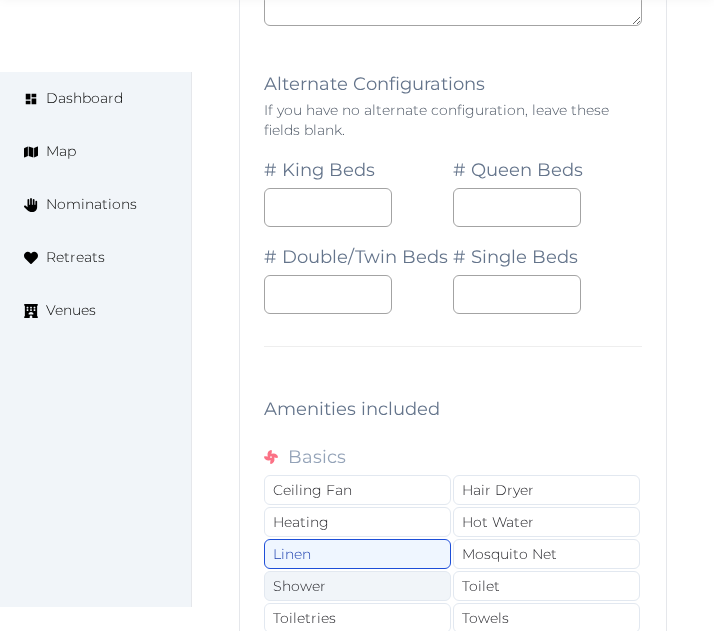 click on "Shower" at bounding box center (357, 586) 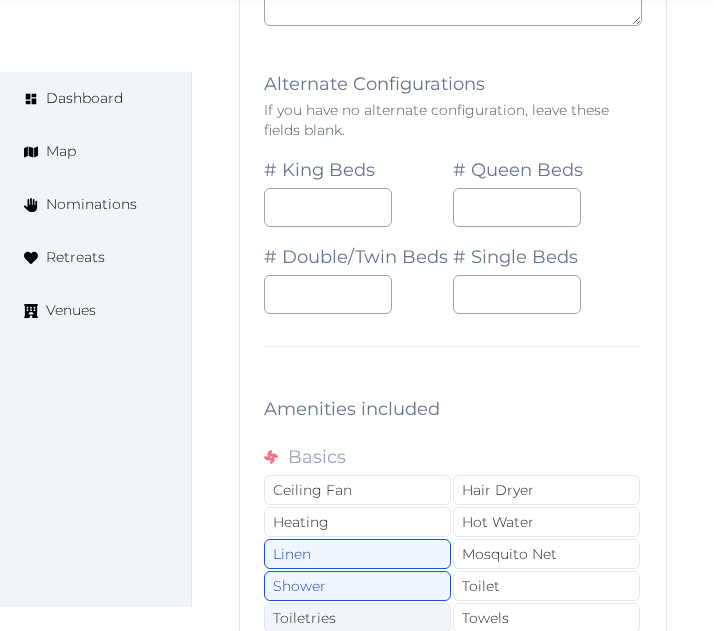 click on "Toiletries" at bounding box center (357, 618) 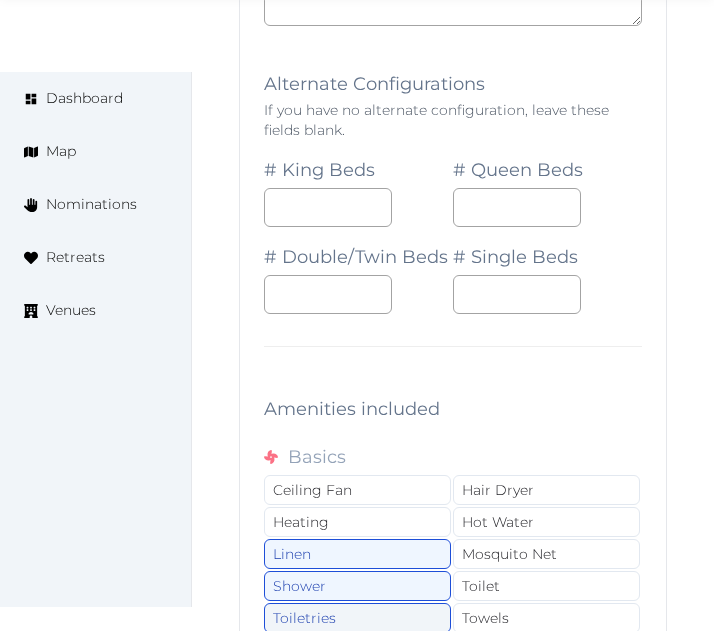 drag, startPoint x: 408, startPoint y: 499, endPoint x: 444, endPoint y: 490, distance: 37.107952 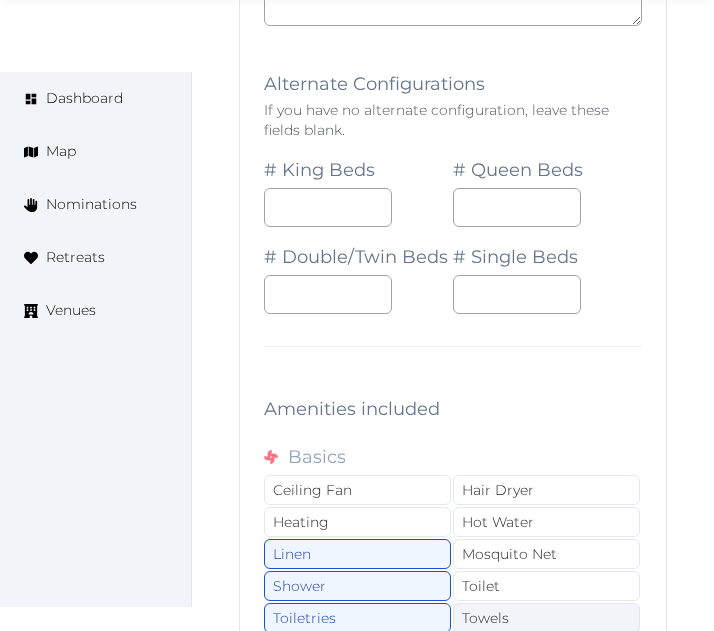 click on "Towels" at bounding box center [546, 618] 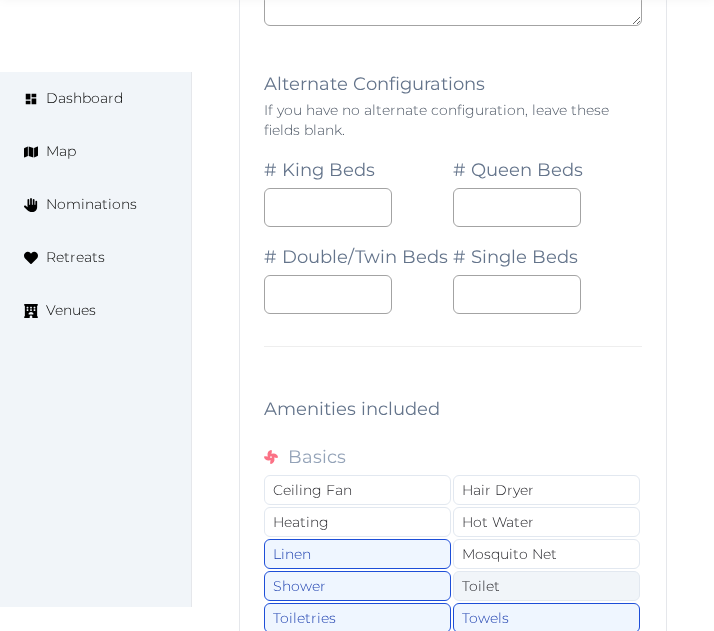 click on "Toilet" at bounding box center [546, 586] 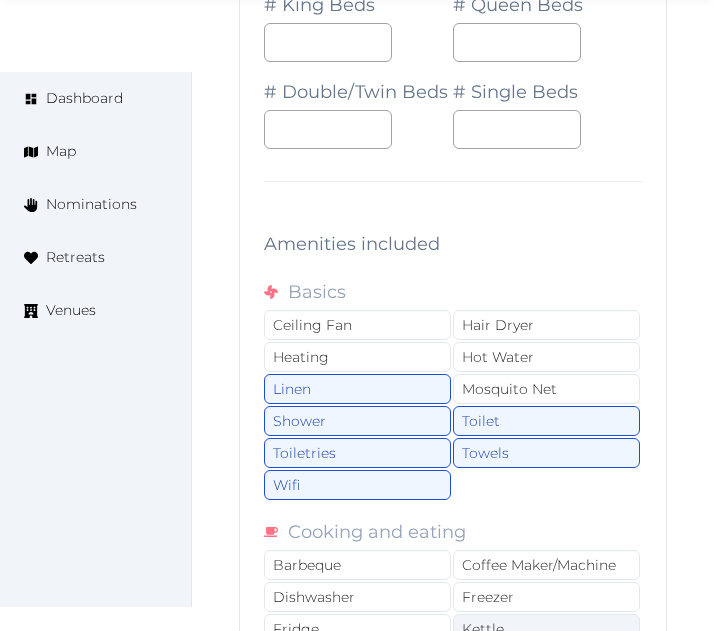 scroll, scrollTop: 17008, scrollLeft: 0, axis: vertical 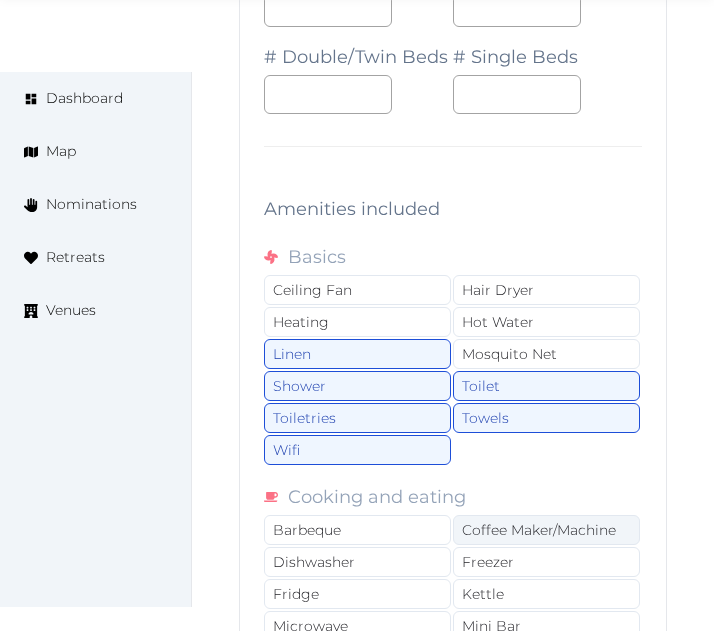 click on "Coffee Maker/Machine" at bounding box center [546, 530] 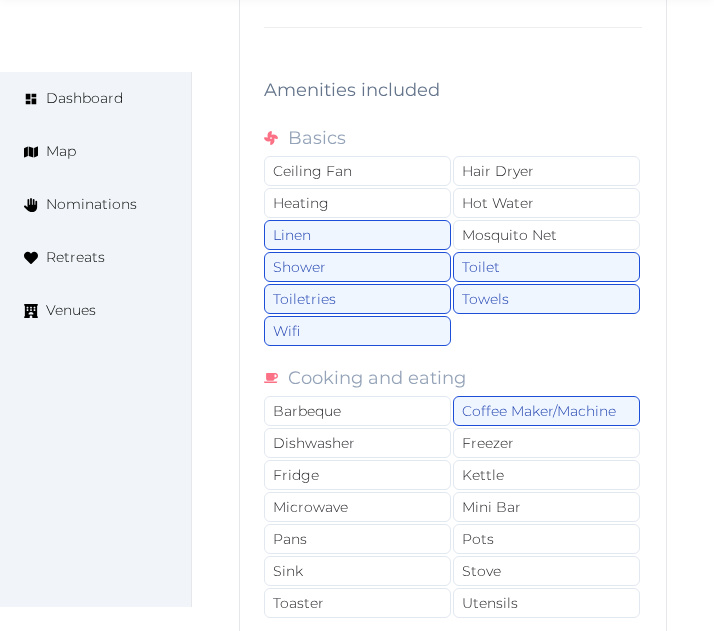 scroll, scrollTop: 17308, scrollLeft: 0, axis: vertical 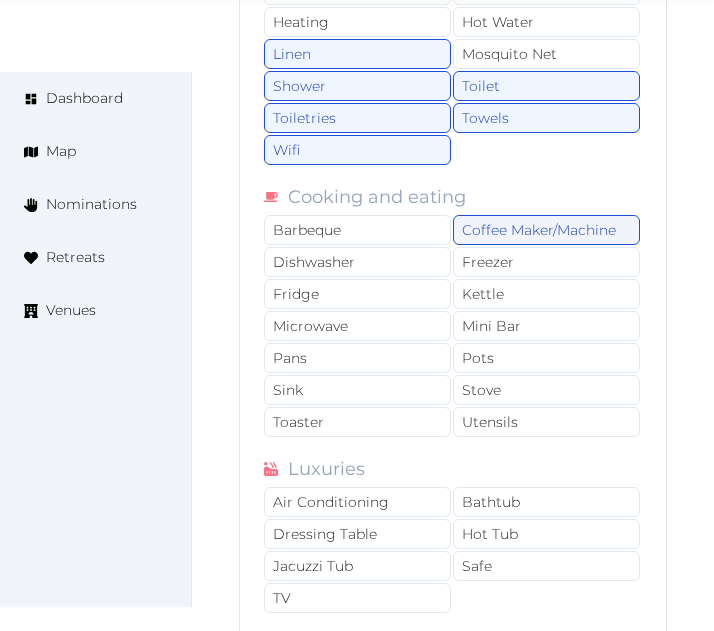 click on "Coffee Maker/Machine" at bounding box center (546, 230) 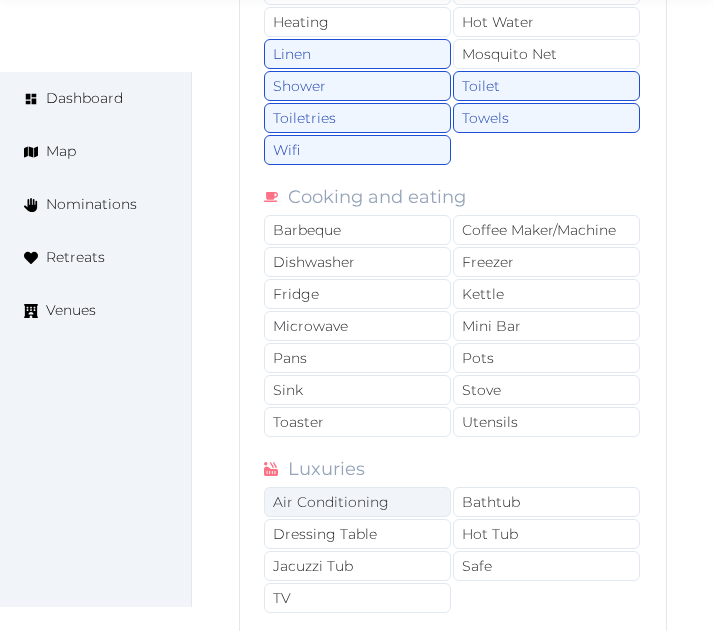 click on "Air Conditioning" at bounding box center [357, 502] 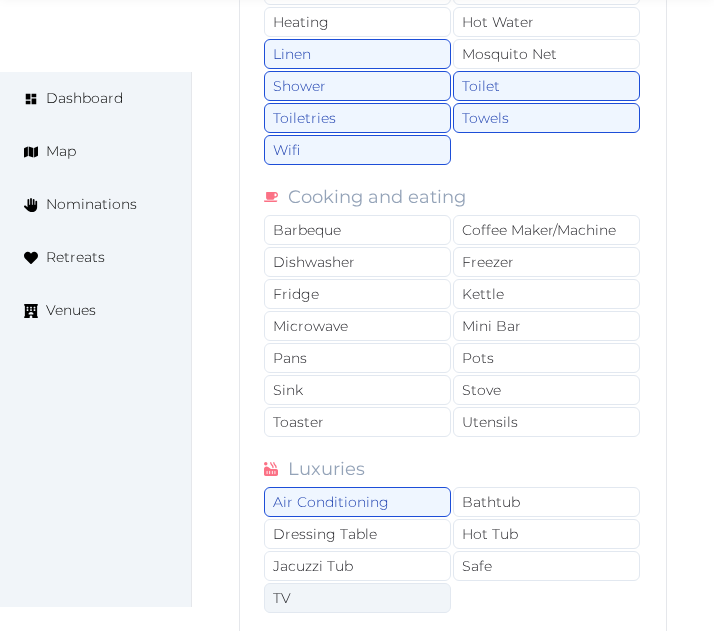 click on "TV" at bounding box center (357, 598) 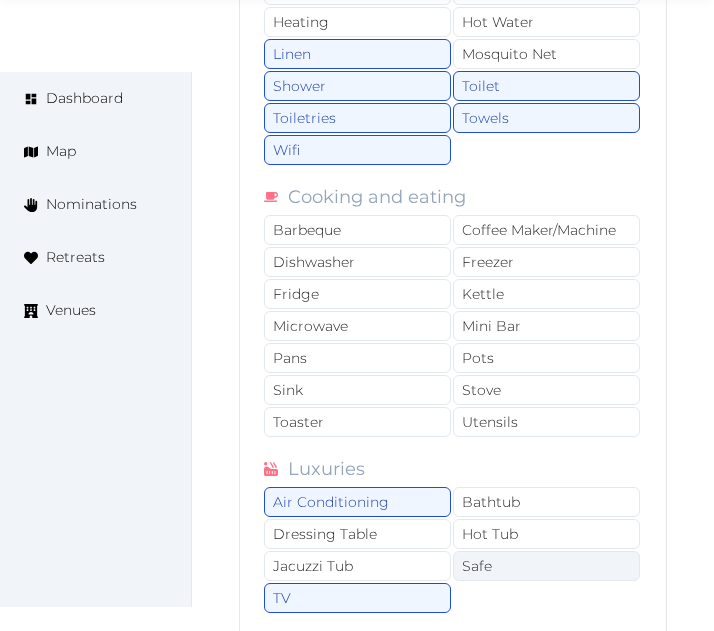 click on "Safe" at bounding box center (546, 566) 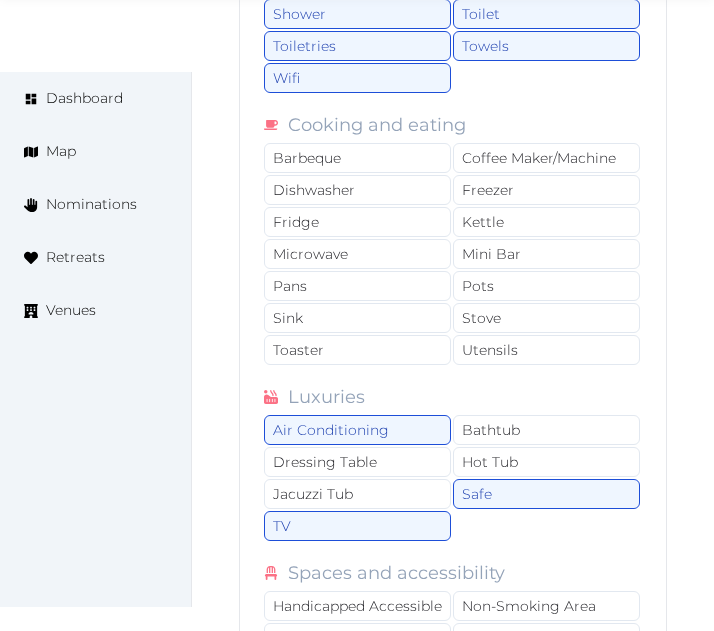 scroll, scrollTop: 17508, scrollLeft: 0, axis: vertical 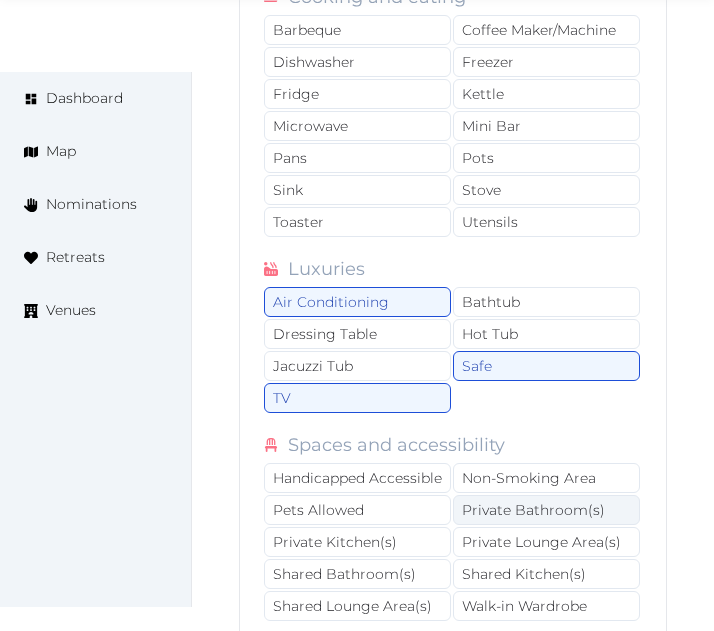 click on "Private Bathroom(s)" at bounding box center [546, 510] 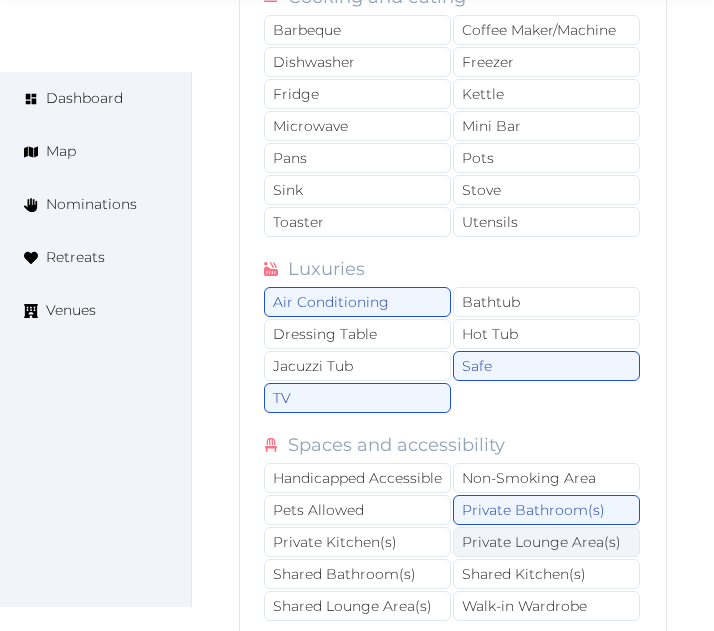 click on "Private Lounge Area(s)" at bounding box center [546, 542] 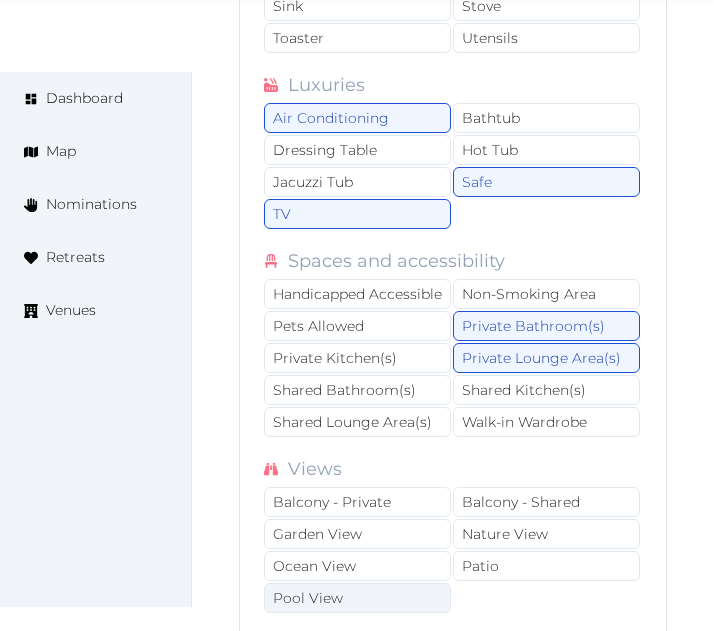 scroll, scrollTop: 17708, scrollLeft: 0, axis: vertical 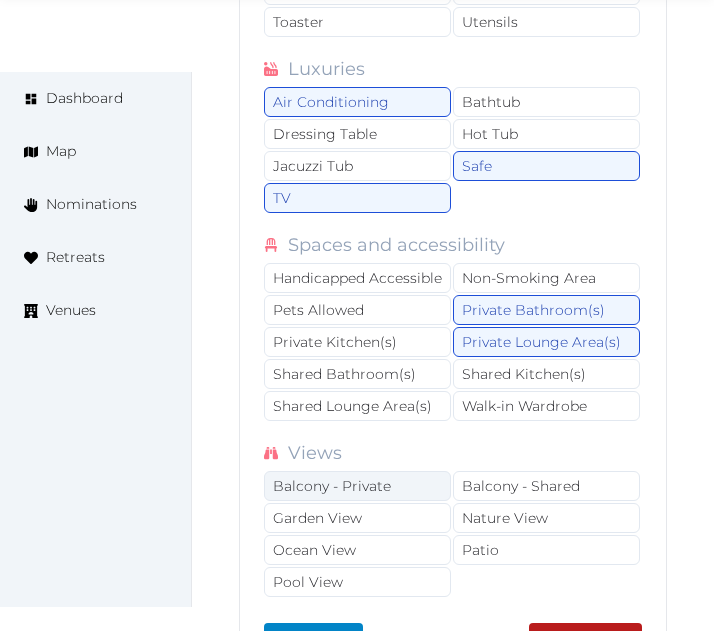 click on "Balcony - Private" at bounding box center (357, 486) 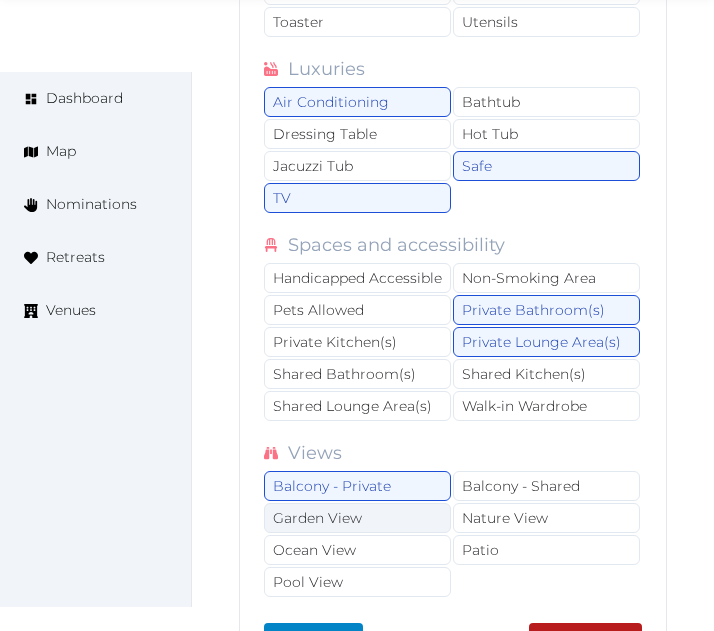 click on "Garden View" at bounding box center [357, 518] 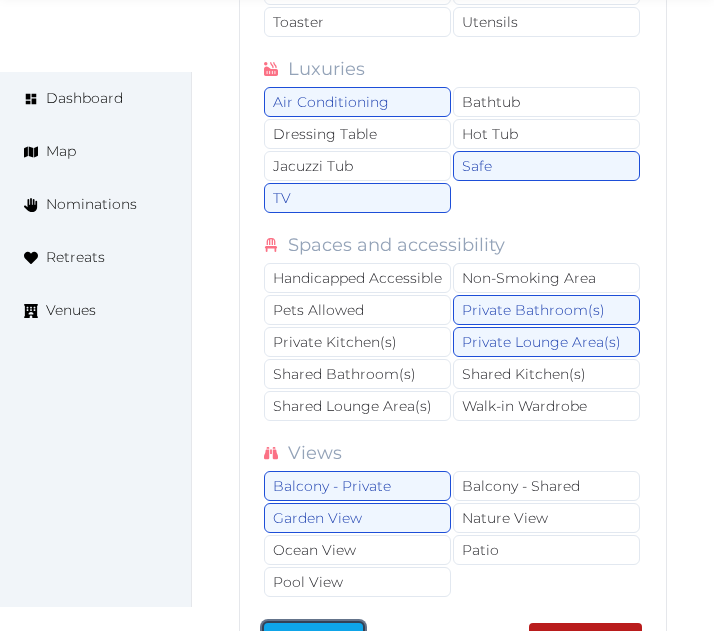 click on "Save" at bounding box center [313, 641] 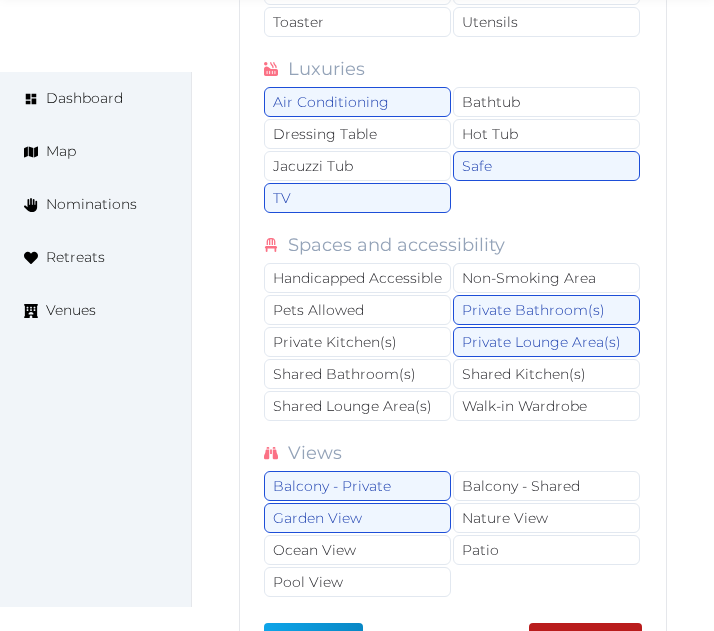 type on "*" 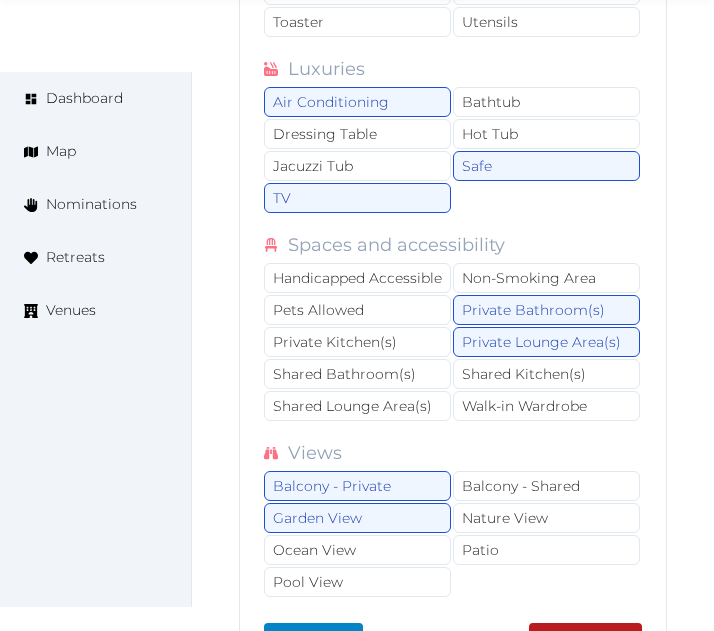 scroll, scrollTop: 17908, scrollLeft: 0, axis: vertical 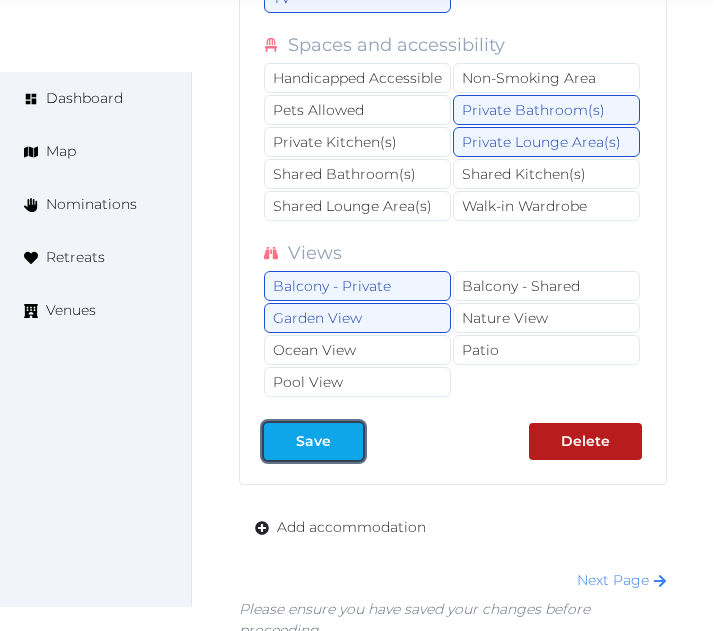 click on "Save" at bounding box center [313, 441] 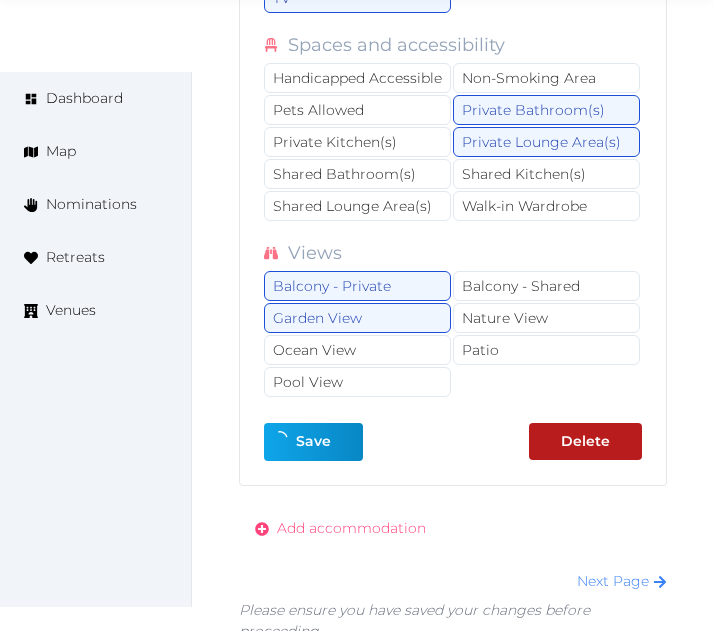 click on "Add accommodation" at bounding box center (351, 528) 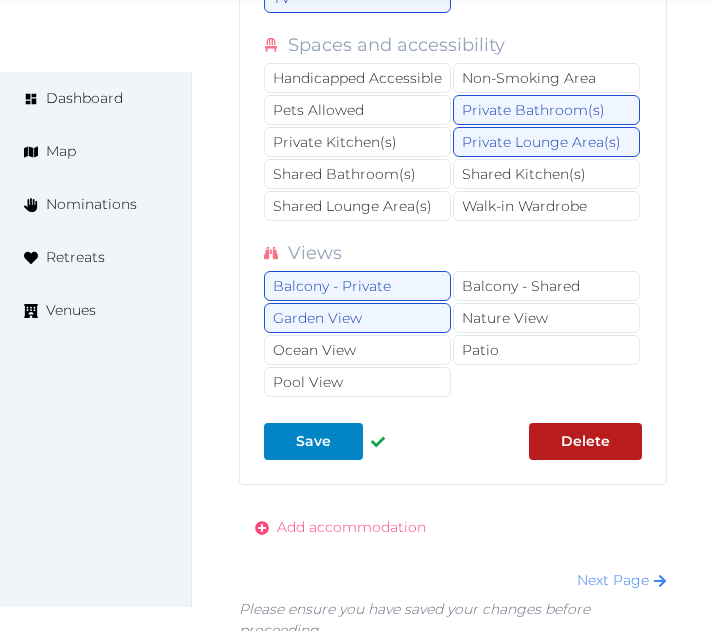 click on "Add accommodation" at bounding box center [351, 527] 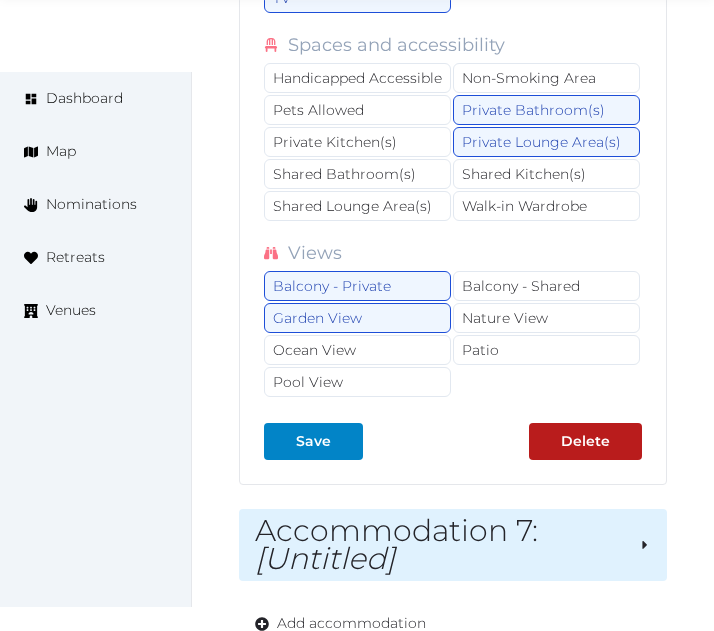 click on "Accommodation 7 :  [Untitled]" at bounding box center [453, 545] 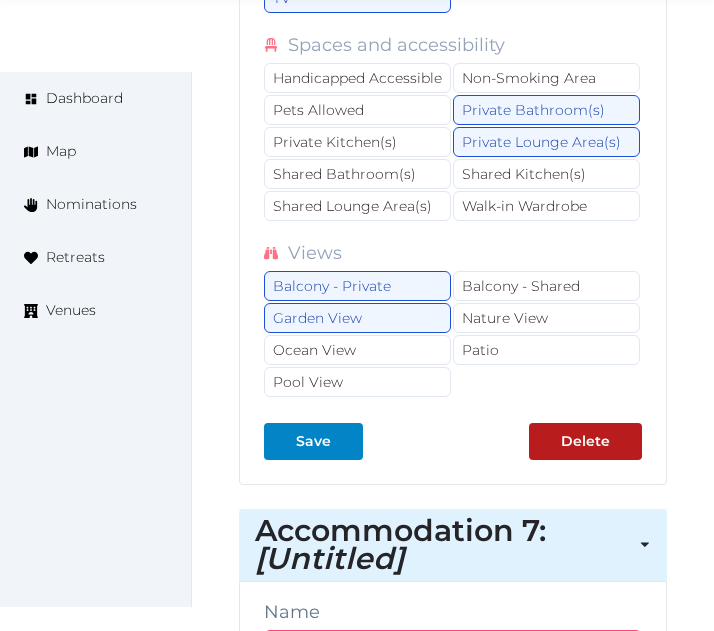 click at bounding box center (453, 649) 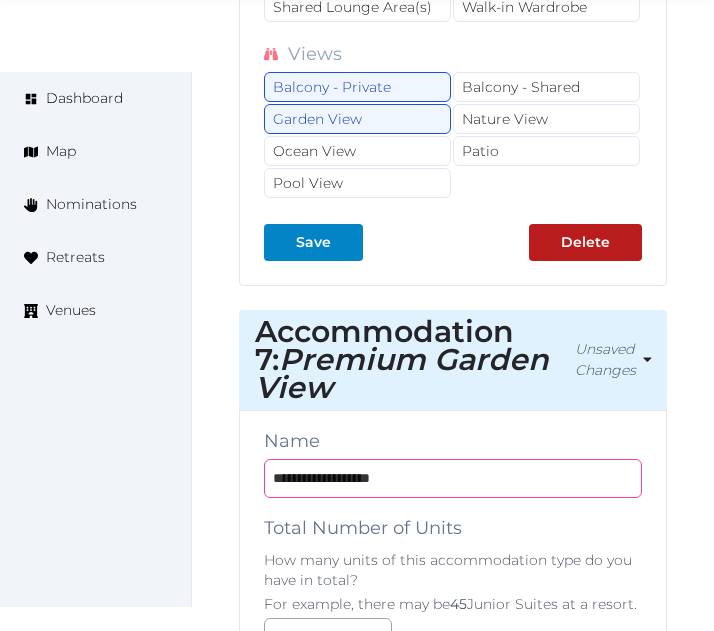 scroll, scrollTop: 18108, scrollLeft: 0, axis: vertical 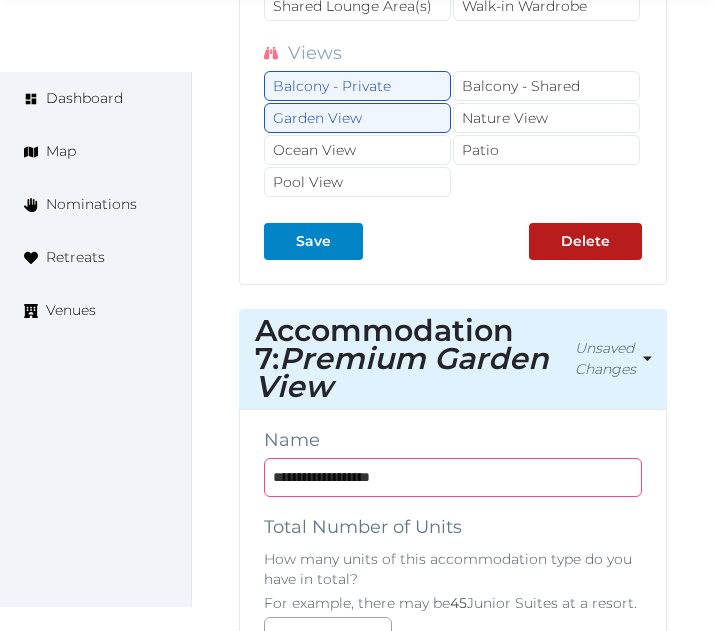 type on "**********" 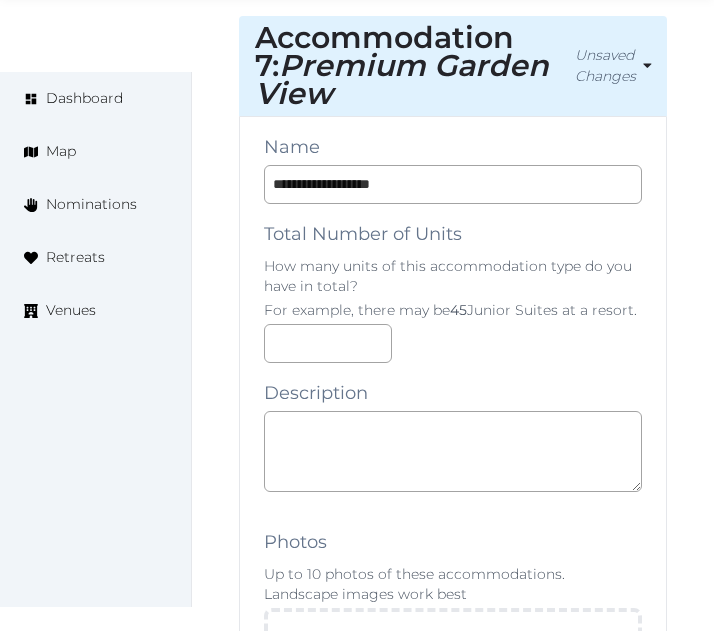 scroll, scrollTop: 18408, scrollLeft: 0, axis: vertical 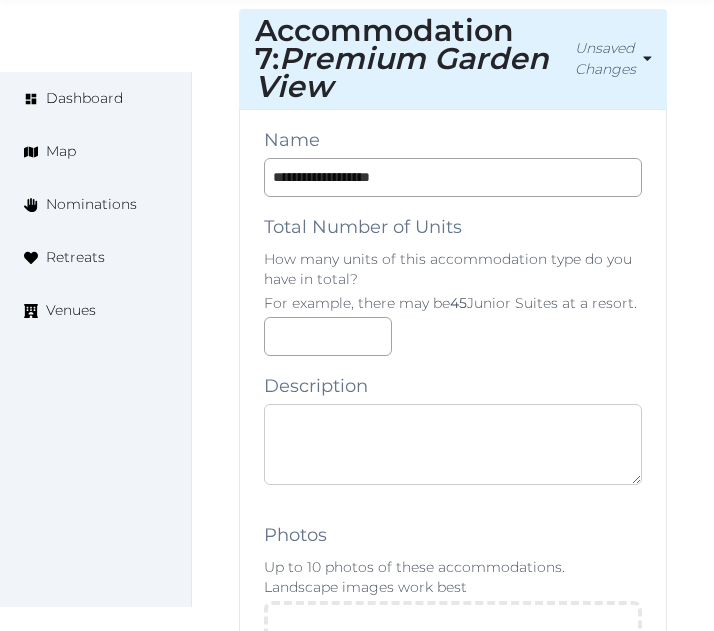 click at bounding box center [453, 444] 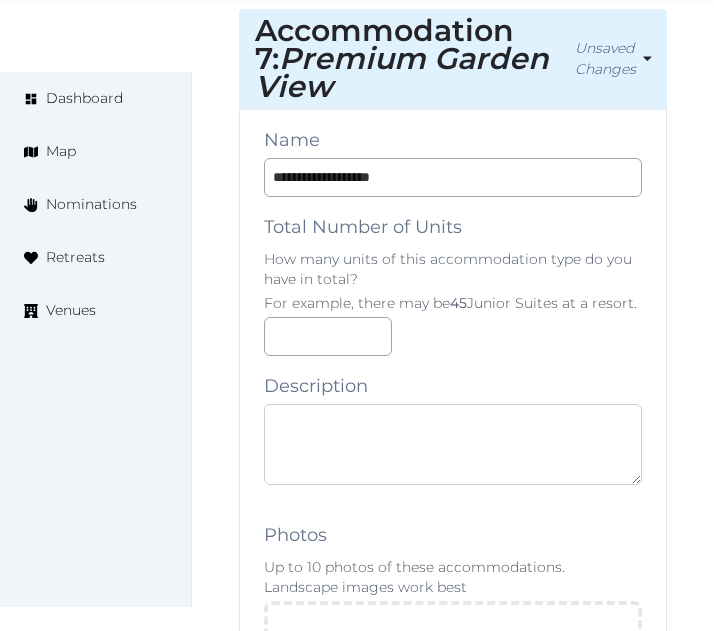 paste on "**********" 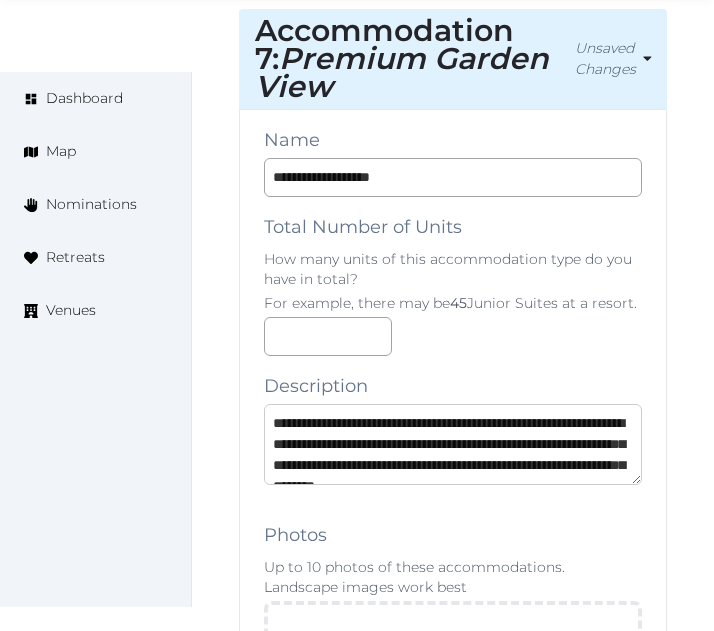 scroll, scrollTop: 74, scrollLeft: 0, axis: vertical 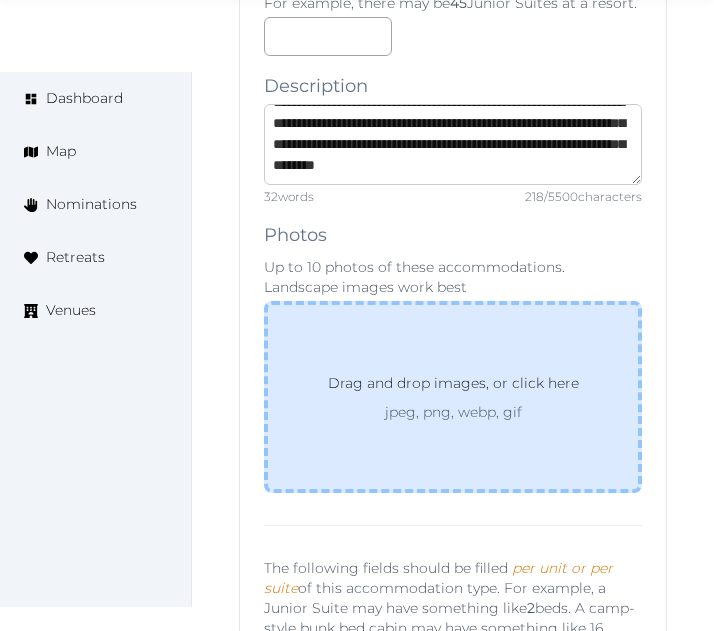 type on "**********" 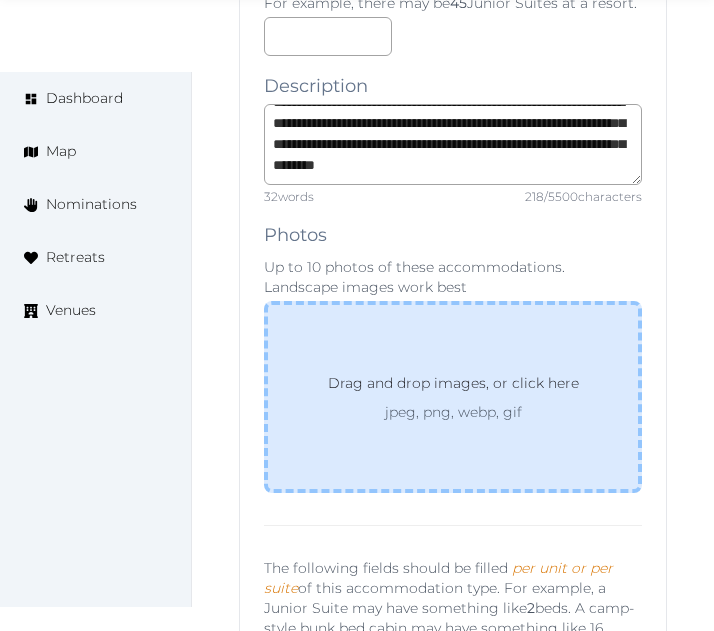 click on "Drag and drop images, or click here jpeg, png, webp, gif" at bounding box center (453, 397) 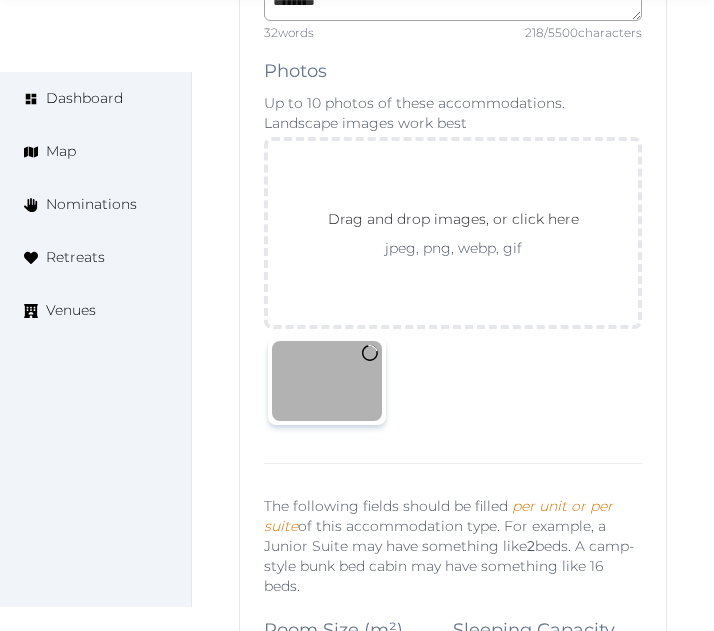 scroll, scrollTop: 18908, scrollLeft: 0, axis: vertical 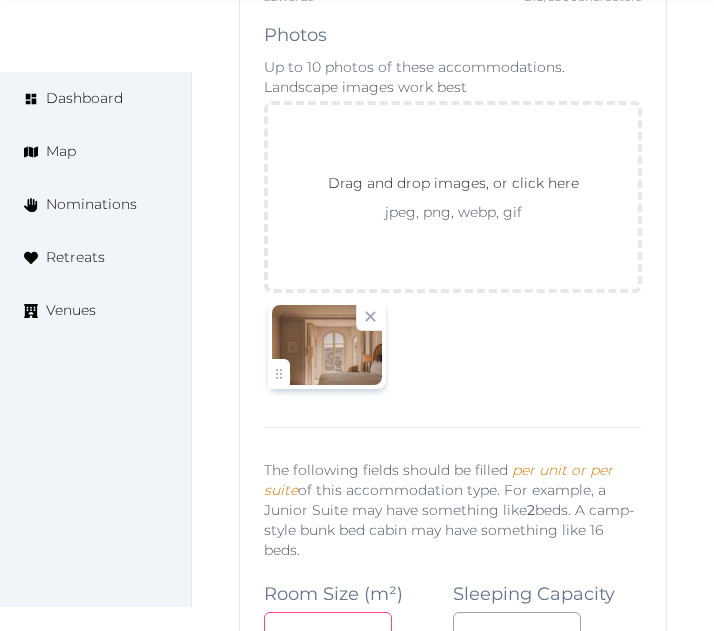 click at bounding box center [328, 631] 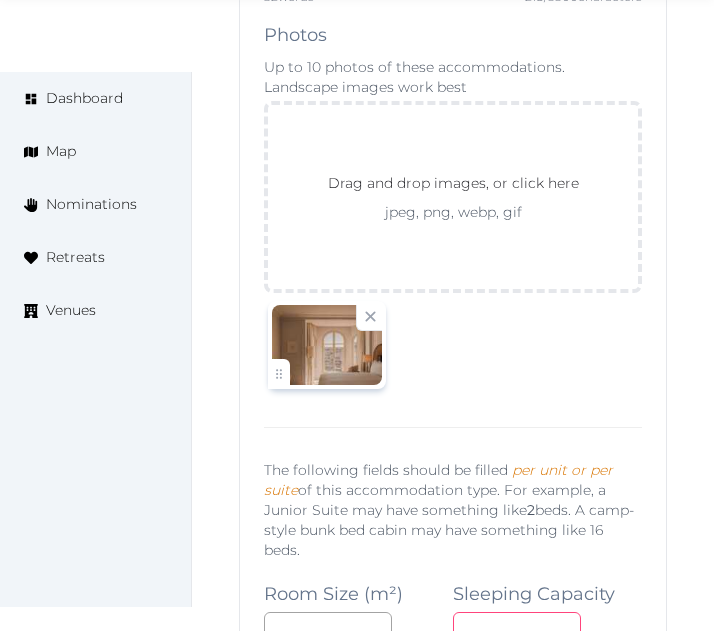 click at bounding box center [517, 631] 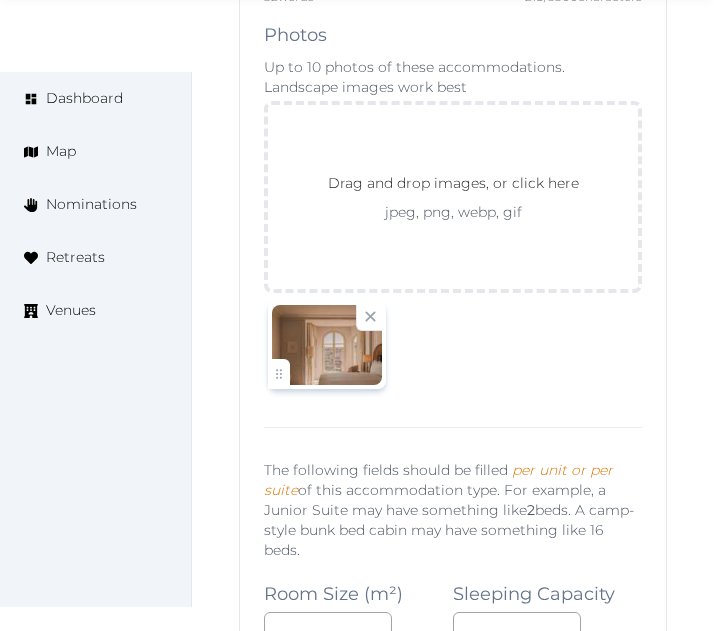 click at bounding box center (328, 718) 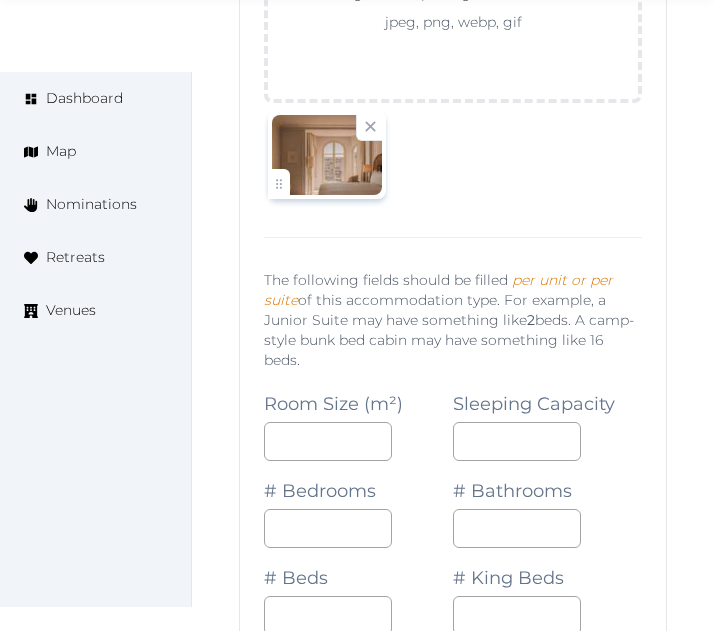 scroll, scrollTop: 19308, scrollLeft: 0, axis: vertical 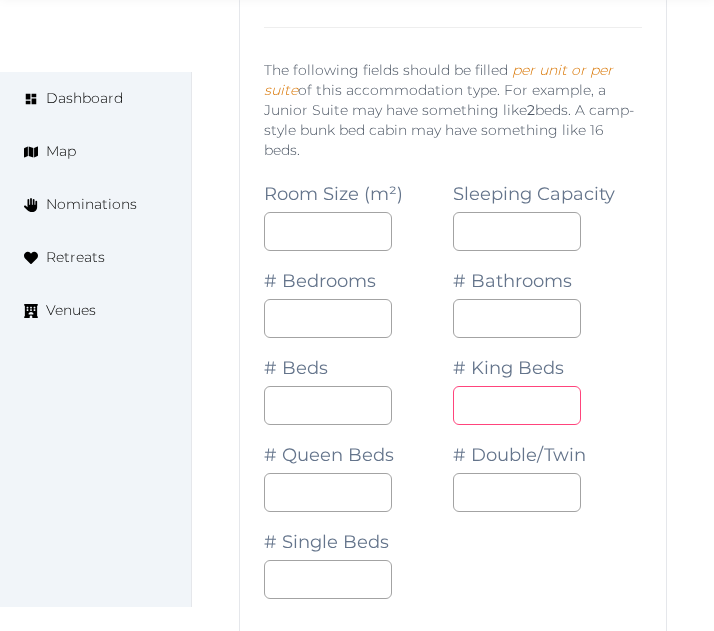 click on "*" at bounding box center [517, 405] 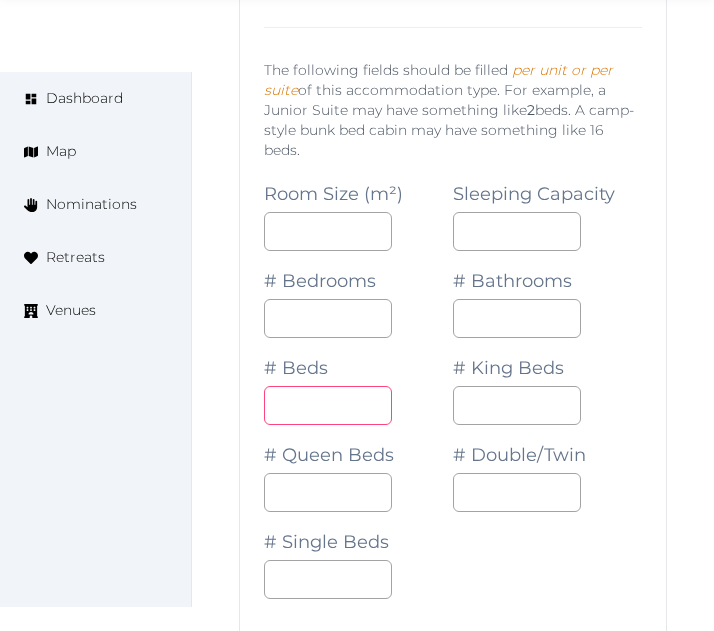 click at bounding box center (328, 405) 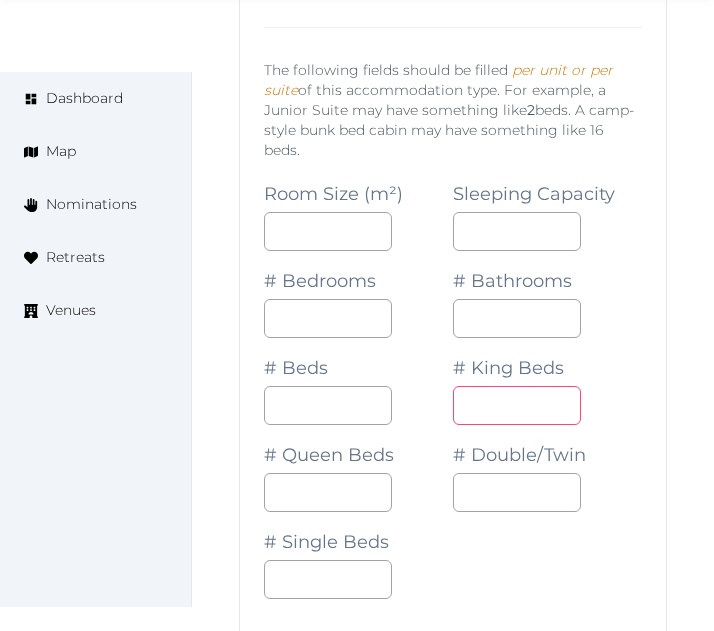 click on "**" at bounding box center (517, 405) 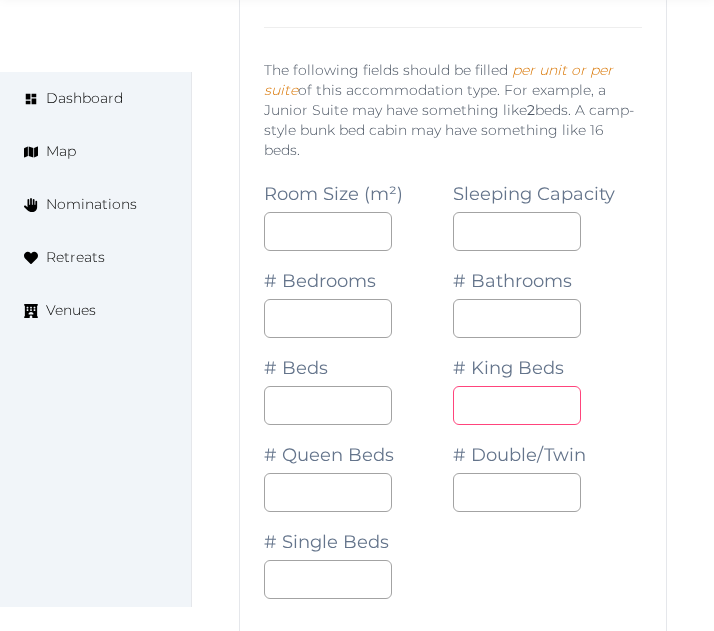 type on "*" 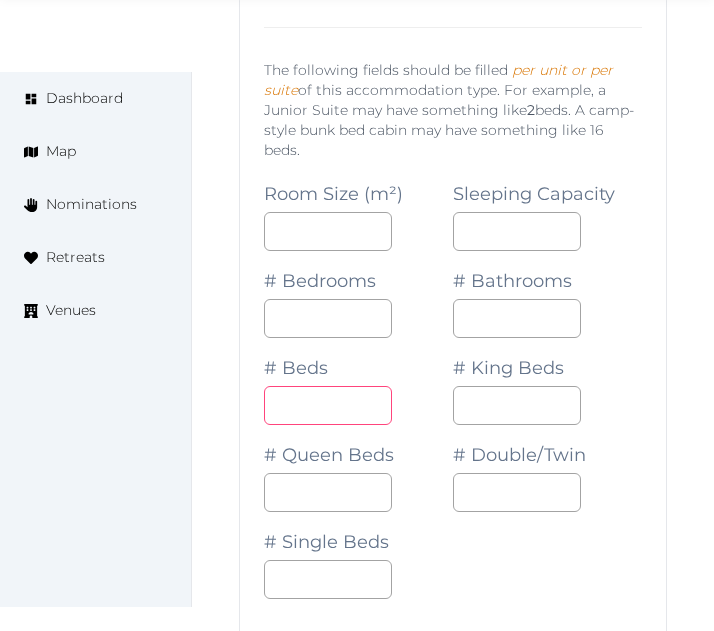 click on "*" at bounding box center (328, 405) 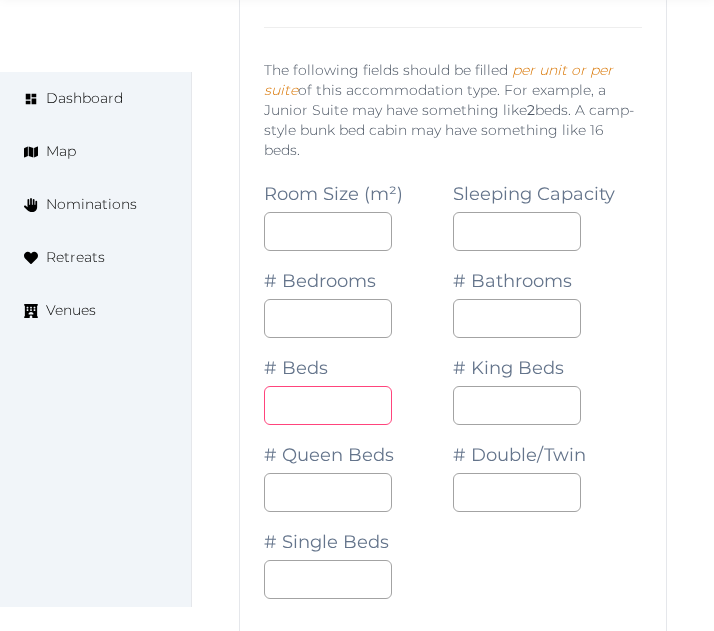 type on "*" 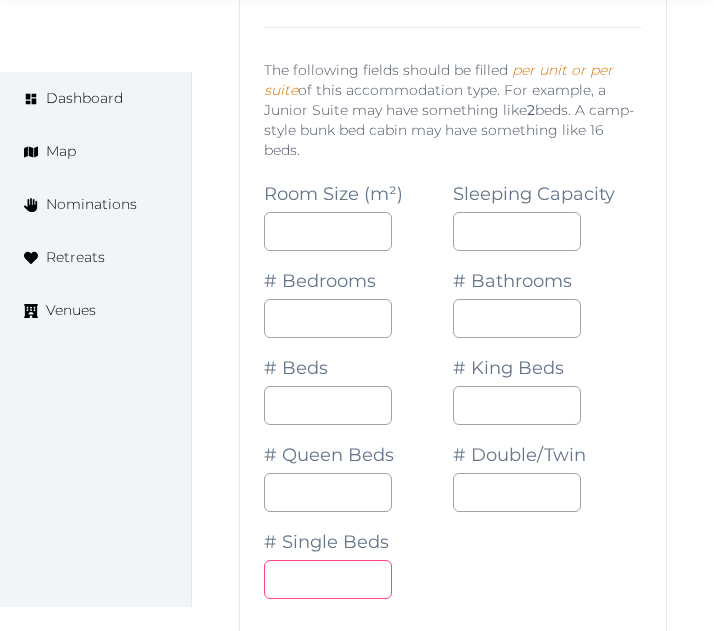drag, startPoint x: 422, startPoint y: 434, endPoint x: 495, endPoint y: 406, distance: 78.18568 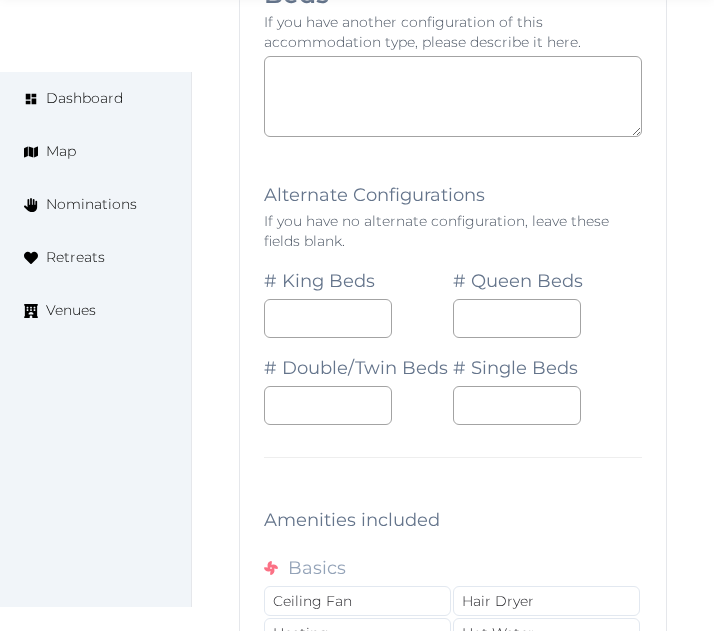 scroll, scrollTop: 20108, scrollLeft: 0, axis: vertical 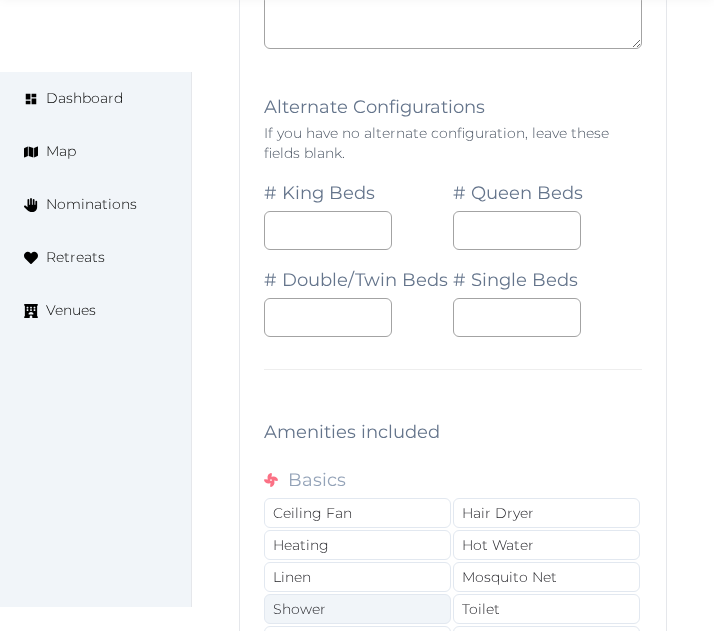 drag, startPoint x: 376, startPoint y: 404, endPoint x: 374, endPoint y: 447, distance: 43.046486 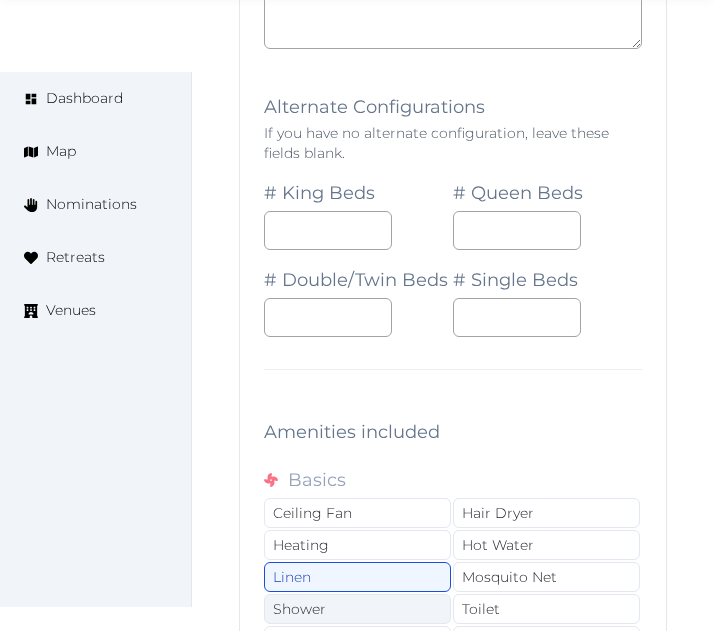 click on "Shower" at bounding box center (357, 609) 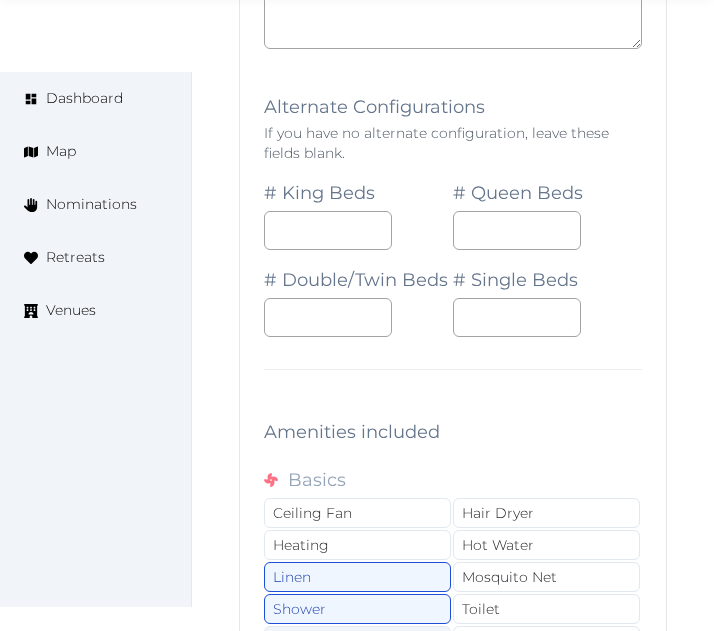 click on "Toiletries" at bounding box center (357, 641) 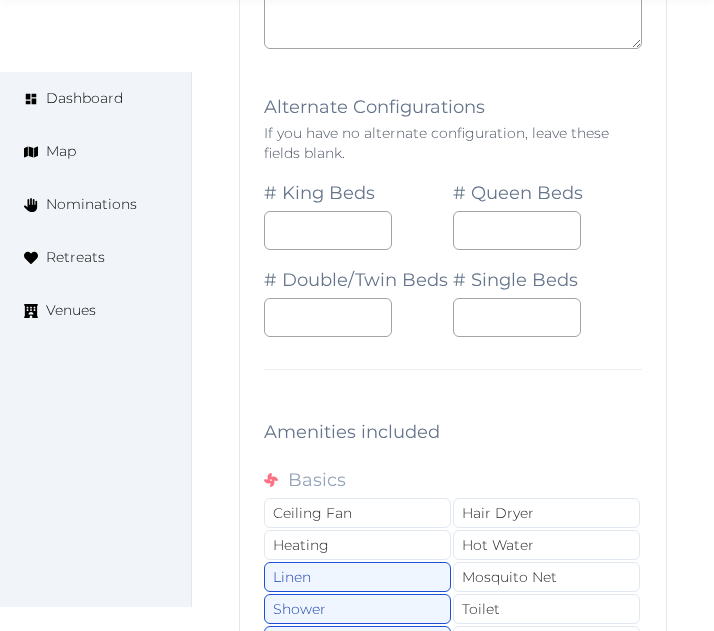 click on "Wifi" at bounding box center [357, 673] 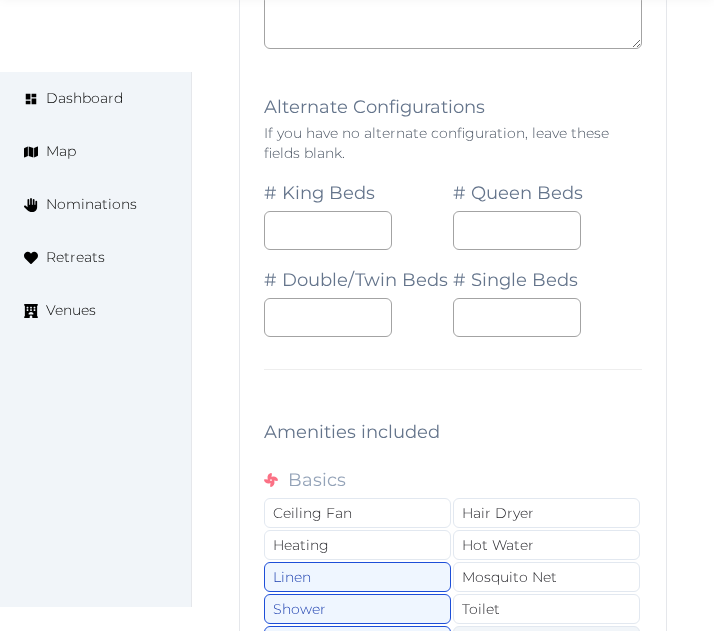 click on "Towels" at bounding box center (546, 641) 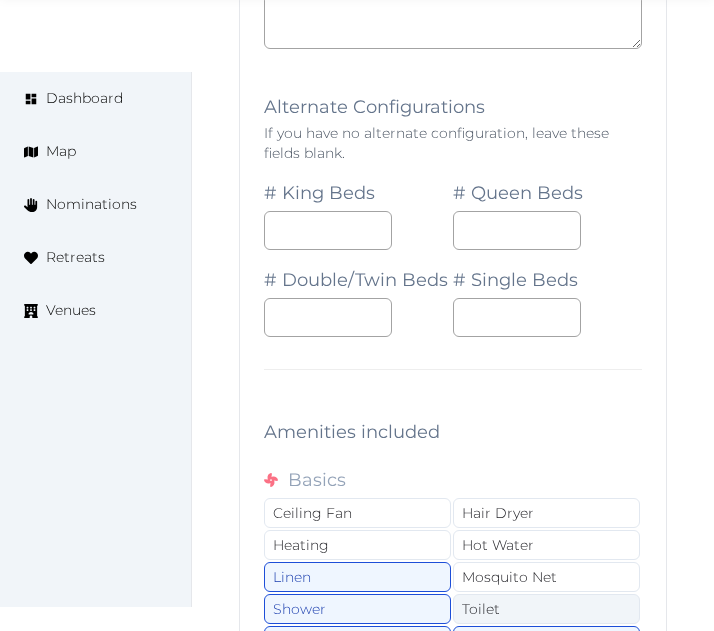 click on "Toilet" at bounding box center [546, 609] 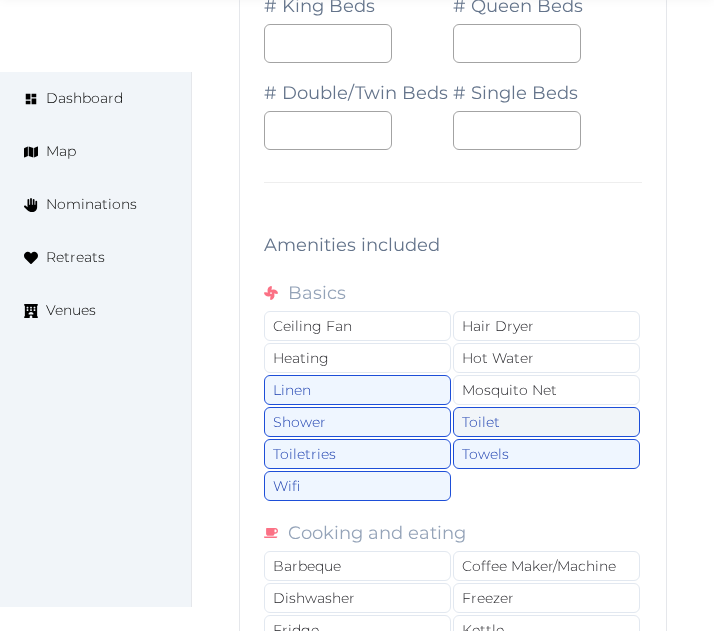 scroll, scrollTop: 20308, scrollLeft: 0, axis: vertical 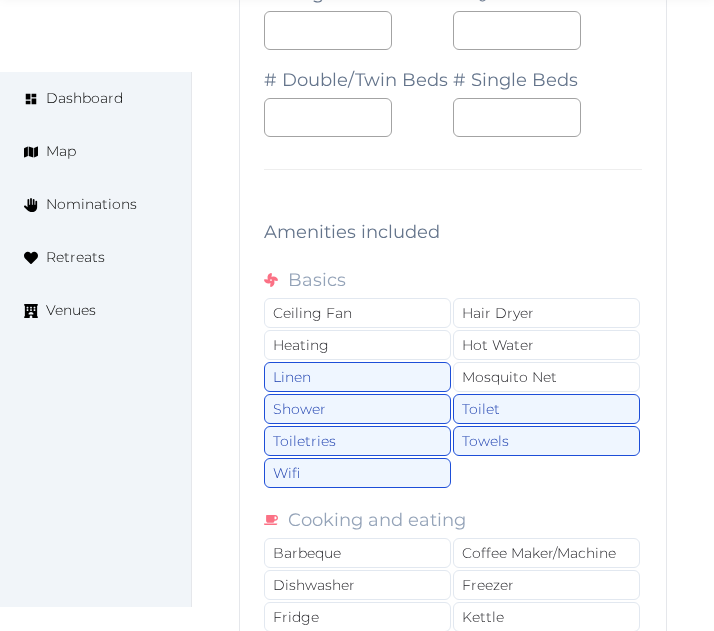 click on "Mini Bar" at bounding box center (546, 649) 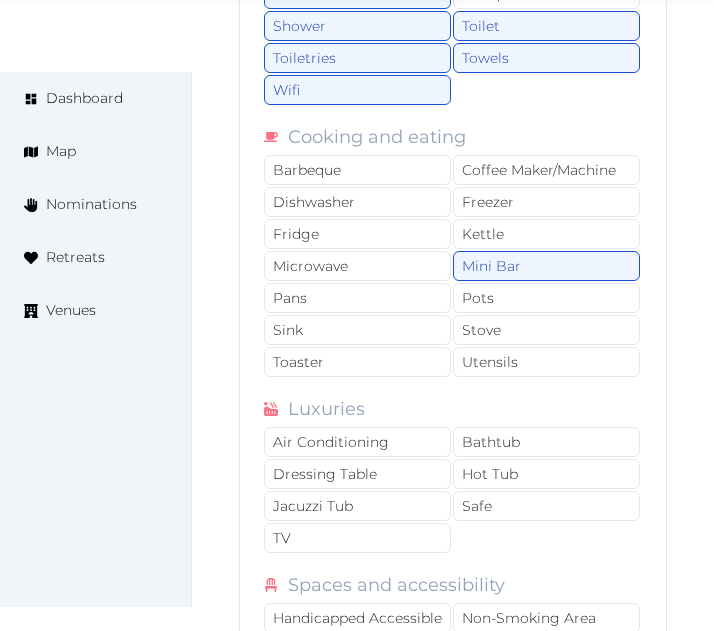 scroll, scrollTop: 20708, scrollLeft: 0, axis: vertical 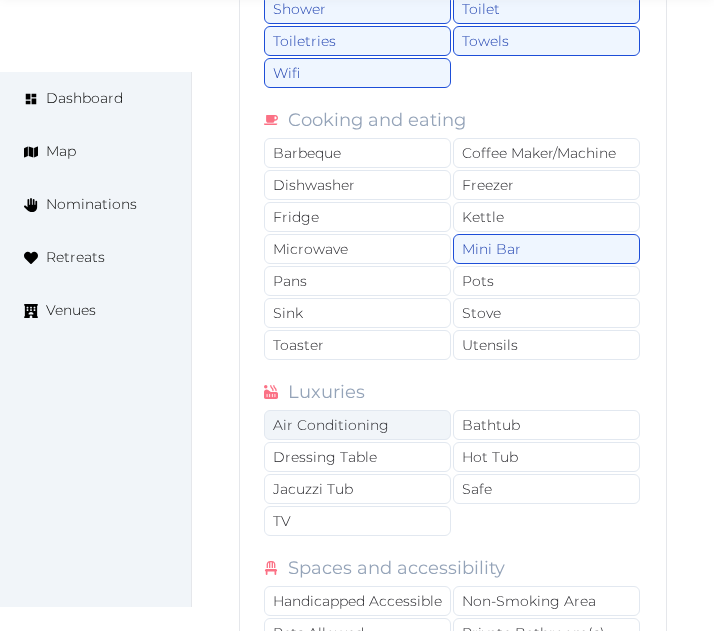 click on "Air Conditioning" at bounding box center [357, 425] 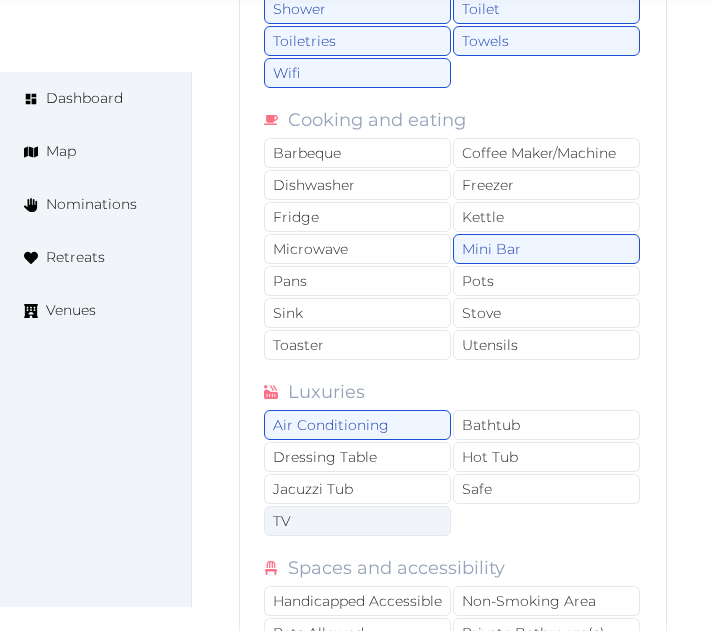 click on "TV" at bounding box center [357, 521] 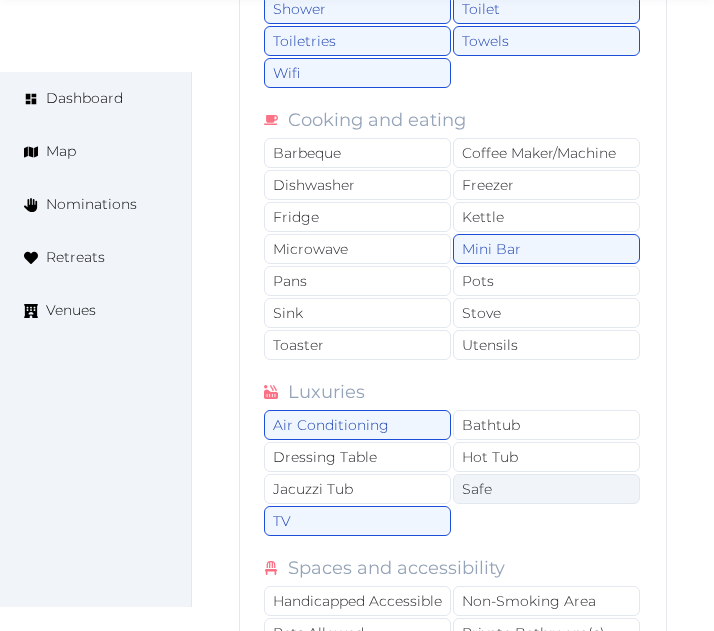 click on "Safe" at bounding box center (546, 489) 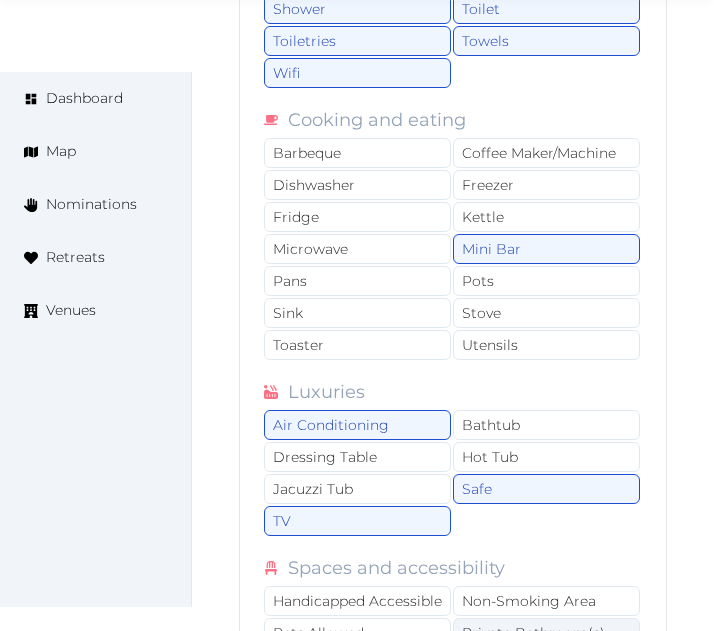 click on "Private Bathroom(s)" at bounding box center (546, 633) 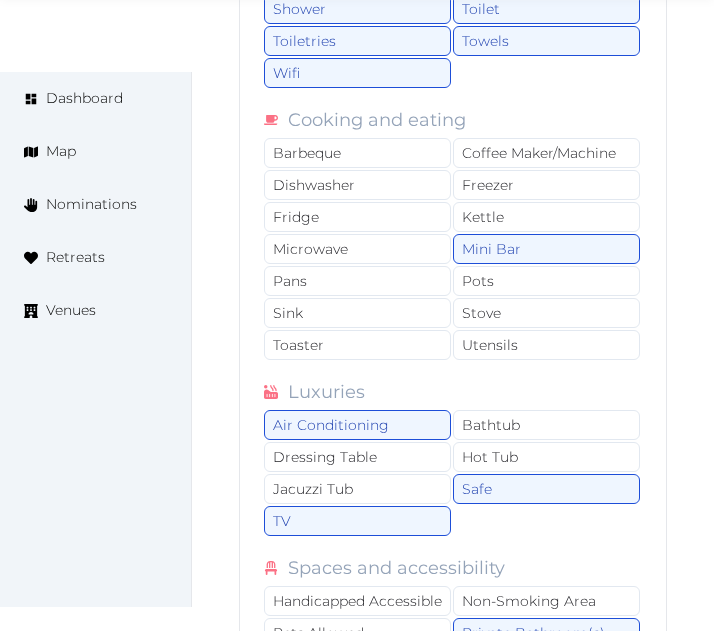 click on "Private Lounge Area(s)" at bounding box center [546, 665] 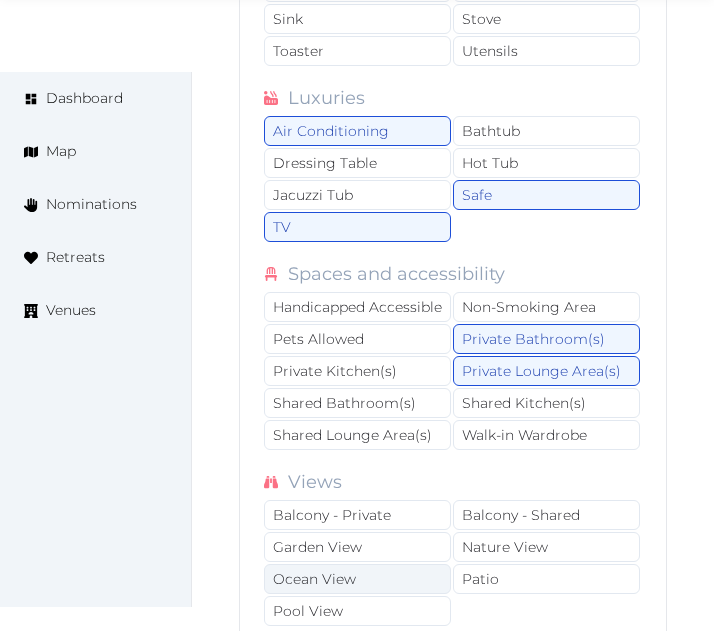 scroll, scrollTop: 21008, scrollLeft: 0, axis: vertical 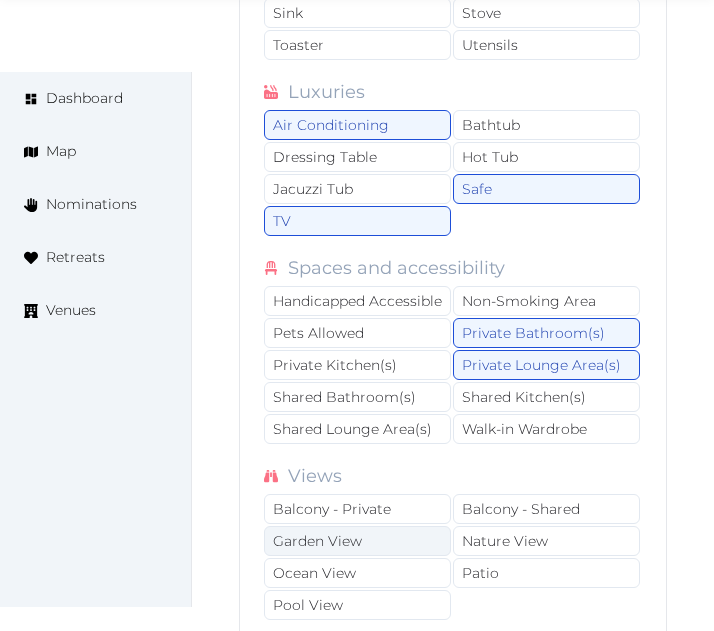 click on "Garden View" at bounding box center (357, 541) 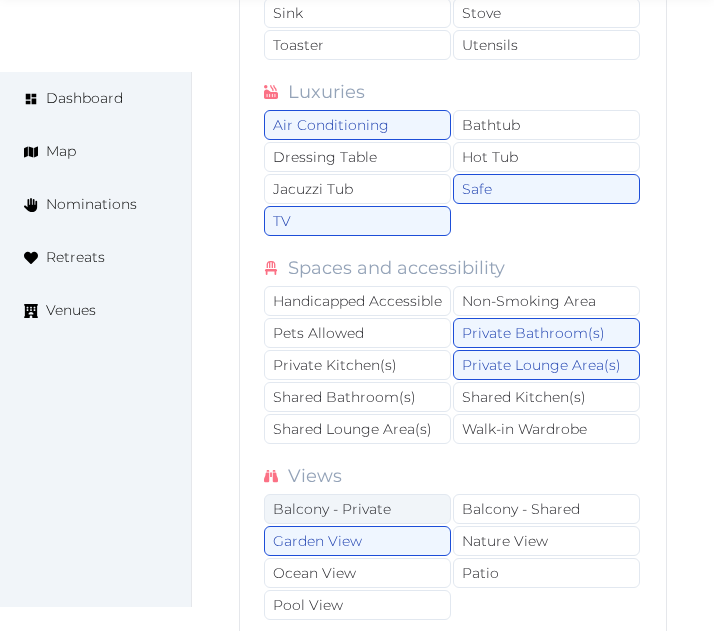 click on "Balcony - Private" at bounding box center (357, 509) 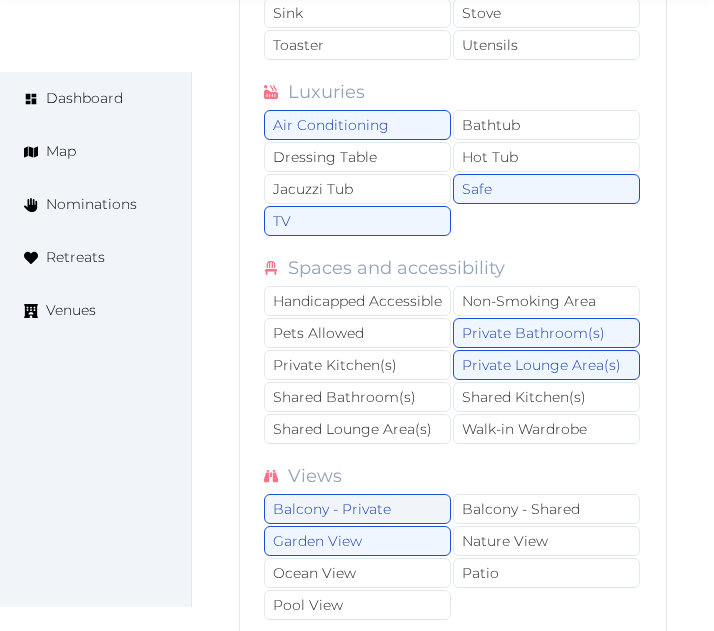 click on "Balcony - Private" at bounding box center [357, 509] 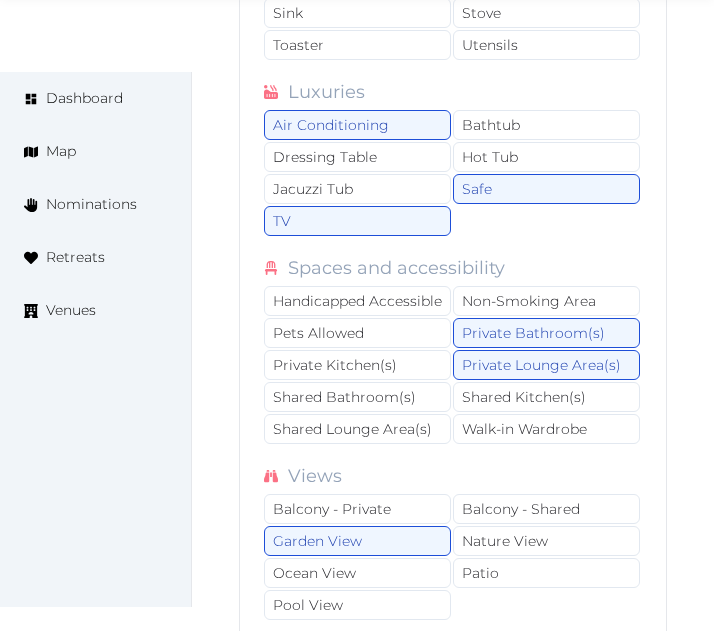 click on "Save" at bounding box center [313, 664] 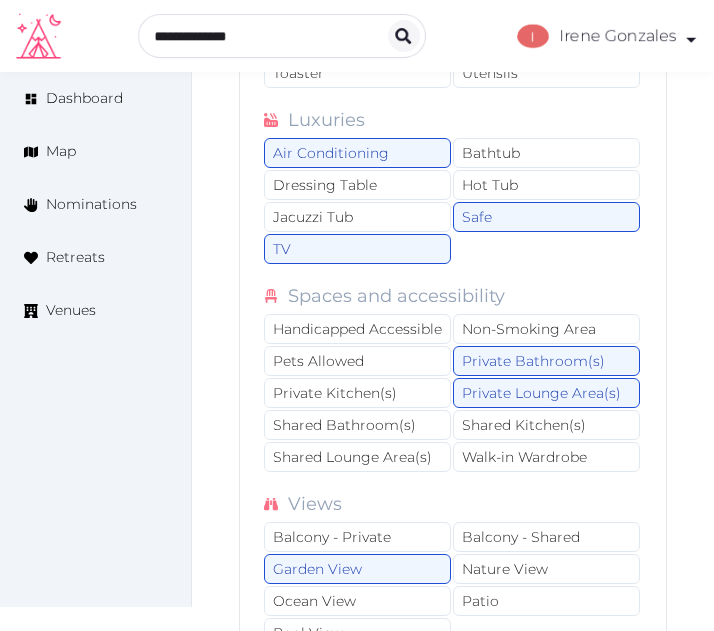 click on "Save" at bounding box center (313, 692) 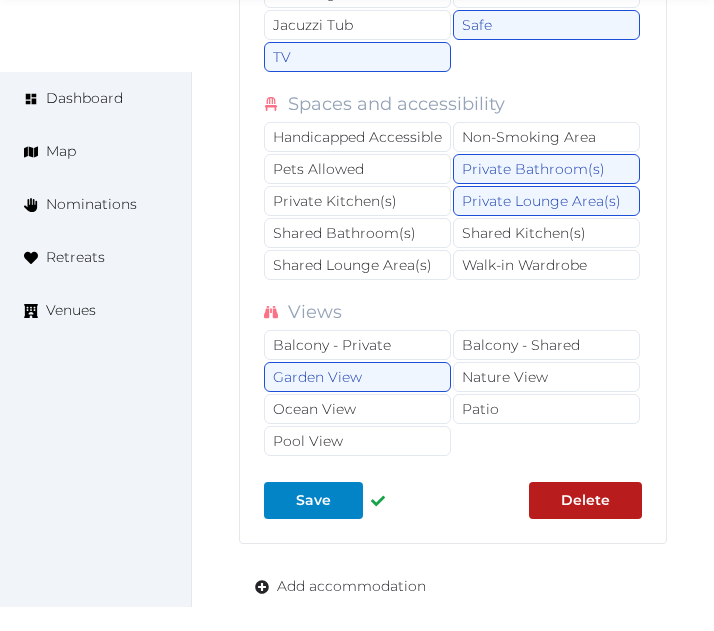 scroll, scrollTop: 21180, scrollLeft: 0, axis: vertical 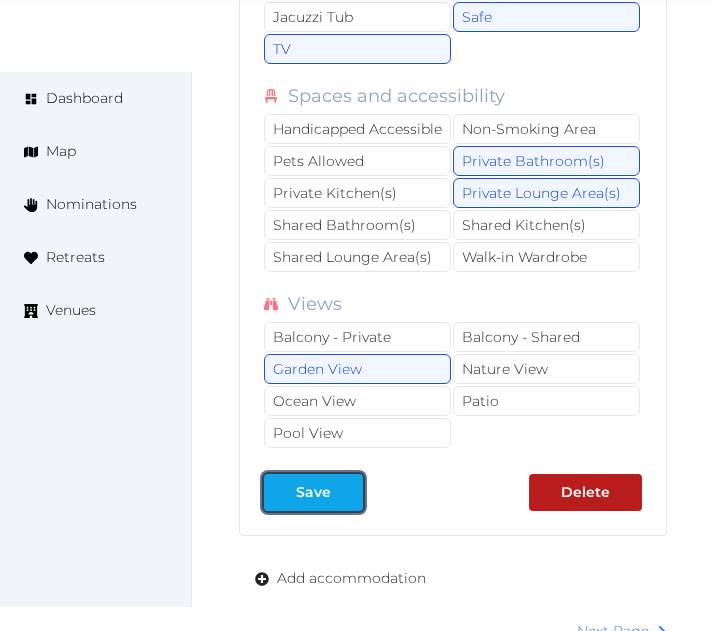 click on "Save" at bounding box center (313, 492) 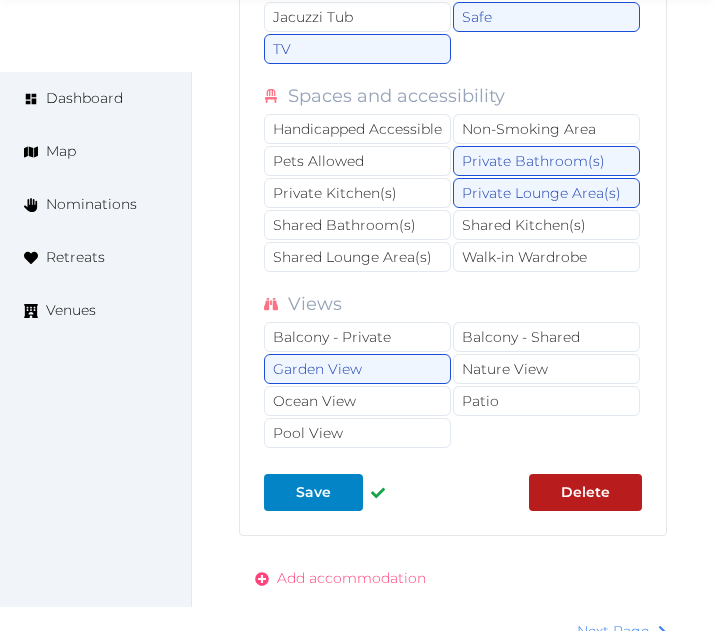 click on "Add accommodation" at bounding box center [351, 578] 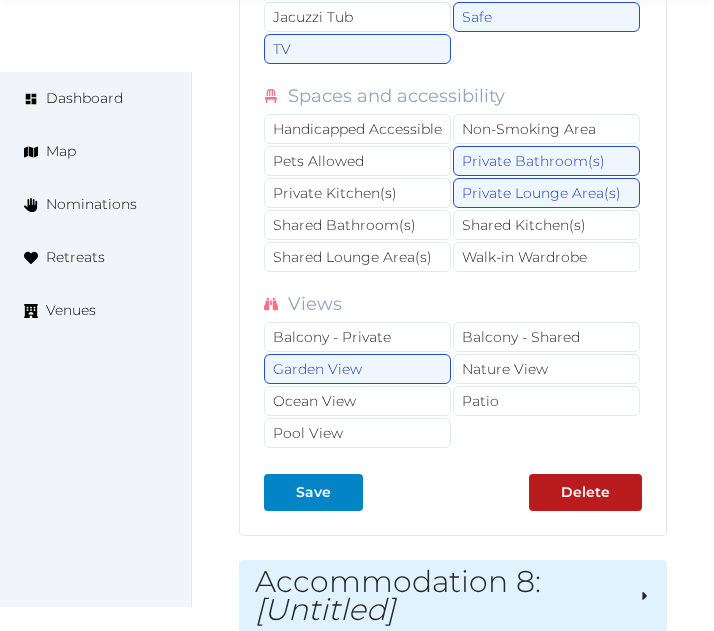 drag, startPoint x: 392, startPoint y: 432, endPoint x: 410, endPoint y: 424, distance: 19.697716 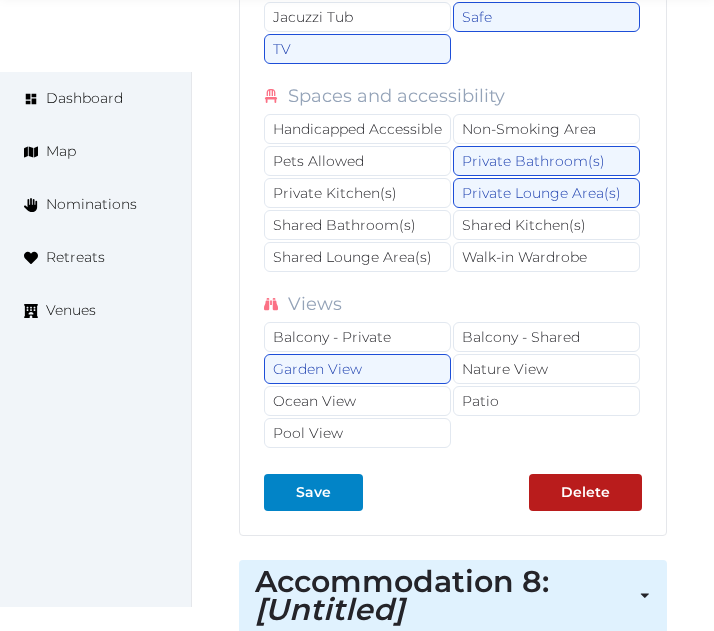 click at bounding box center (453, 700) 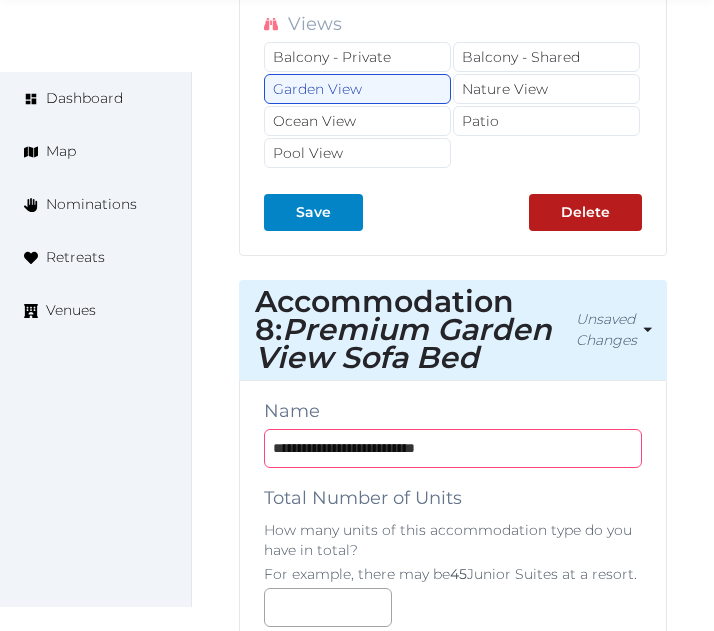 scroll, scrollTop: 21580, scrollLeft: 0, axis: vertical 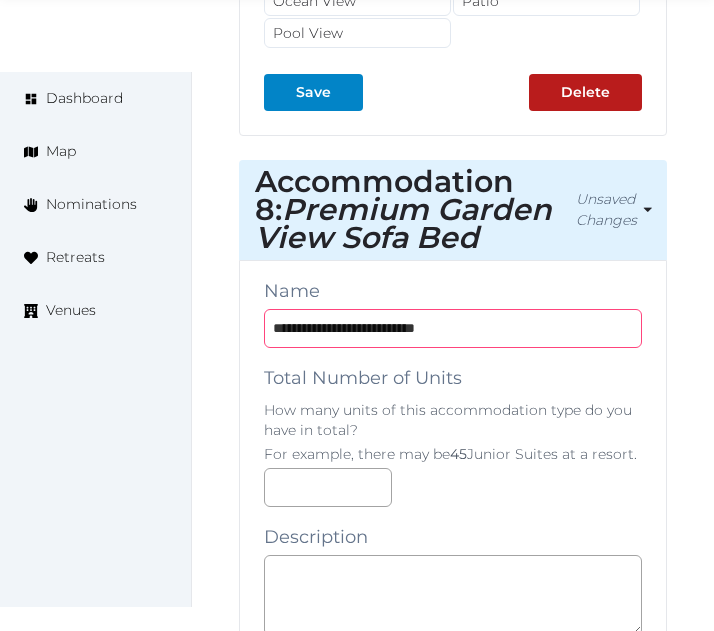 type on "**********" 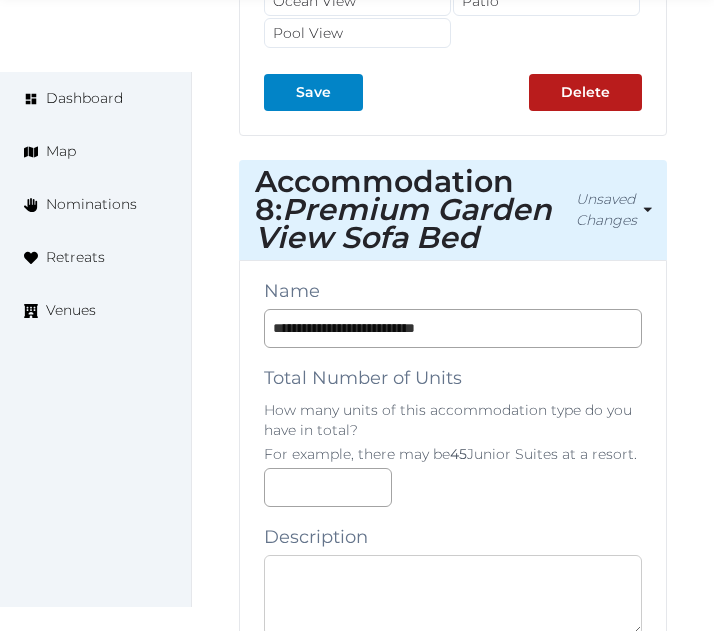 drag, startPoint x: 721, startPoint y: 369, endPoint x: 559, endPoint y: 397, distance: 164.40195 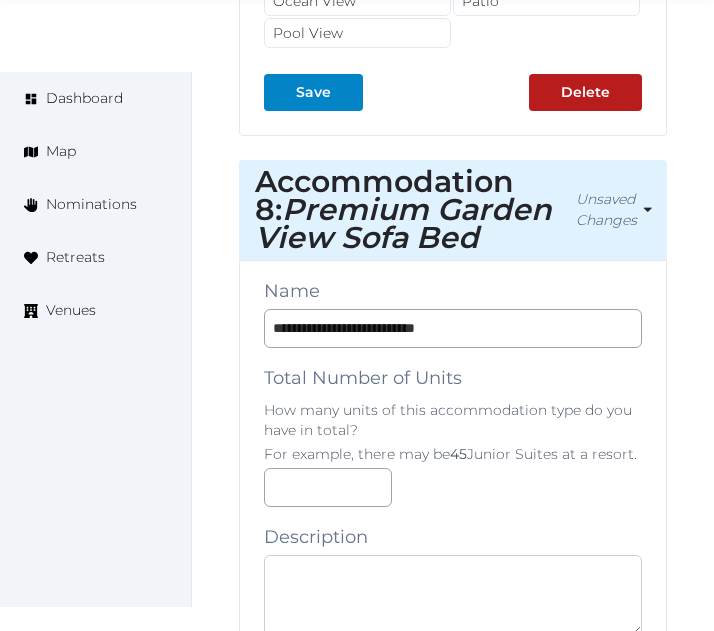 paste on "**********" 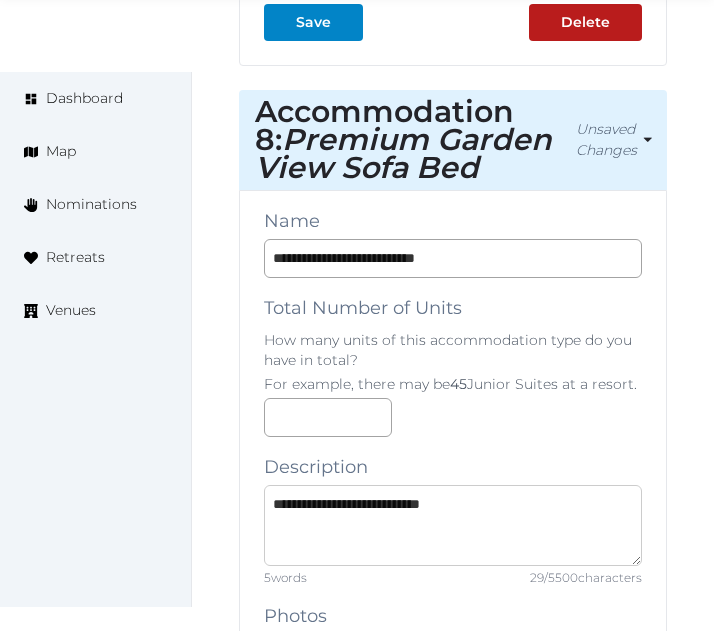 scroll, scrollTop: 21680, scrollLeft: 0, axis: vertical 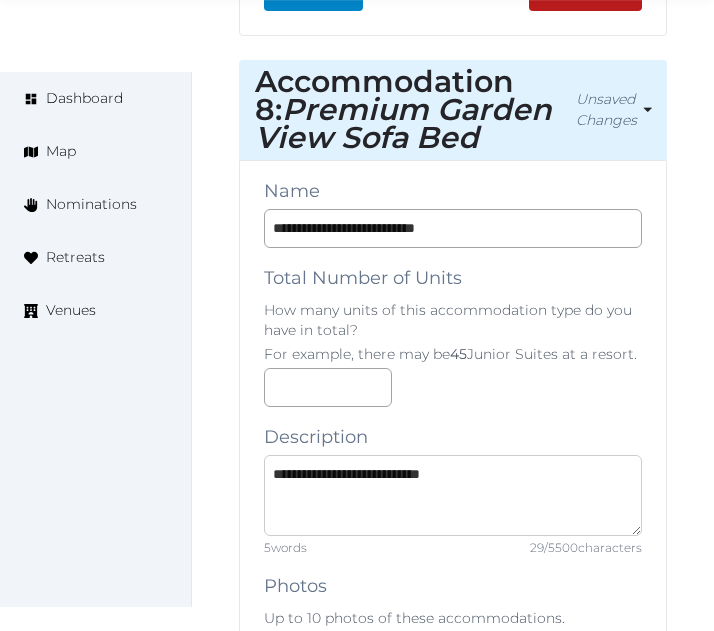 click on "**********" at bounding box center [453, 495] 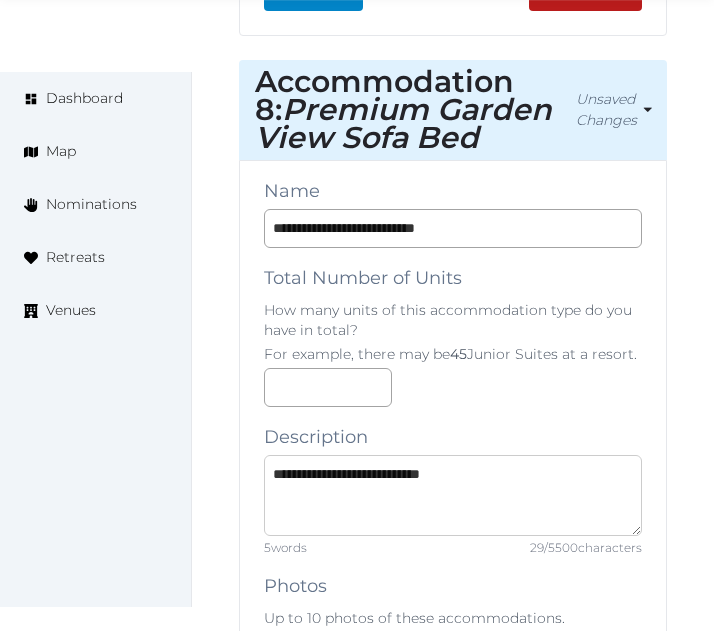 paste on "**********" 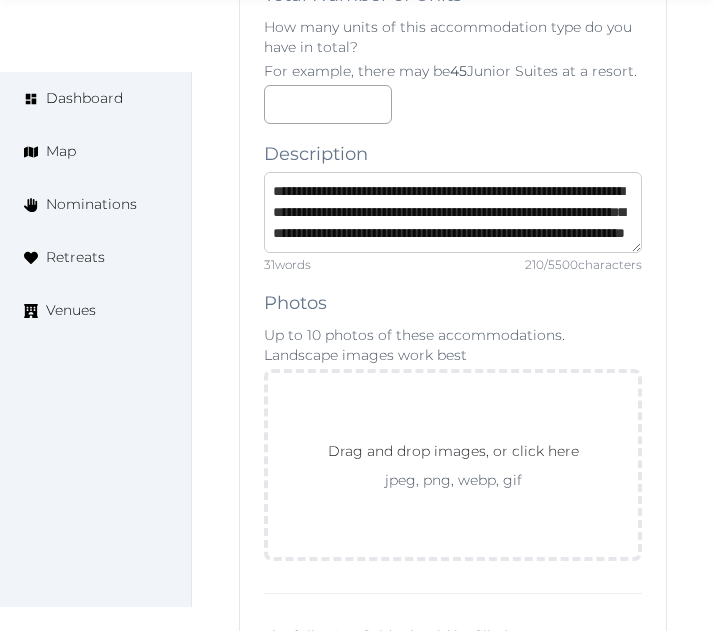 scroll, scrollTop: 21980, scrollLeft: 0, axis: vertical 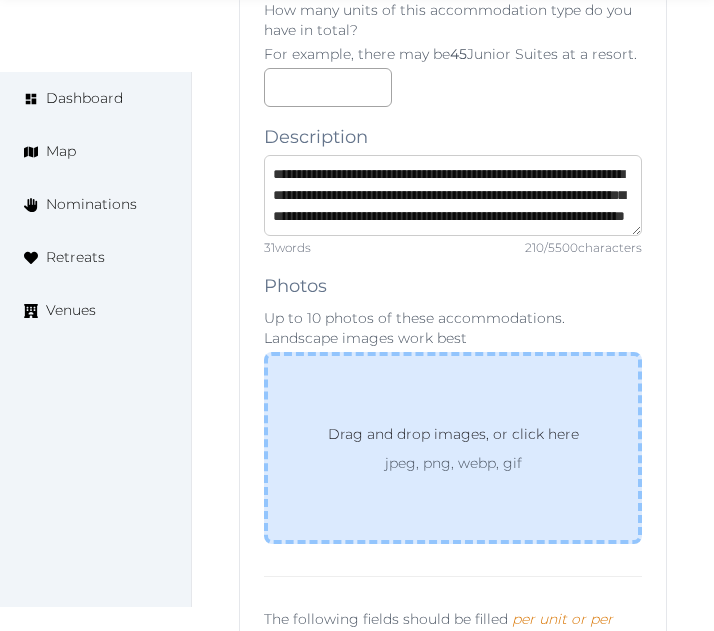 type on "**********" 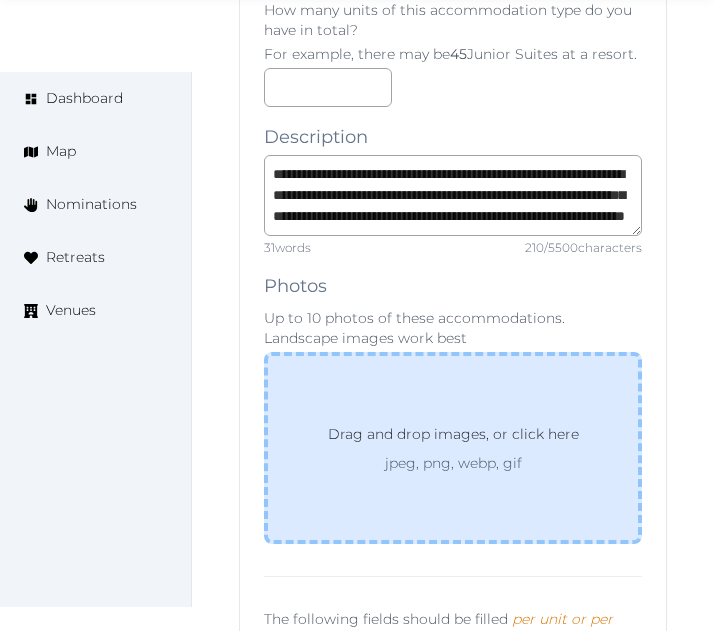 click on "Drag and drop images, or click here jpeg, png, webp, gif" at bounding box center (453, 448) 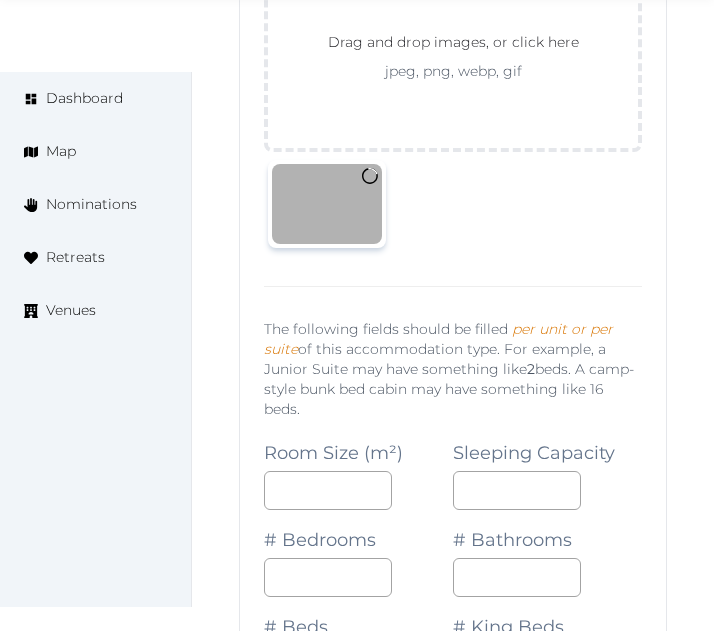 scroll, scrollTop: 22380, scrollLeft: 0, axis: vertical 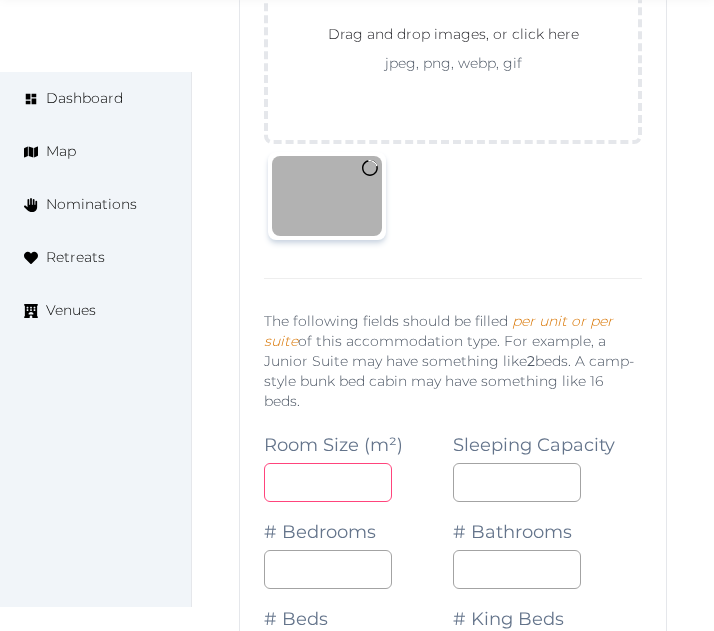 click at bounding box center [328, 482] 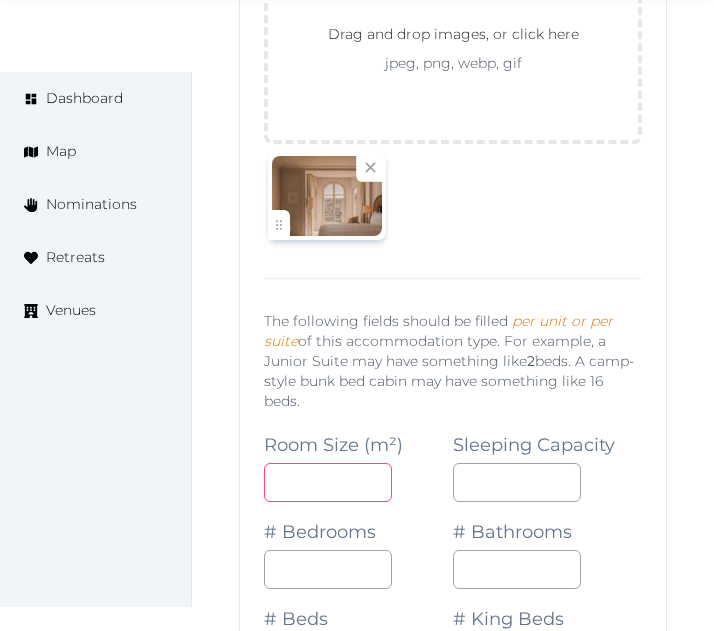 type on "**" 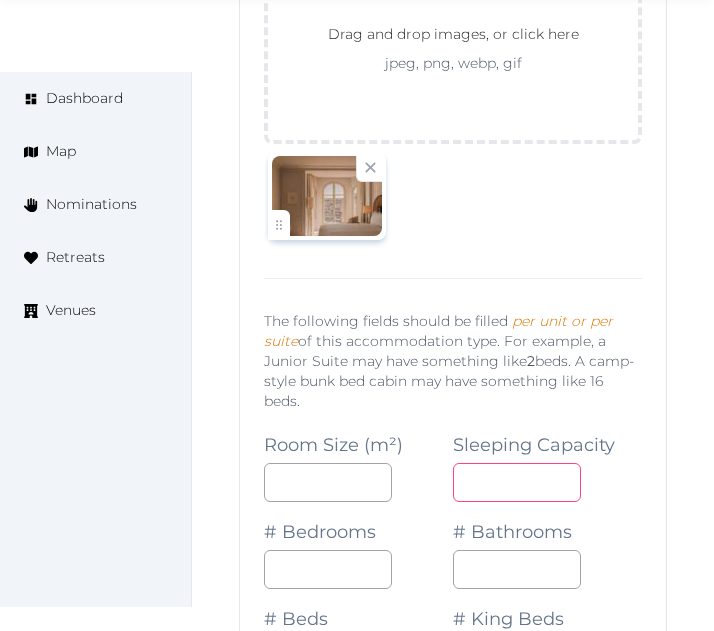 click at bounding box center [517, 482] 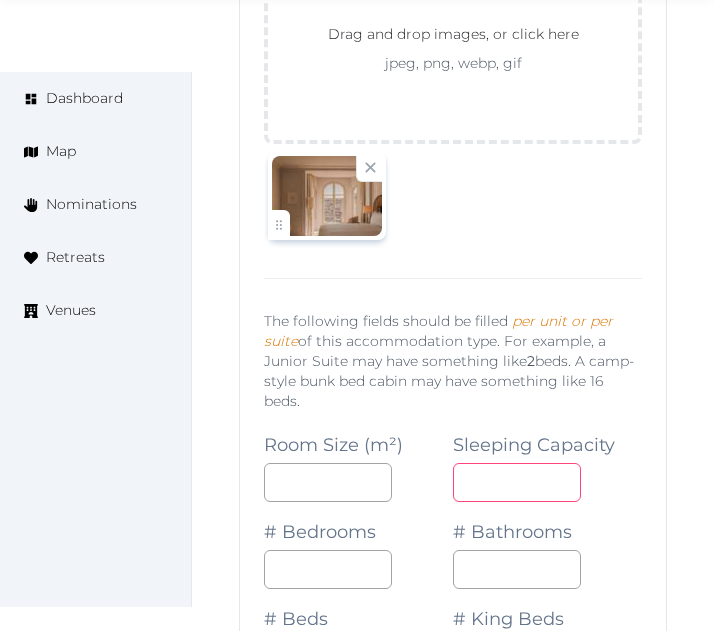 type on "*" 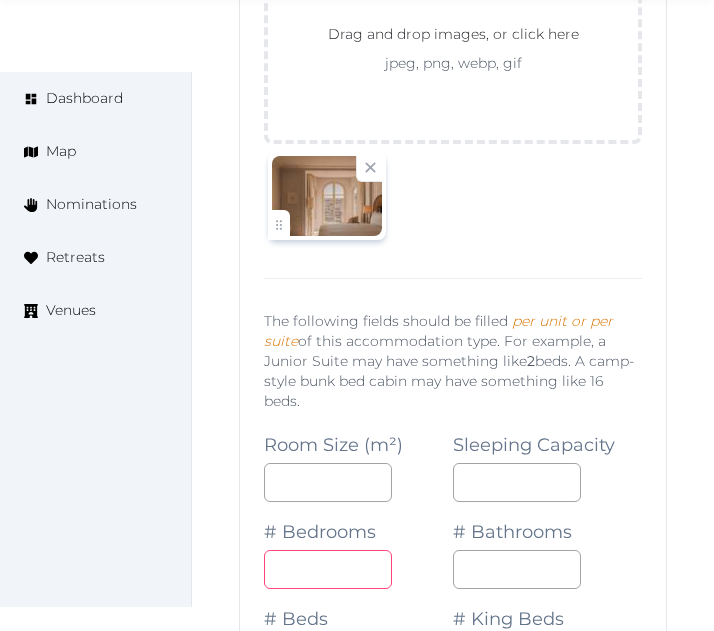click on "*" at bounding box center [328, 569] 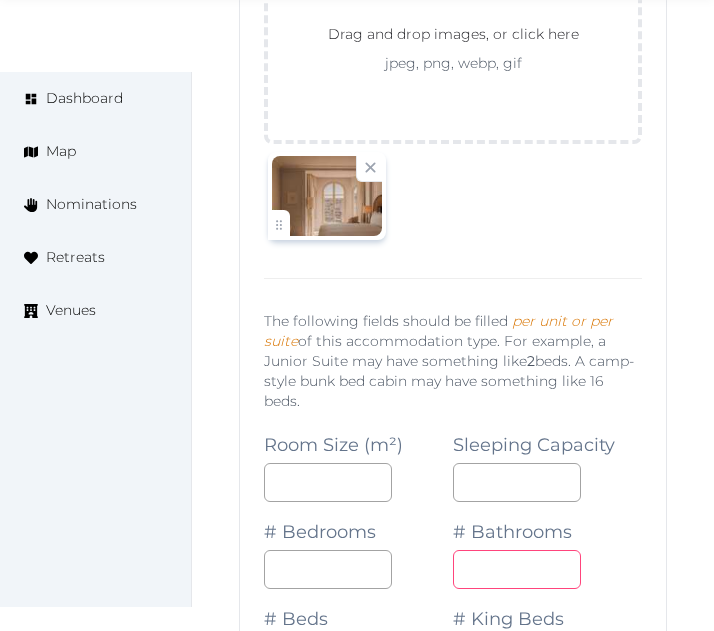 click on "*" at bounding box center (517, 569) 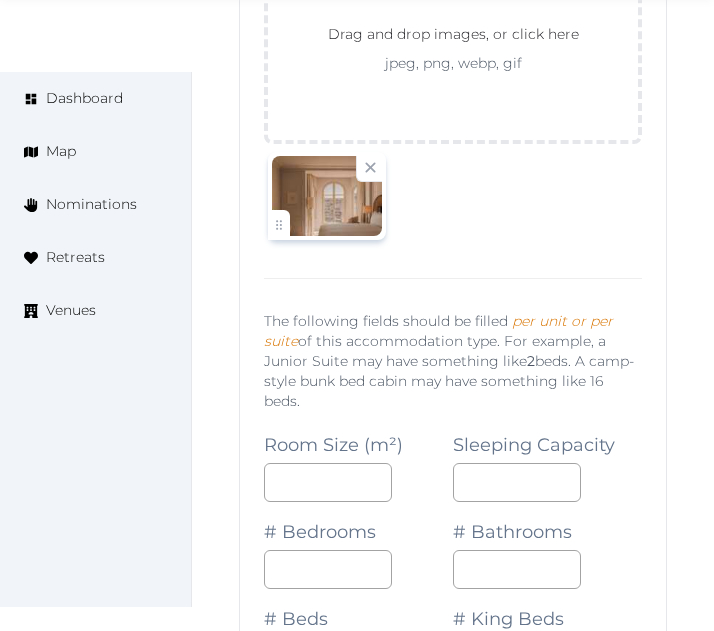 click on "*" at bounding box center [328, 656] 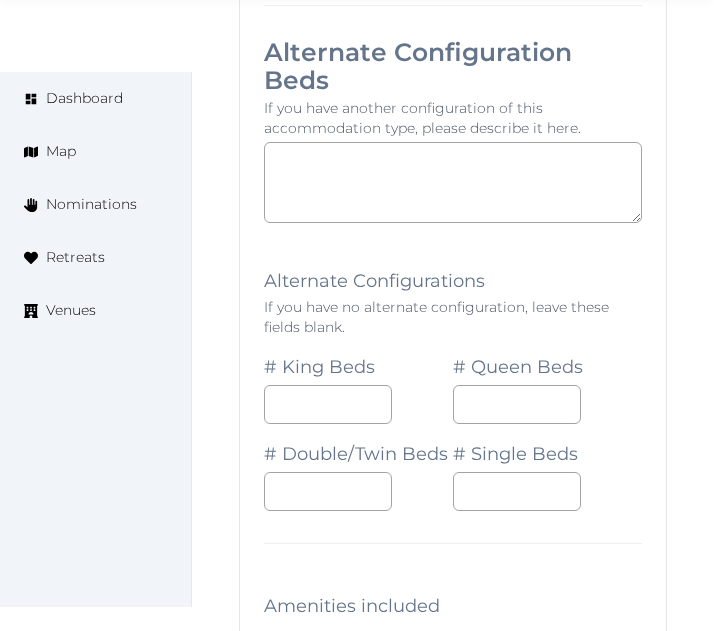 scroll, scrollTop: 23280, scrollLeft: 0, axis: vertical 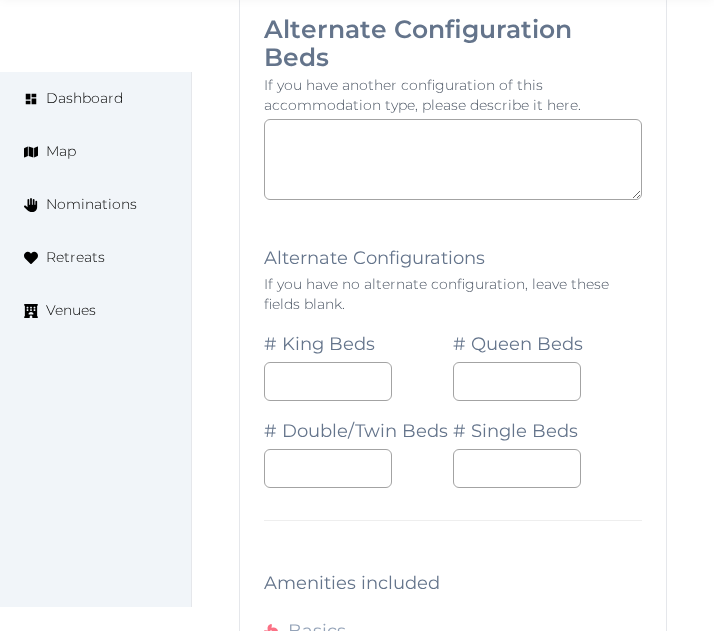 drag, startPoint x: 335, startPoint y: 504, endPoint x: 346, endPoint y: 523, distance: 21.954498 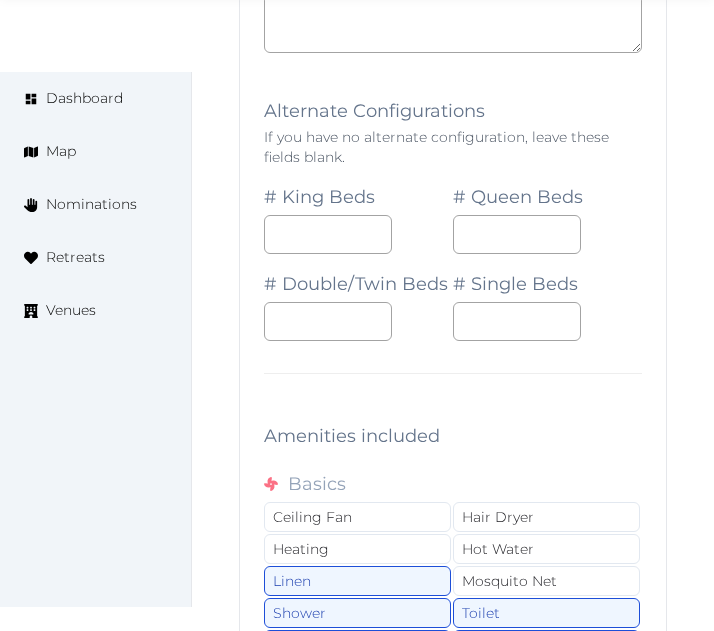 scroll, scrollTop: 23580, scrollLeft: 0, axis: vertical 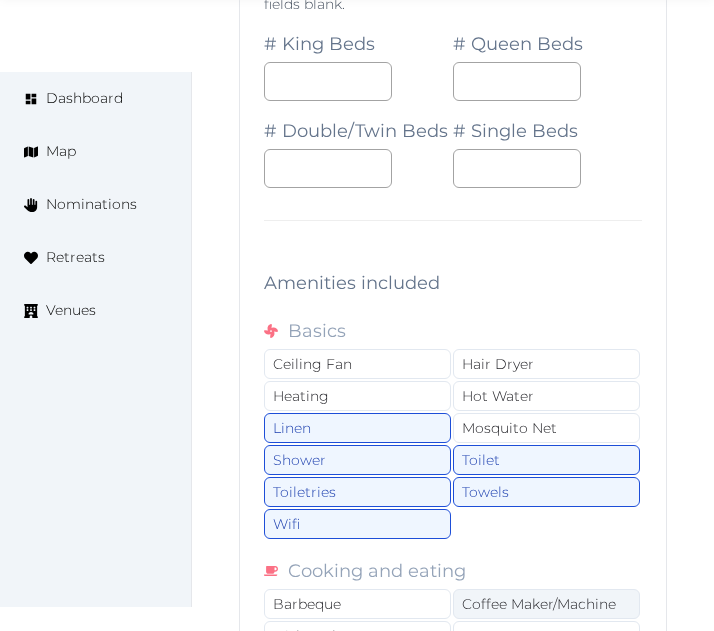 click on "Coffee Maker/Machine" at bounding box center (546, 604) 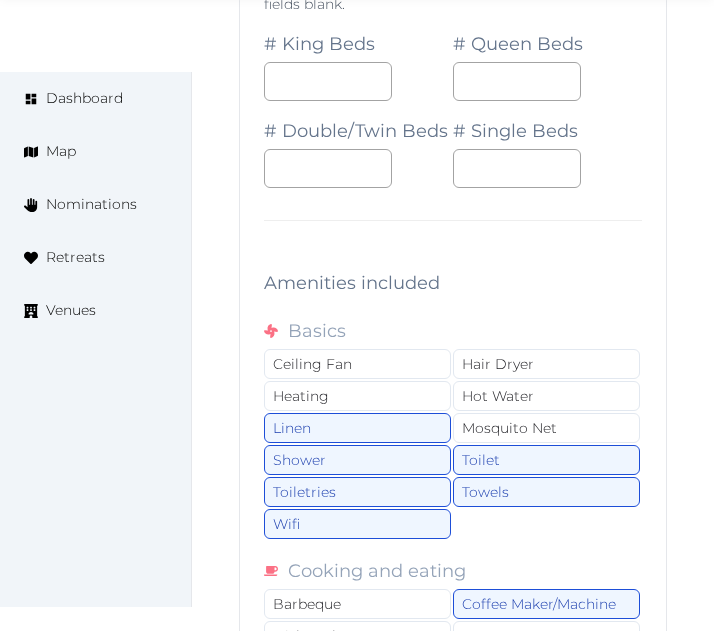 scroll, scrollTop: 23680, scrollLeft: 0, axis: vertical 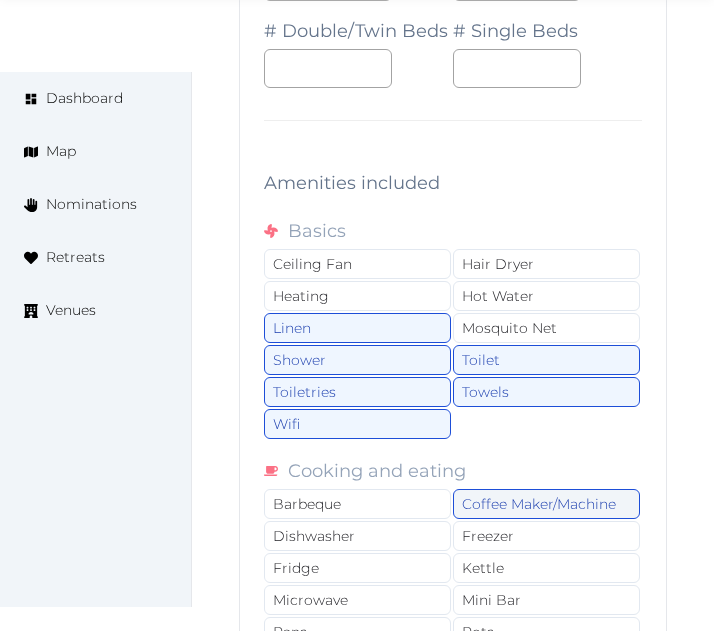 click on "Coffee Maker/Machine" at bounding box center (546, 504) 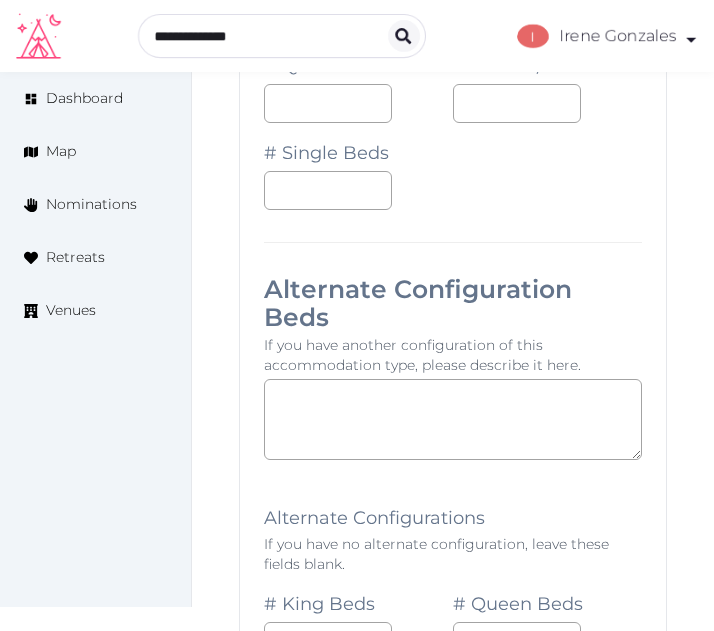 scroll, scrollTop: 22880, scrollLeft: 0, axis: vertical 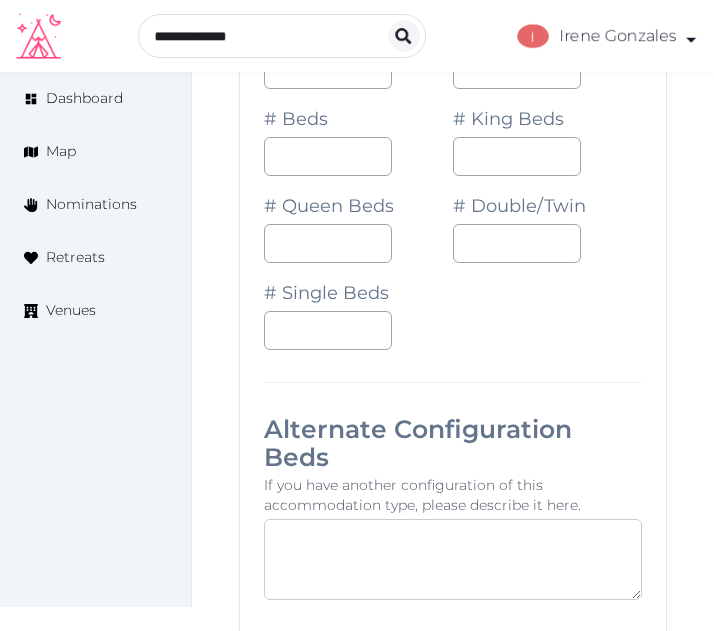 click at bounding box center [453, 559] 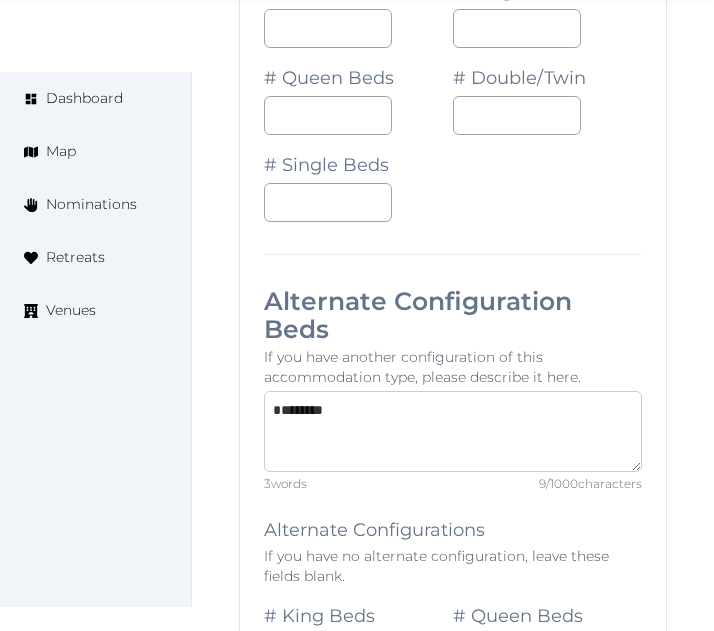 scroll, scrollTop: 23180, scrollLeft: 0, axis: vertical 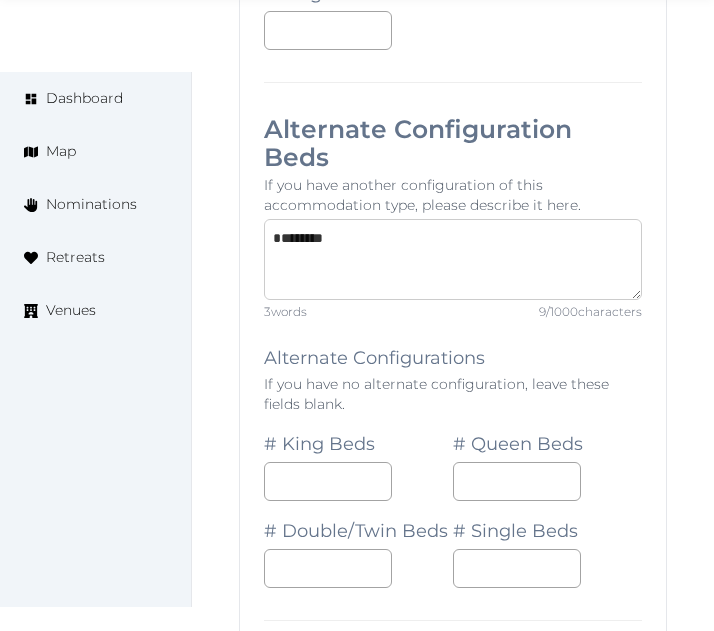 type on "********" 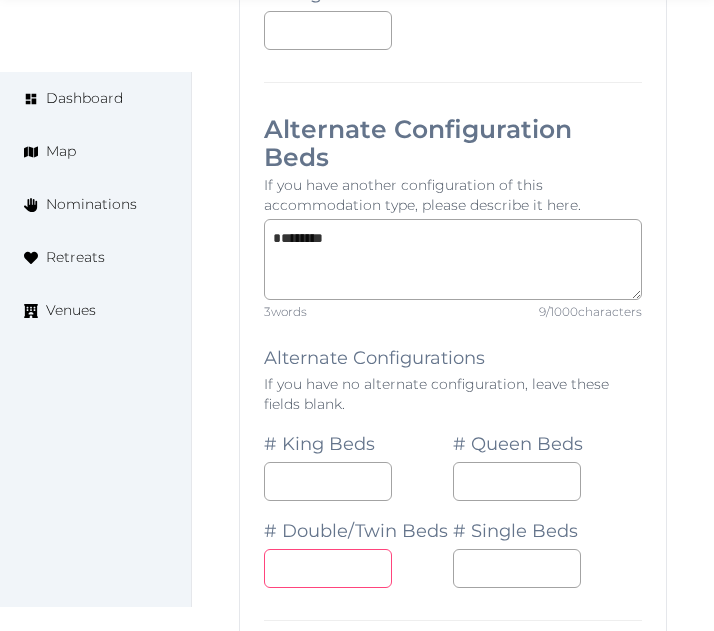 click at bounding box center [328, 568] 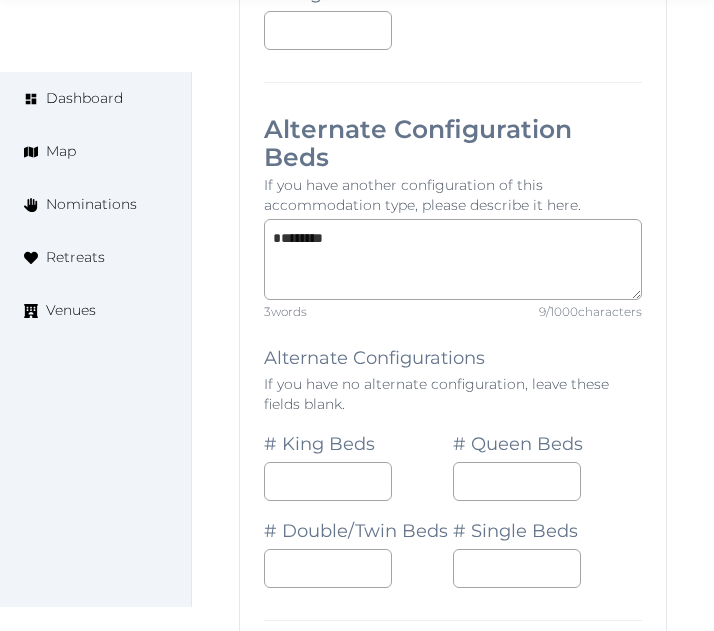 click on "**********" at bounding box center [453, 278] 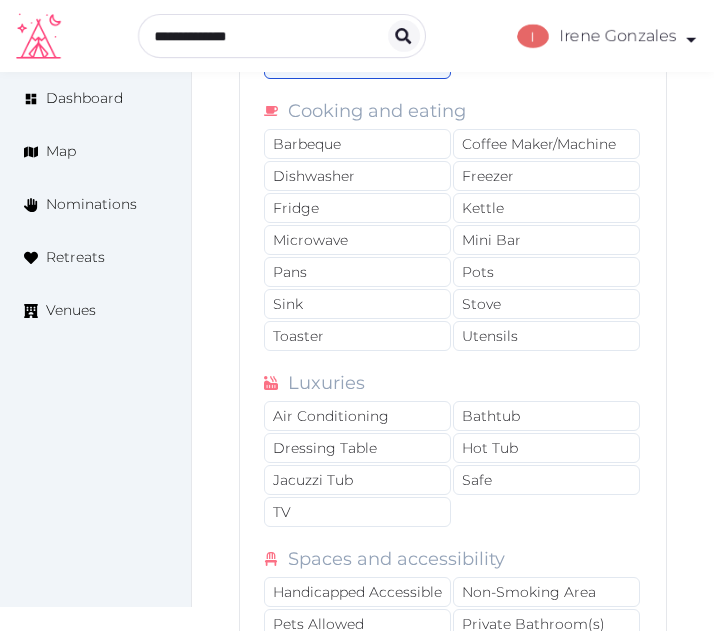 scroll, scrollTop: 23780, scrollLeft: 0, axis: vertical 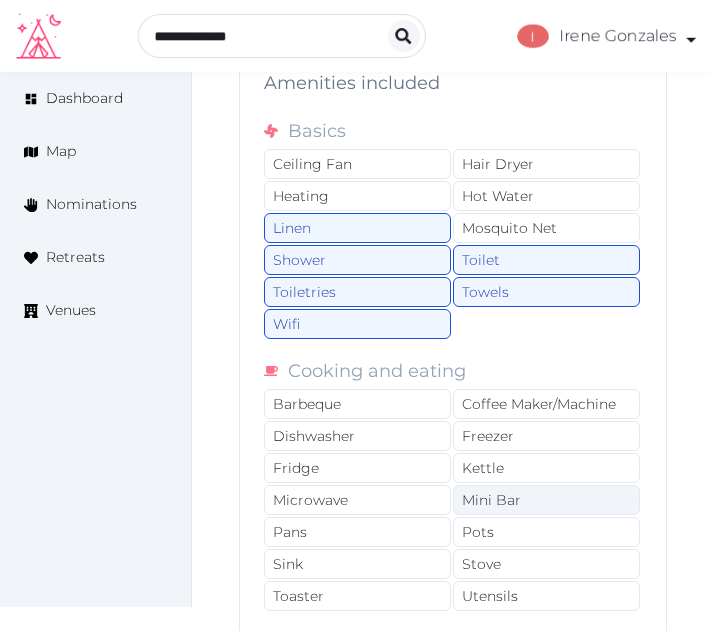 click on "Mini Bar" at bounding box center [546, 500] 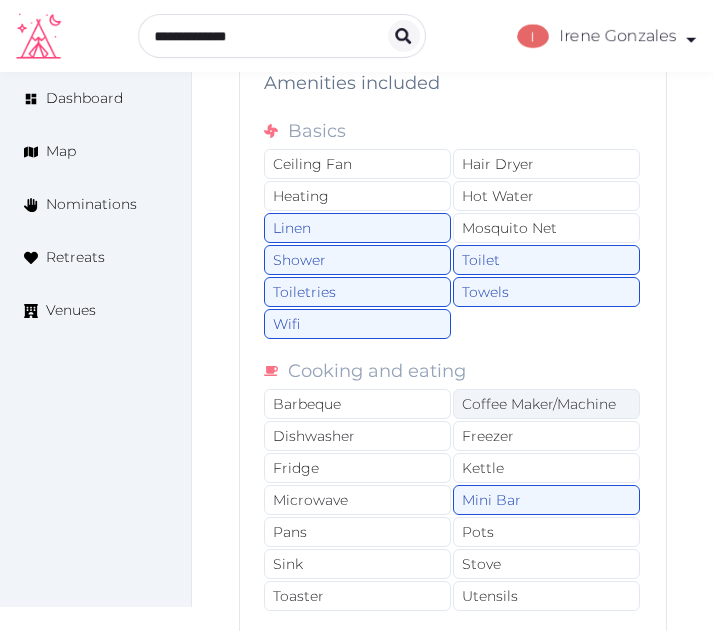 click on "Coffee Maker/Machine" at bounding box center [546, 404] 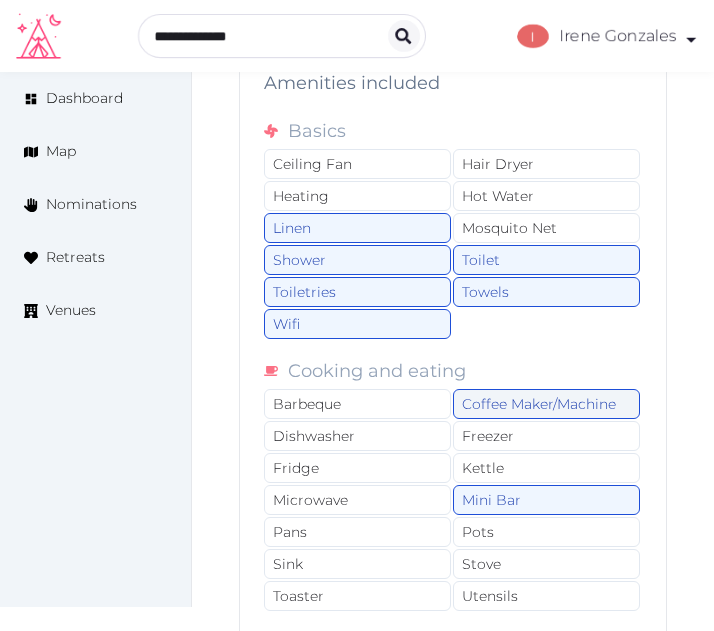 drag, startPoint x: 512, startPoint y: 167, endPoint x: 515, endPoint y: 182, distance: 15.297058 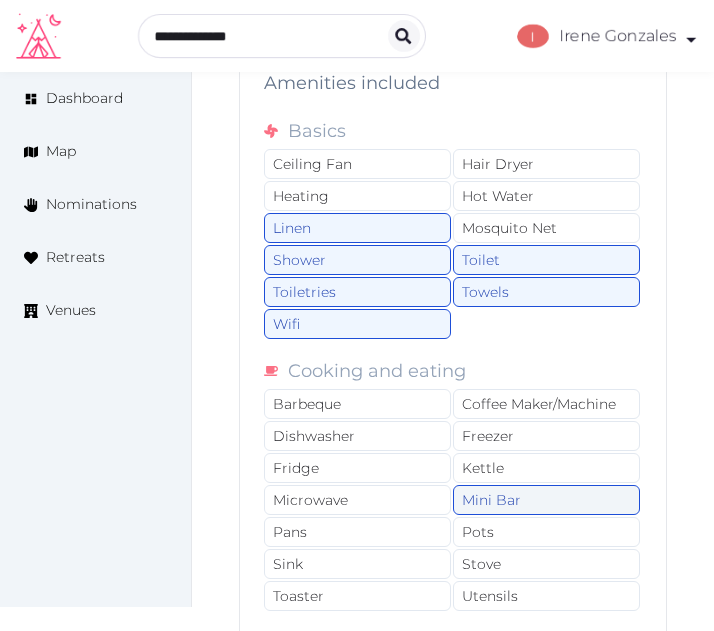 click on "Mini Bar" at bounding box center (546, 500) 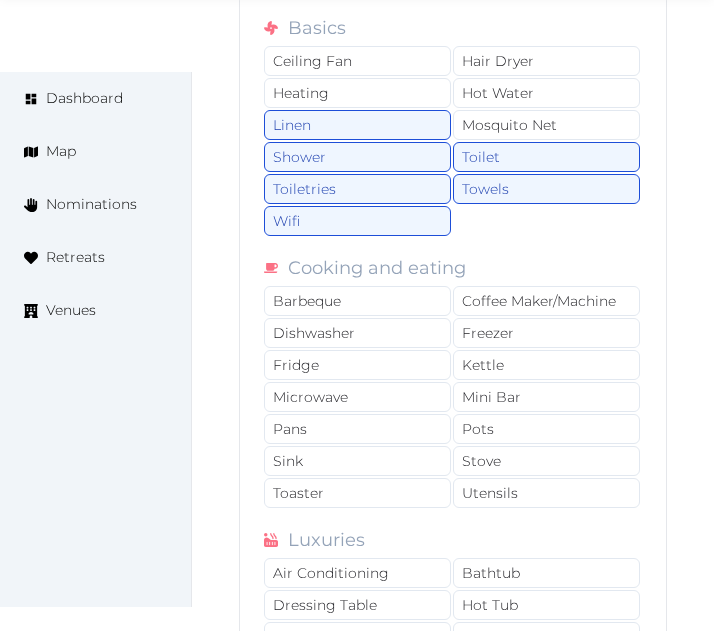 scroll, scrollTop: 23980, scrollLeft: 0, axis: vertical 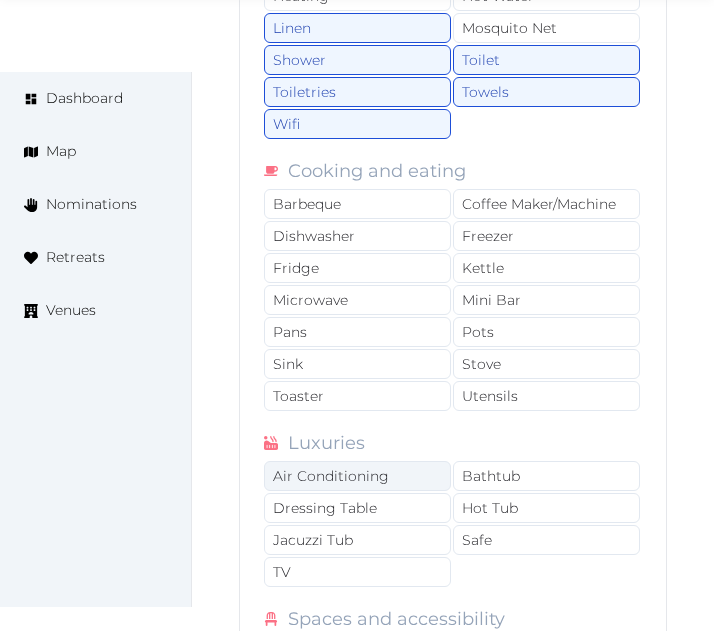 click on "Air Conditioning" at bounding box center (357, 476) 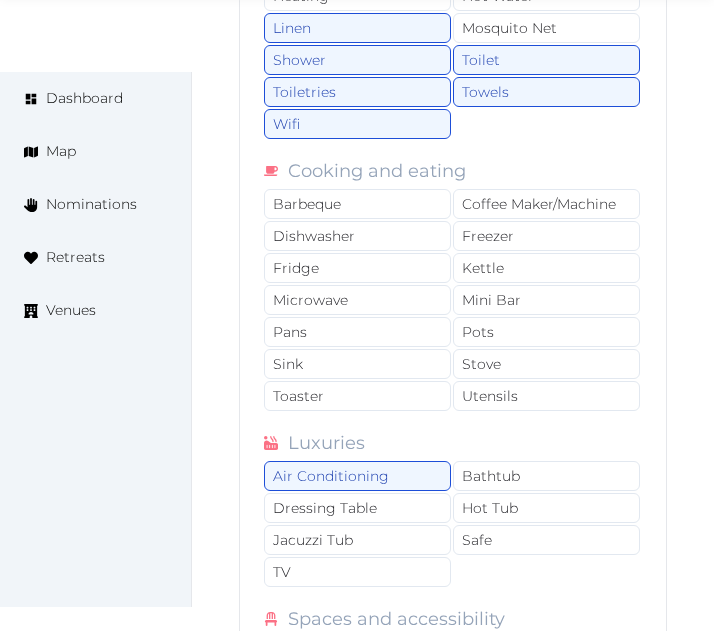 click on "Air Conditioning Bathtub Dressing Table Hot Tub Jacuzzi Tub Safe TV" at bounding box center (453, 525) 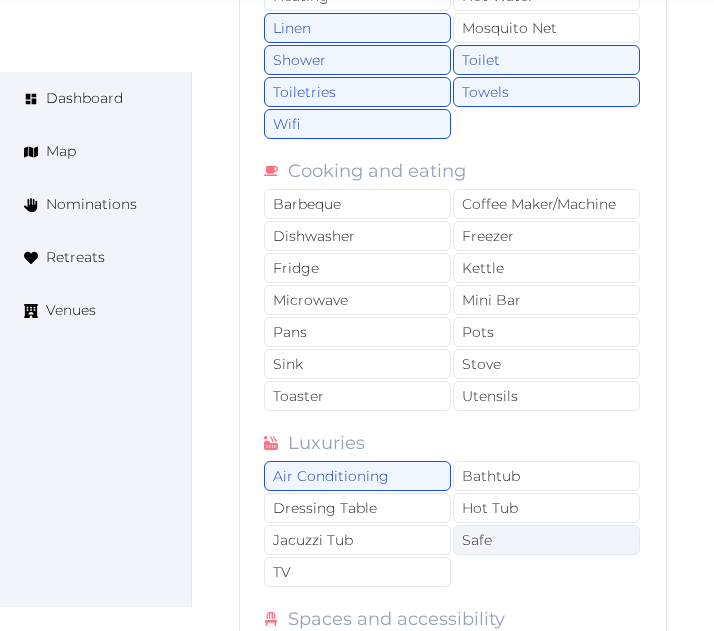 click on "Safe" at bounding box center (546, 540) 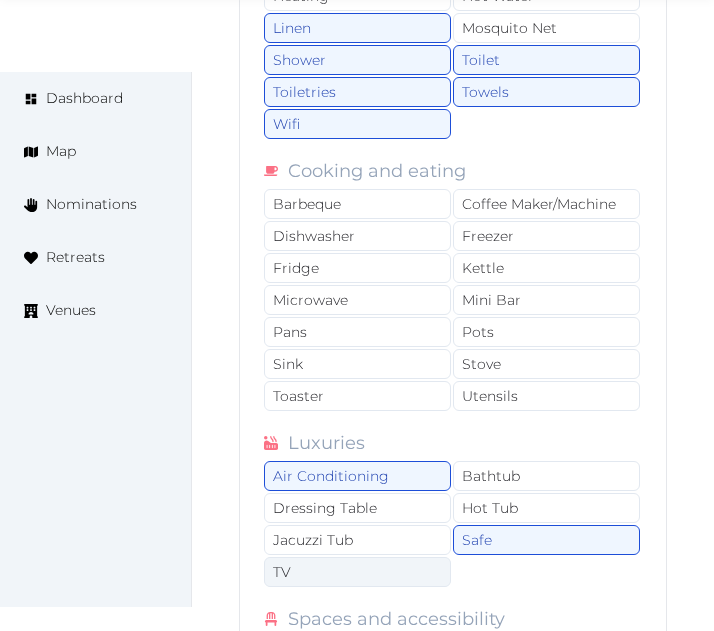 click on "TV" at bounding box center (357, 572) 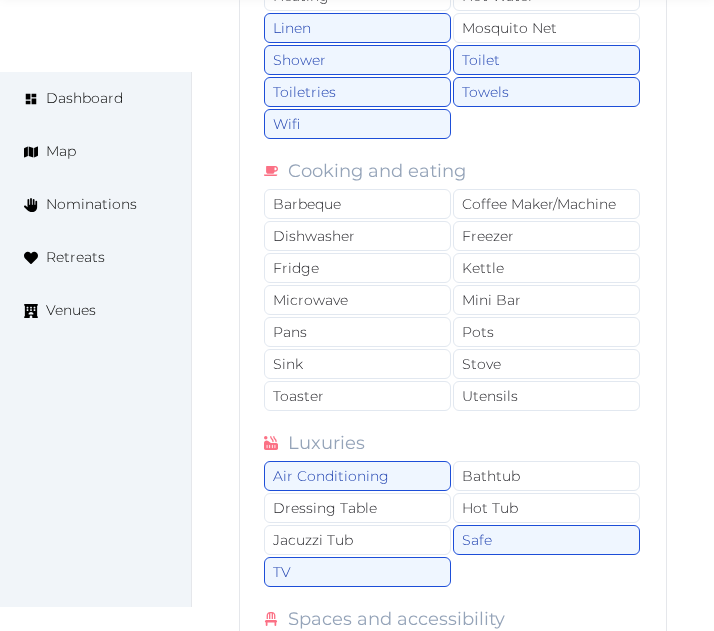 click on "Private Bathroom(s)" at bounding box center (546, 684) 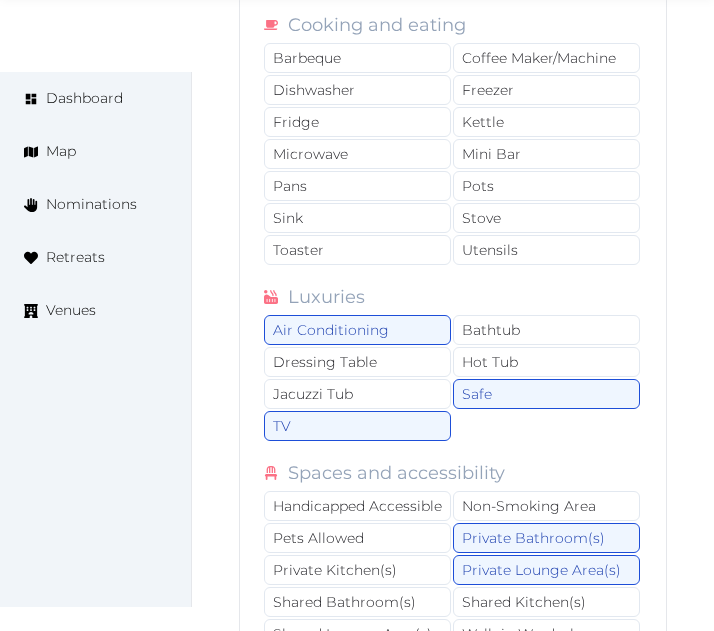 scroll, scrollTop: 24280, scrollLeft: 0, axis: vertical 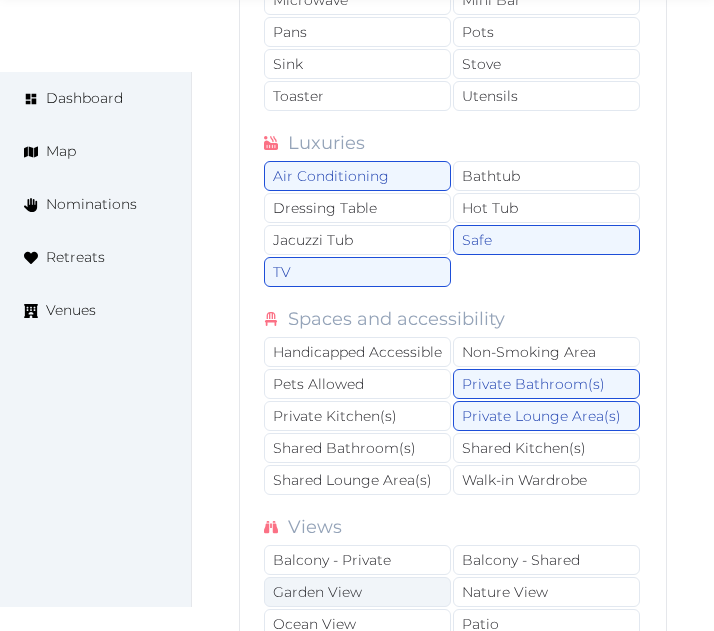 click on "Garden View" at bounding box center [357, 592] 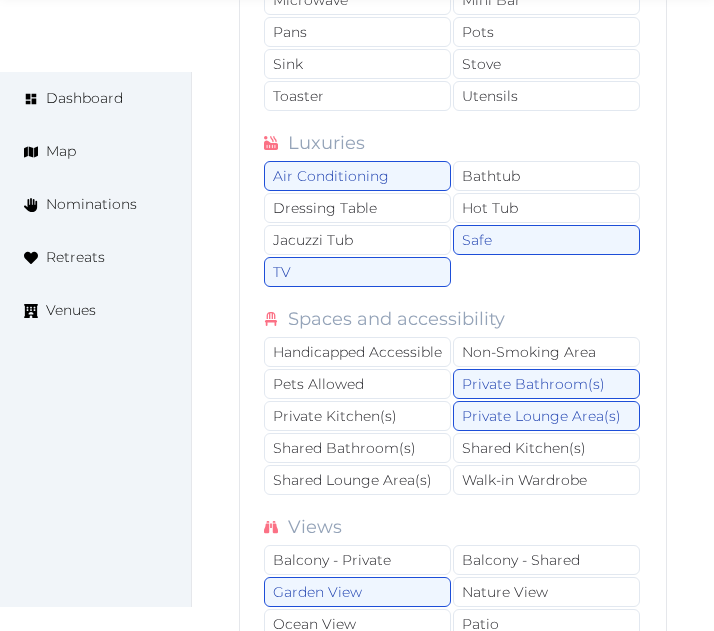 click at bounding box center [347, 715] 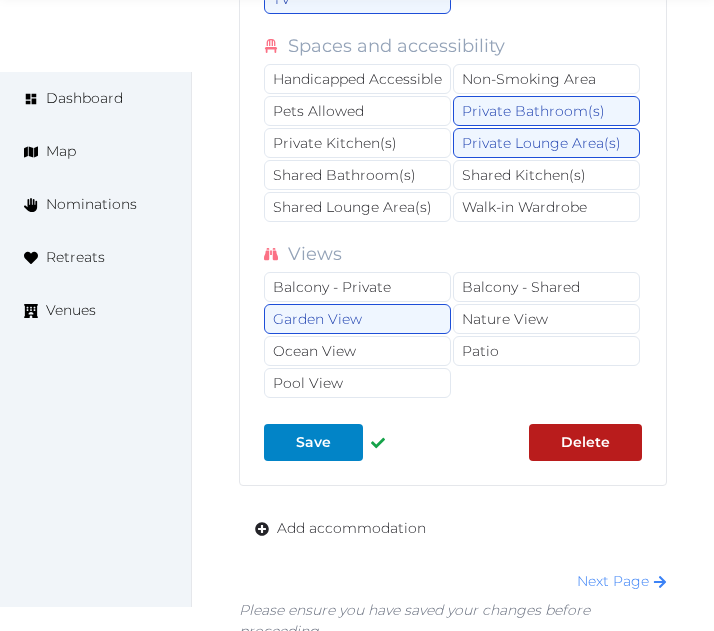 scroll, scrollTop: 24564, scrollLeft: 0, axis: vertical 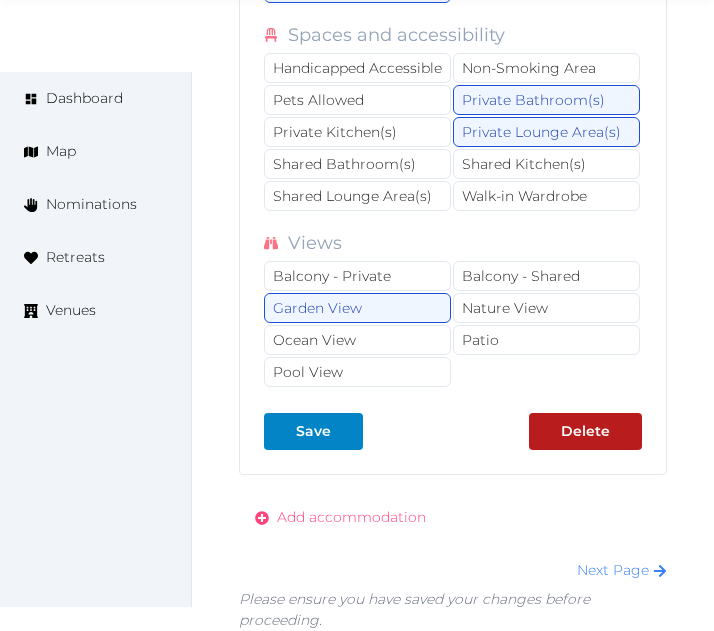 click on "Add accommodation" at bounding box center [351, 517] 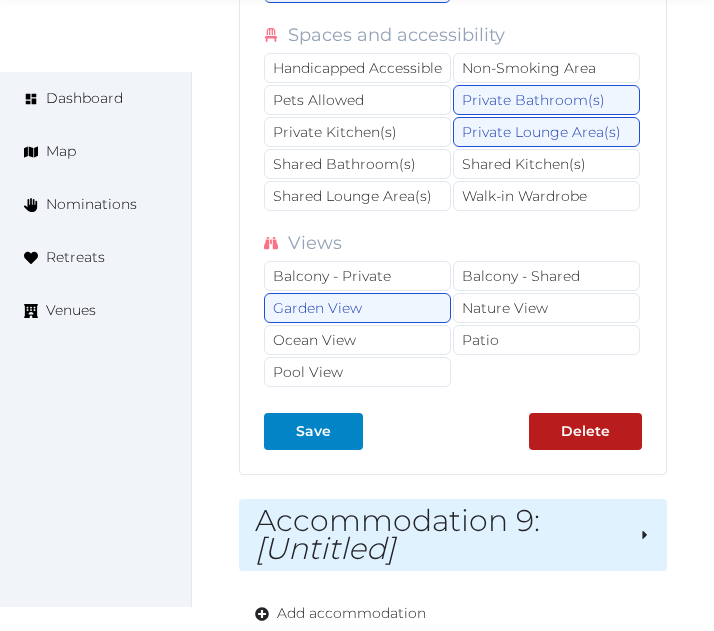 click on "Accommodation 9 :  [Untitled]" at bounding box center [439, 535] 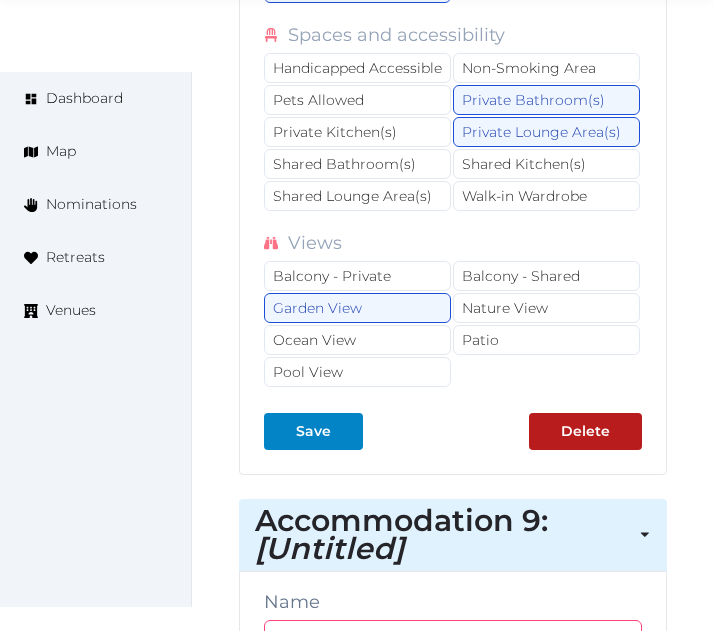 click at bounding box center (453, 639) 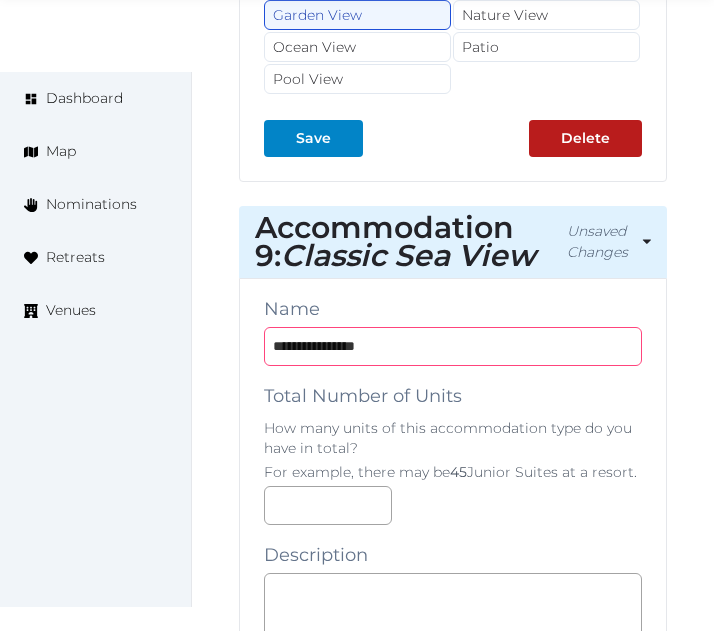 scroll, scrollTop: 24864, scrollLeft: 0, axis: vertical 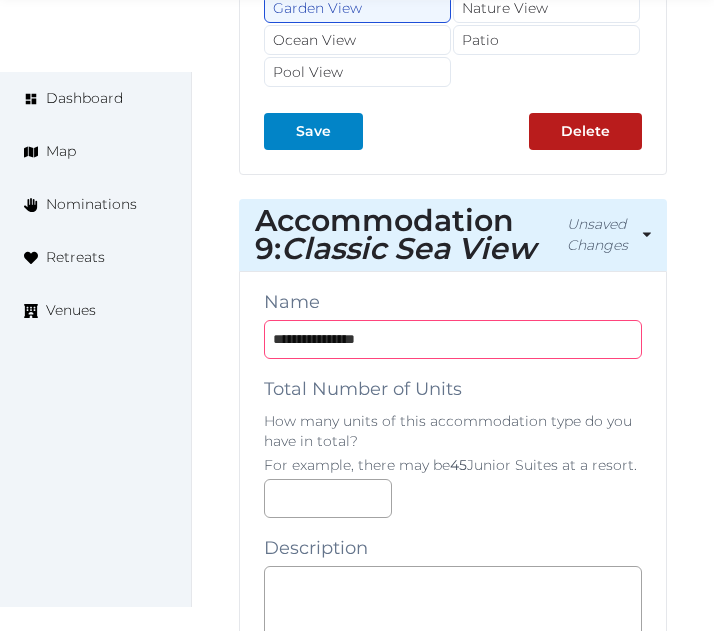 type on "**********" 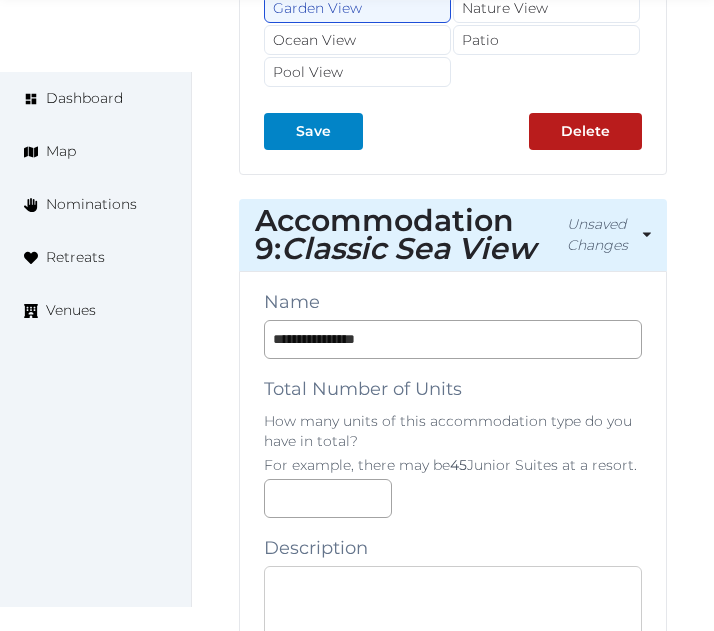 click at bounding box center [453, 606] 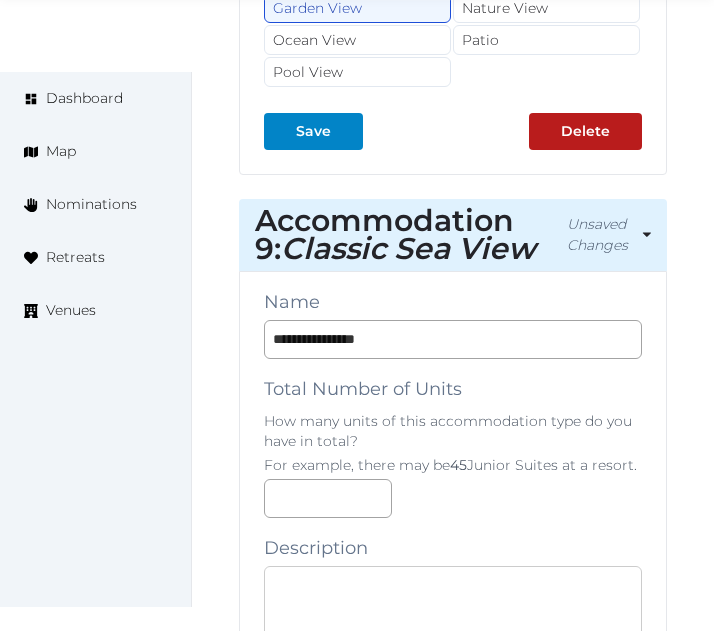 paste on "**********" 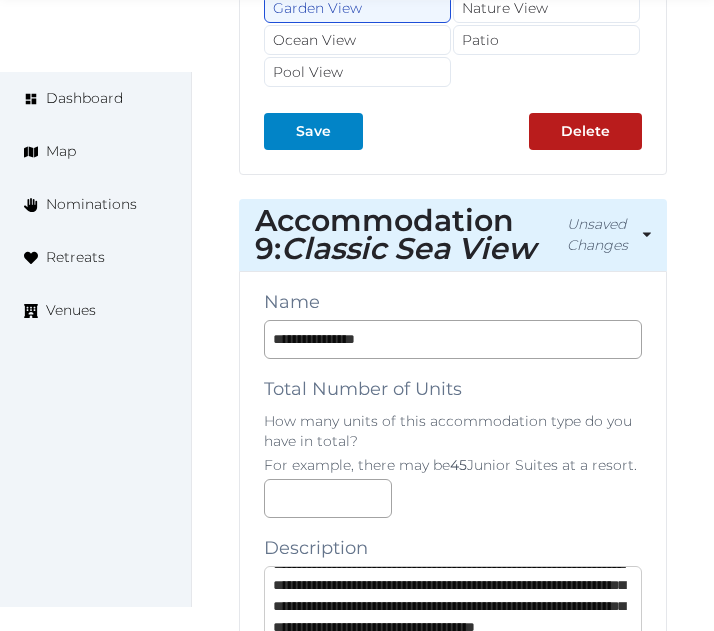scroll, scrollTop: 105, scrollLeft: 0, axis: vertical 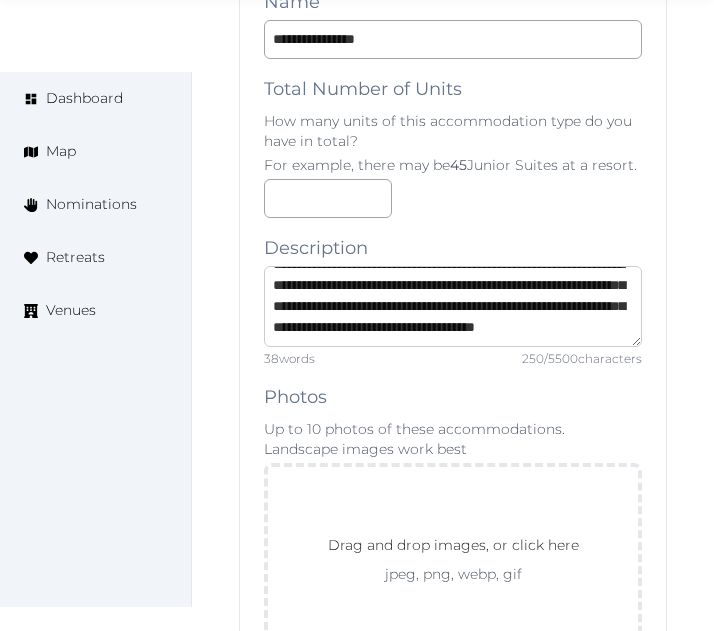type on "**********" 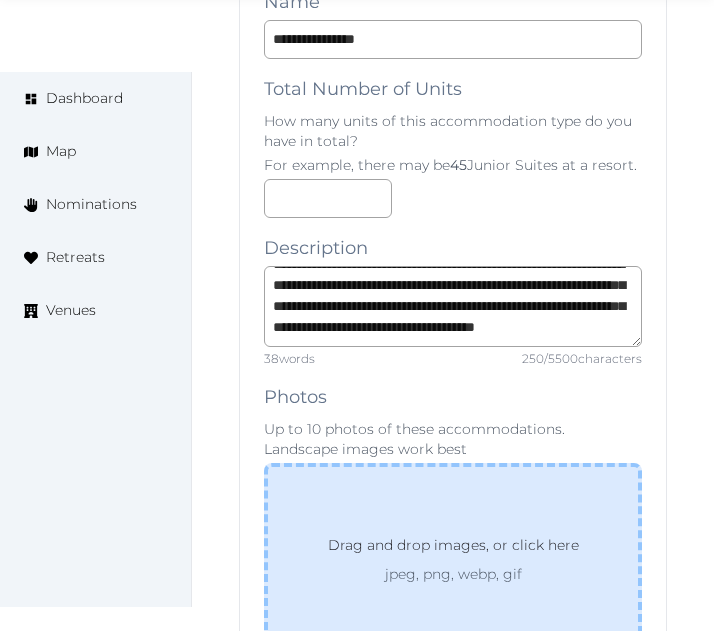 click on "Drag and drop images, or click here jpeg, png, webp, gif" at bounding box center (453, 559) 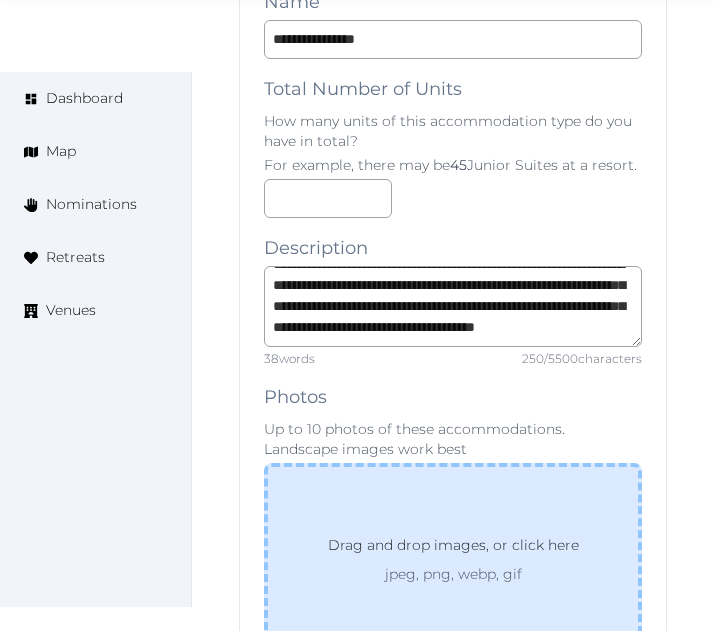 click on "Drag and drop images, or click here jpeg, png, webp, gif" at bounding box center [453, 559] 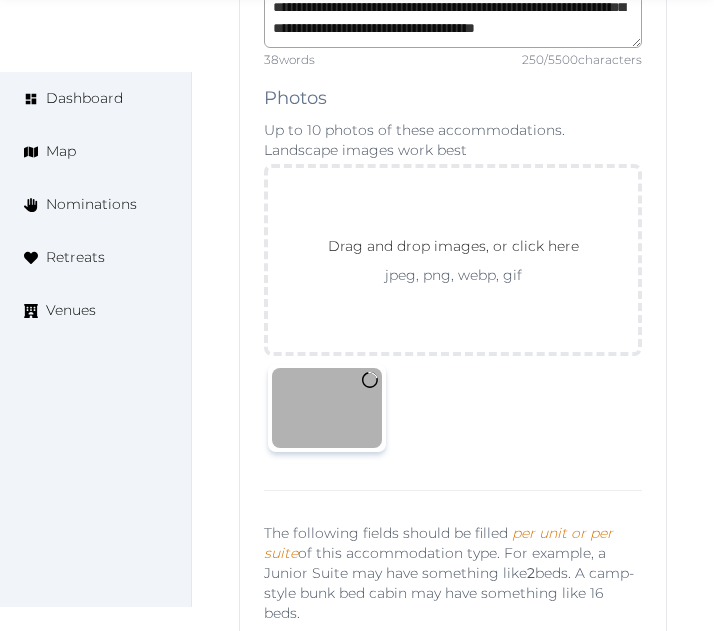 scroll, scrollTop: 25464, scrollLeft: 0, axis: vertical 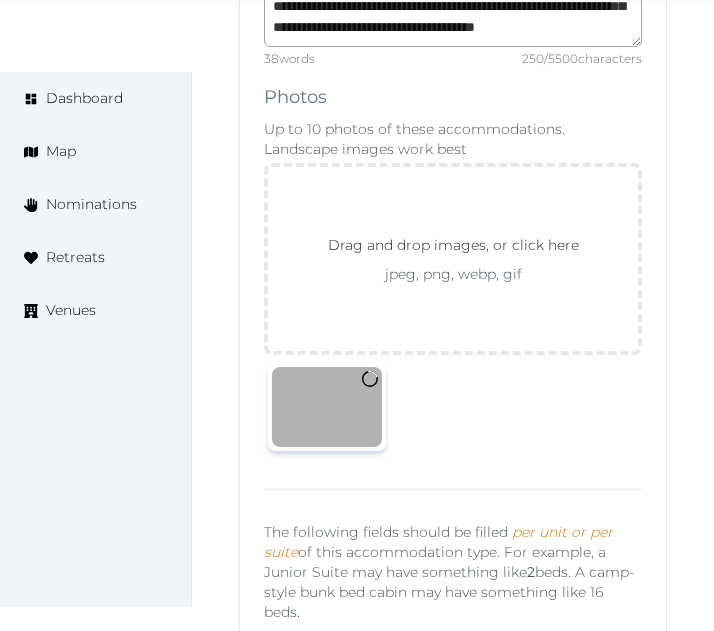 click at bounding box center (328, 693) 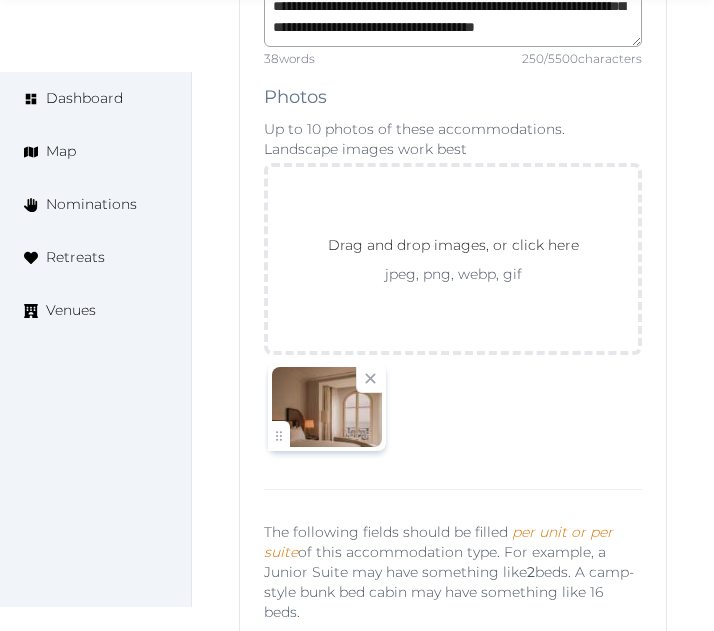 type on "**" 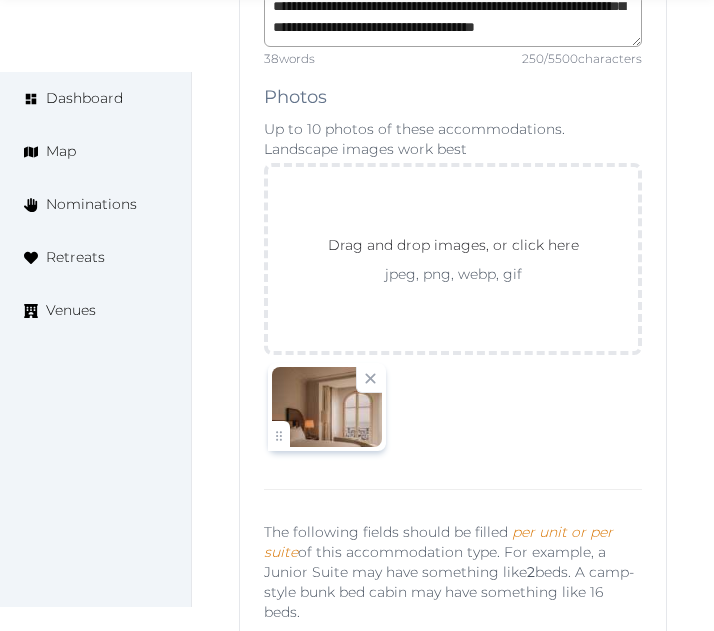 type on "*" 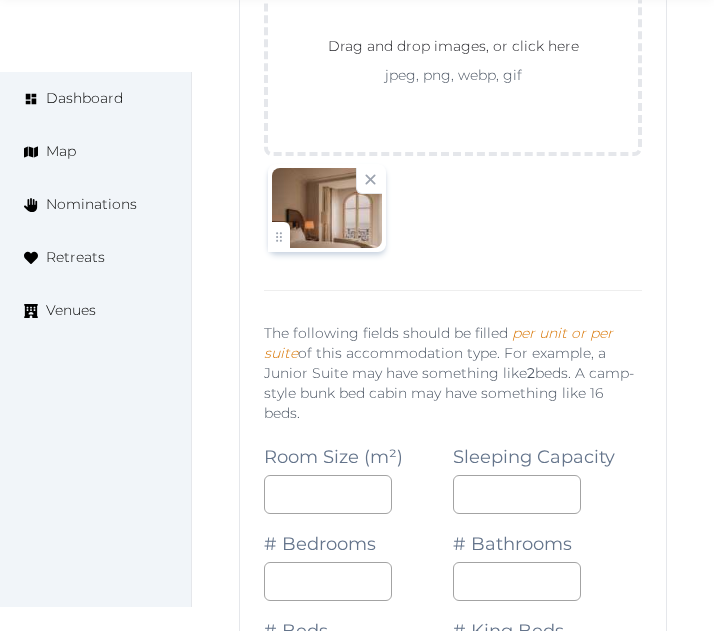 scroll, scrollTop: 25664, scrollLeft: 0, axis: vertical 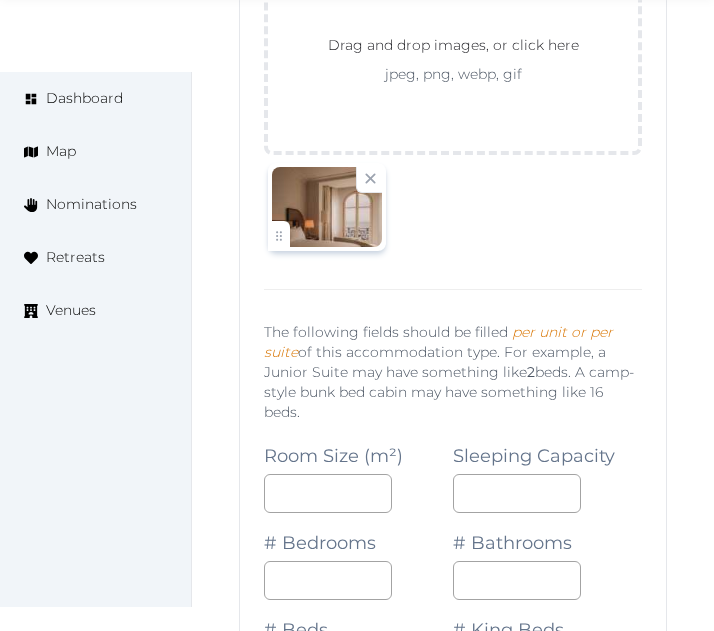 click on "# Beds" at bounding box center (358, 643) 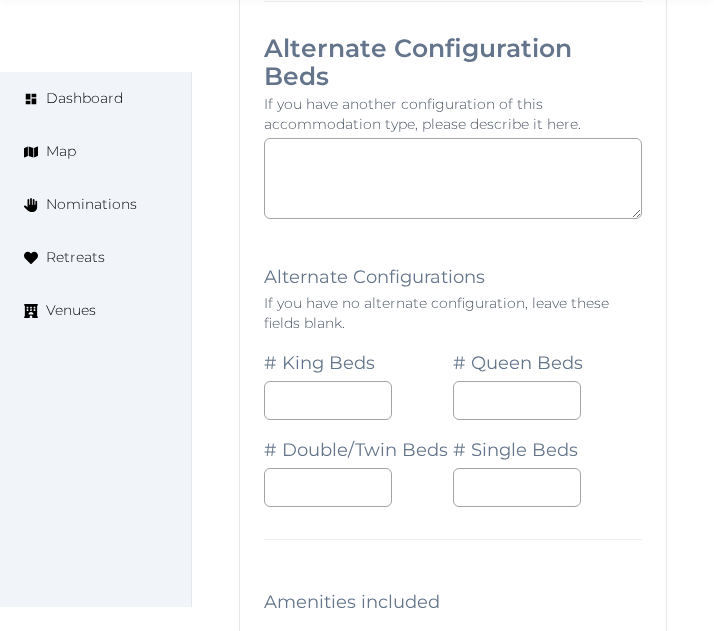 scroll, scrollTop: 26664, scrollLeft: 0, axis: vertical 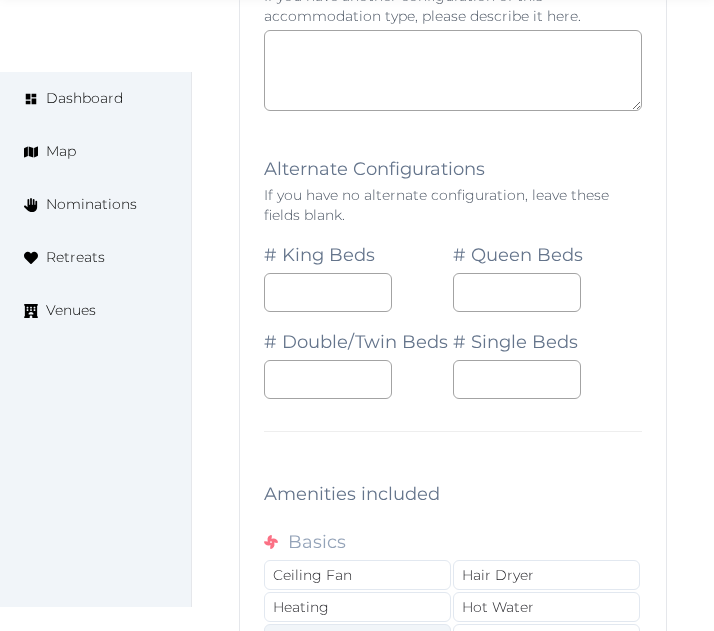 click on "Linen" at bounding box center (357, 639) 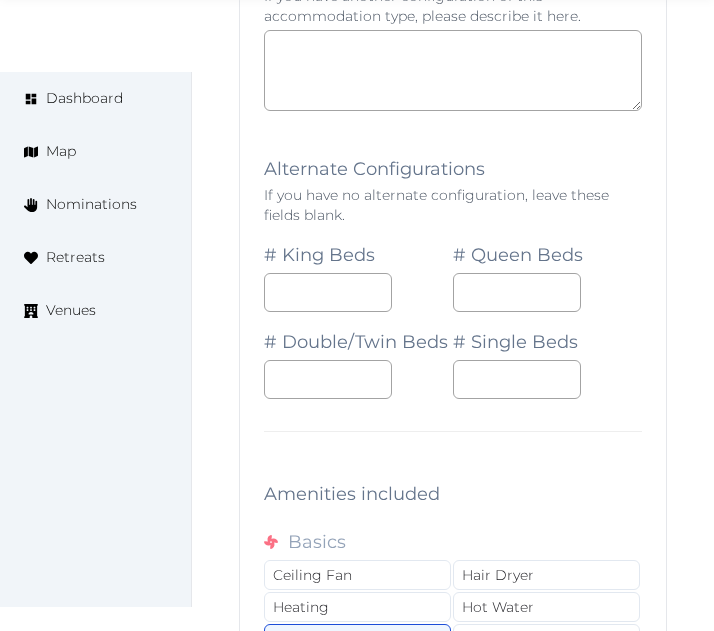 click on "Shower" at bounding box center [357, 671] 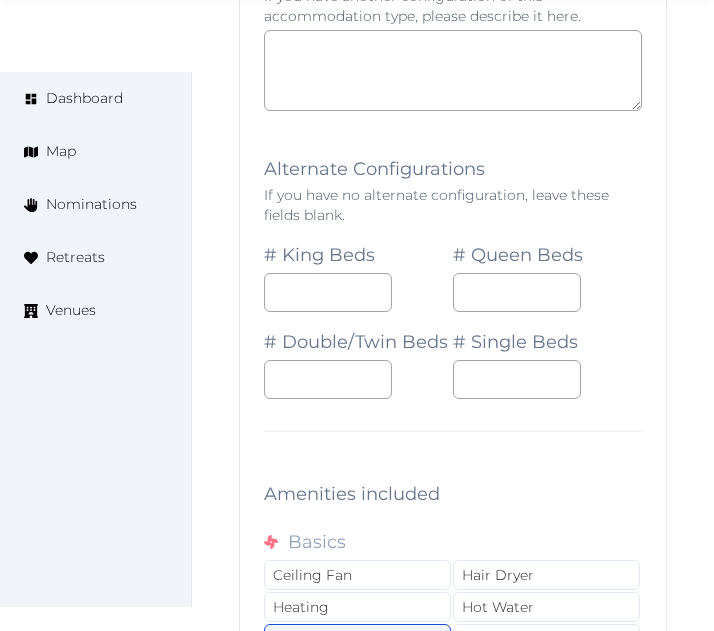 click on "Toiletries" at bounding box center (357, 703) 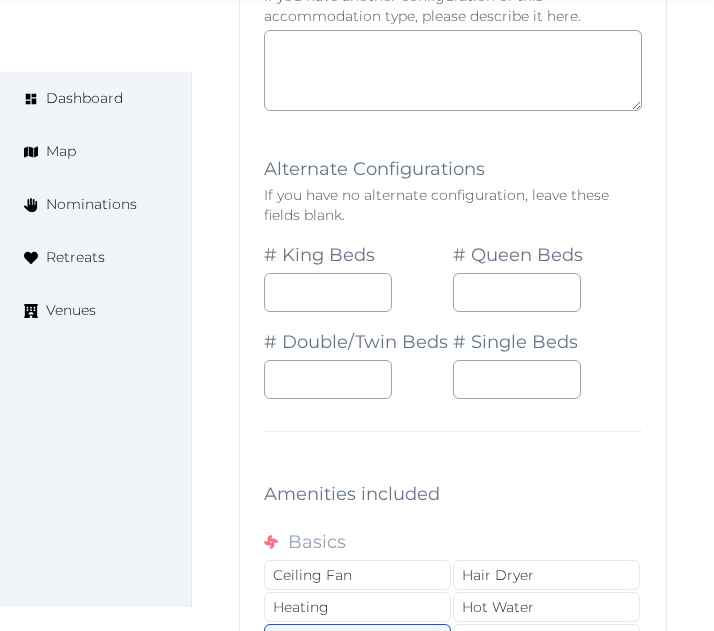 drag, startPoint x: 401, startPoint y: 479, endPoint x: 433, endPoint y: 475, distance: 32.24903 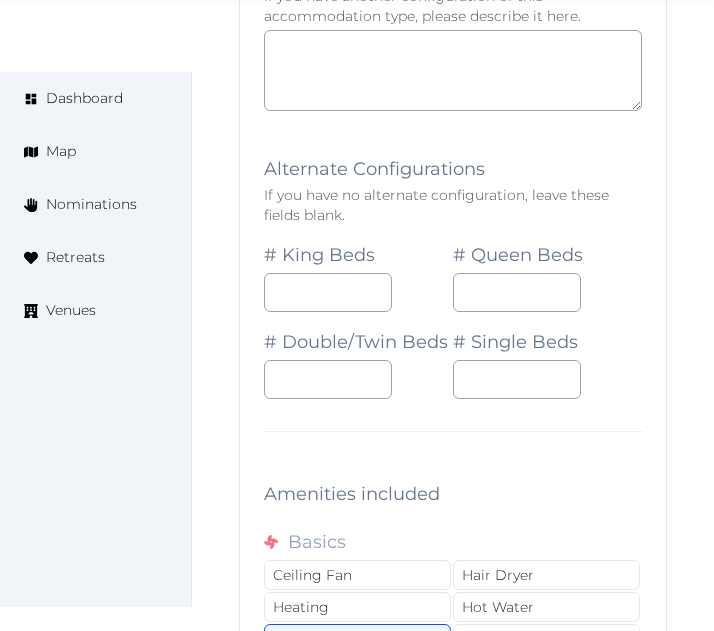 click on "Towels" at bounding box center (546, 703) 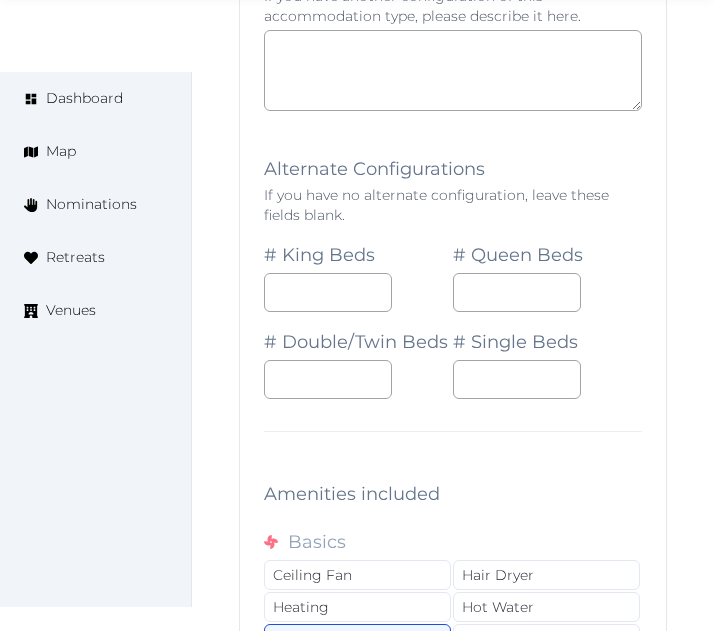 click on "Towels" at bounding box center [546, 703] 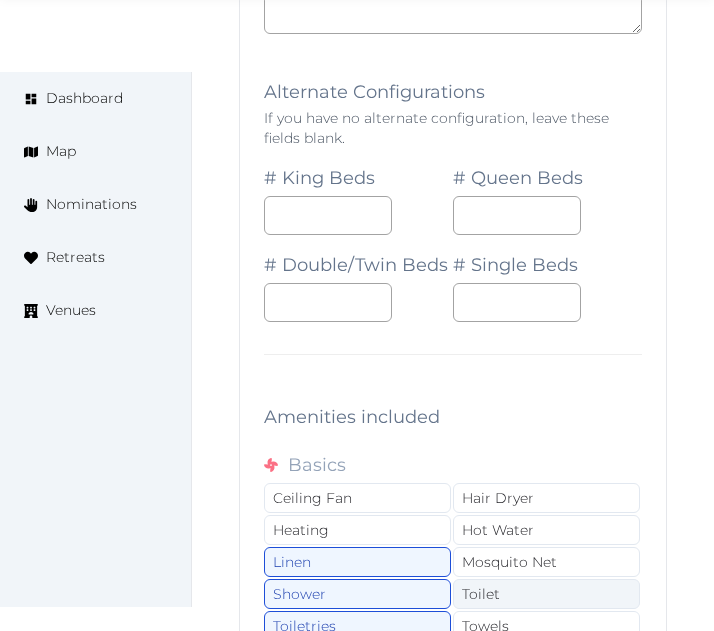 scroll, scrollTop: 26764, scrollLeft: 0, axis: vertical 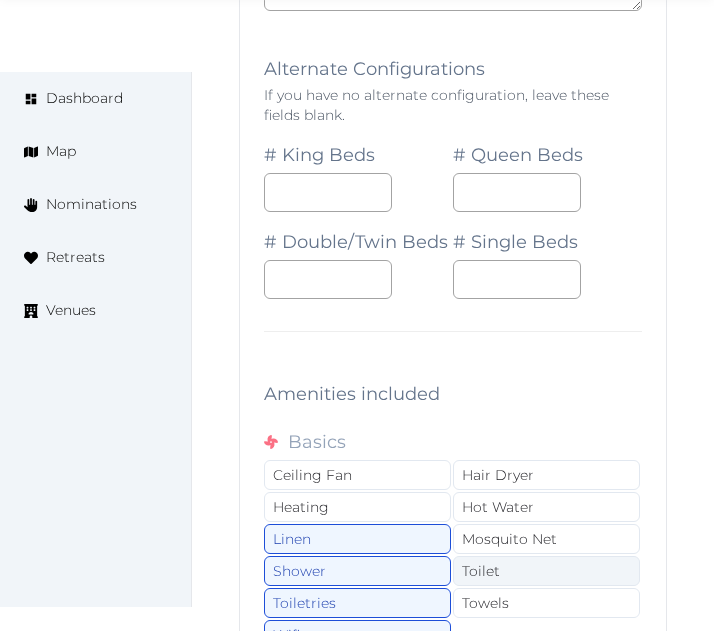 click on "Toilet" at bounding box center (546, 571) 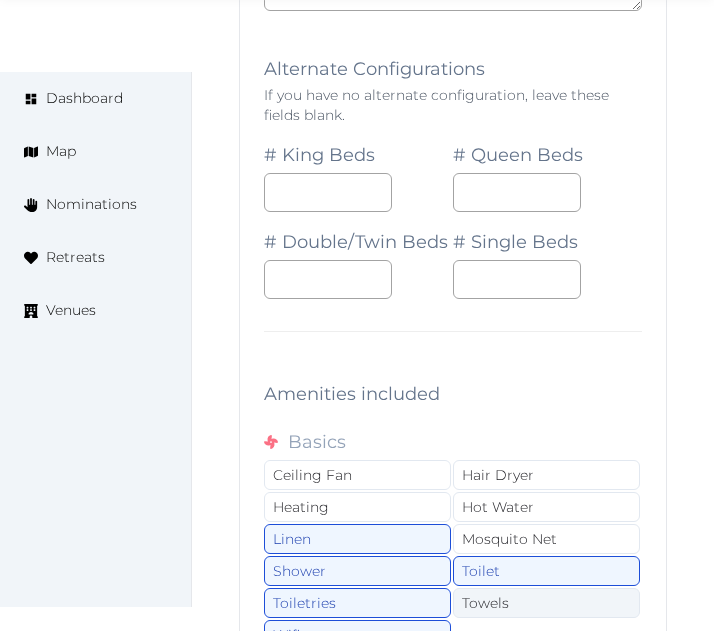 click on "Towels" at bounding box center [546, 603] 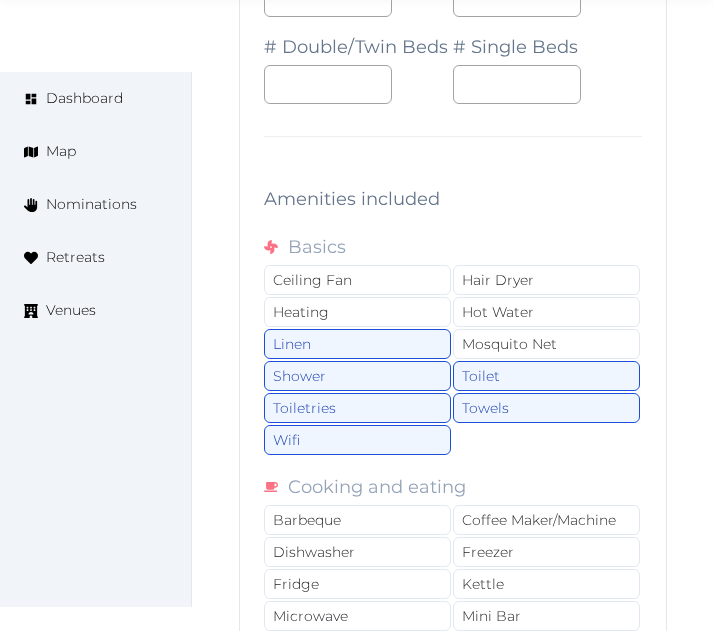 scroll, scrollTop: 26964, scrollLeft: 0, axis: vertical 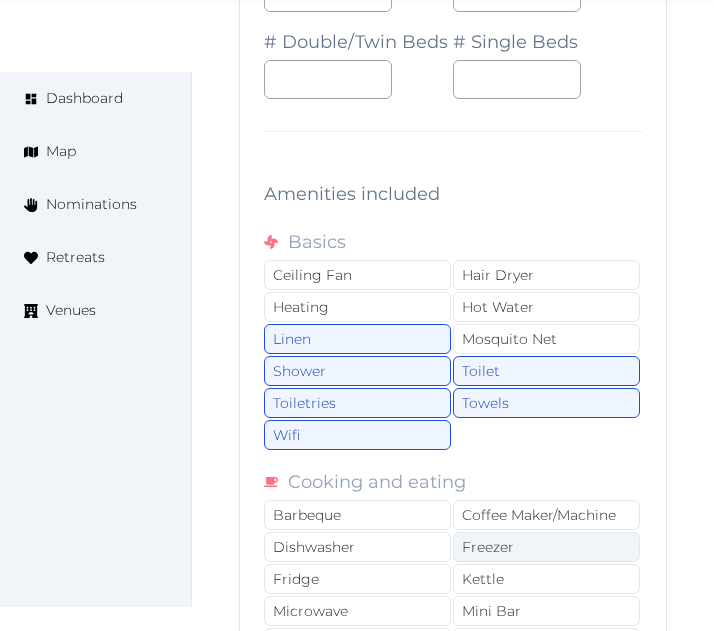 drag, startPoint x: 513, startPoint y: 258, endPoint x: 531, endPoint y: 305, distance: 50.32892 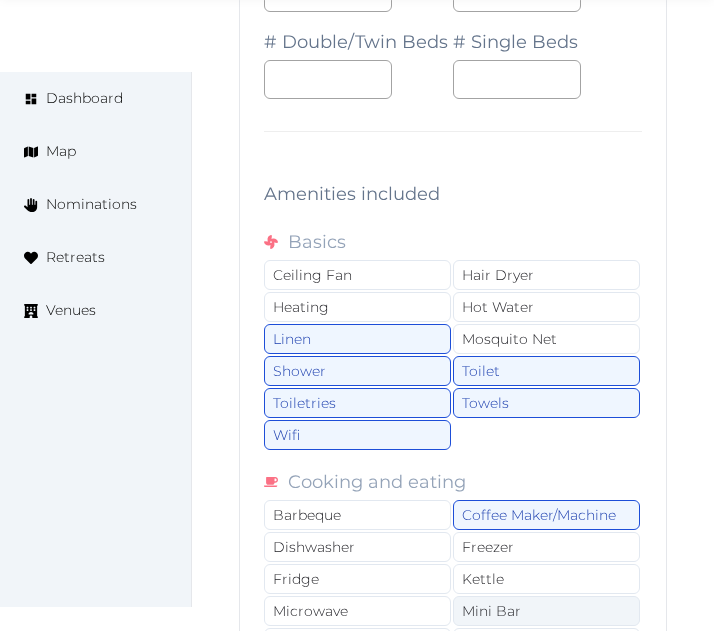 click on "Mini Bar" at bounding box center (546, 611) 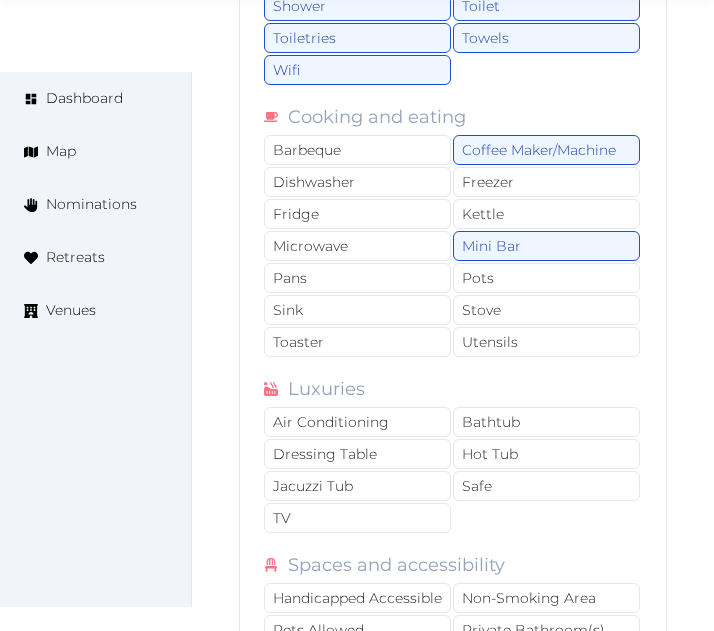 scroll, scrollTop: 27364, scrollLeft: 0, axis: vertical 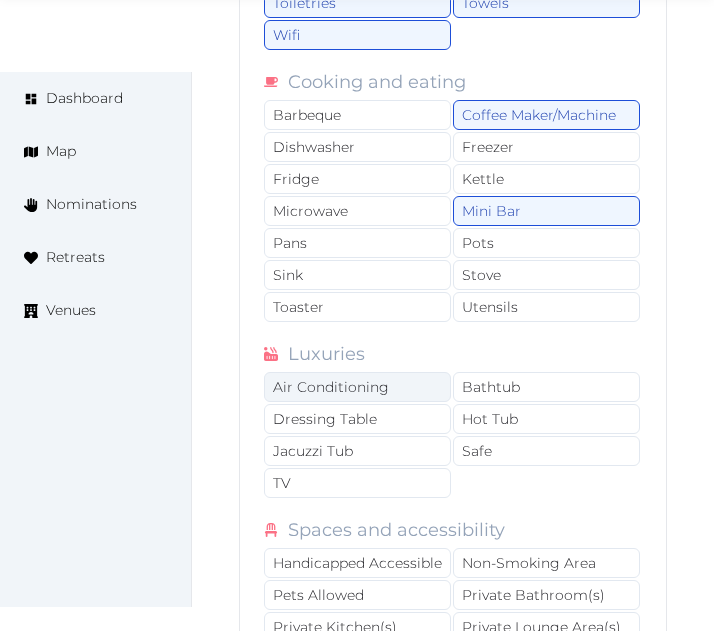 click on "Air Conditioning" at bounding box center (357, 387) 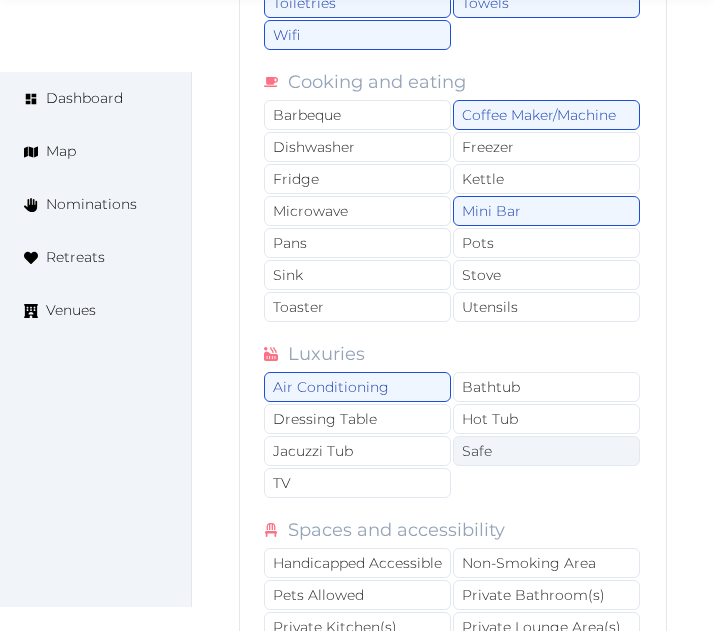 drag, startPoint x: 357, startPoint y: 223, endPoint x: 510, endPoint y: 212, distance: 153.39491 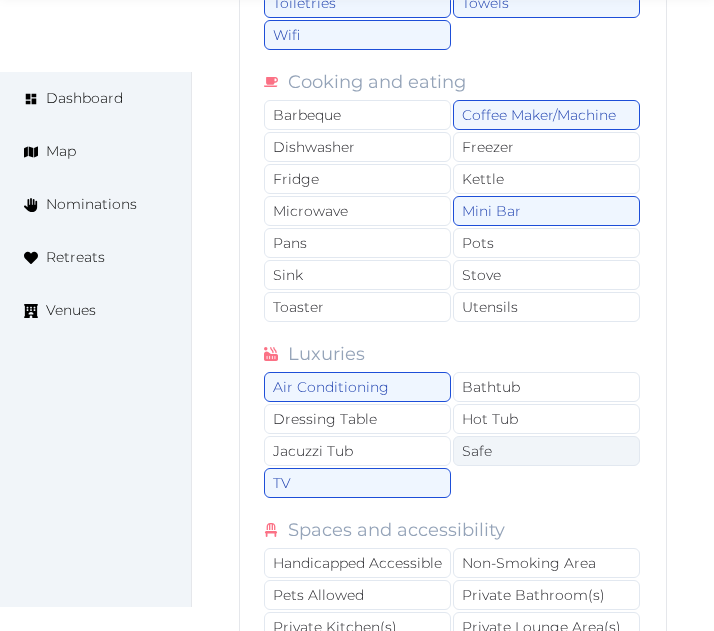 click on "Safe" at bounding box center [546, 451] 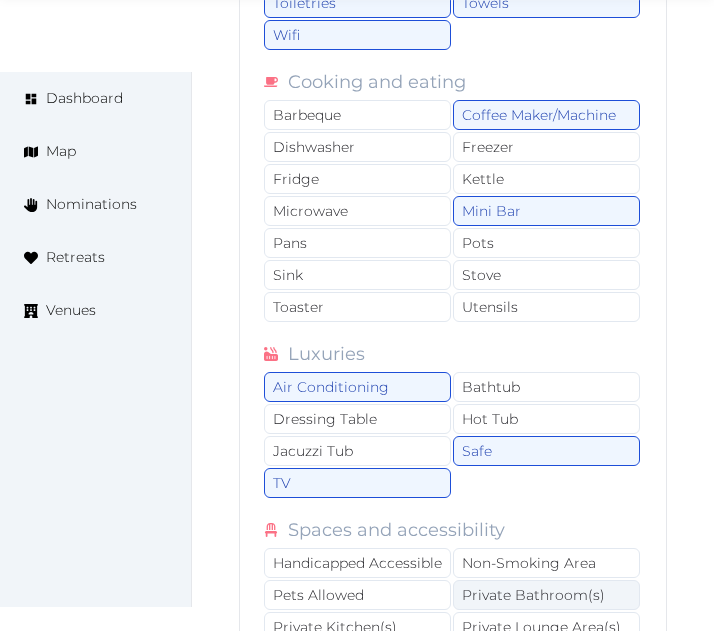 click on "Private Bathroom(s)" at bounding box center [546, 595] 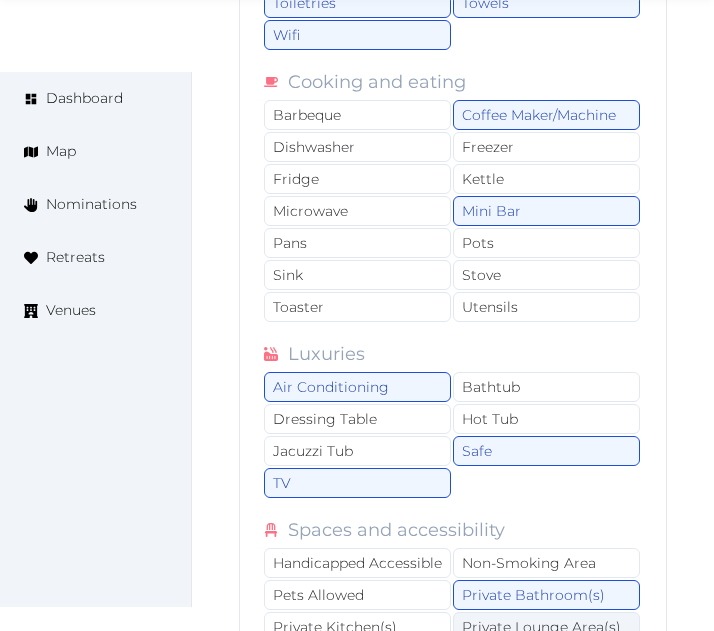 click on "Private Lounge Area(s)" at bounding box center [546, 627] 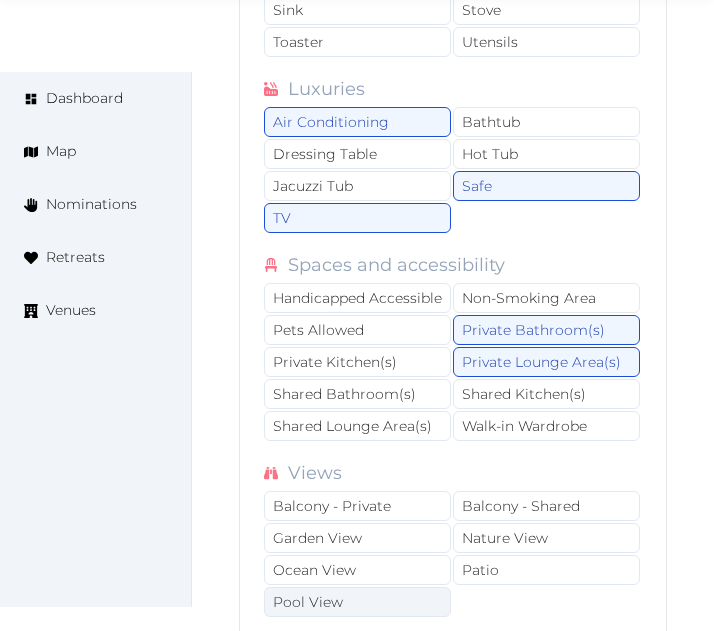 scroll, scrollTop: 27664, scrollLeft: 0, axis: vertical 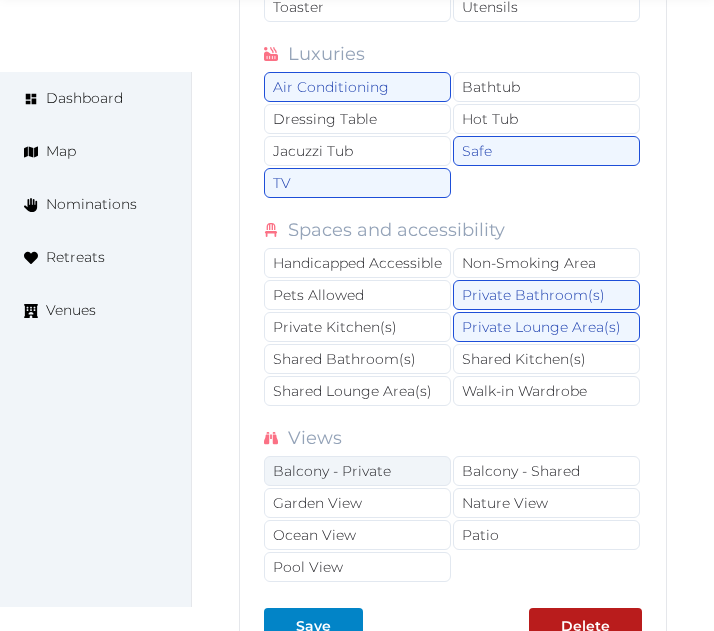 click on "Balcony - Private" at bounding box center (357, 471) 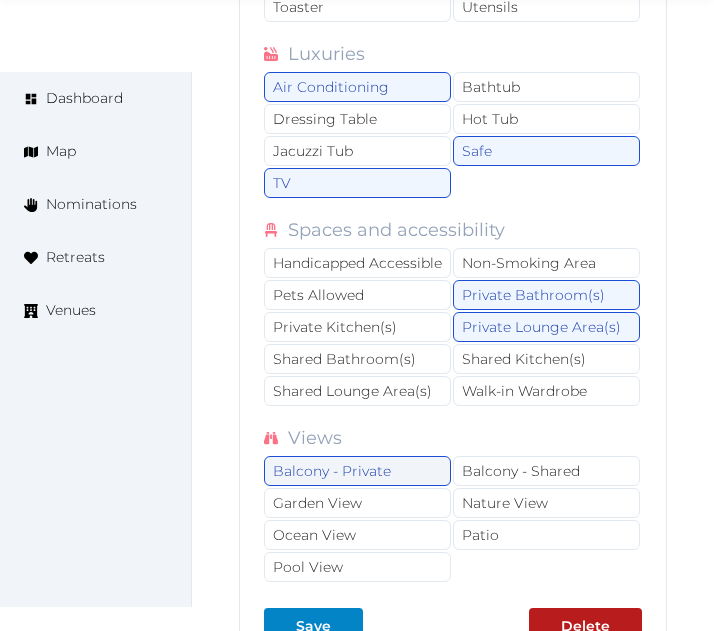 click on "Balcony - Private" at bounding box center [357, 471] 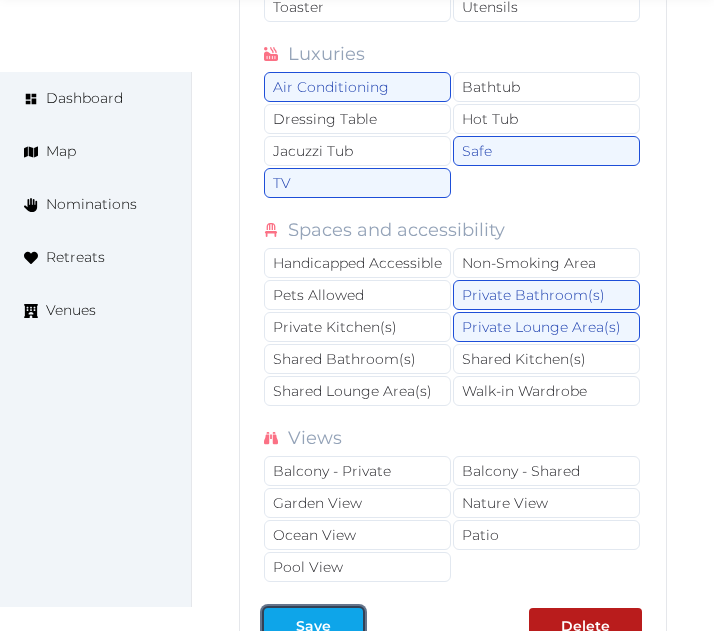 click at bounding box center [347, 626] 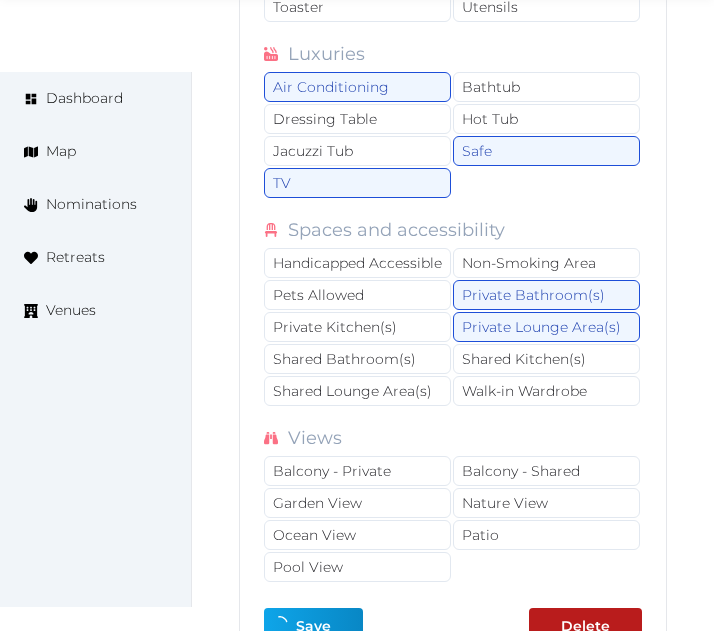 type on "*" 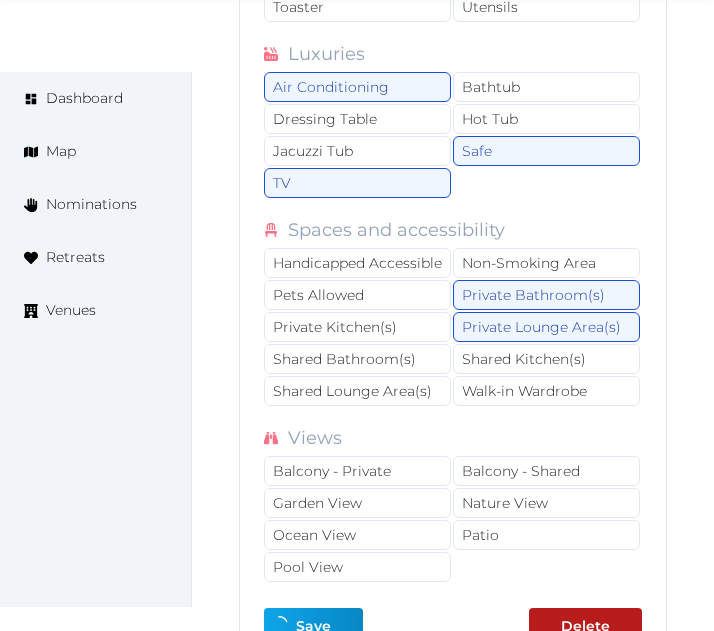 type on "*" 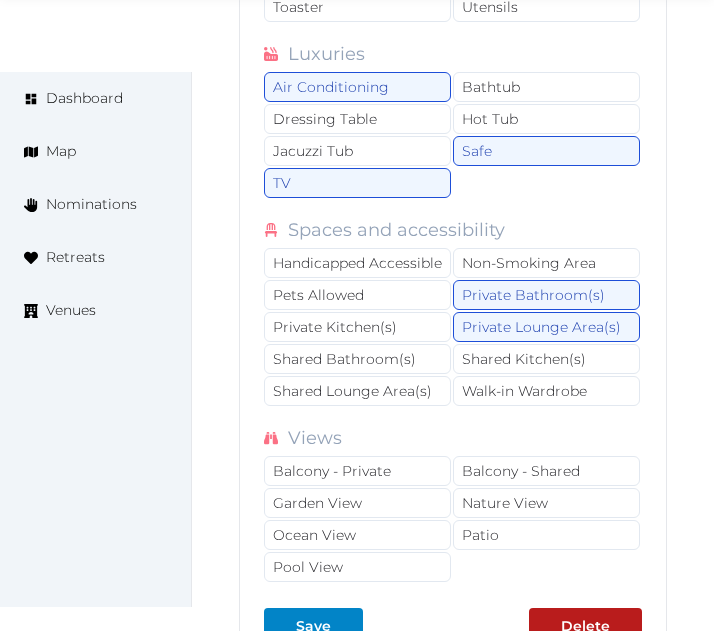 click on "Add accommodation" at bounding box center (351, 712) 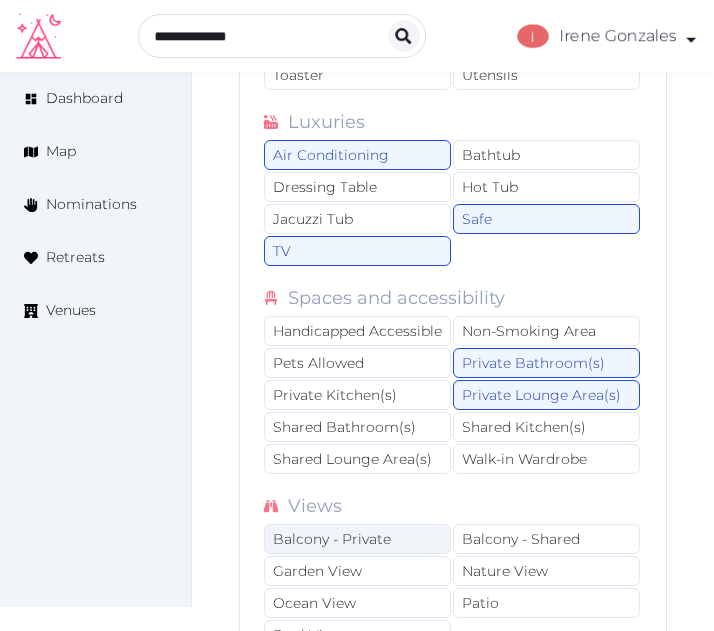 scroll, scrollTop: 27564, scrollLeft: 0, axis: vertical 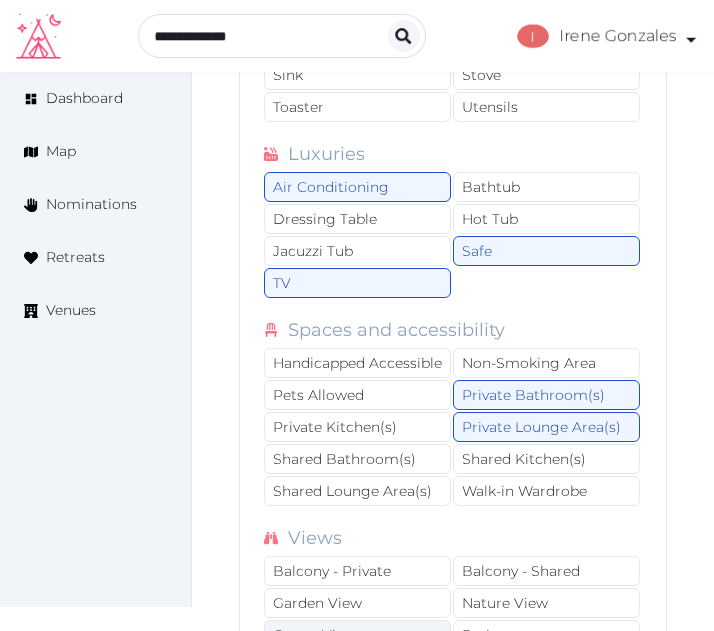 click on "Ocean View" at bounding box center (357, 635) 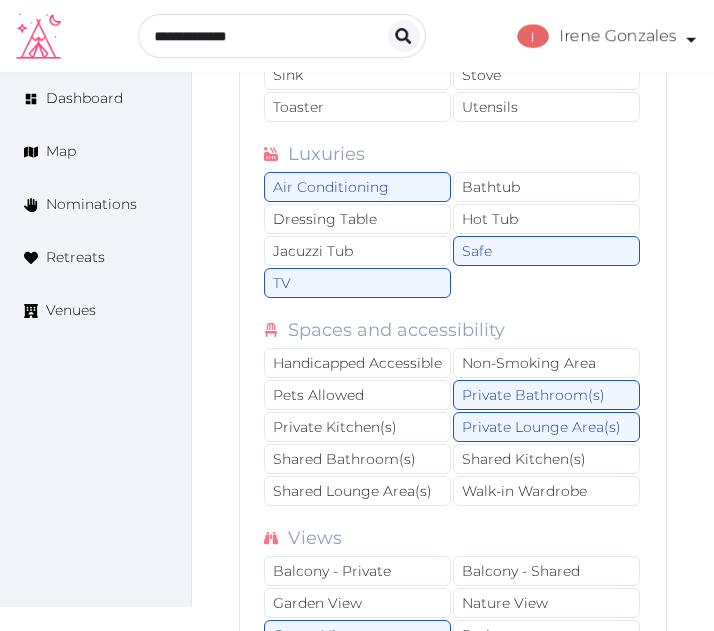 click at bounding box center (347, 726) 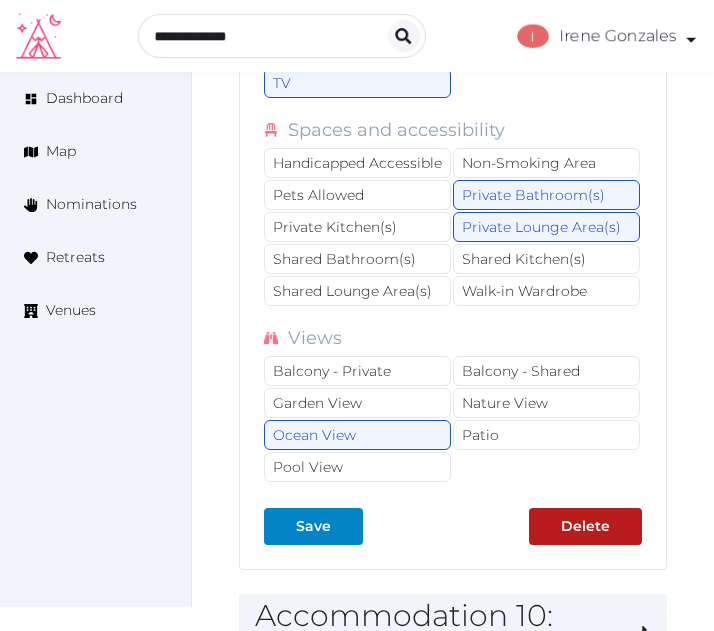 scroll, scrollTop: 27864, scrollLeft: 0, axis: vertical 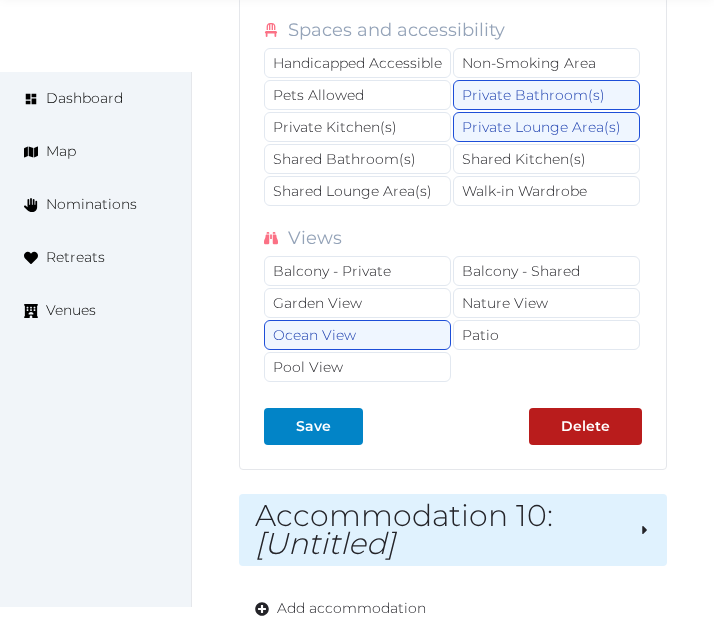 click on "Accommodation 10 :  [Untitled]" at bounding box center (439, 530) 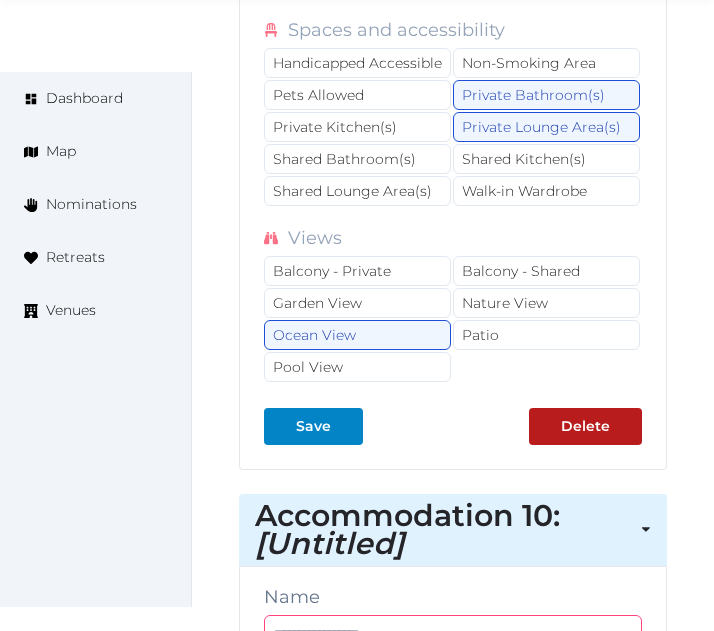 click at bounding box center (453, 634) 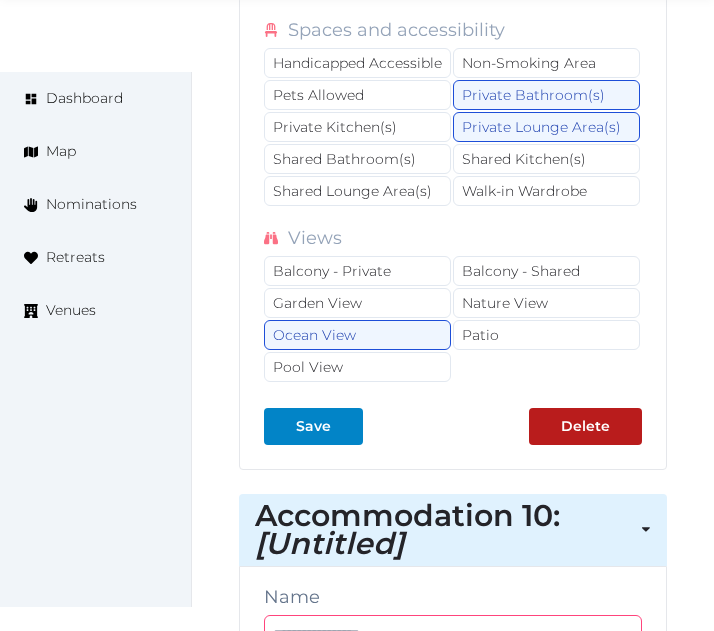paste on "**********" 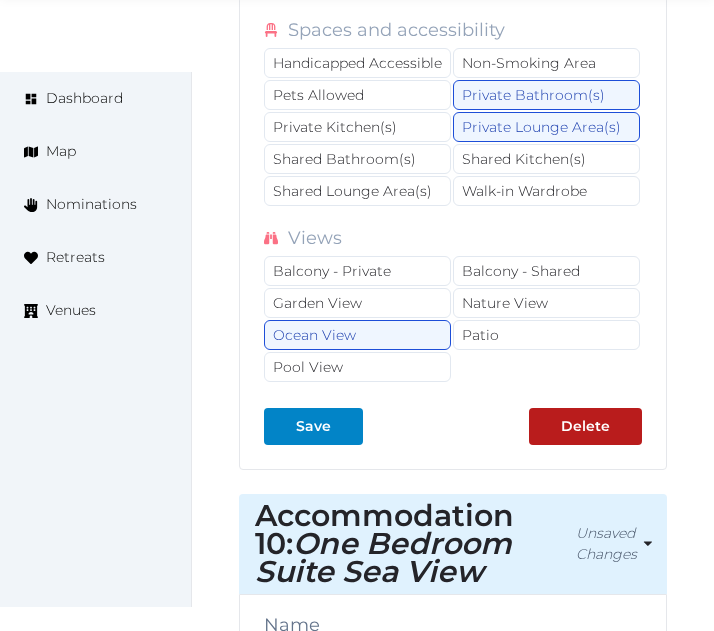 type on "**********" 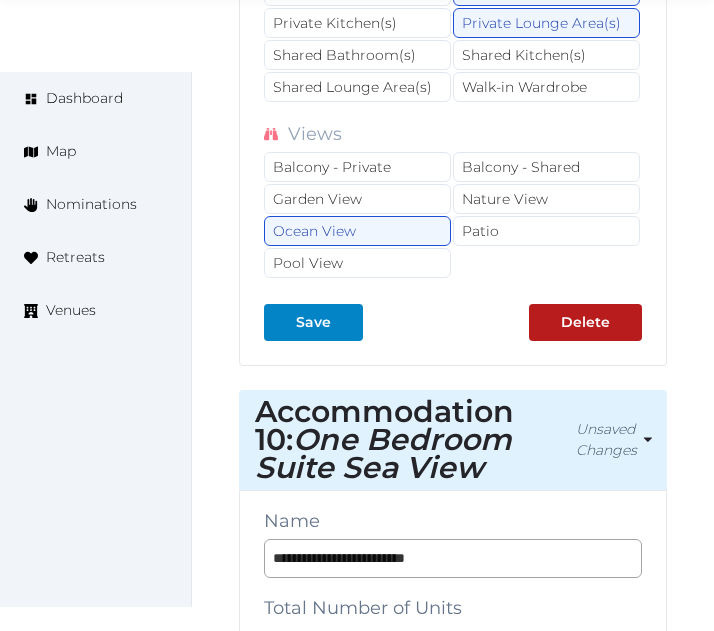 scroll, scrollTop: 28064, scrollLeft: 0, axis: vertical 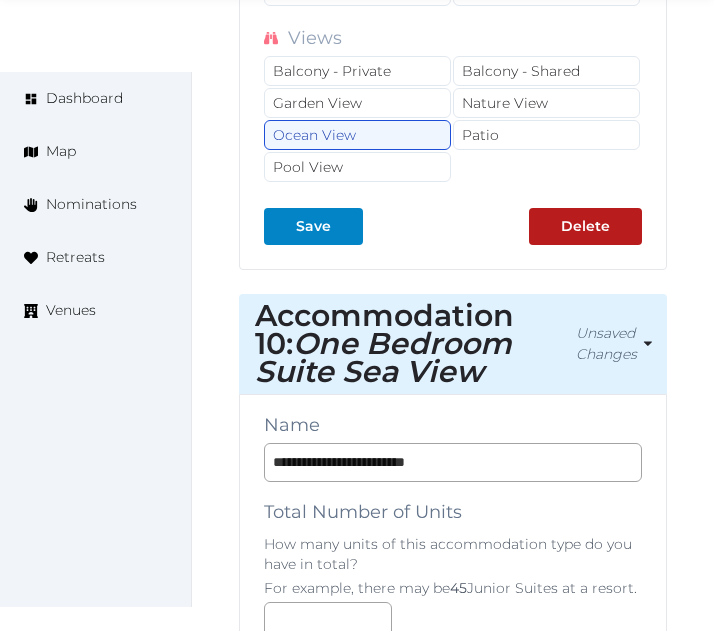 click at bounding box center [453, 729] 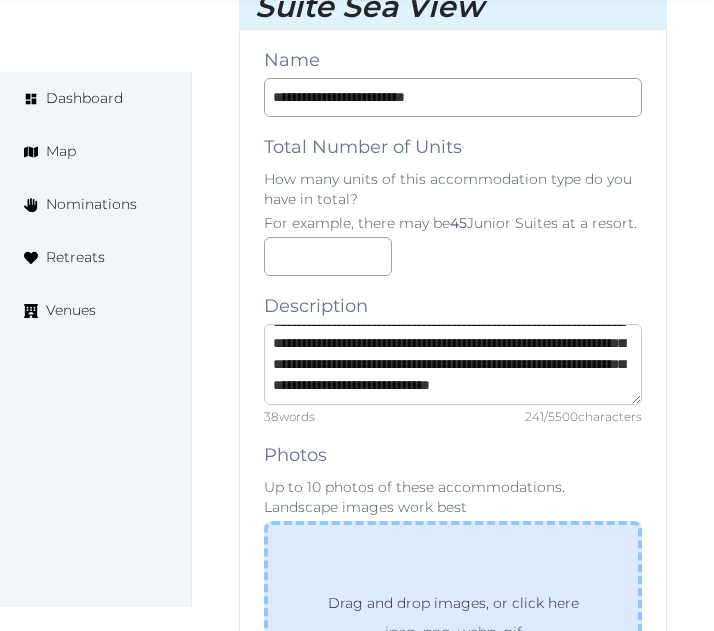 scroll, scrollTop: 28464, scrollLeft: 0, axis: vertical 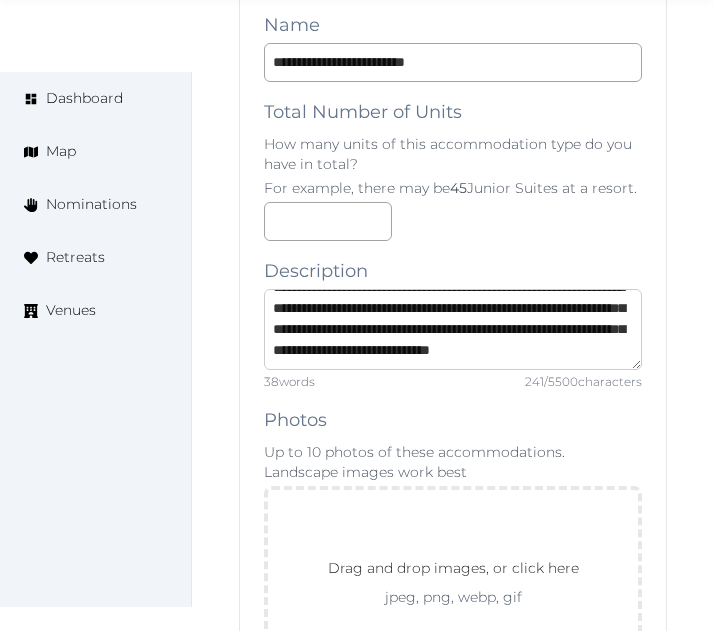 type on "**********" 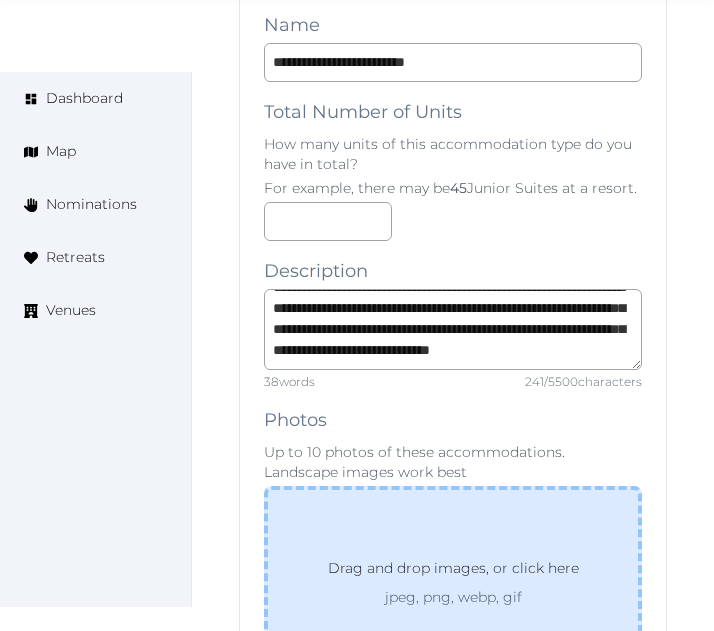 click on "Drag and drop images, or click here" at bounding box center [453, 572] 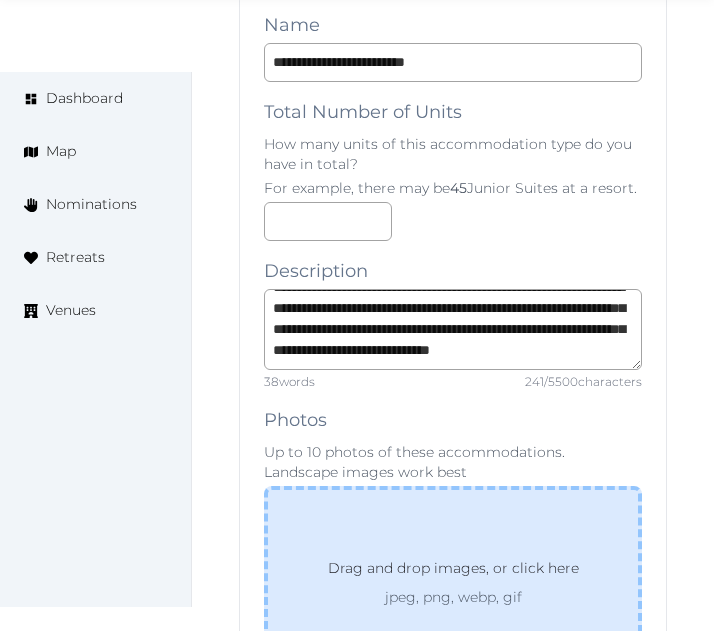 click on "Drag and drop images, or click here" at bounding box center [453, 572] 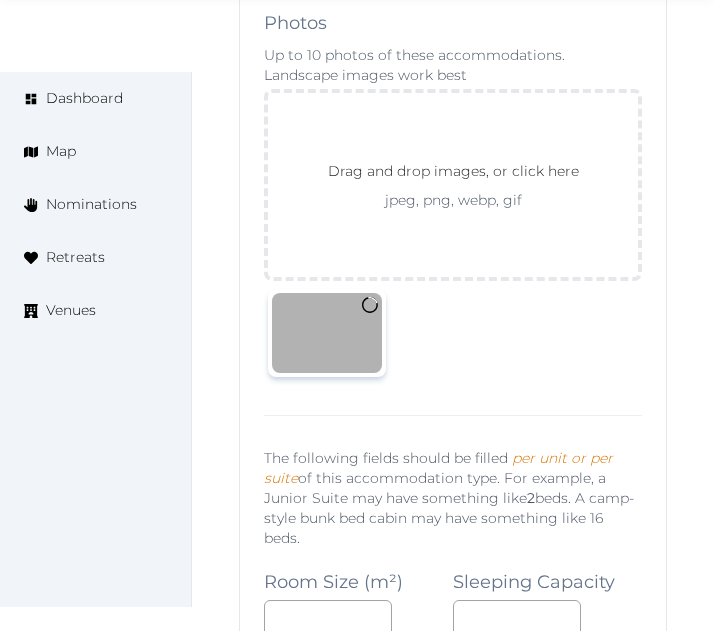 scroll, scrollTop: 28864, scrollLeft: 0, axis: vertical 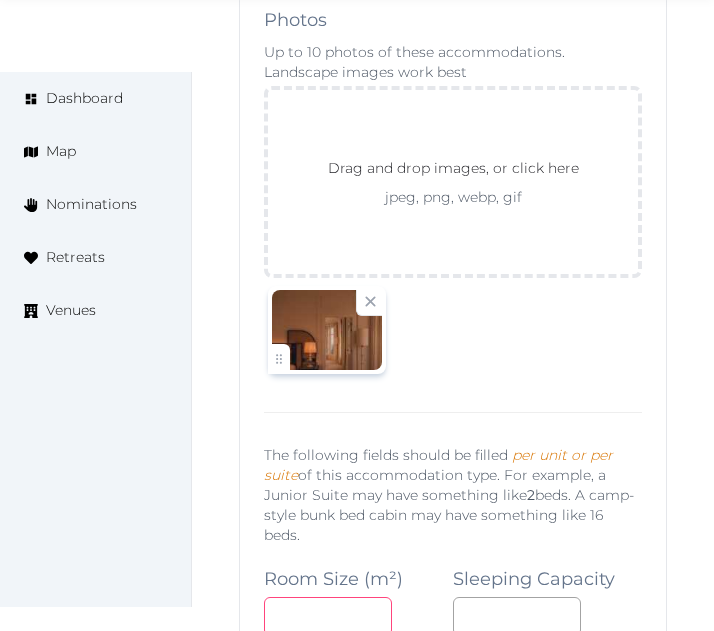 click at bounding box center (328, 616) 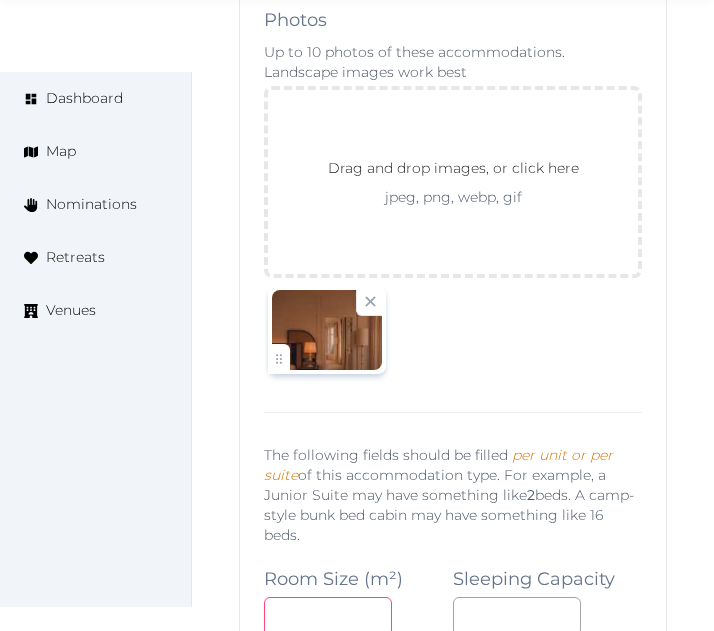 type on "**" 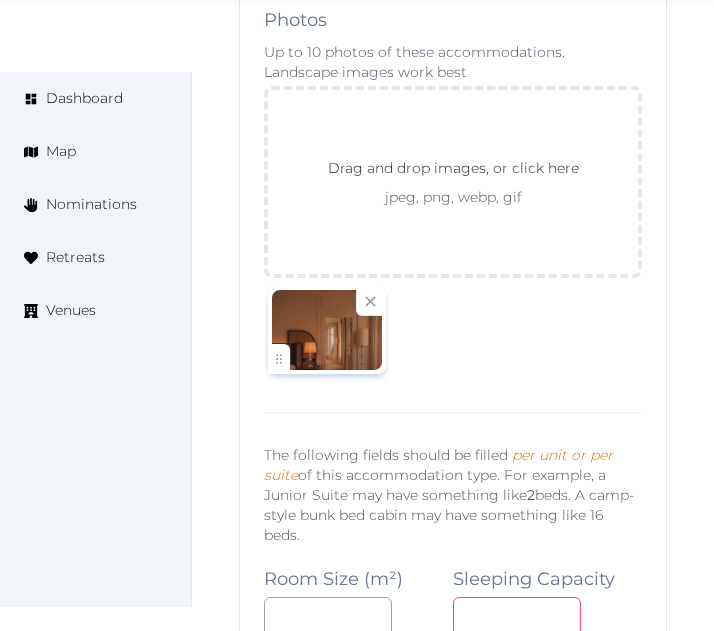 click at bounding box center [517, 616] 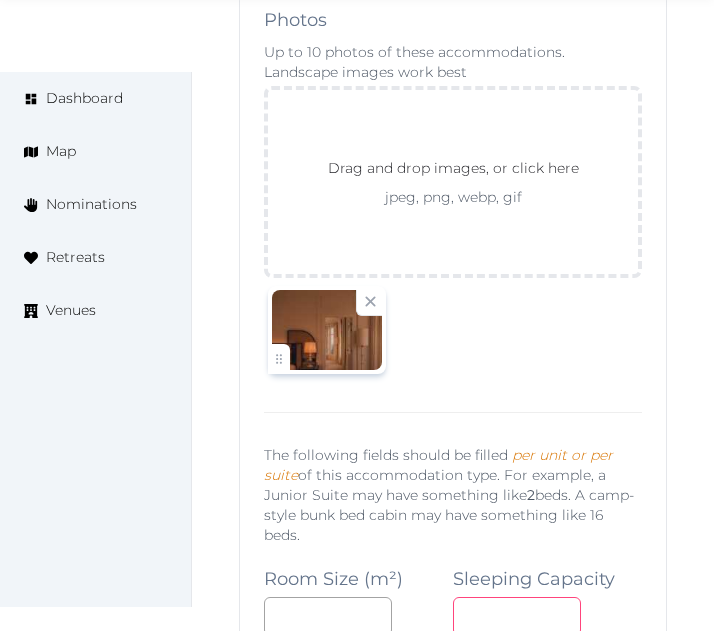 type on "*" 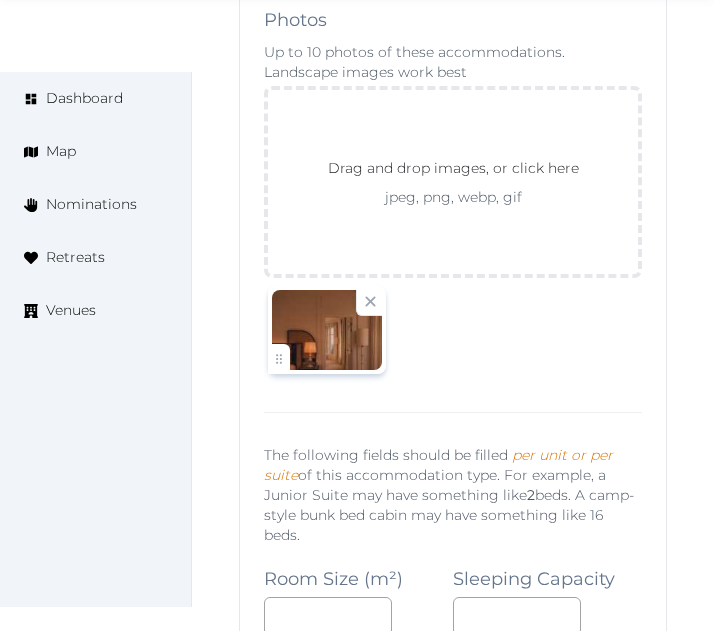 click at bounding box center [328, 703] 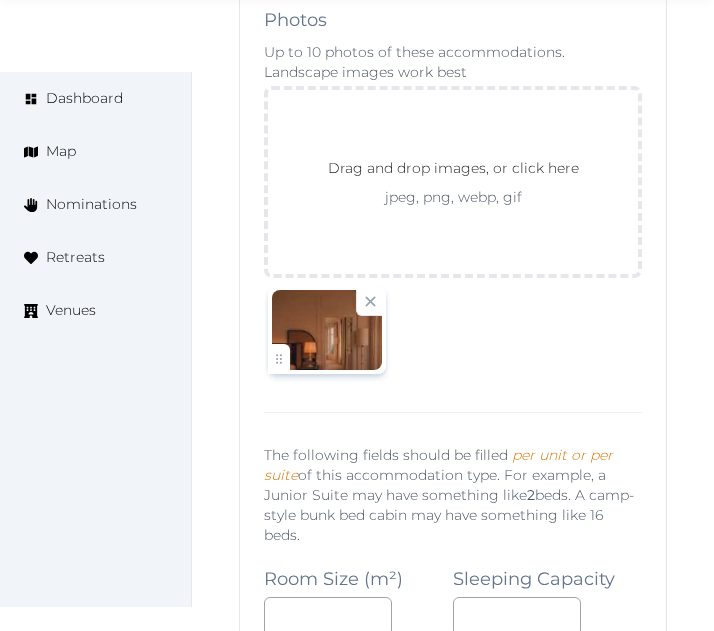 drag, startPoint x: 324, startPoint y: 436, endPoint x: 292, endPoint y: 450, distance: 34.928497 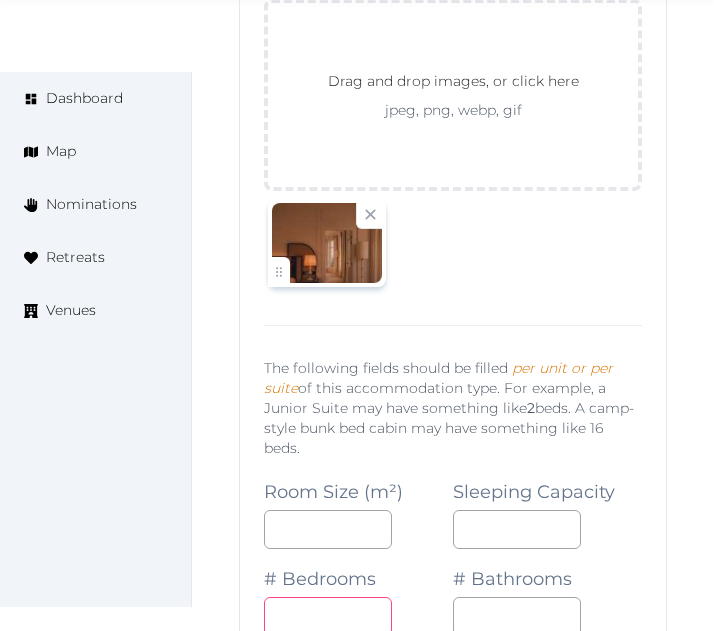 scroll, scrollTop: 29064, scrollLeft: 0, axis: vertical 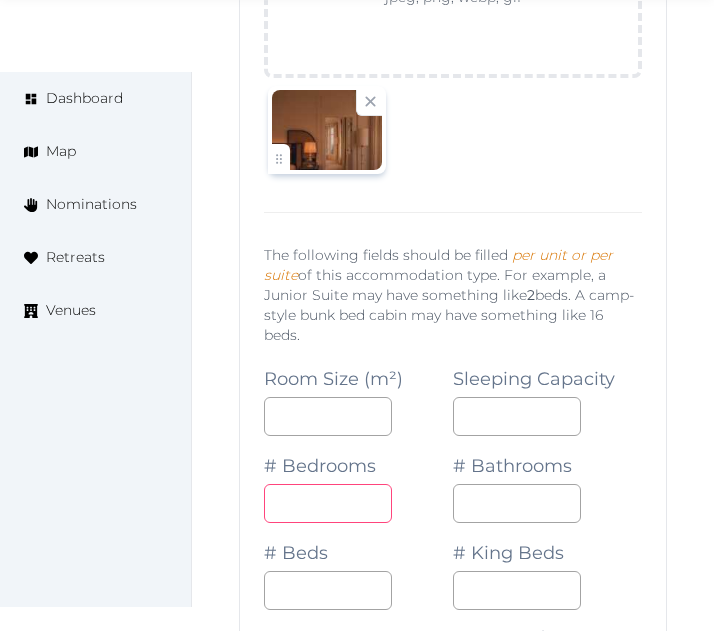 drag, startPoint x: 298, startPoint y: 236, endPoint x: 251, endPoint y: 254, distance: 50.32892 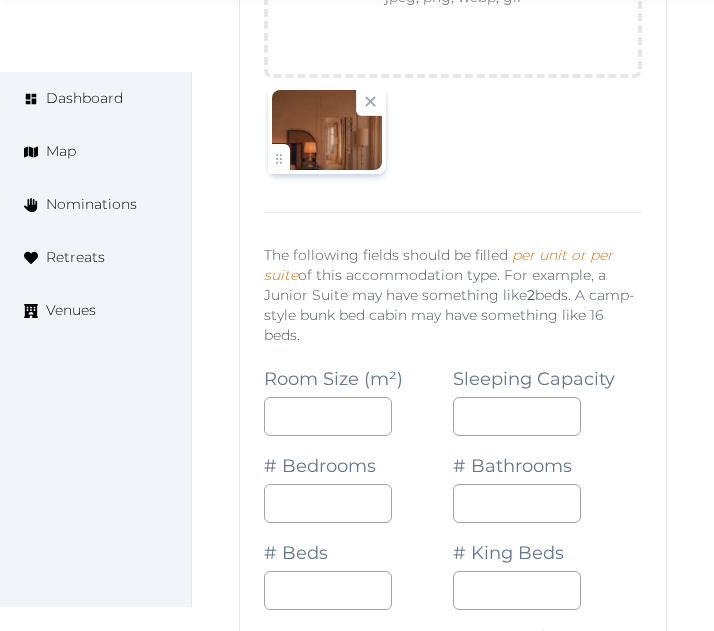 click on "**********" at bounding box center [453, 1012] 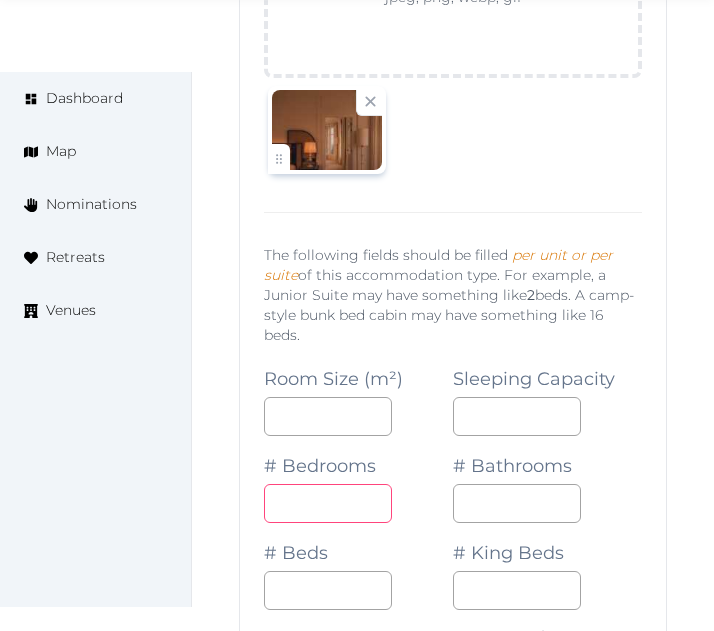 drag, startPoint x: 294, startPoint y: 241, endPoint x: 231, endPoint y: 251, distance: 63.788715 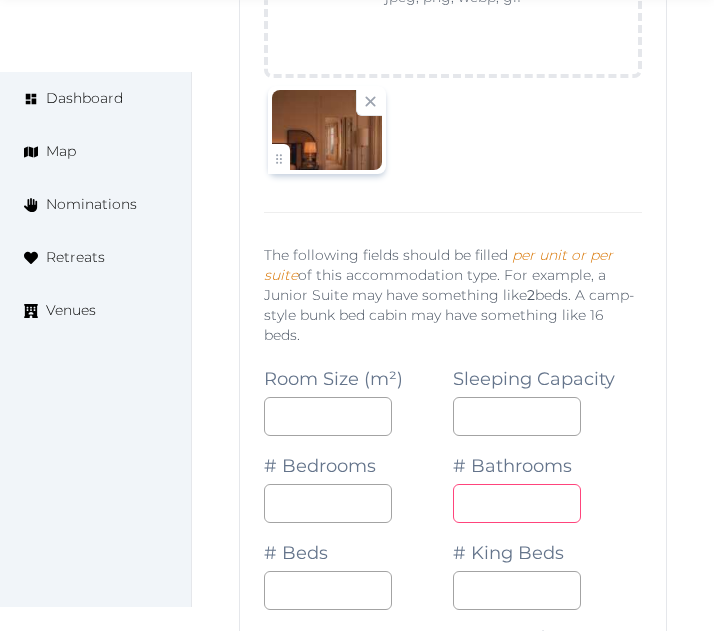 click on "*" at bounding box center (517, 503) 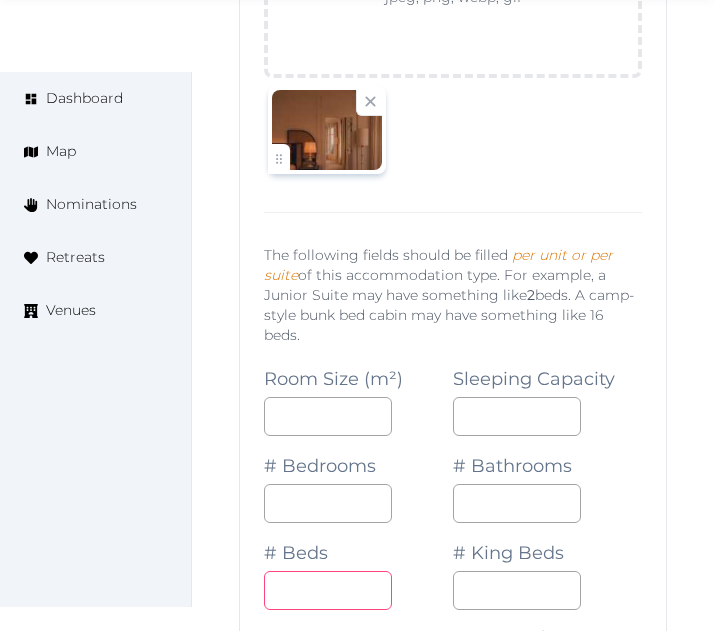 drag, startPoint x: 346, startPoint y: 348, endPoint x: 357, endPoint y: 346, distance: 11.18034 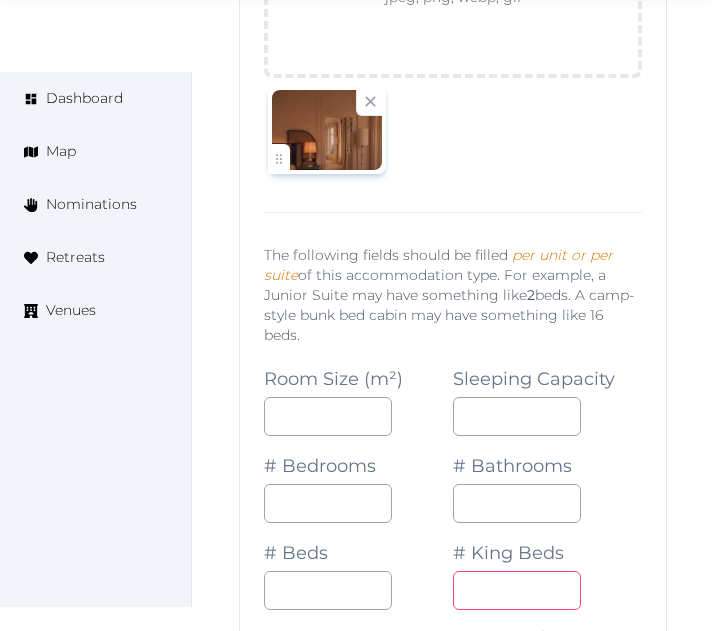 click at bounding box center [517, 590] 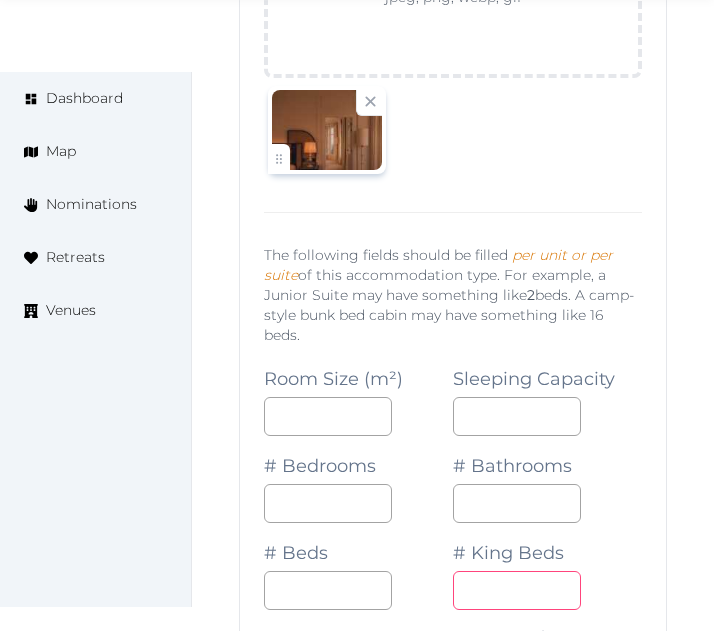 type on "*" 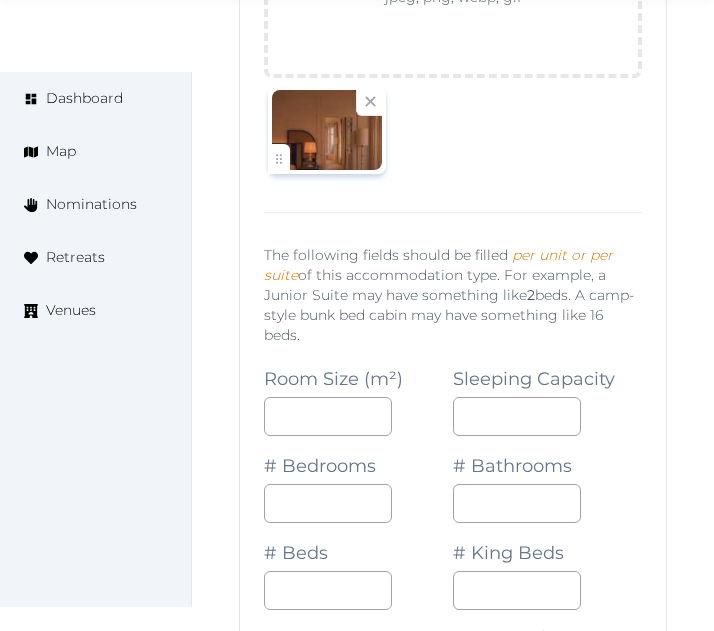 click on "# Queen Beds" at bounding box center [358, 653] 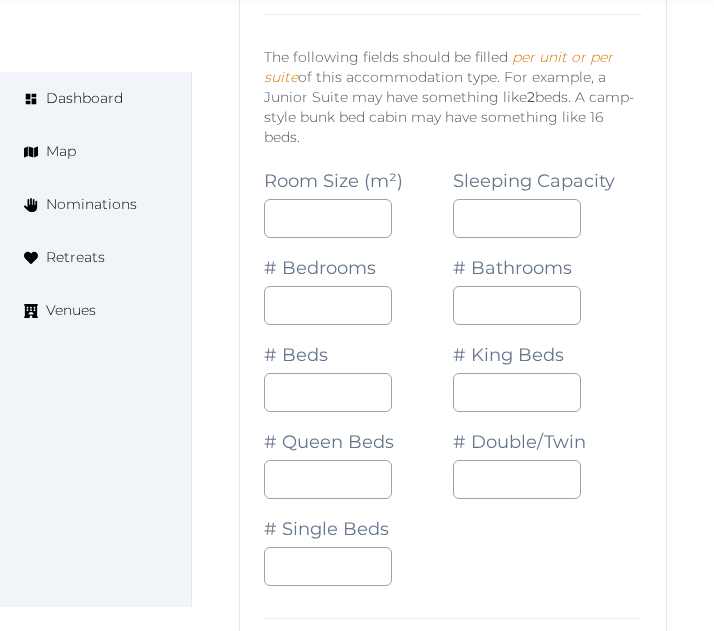 scroll, scrollTop: 29264, scrollLeft: 0, axis: vertical 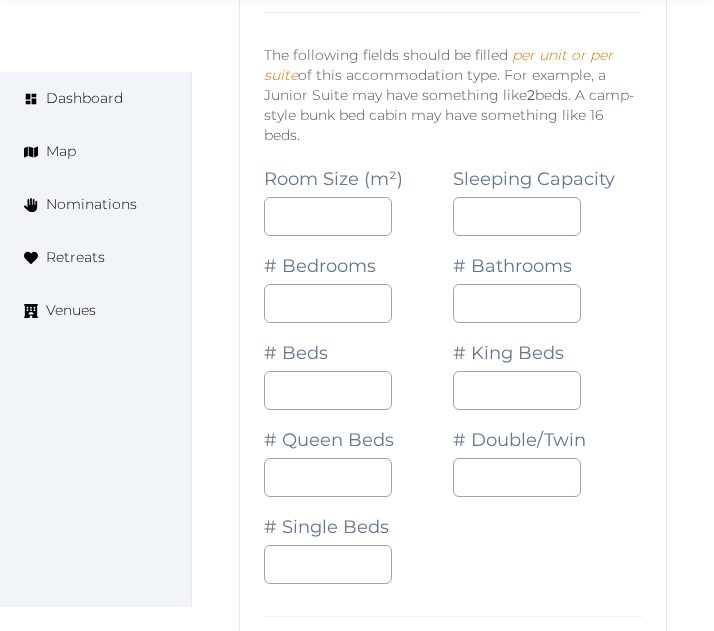 click on "**********" at bounding box center [453, 812] 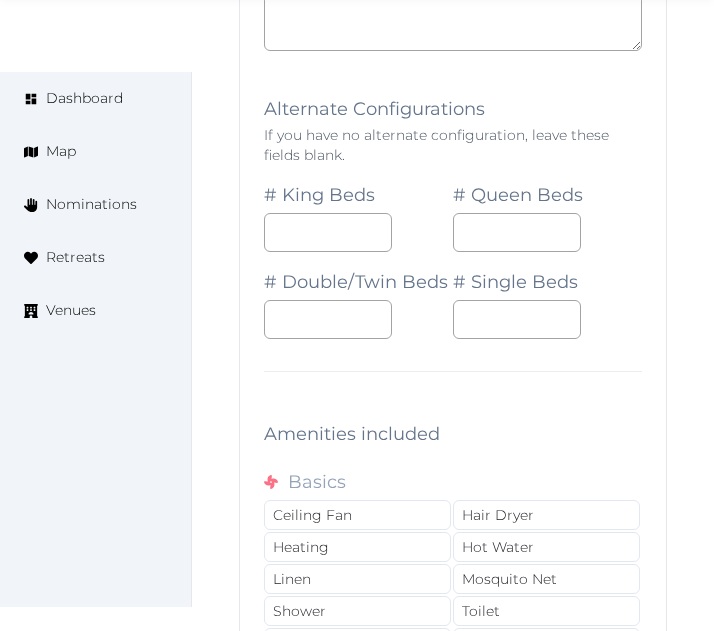 scroll, scrollTop: 30064, scrollLeft: 0, axis: vertical 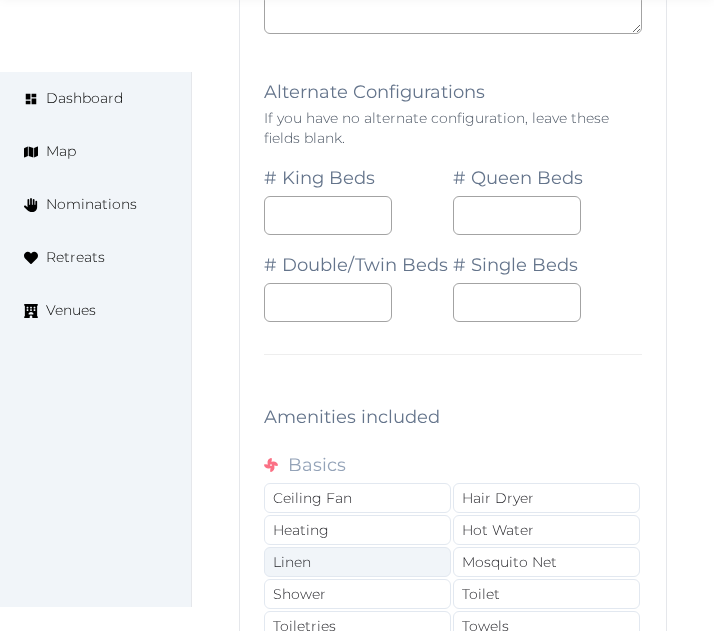 click on "Linen" at bounding box center [357, 562] 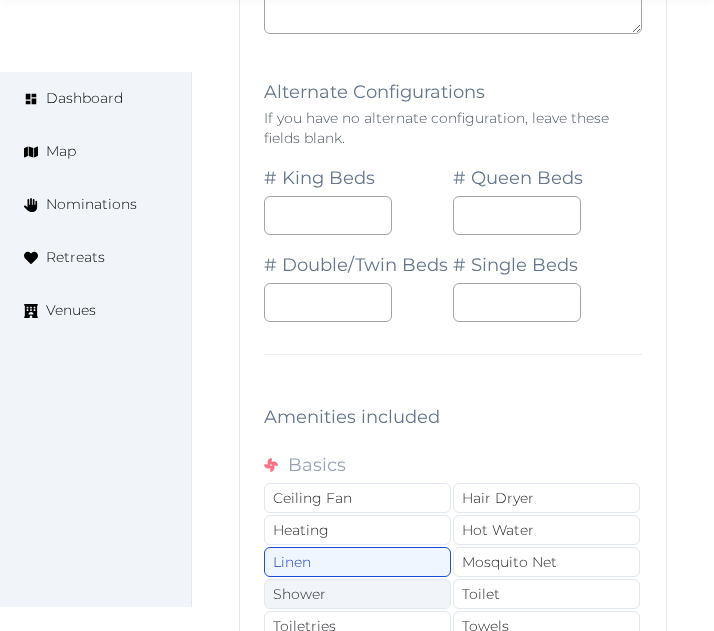 click on "Shower" at bounding box center (357, 594) 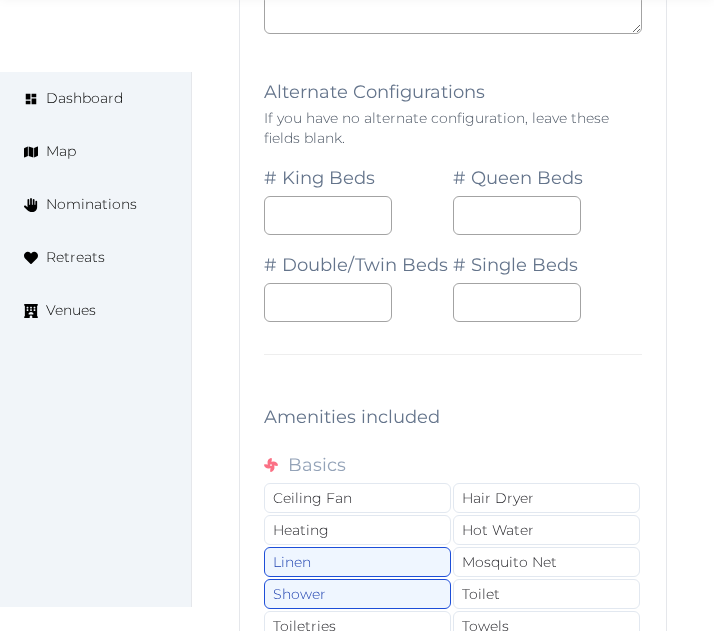 click on "Wifi" at bounding box center [357, 658] 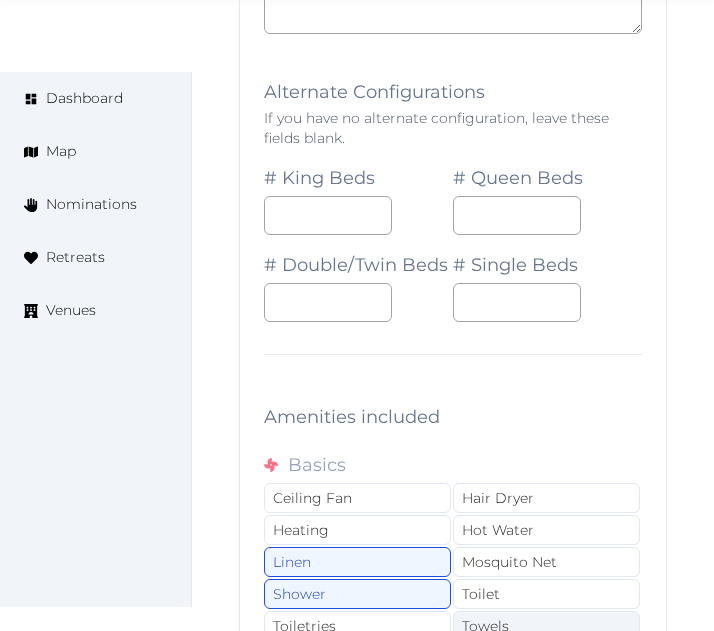 drag, startPoint x: 392, startPoint y: 354, endPoint x: 483, endPoint y: 339, distance: 92.22798 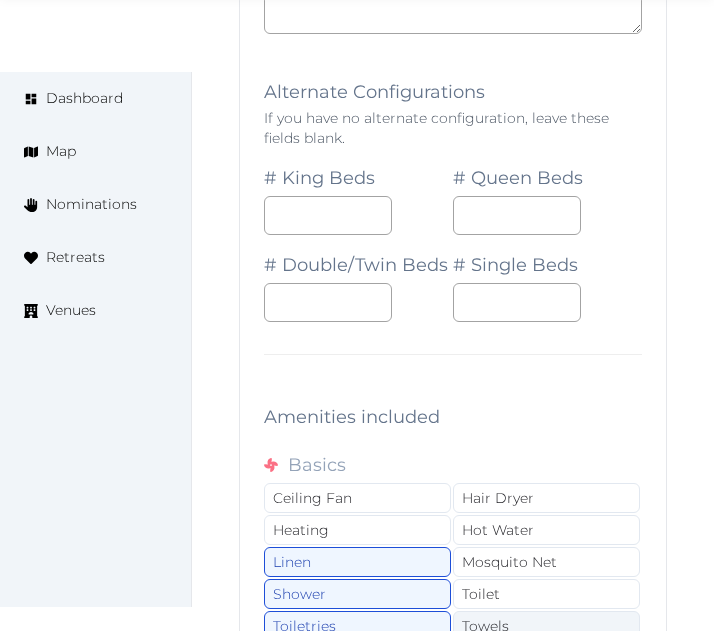 click on "Towels" at bounding box center [546, 626] 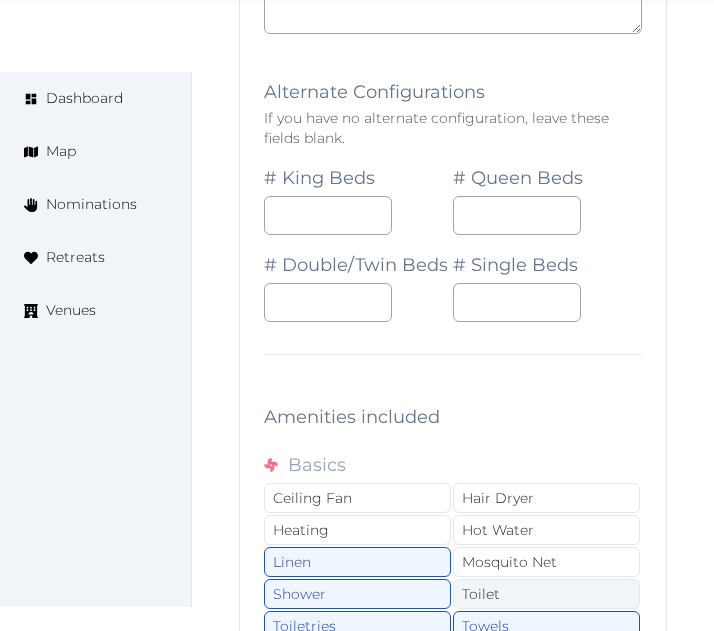 click on "Toilet" at bounding box center (546, 594) 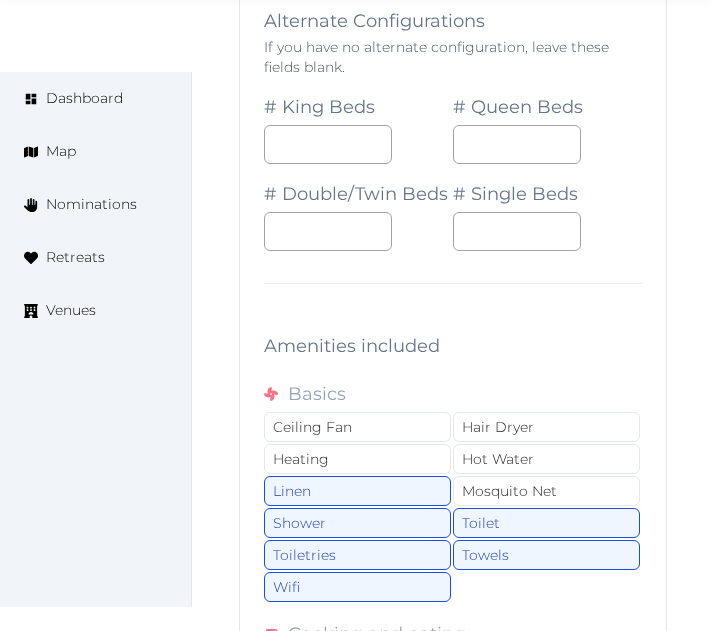 scroll, scrollTop: 30164, scrollLeft: 0, axis: vertical 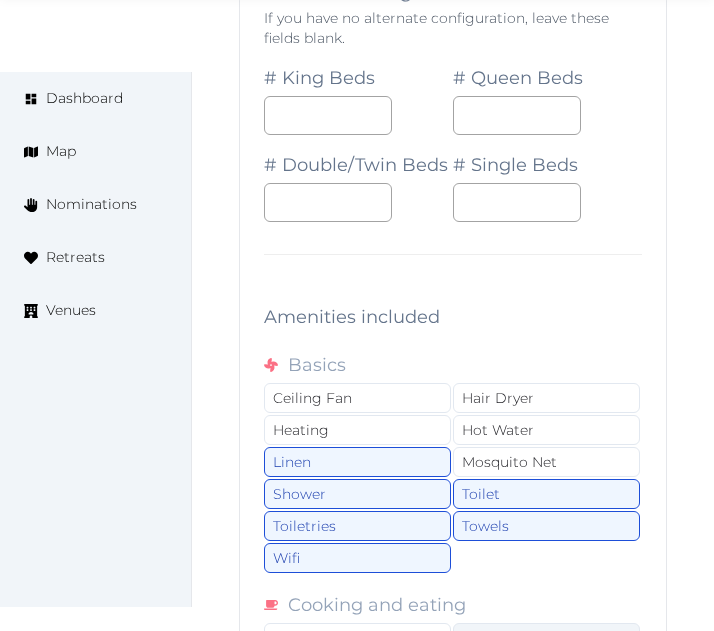 click on "Coffee Maker/Machine" at bounding box center [546, 638] 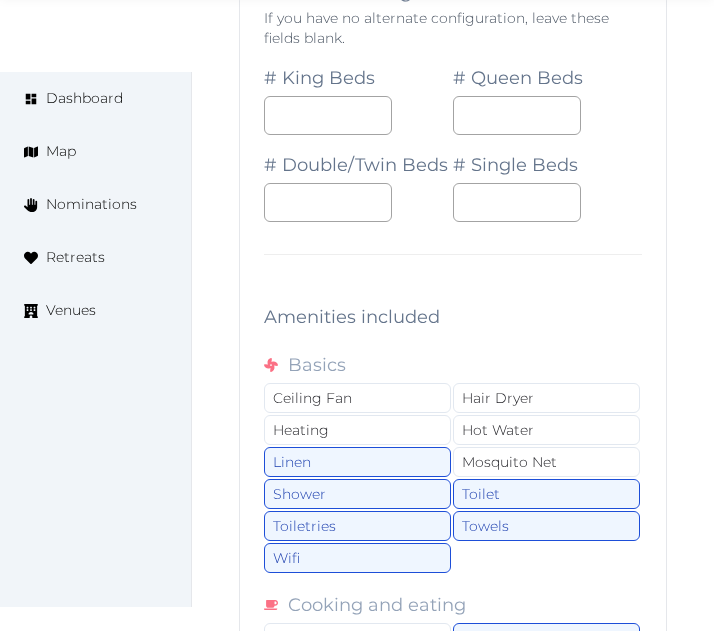 click on "Mini Bar" at bounding box center (546, 734) 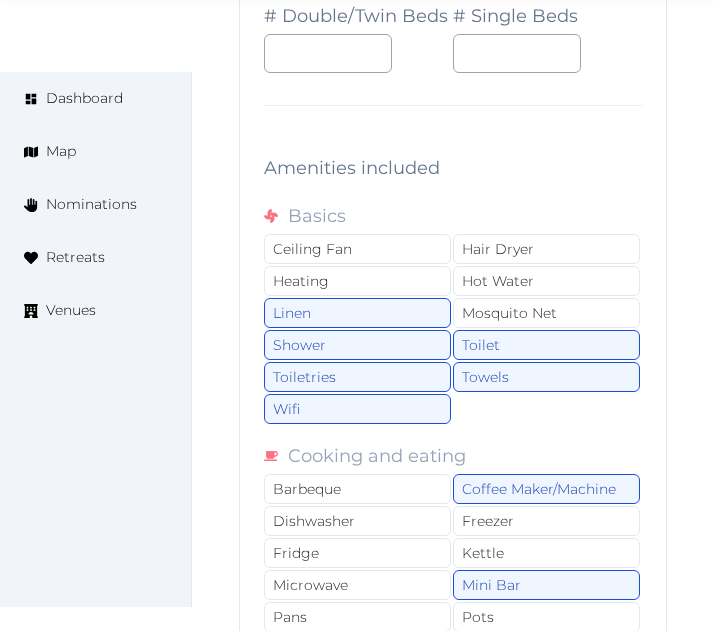 scroll, scrollTop: 30464, scrollLeft: 0, axis: vertical 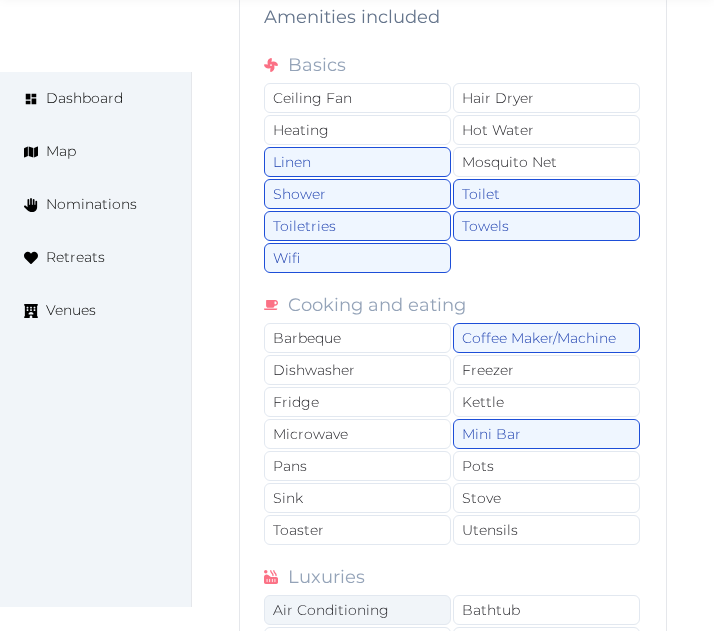 click on "Air Conditioning" at bounding box center (357, 610) 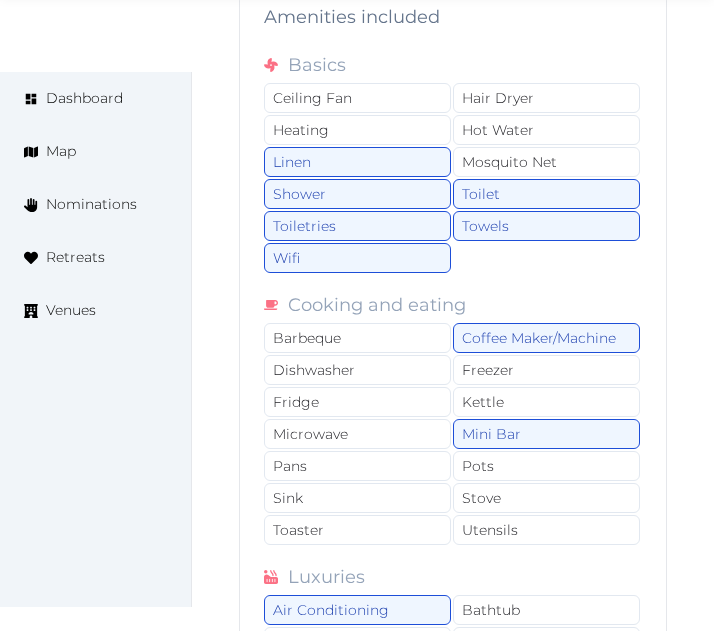 click on "TV" at bounding box center (357, 706) 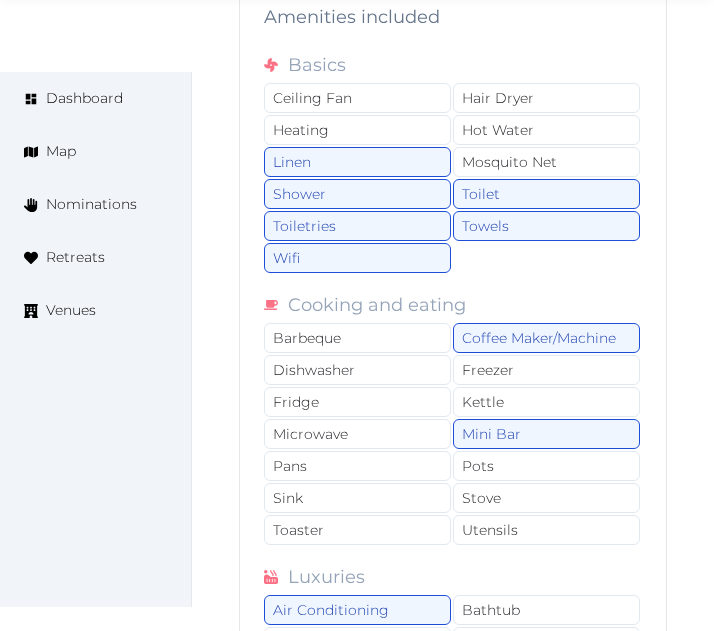 click on "Safe" at bounding box center (546, 674) 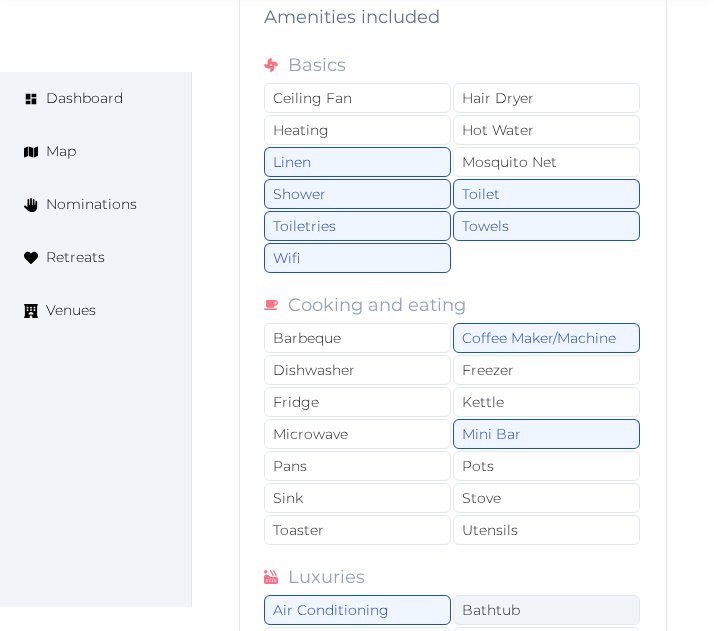 click on "Bathtub" at bounding box center (546, 610) 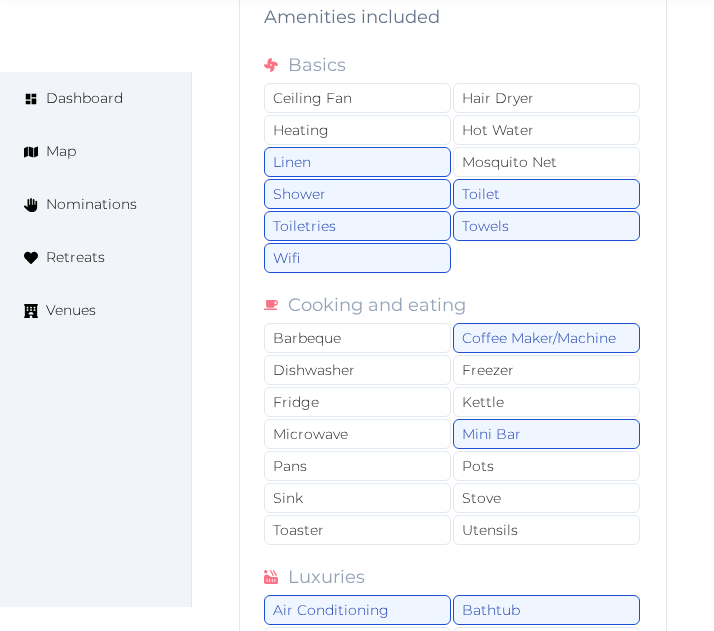 click on "Private Bathroom(s)" at bounding box center (546, 818) 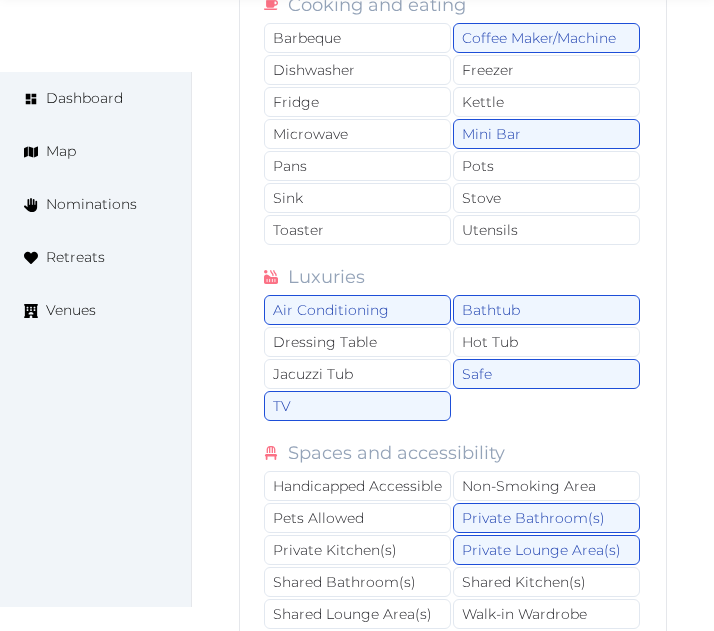click on "Balcony - Private" at bounding box center [357, 694] 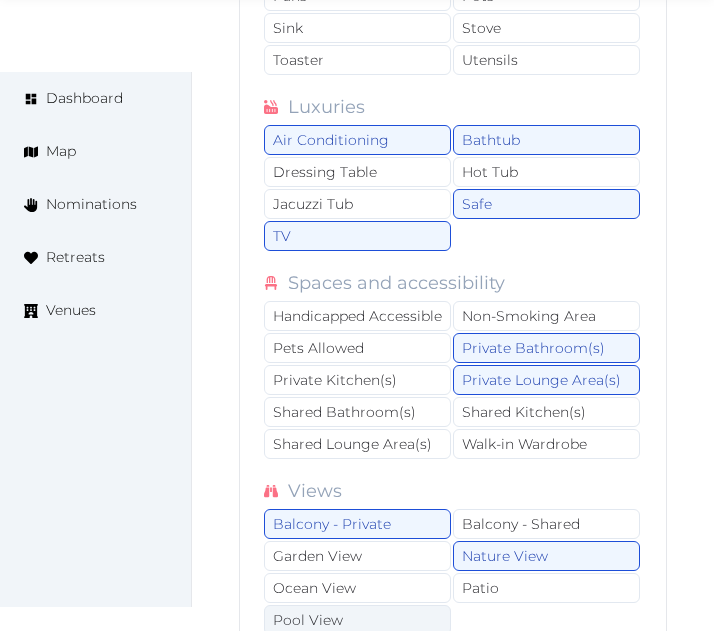 scroll, scrollTop: 30964, scrollLeft: 0, axis: vertical 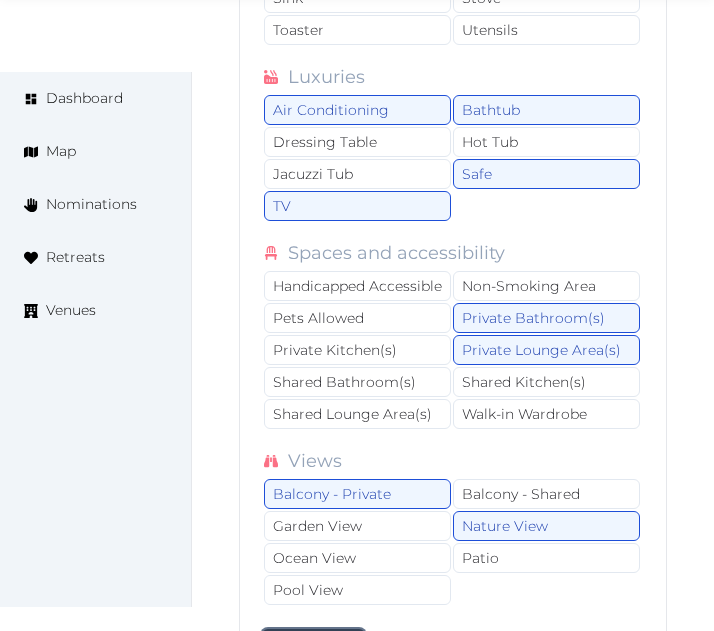click at bounding box center (347, 649) 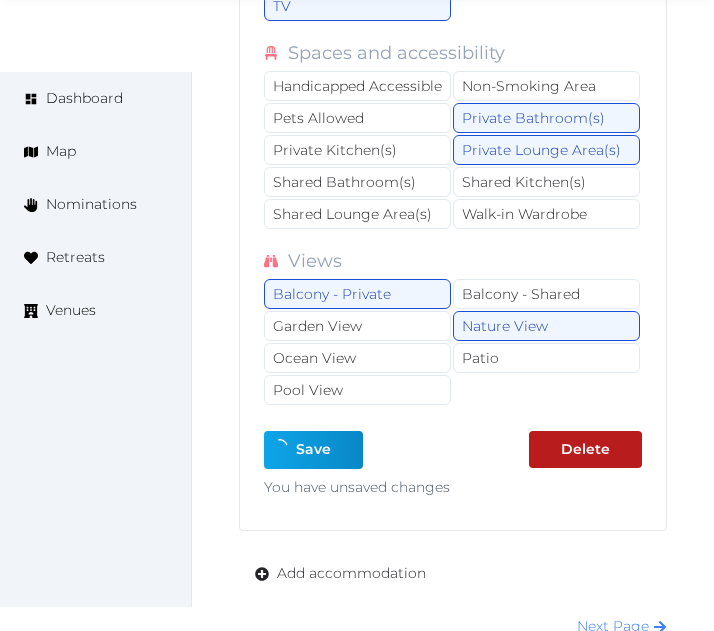 type on "*" 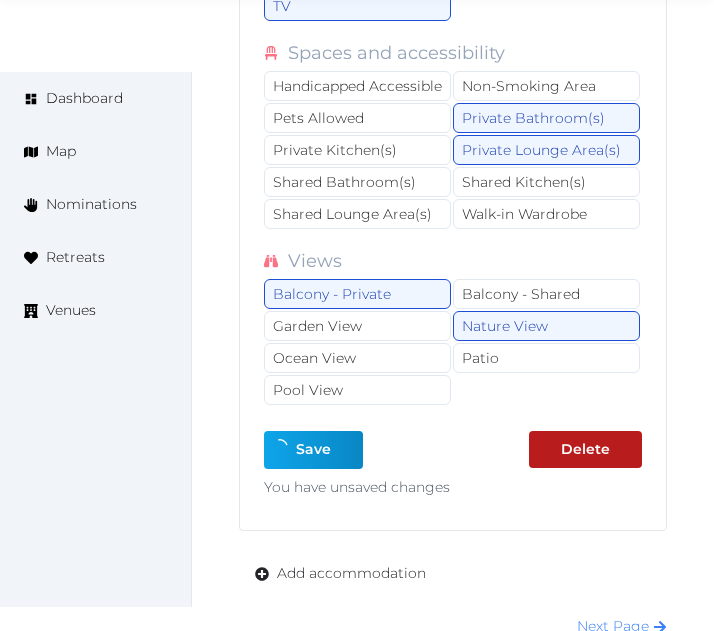 type on "*" 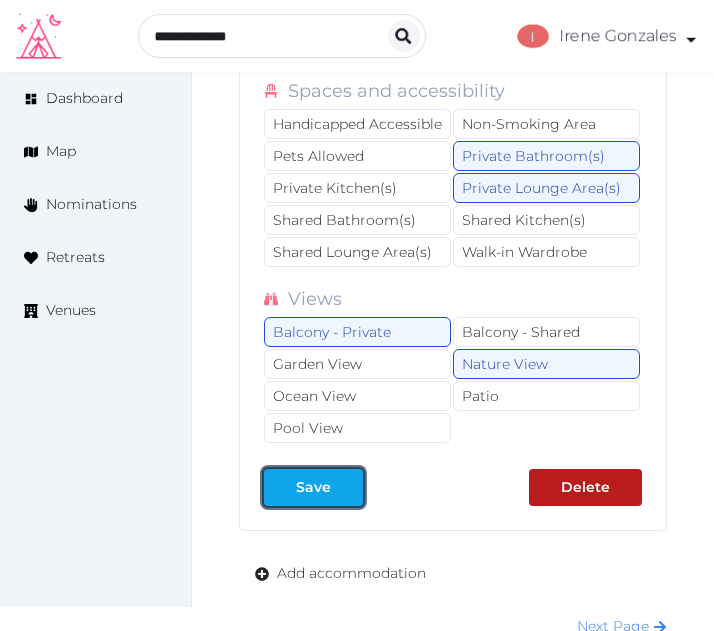 click on "Save" at bounding box center (313, 487) 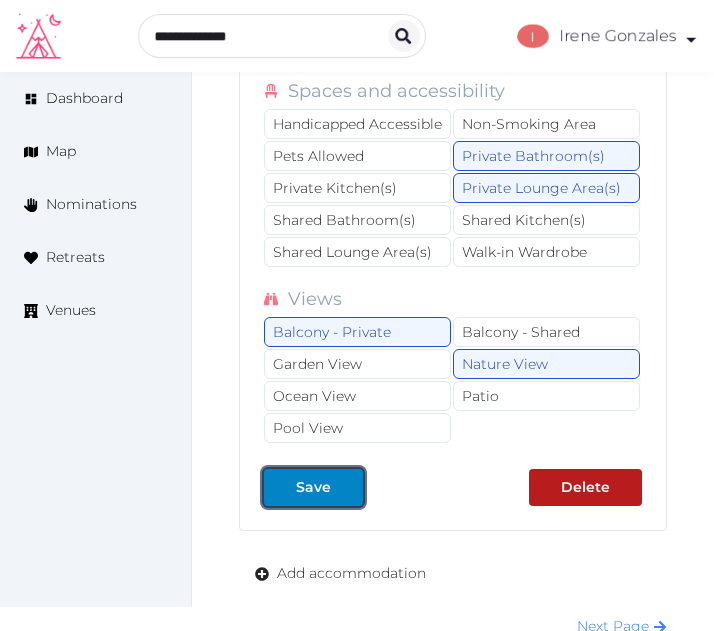 drag, startPoint x: 293, startPoint y: 215, endPoint x: 425, endPoint y: 174, distance: 138.22084 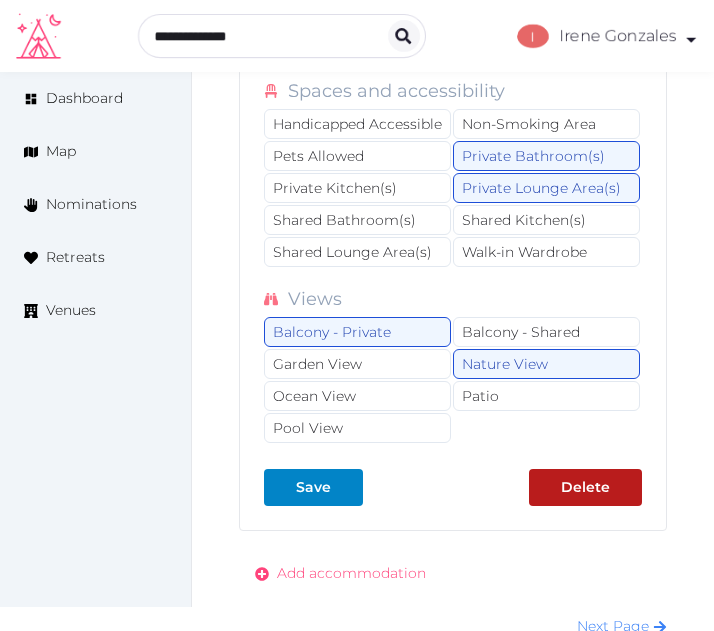 click on "Add accommodation" at bounding box center (351, 573) 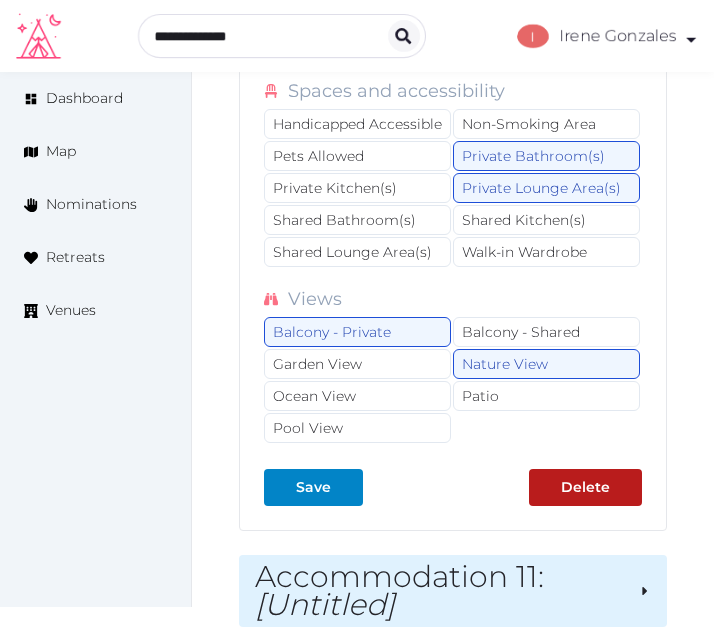 click on "Accommodation 11 :  [Untitled]" at bounding box center [439, 591] 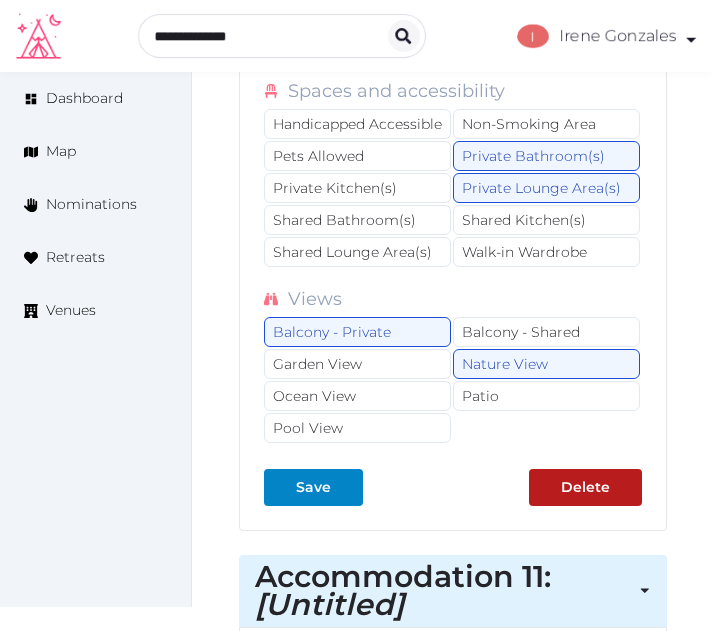 click at bounding box center [453, 695] 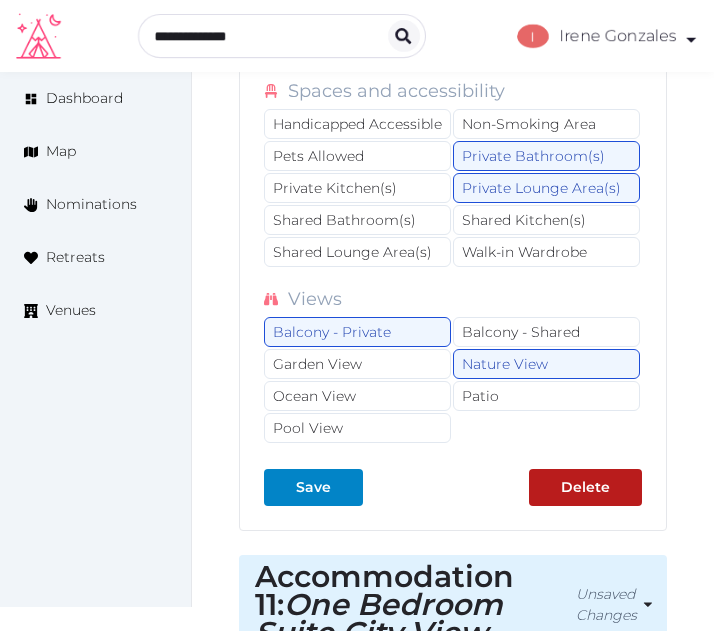 type on "**********" 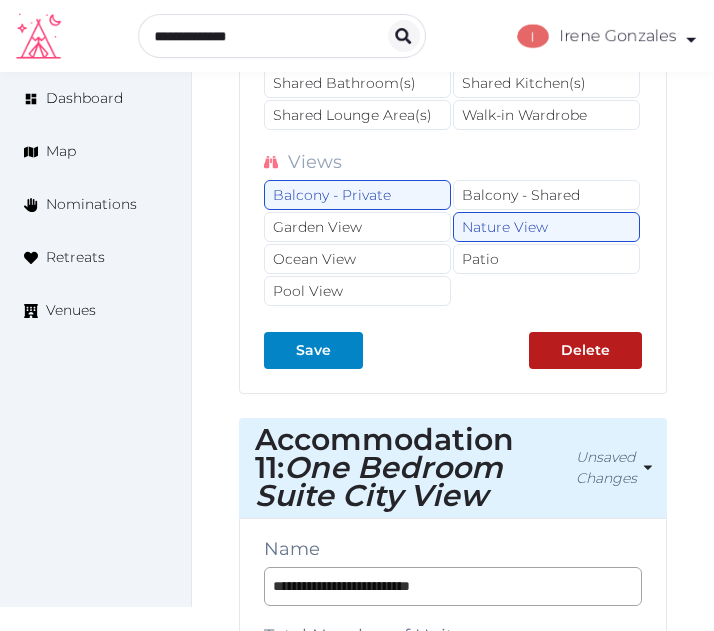scroll, scrollTop: 31626, scrollLeft: 0, axis: vertical 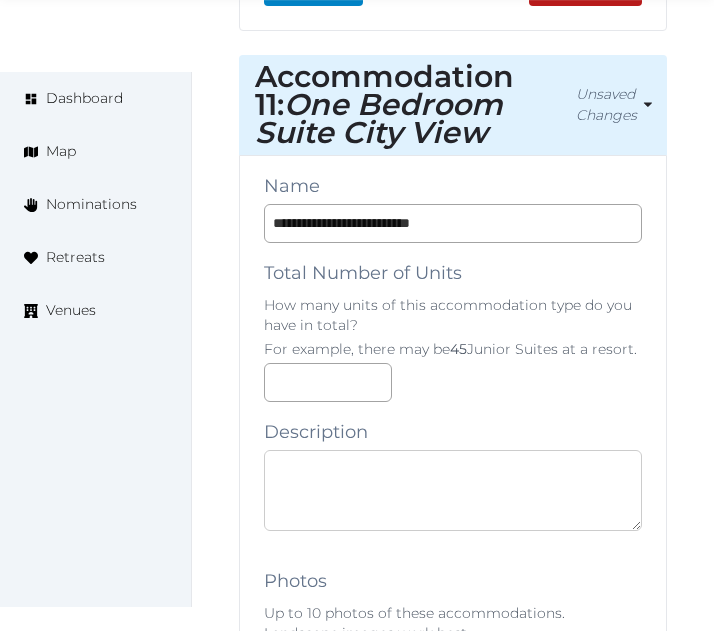 click at bounding box center (453, 490) 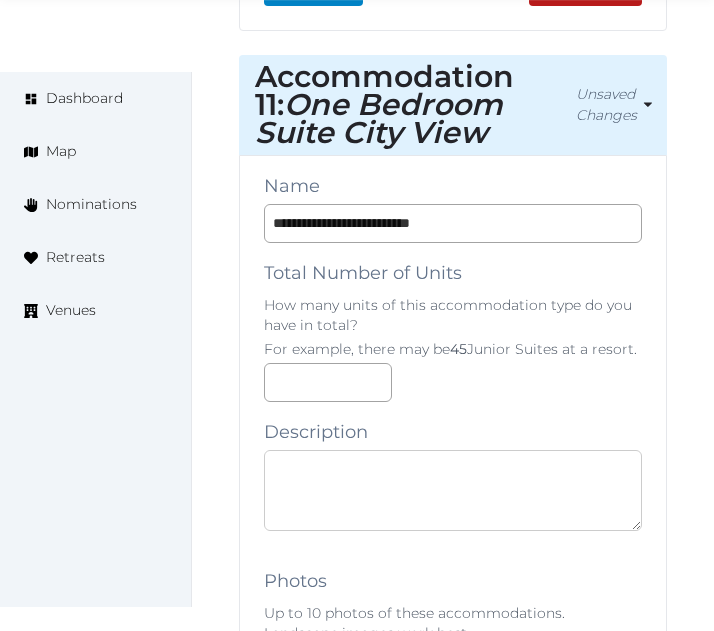 paste on "**********" 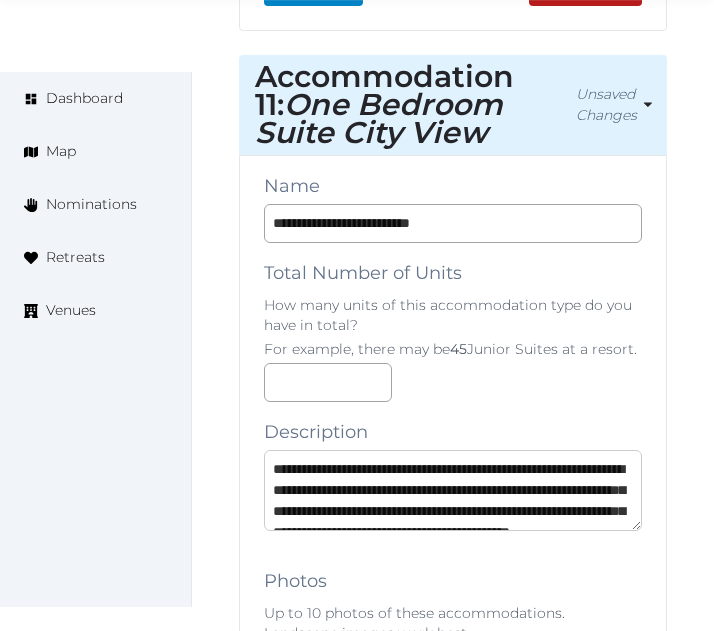 scroll, scrollTop: 95, scrollLeft: 0, axis: vertical 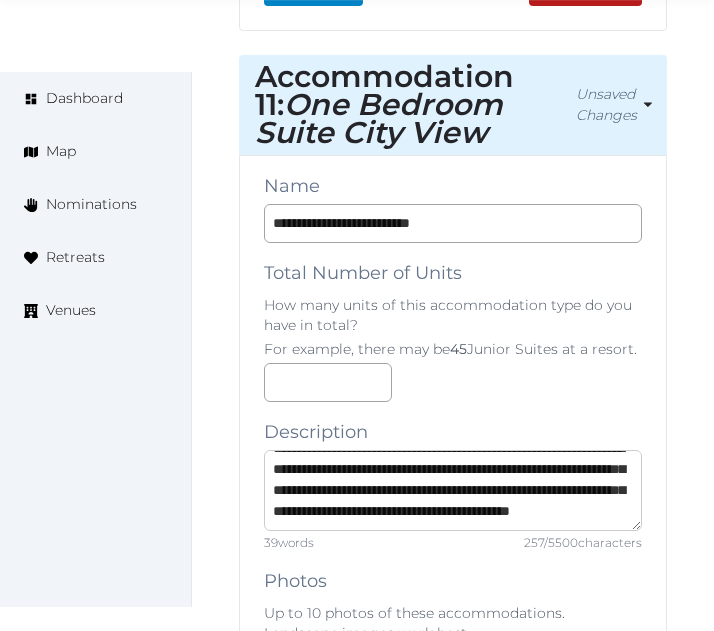type on "**********" 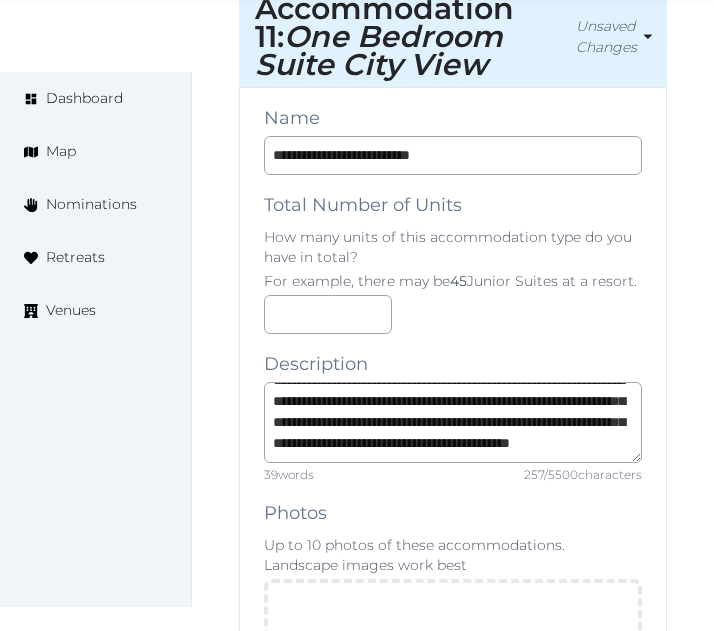 scroll, scrollTop: 31726, scrollLeft: 0, axis: vertical 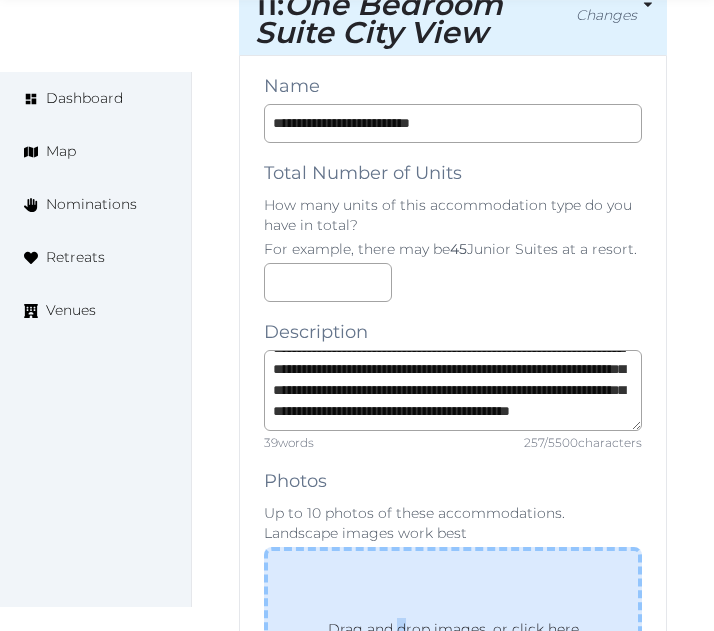 click on "Drag and drop images, or click here" at bounding box center (453, 633) 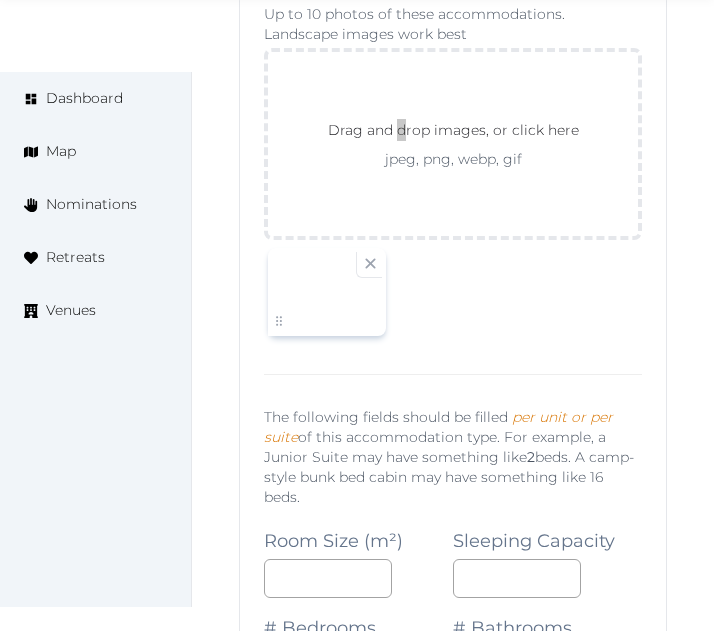 scroll, scrollTop: 32226, scrollLeft: 0, axis: vertical 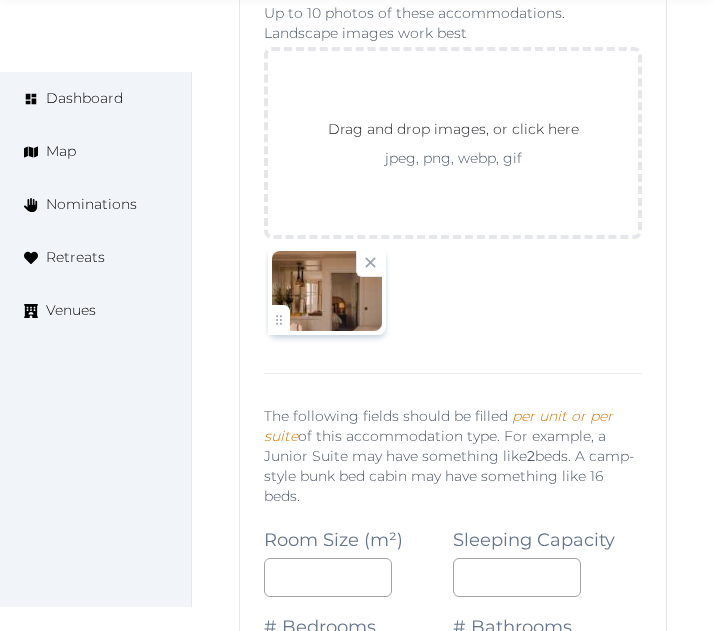 click on "Room Size (m²)" at bounding box center (358, 553) 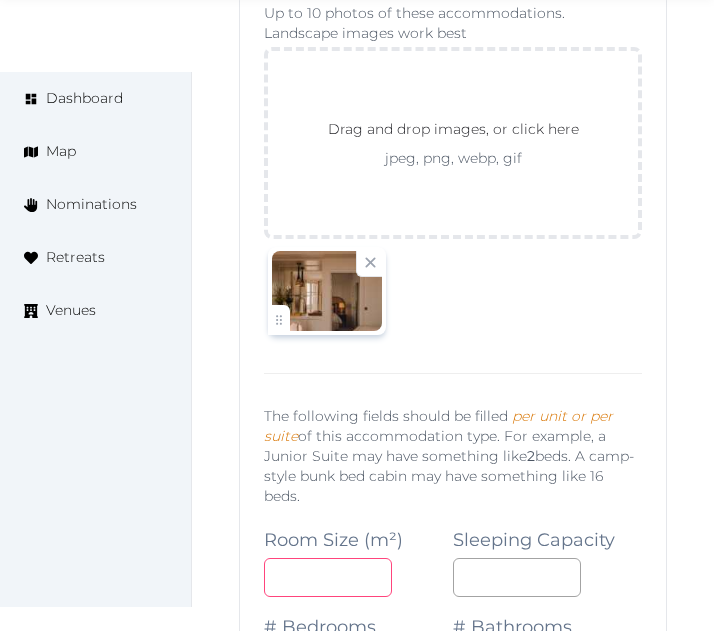 click at bounding box center (328, 577) 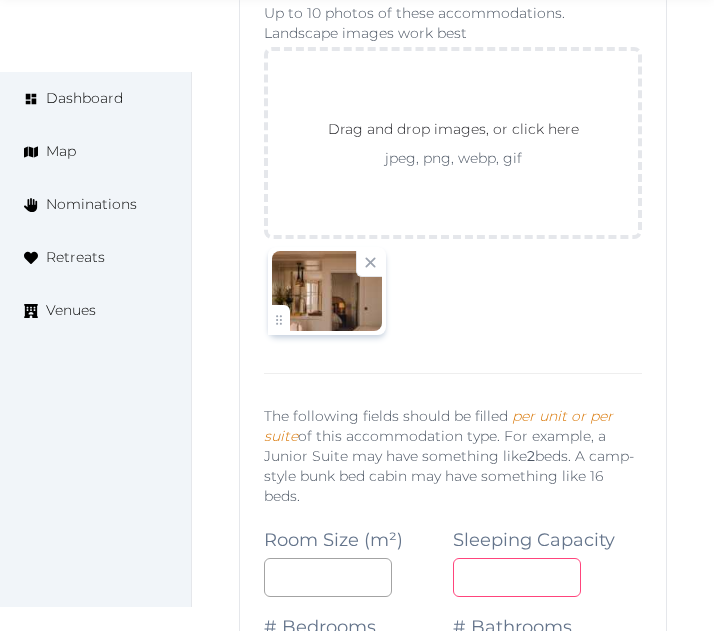 click at bounding box center (517, 577) 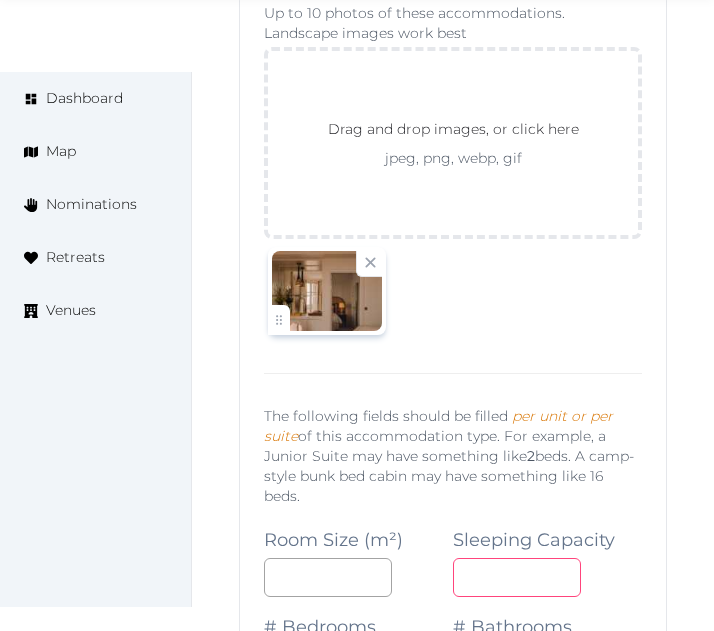type on "*" 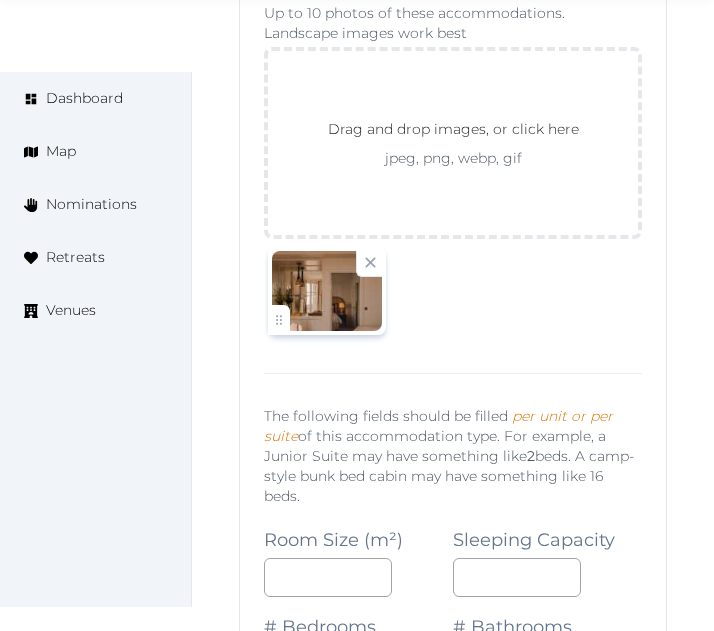 click at bounding box center [328, 664] 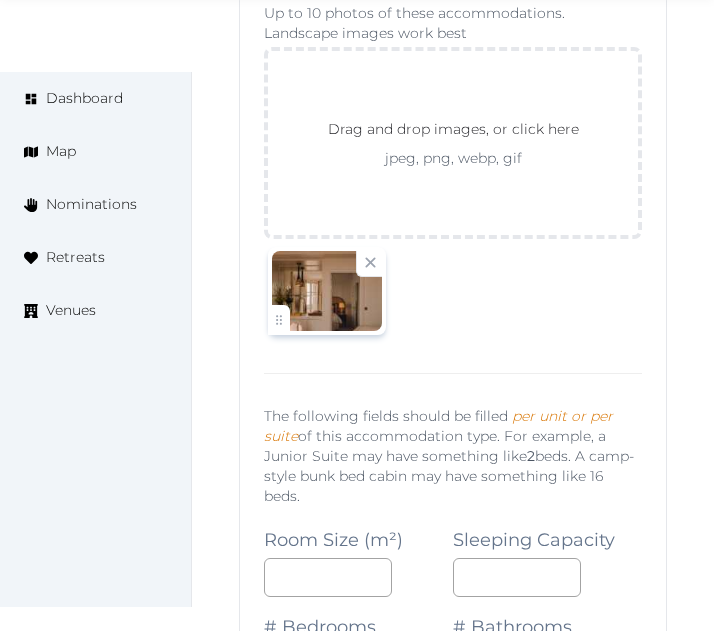 type on "*" 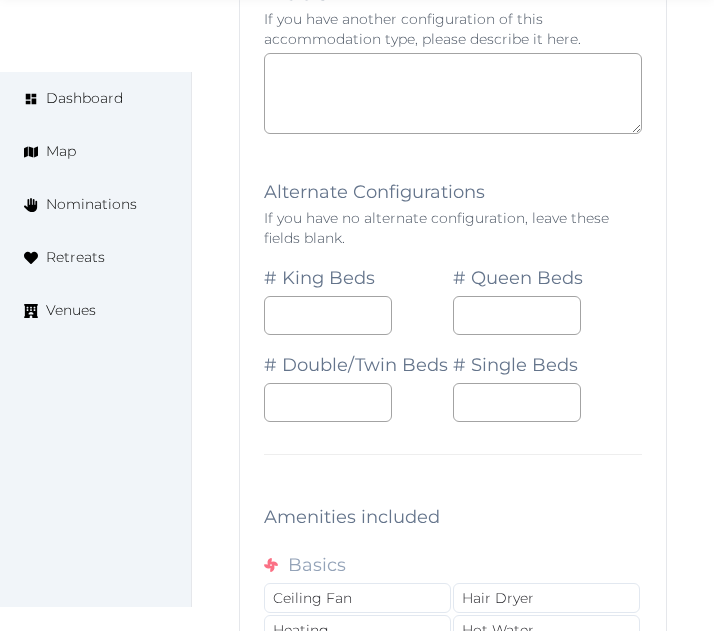 scroll, scrollTop: 33426, scrollLeft: 0, axis: vertical 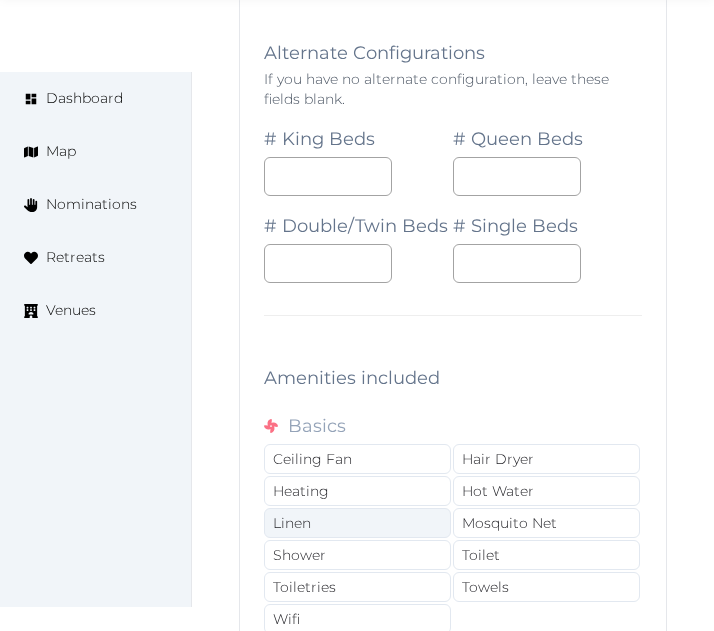 click on "Linen" at bounding box center (357, 523) 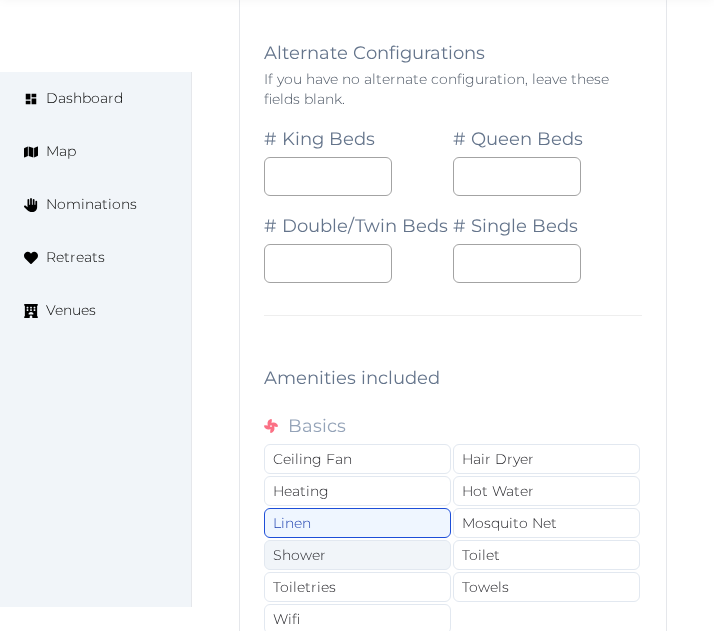 click on "Shower" at bounding box center [357, 555] 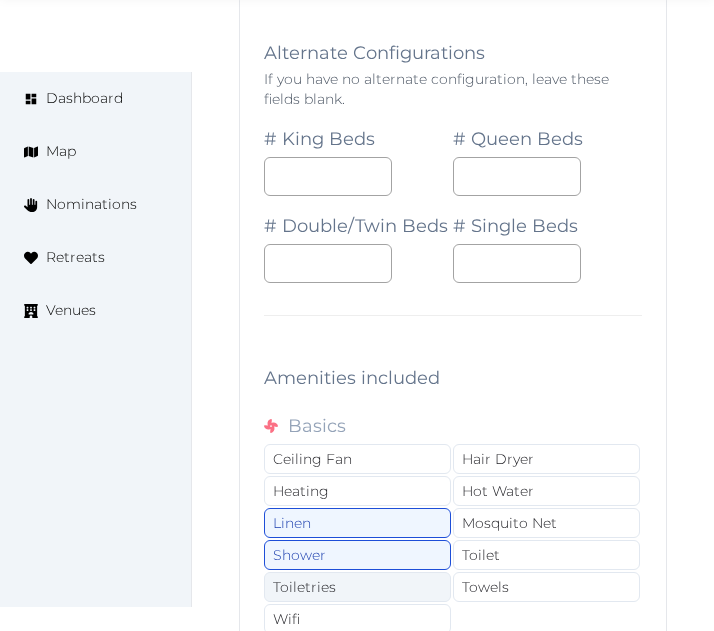 drag, startPoint x: 392, startPoint y: 275, endPoint x: 395, endPoint y: 290, distance: 15.297058 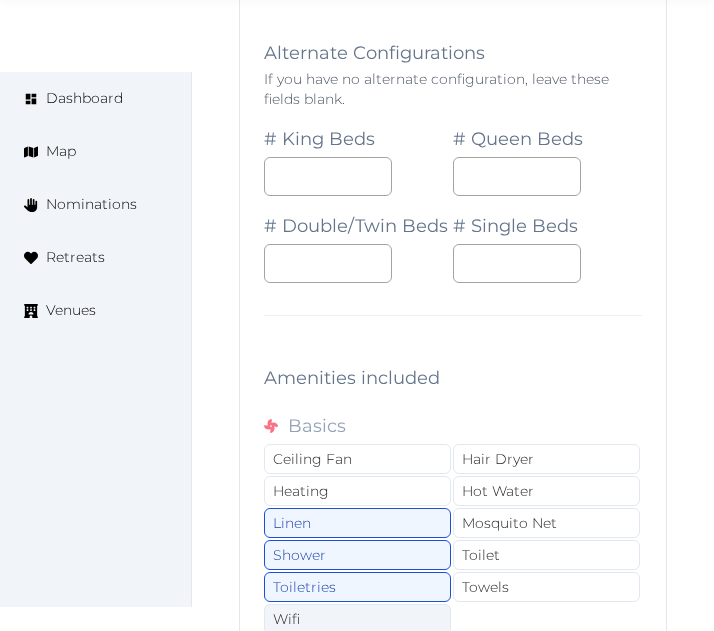 drag, startPoint x: 407, startPoint y: 312, endPoint x: 465, endPoint y: 304, distance: 58.549126 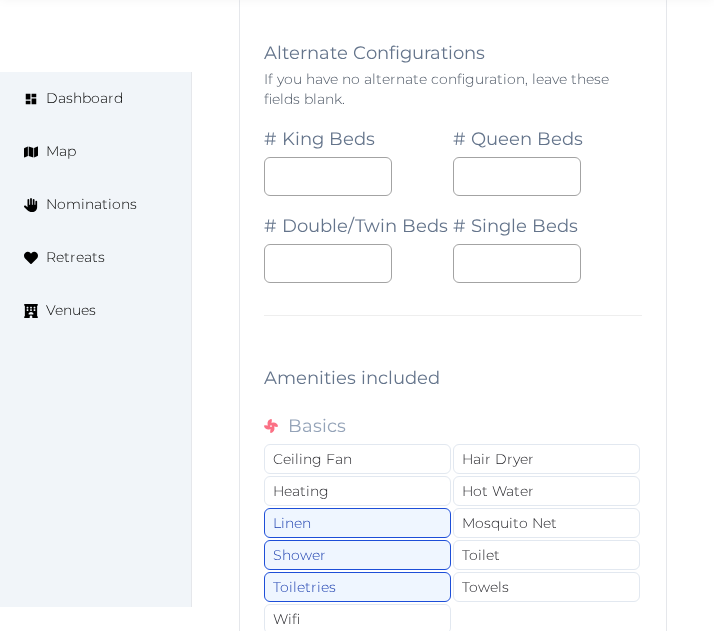 click on "Wifi" at bounding box center [357, 619] 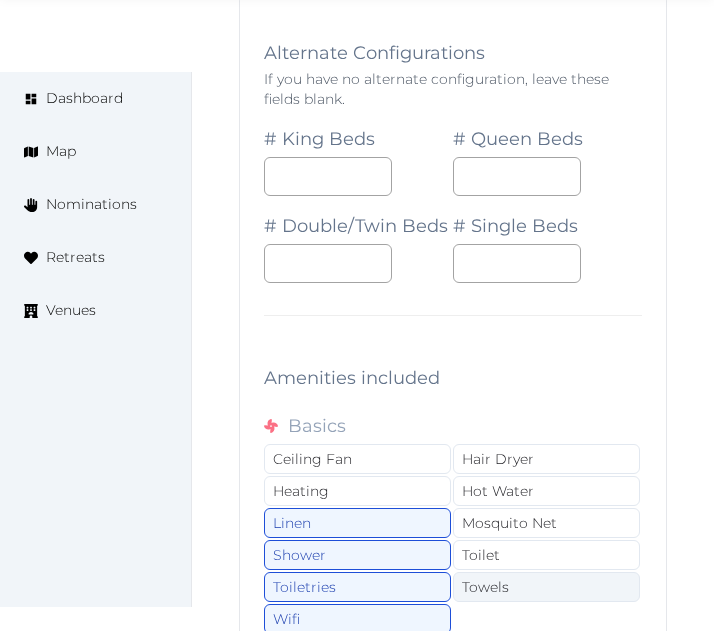 click on "Towels" at bounding box center [546, 587] 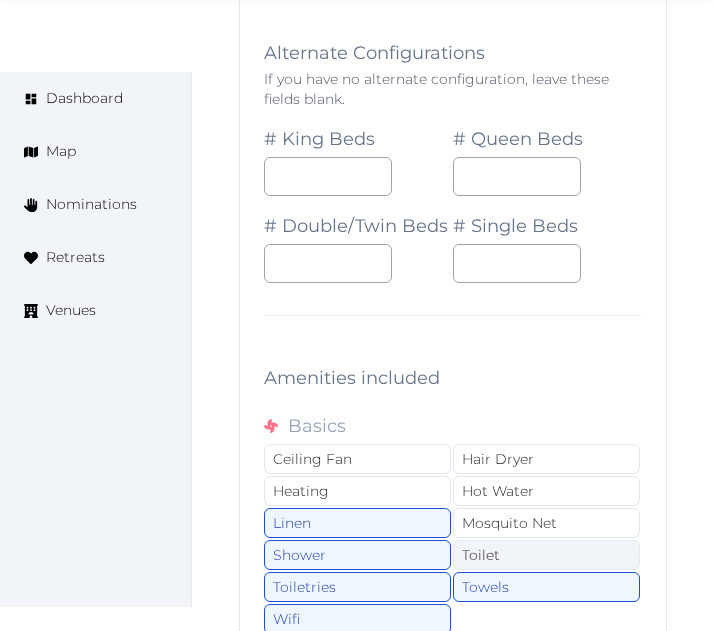 click on "Toilet" at bounding box center (546, 555) 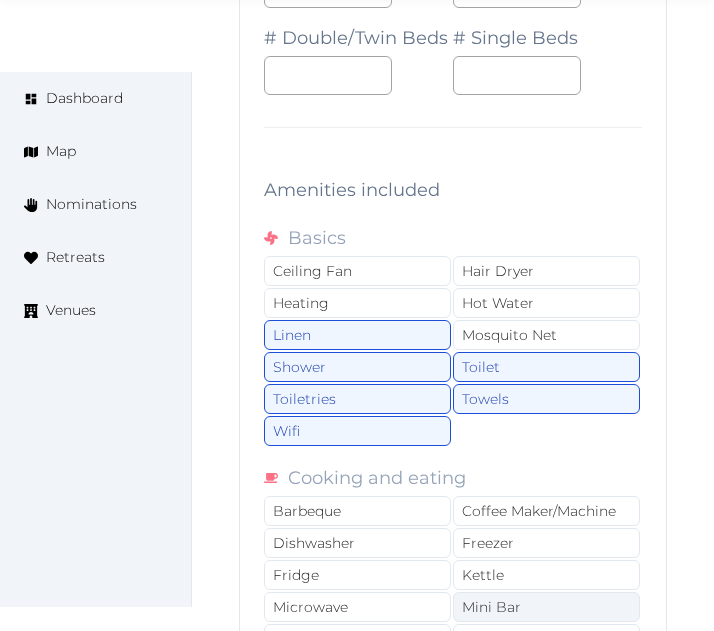 scroll, scrollTop: 33626, scrollLeft: 0, axis: vertical 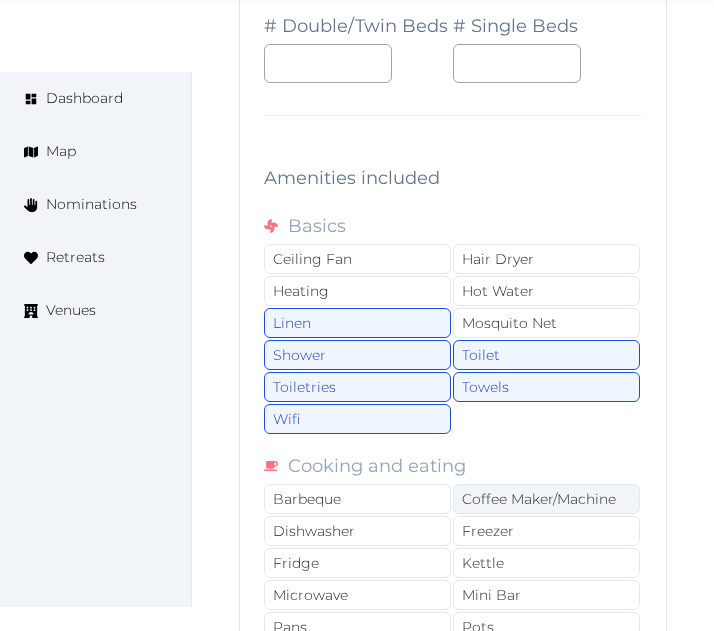 click on "Coffee Maker/Machine" at bounding box center [546, 499] 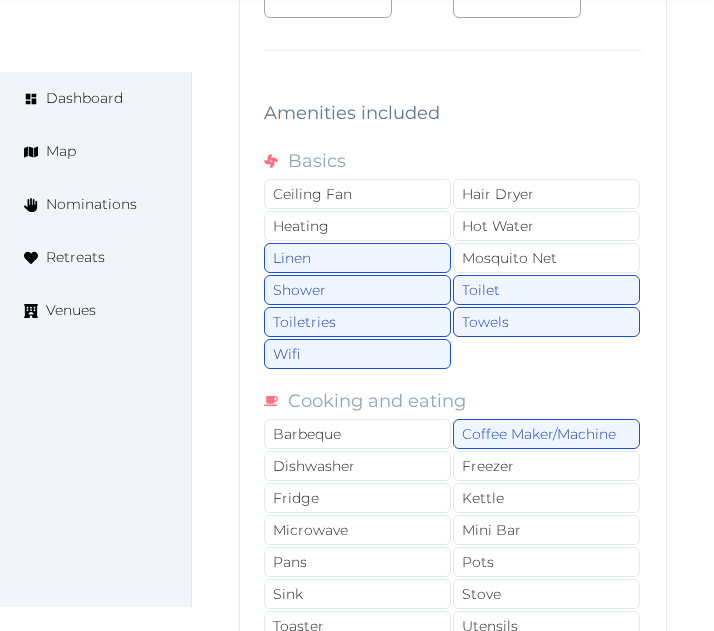 scroll, scrollTop: 33726, scrollLeft: 0, axis: vertical 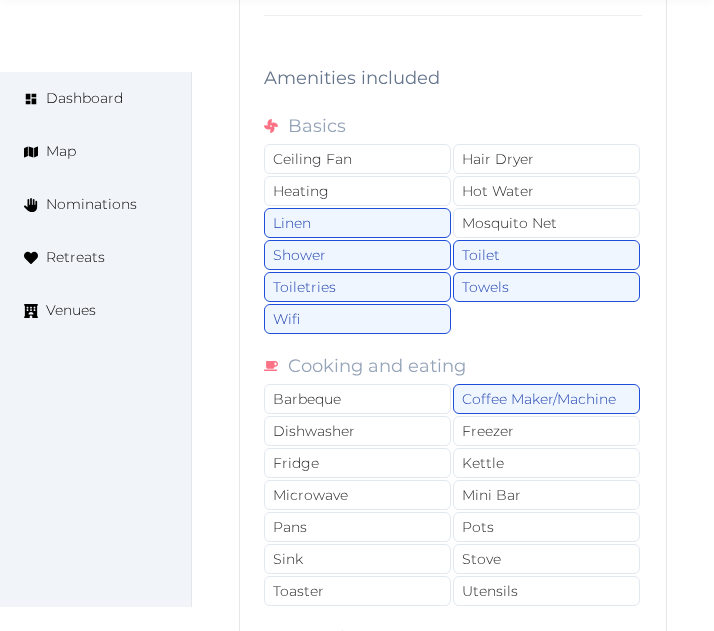 click on "Air Conditioning" at bounding box center [357, 671] 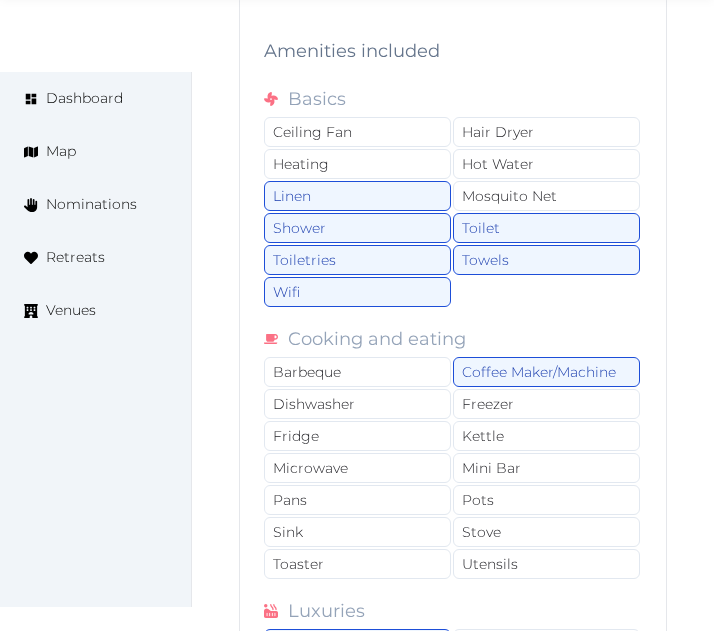 scroll, scrollTop: 34026, scrollLeft: 0, axis: vertical 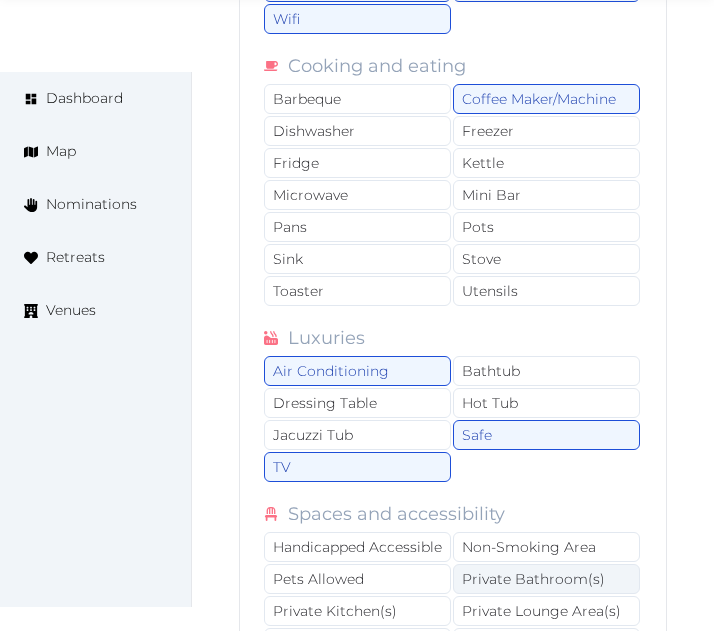 click on "Private Bathroom(s)" at bounding box center [546, 579] 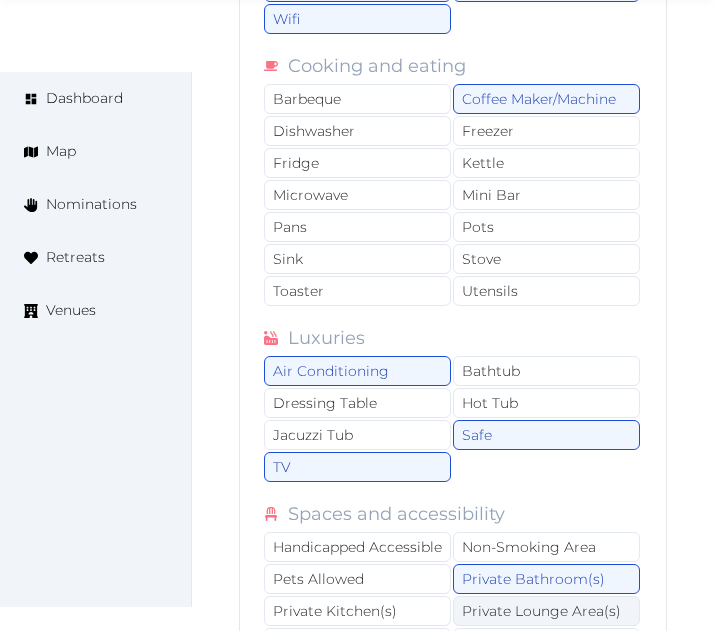 click on "Private Lounge Area(s)" at bounding box center (546, 611) 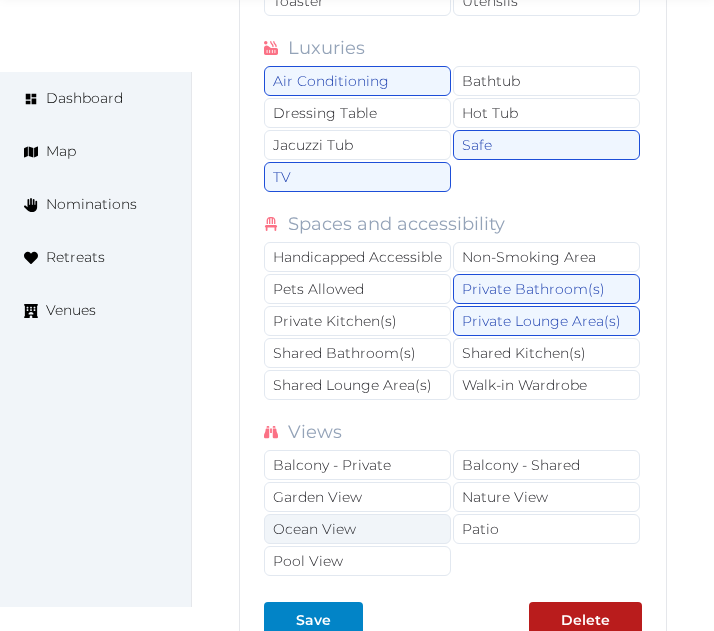scroll, scrollTop: 34326, scrollLeft: 0, axis: vertical 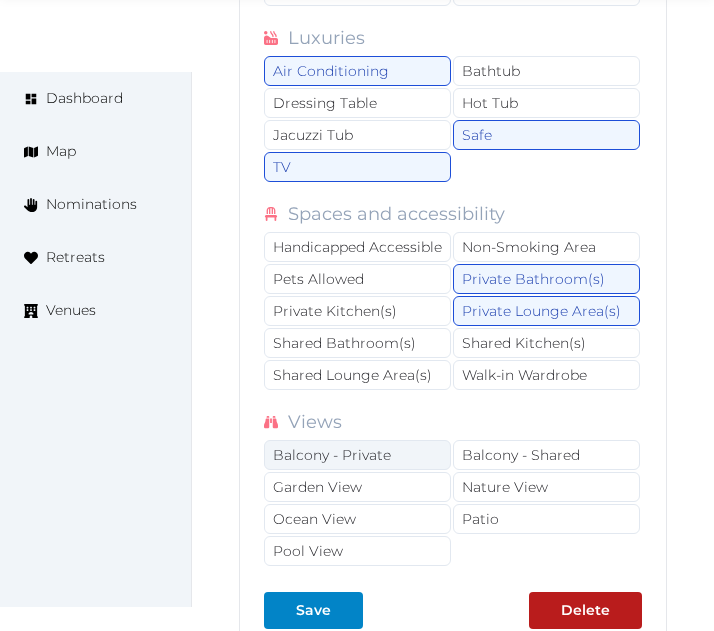 click on "Balcony - Private" at bounding box center [357, 455] 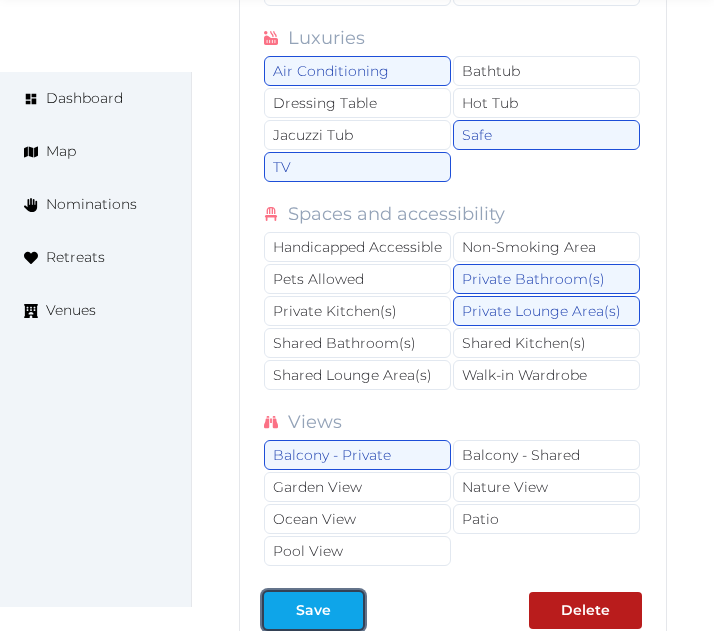 click on "Save" at bounding box center (313, 610) 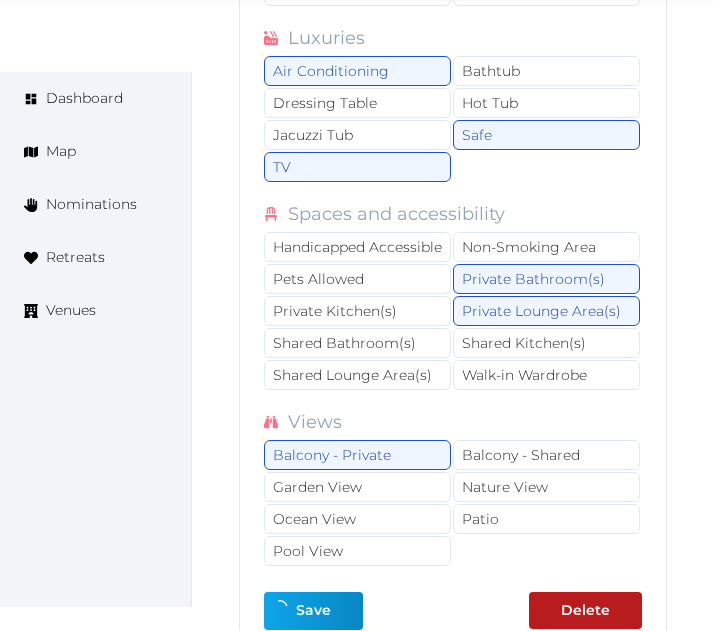 type on "*" 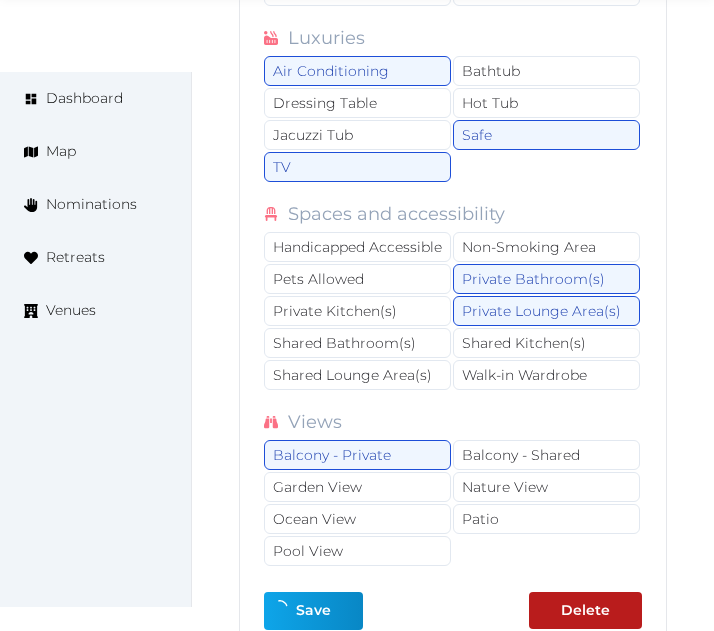 type on "*" 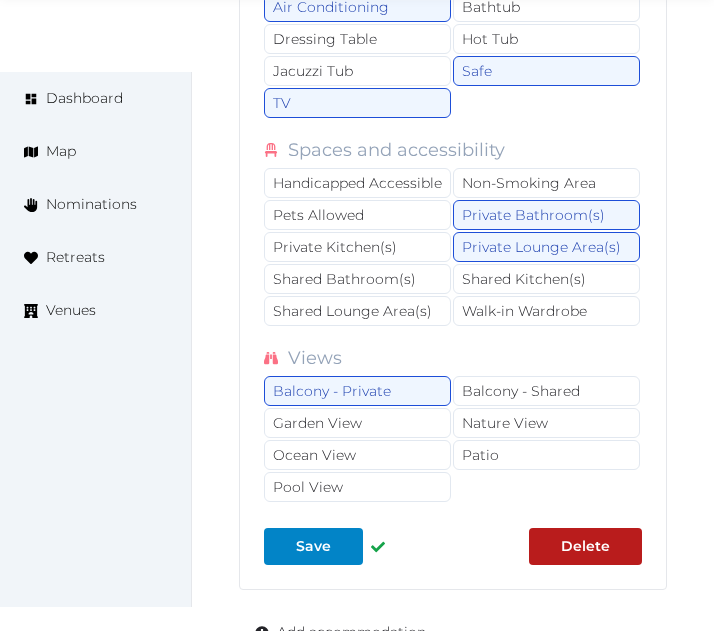 scroll, scrollTop: 34421, scrollLeft: 0, axis: vertical 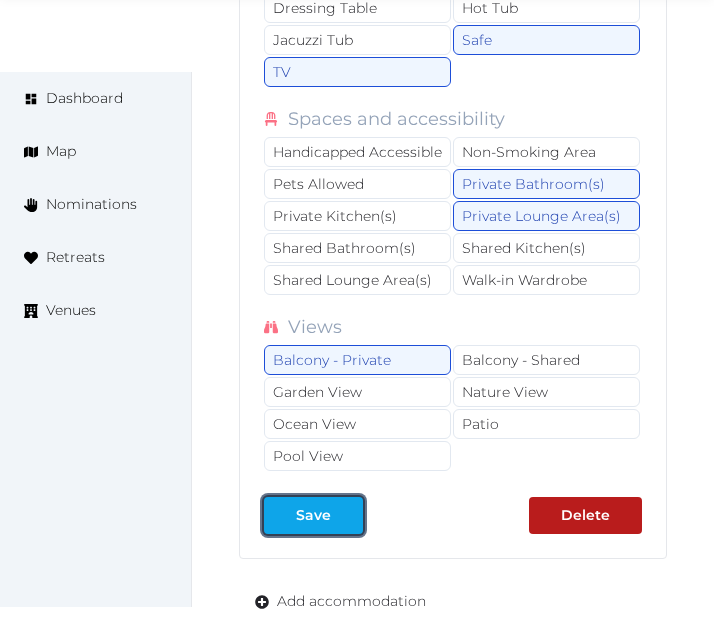 click on "Save" at bounding box center [313, 515] 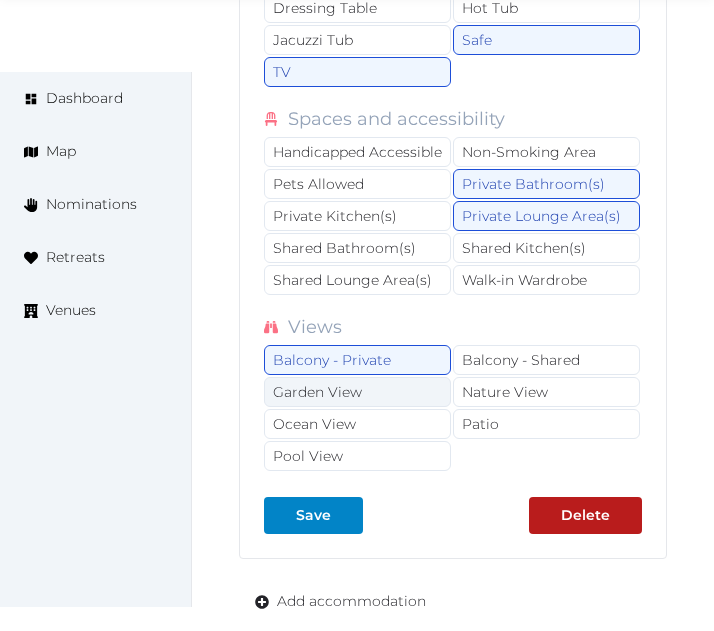 click on "Garden View" at bounding box center [357, 392] 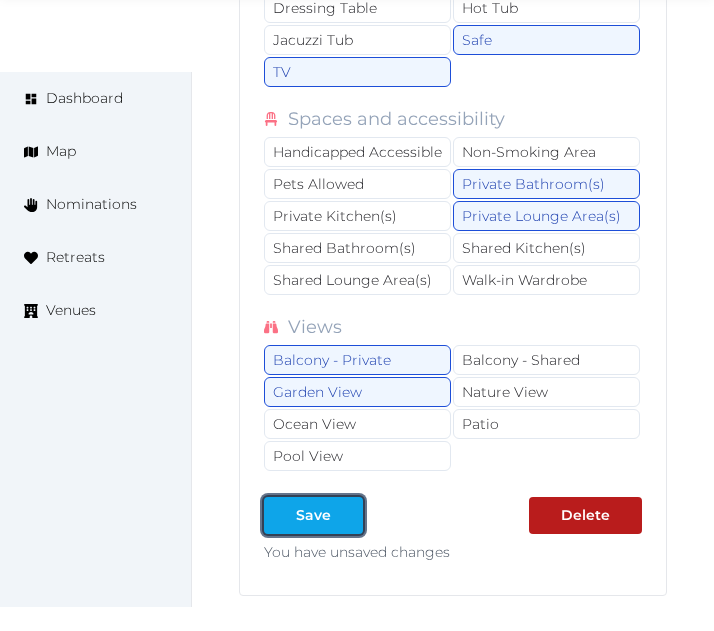 click on "Save" at bounding box center [313, 515] 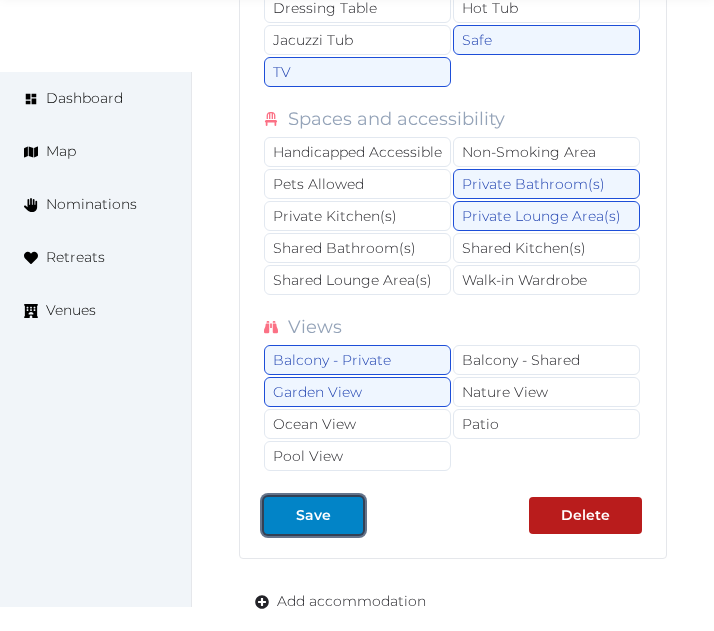 drag, startPoint x: 310, startPoint y: 203, endPoint x: 569, endPoint y: 1, distance: 328.45853 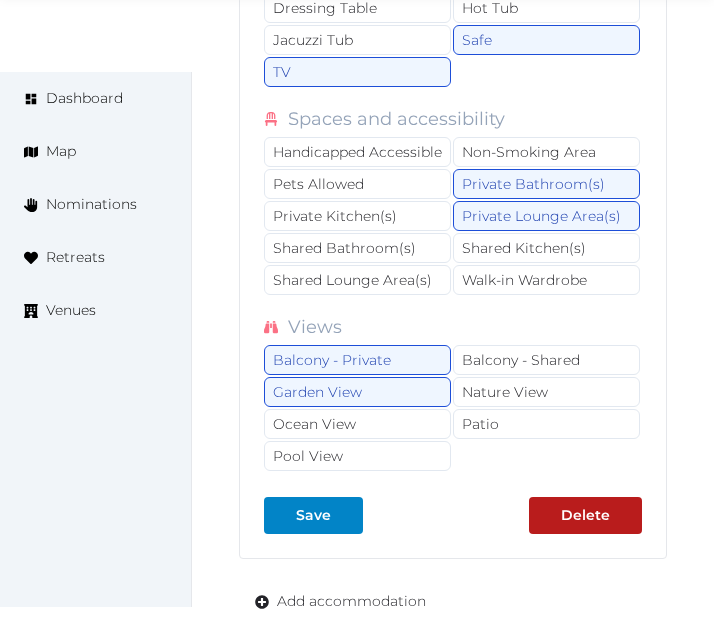 click on "**********" at bounding box center [453, -16104] 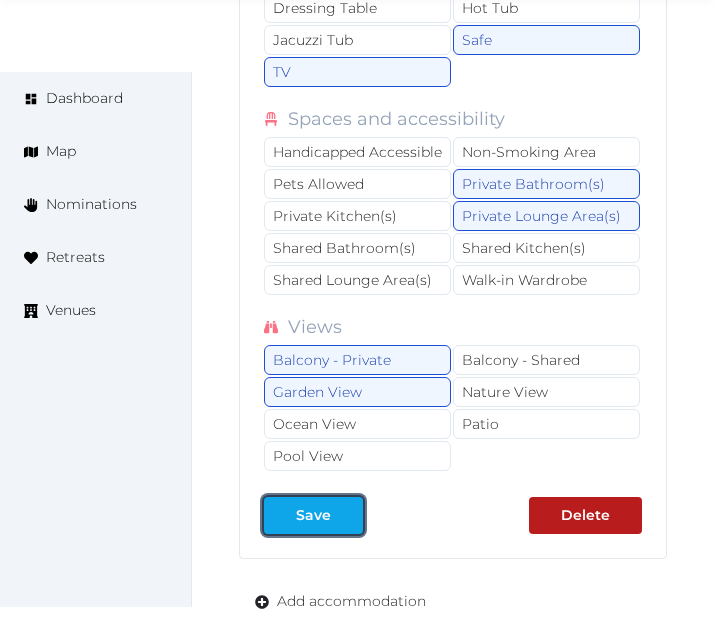 click on "Save" at bounding box center (313, 515) 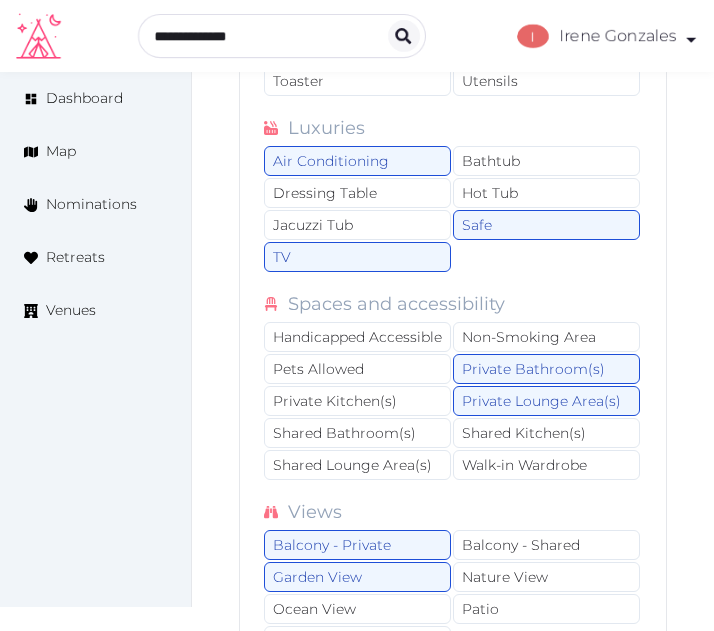 scroll, scrollTop: 34421, scrollLeft: 0, axis: vertical 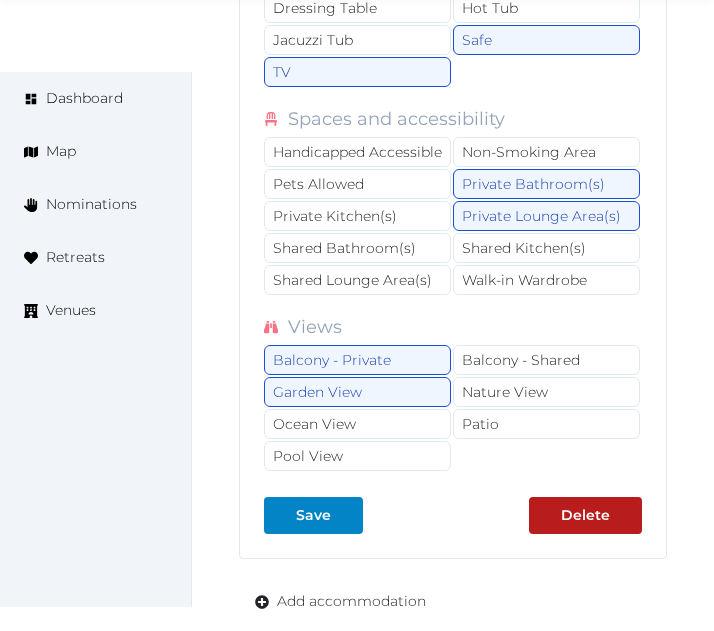 click on "Next Page" at bounding box center (622, 654) 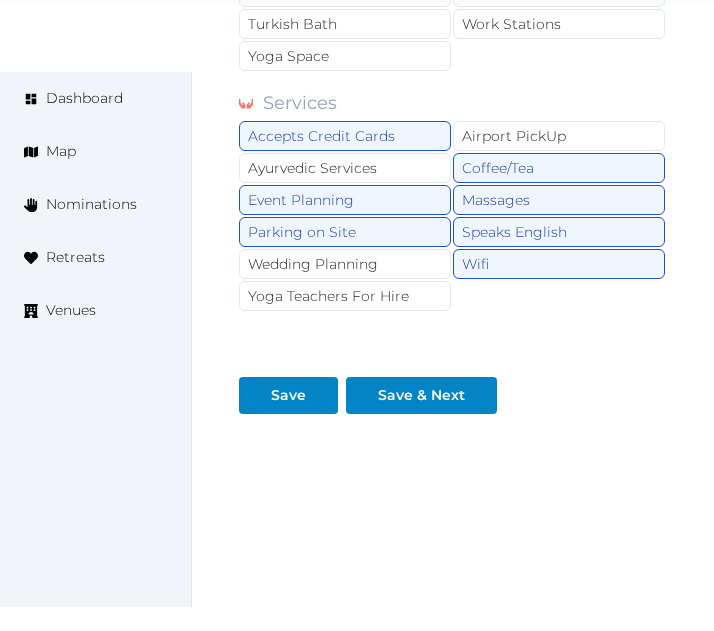 scroll, scrollTop: 2309, scrollLeft: 0, axis: vertical 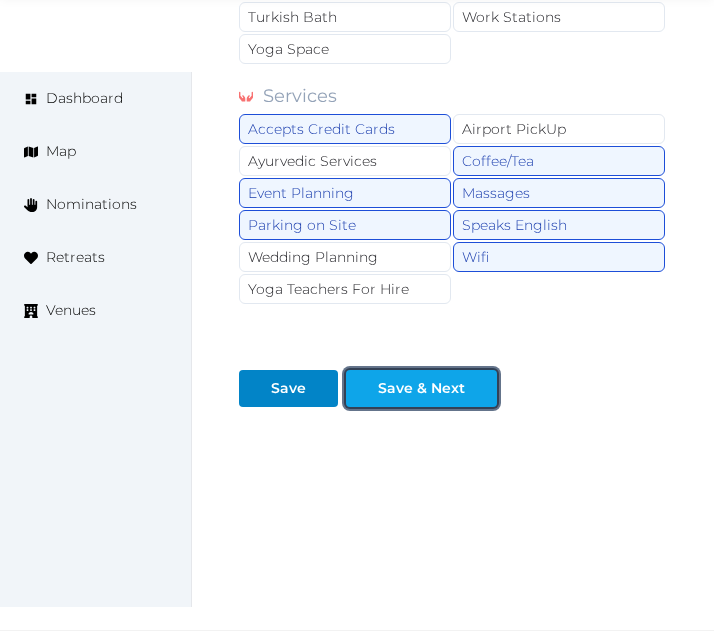 click on "Save & Next" at bounding box center (421, 388) 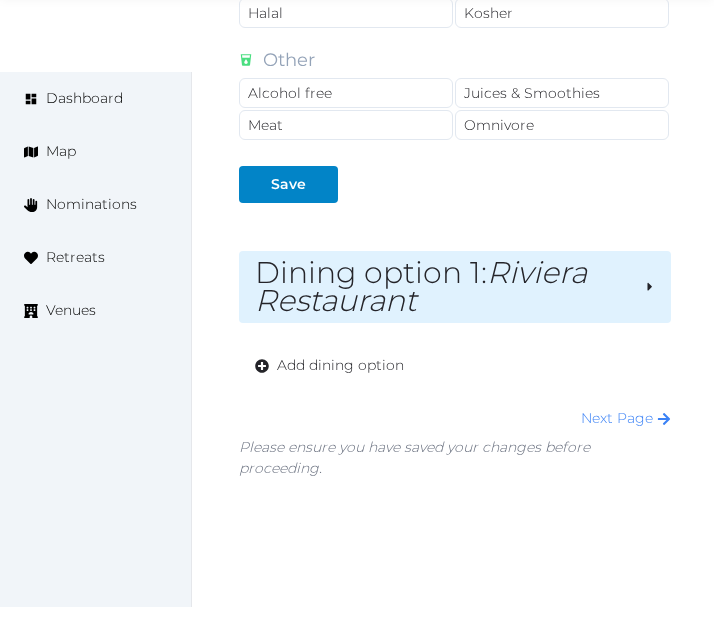 scroll, scrollTop: 2186, scrollLeft: 0, axis: vertical 